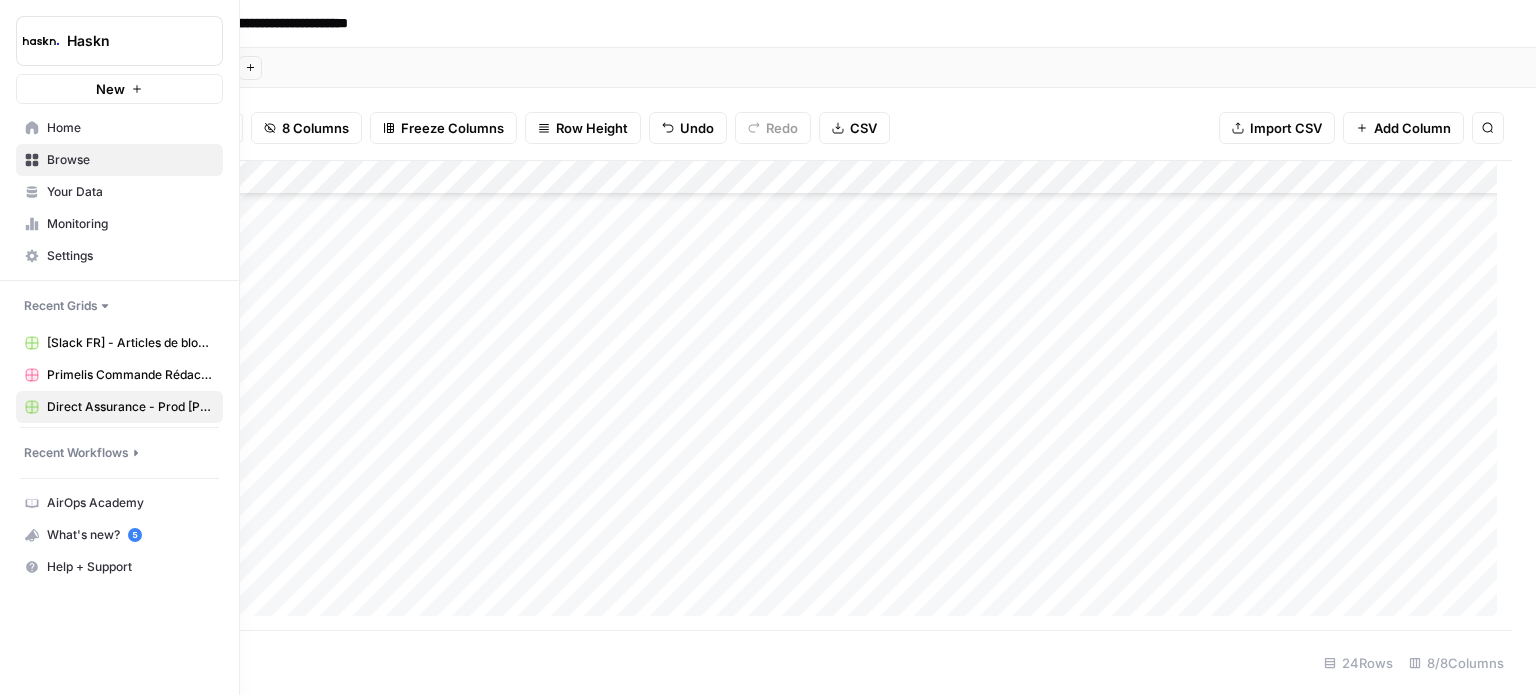 click on "Haskn" at bounding box center (119, 41) 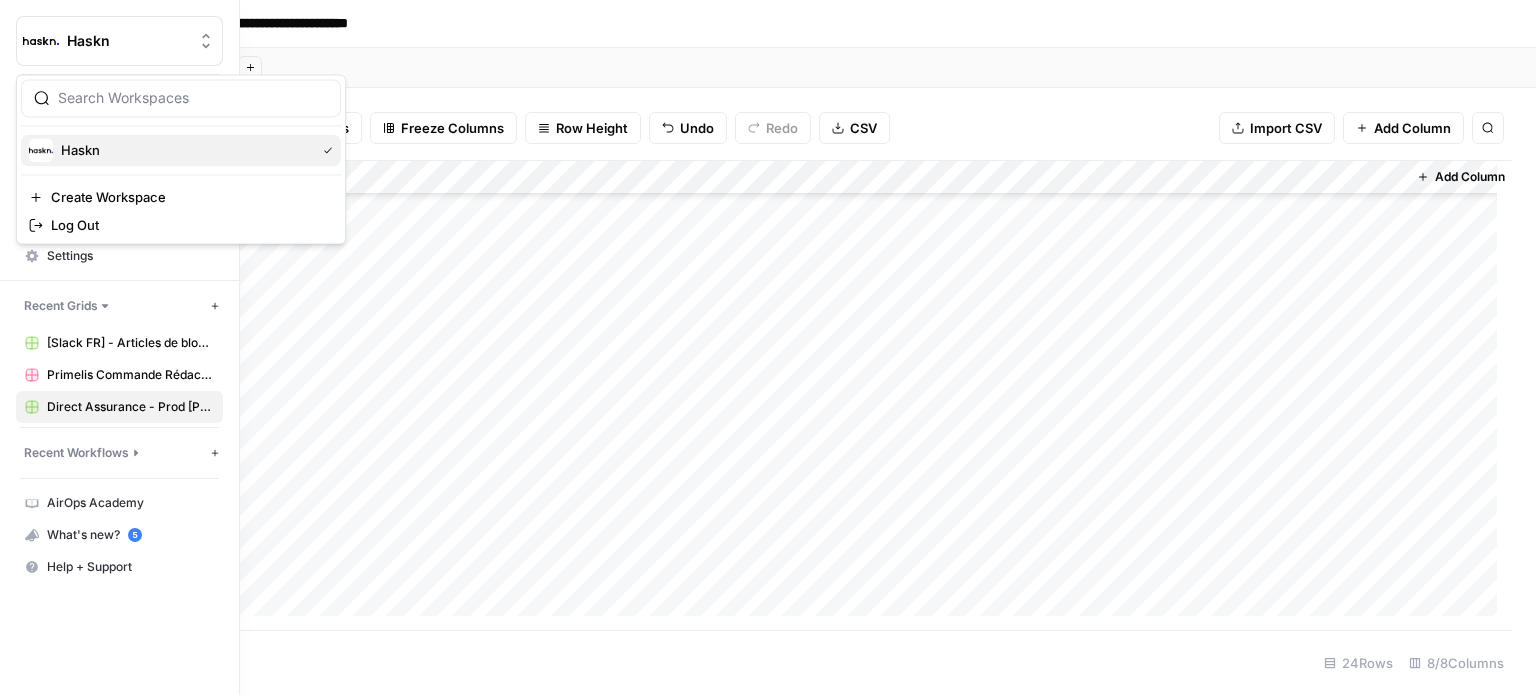 click on "Haskn" at bounding box center [181, 150] 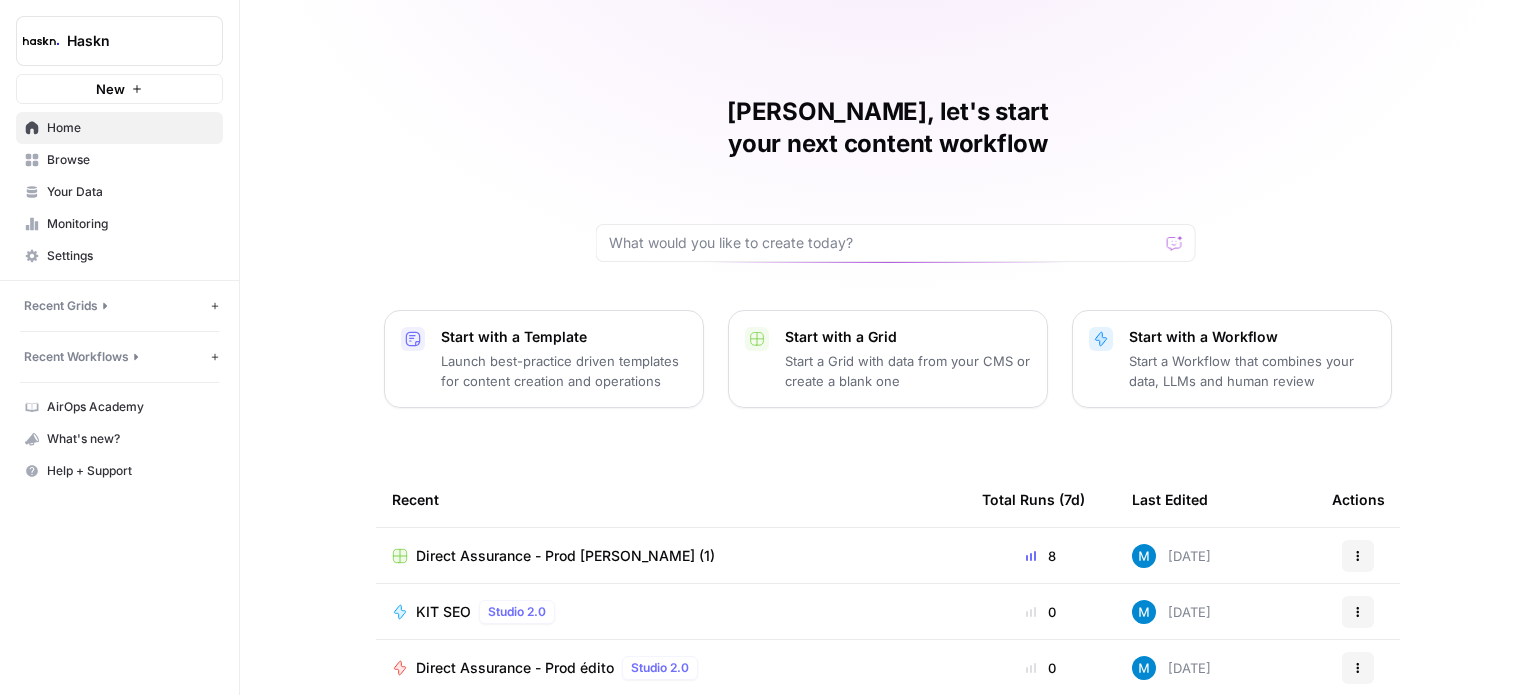 scroll, scrollTop: 0, scrollLeft: 0, axis: both 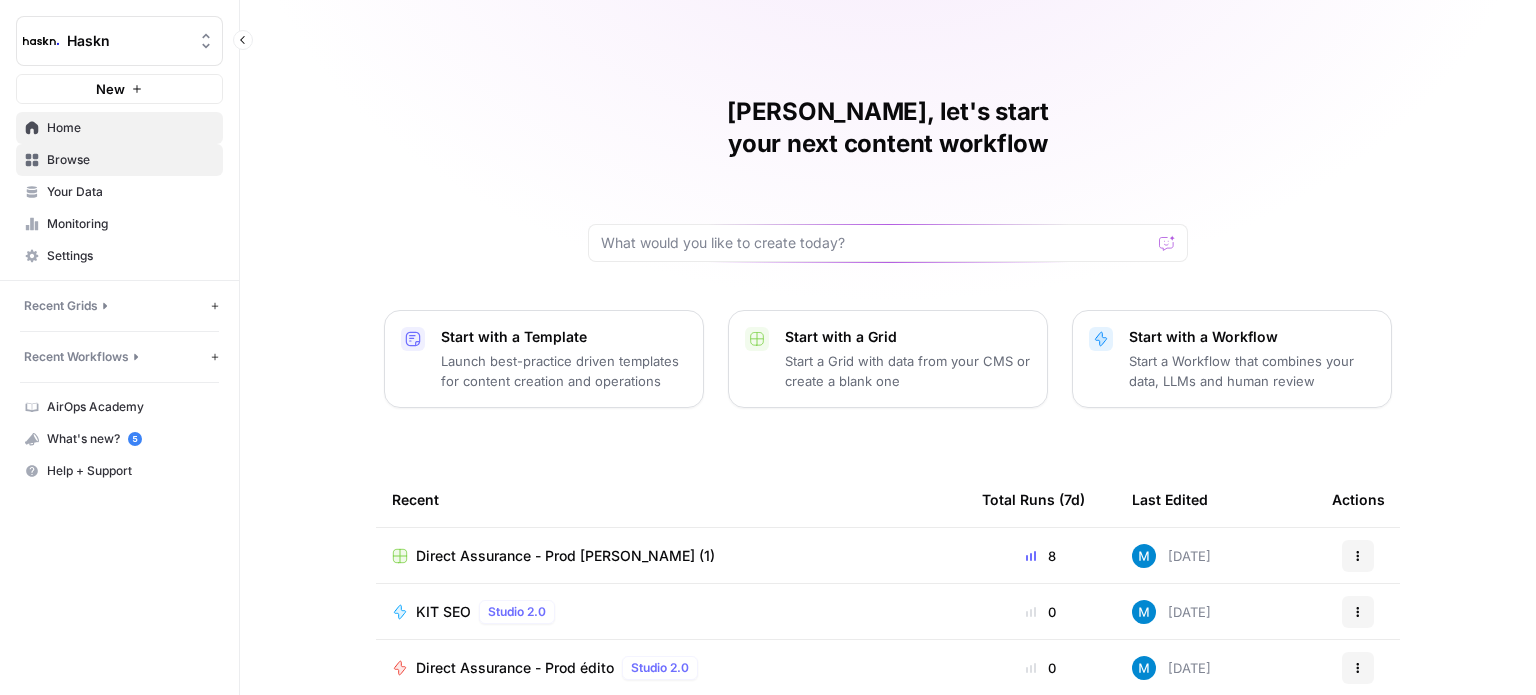 click on "Browse" at bounding box center (130, 160) 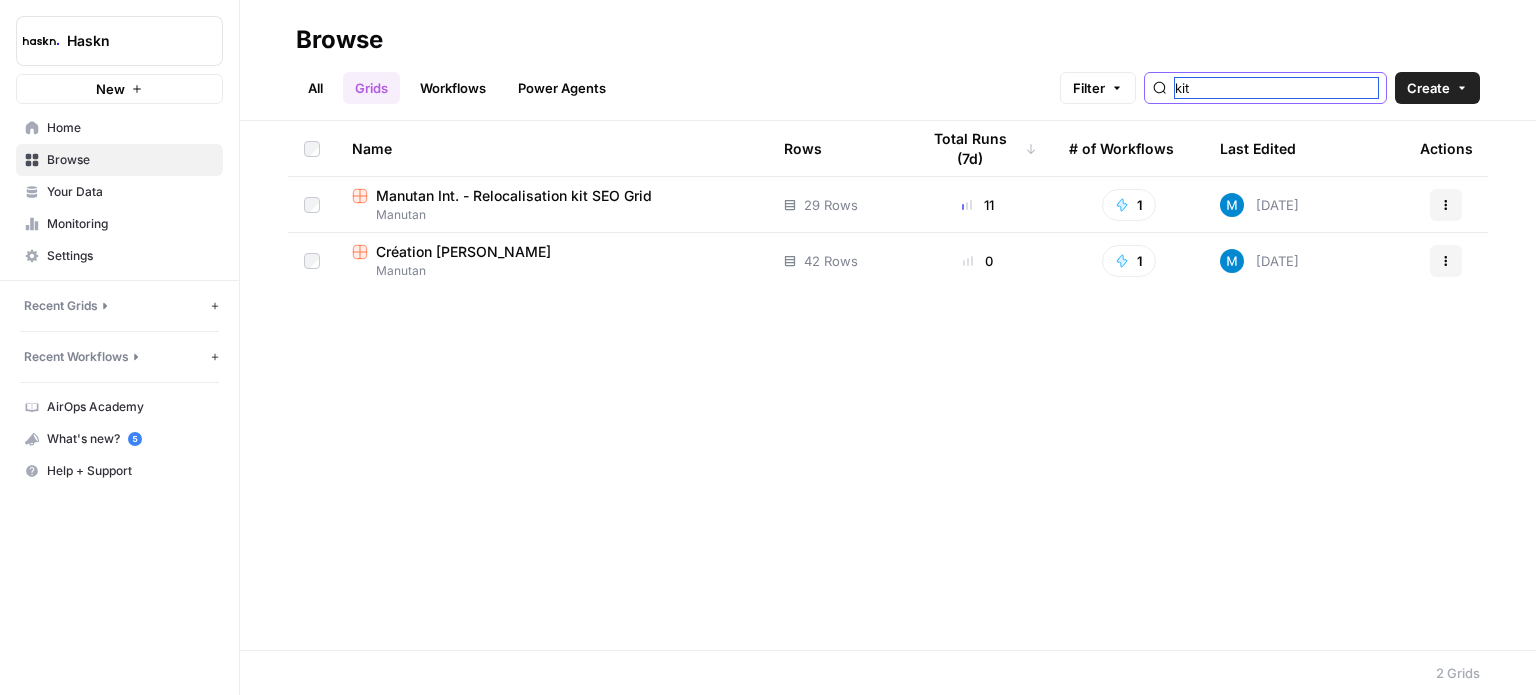 click on "kit" at bounding box center (1276, 88) 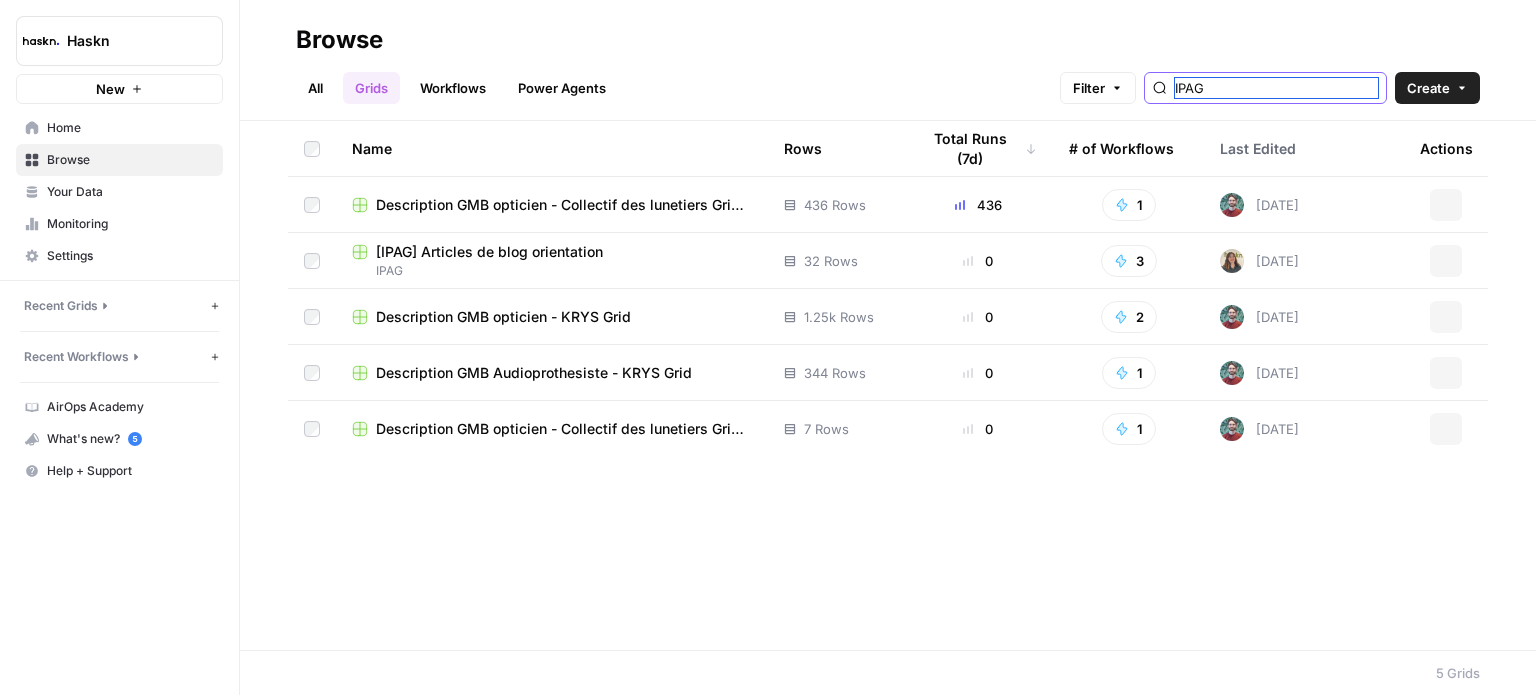 type on "IPAG" 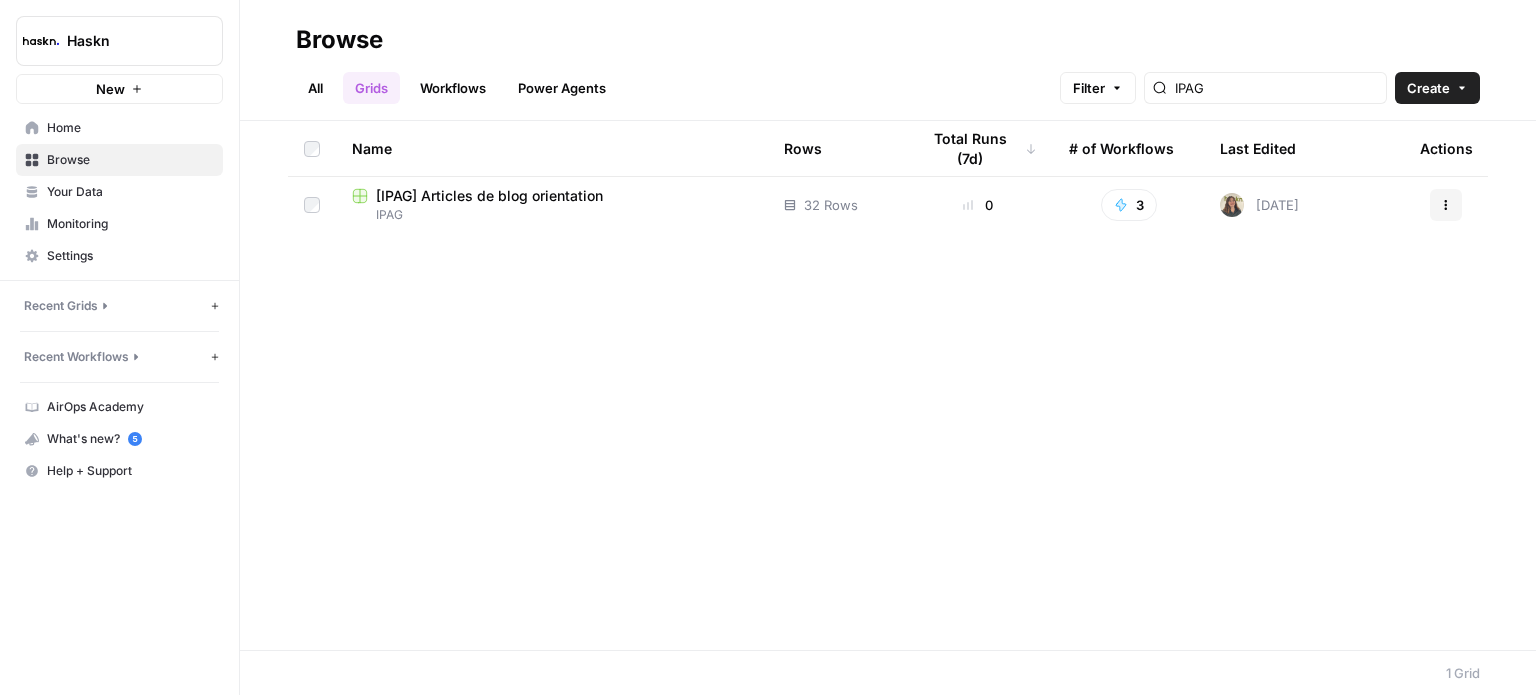 click on "IPAG" at bounding box center (552, 215) 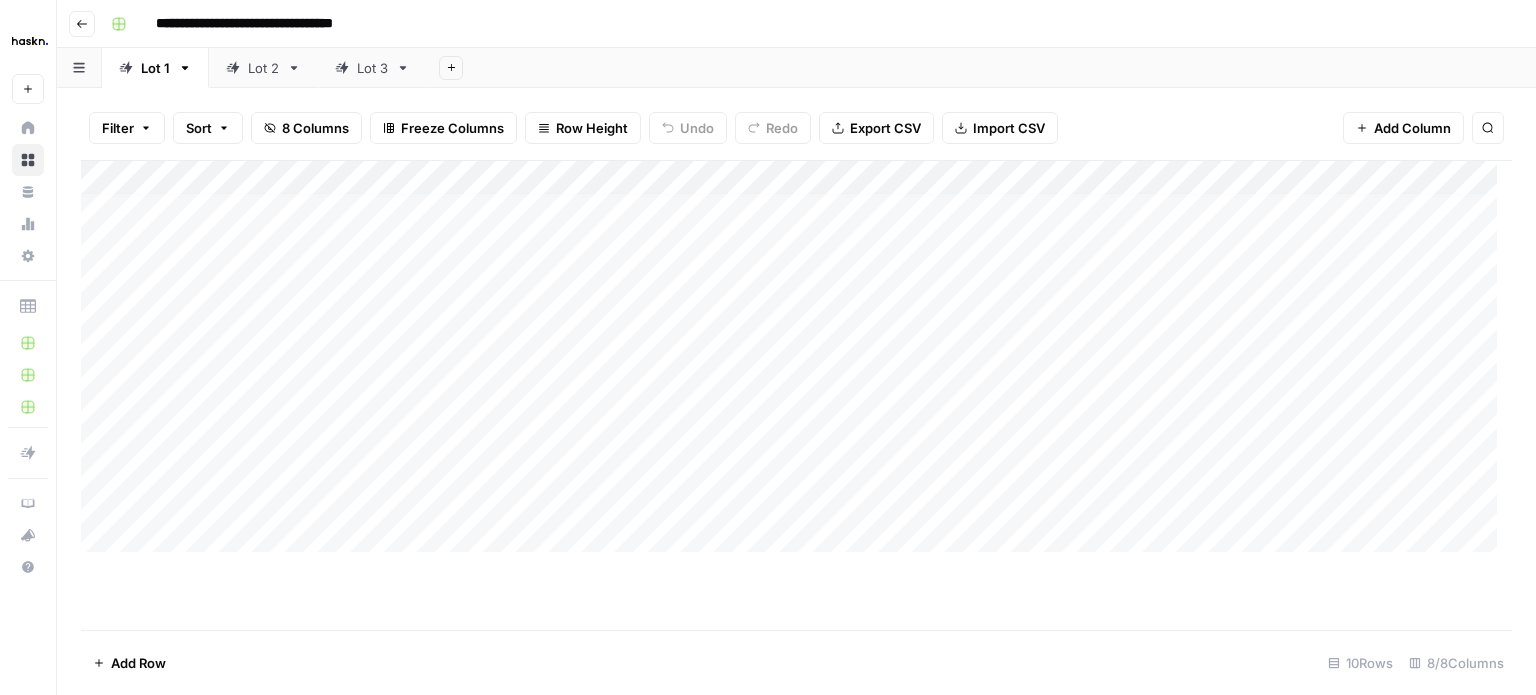 scroll, scrollTop: 0, scrollLeft: 0, axis: both 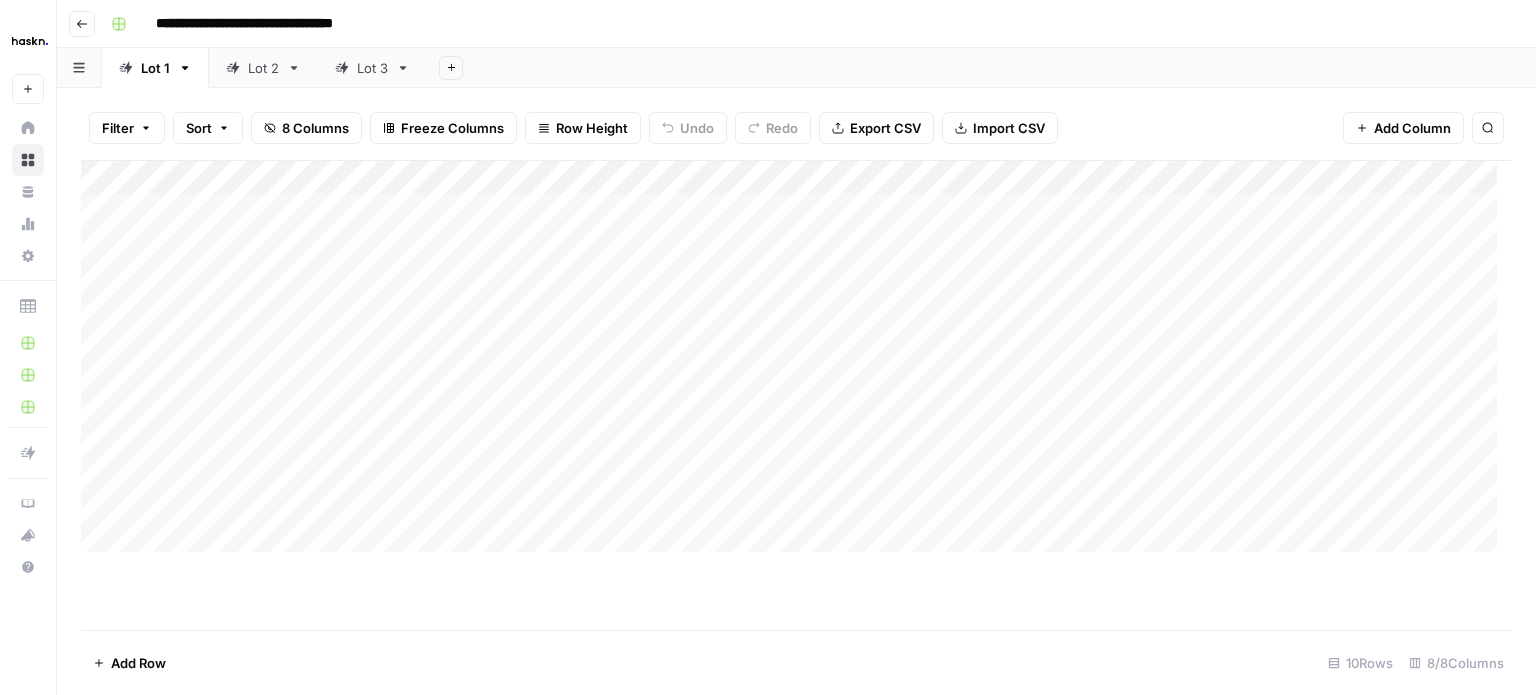 click on "Add Column" at bounding box center [796, 364] 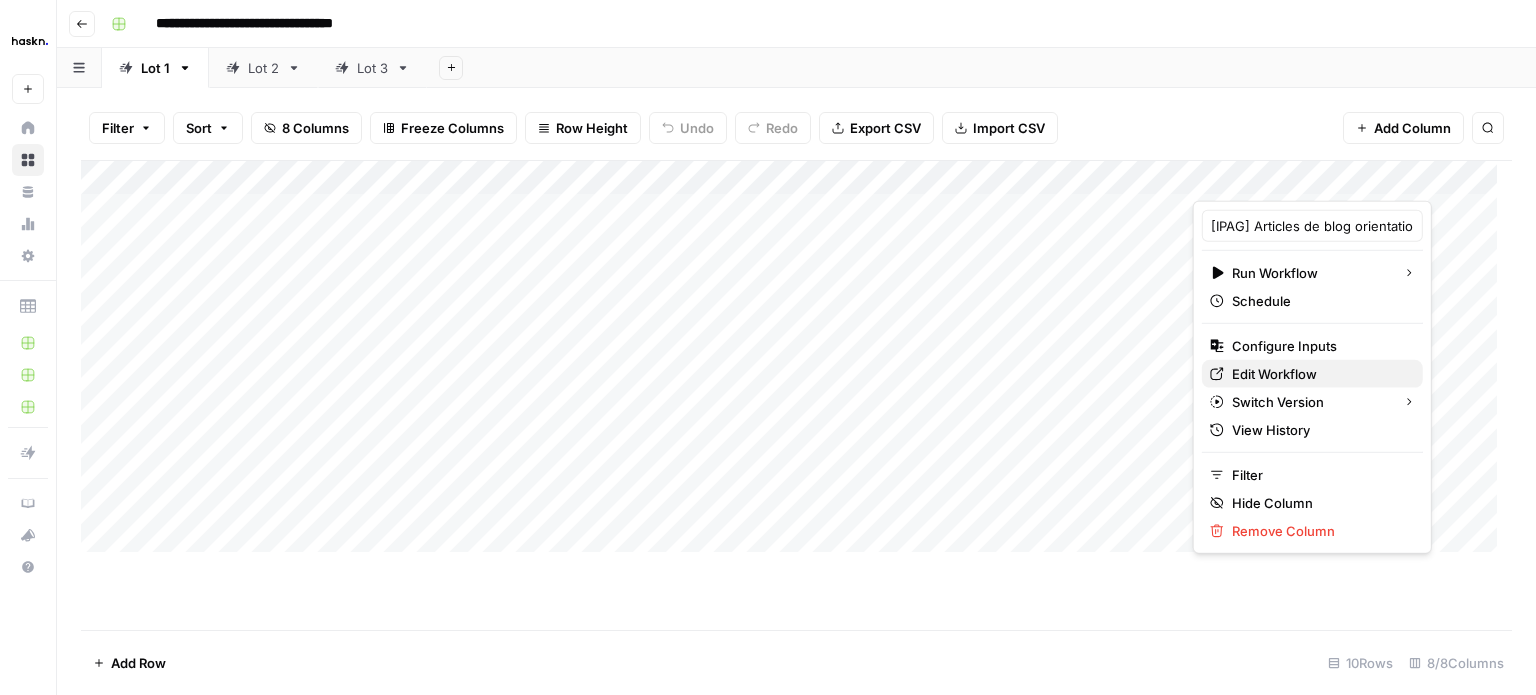 click on "Edit Workflow" at bounding box center [1274, 374] 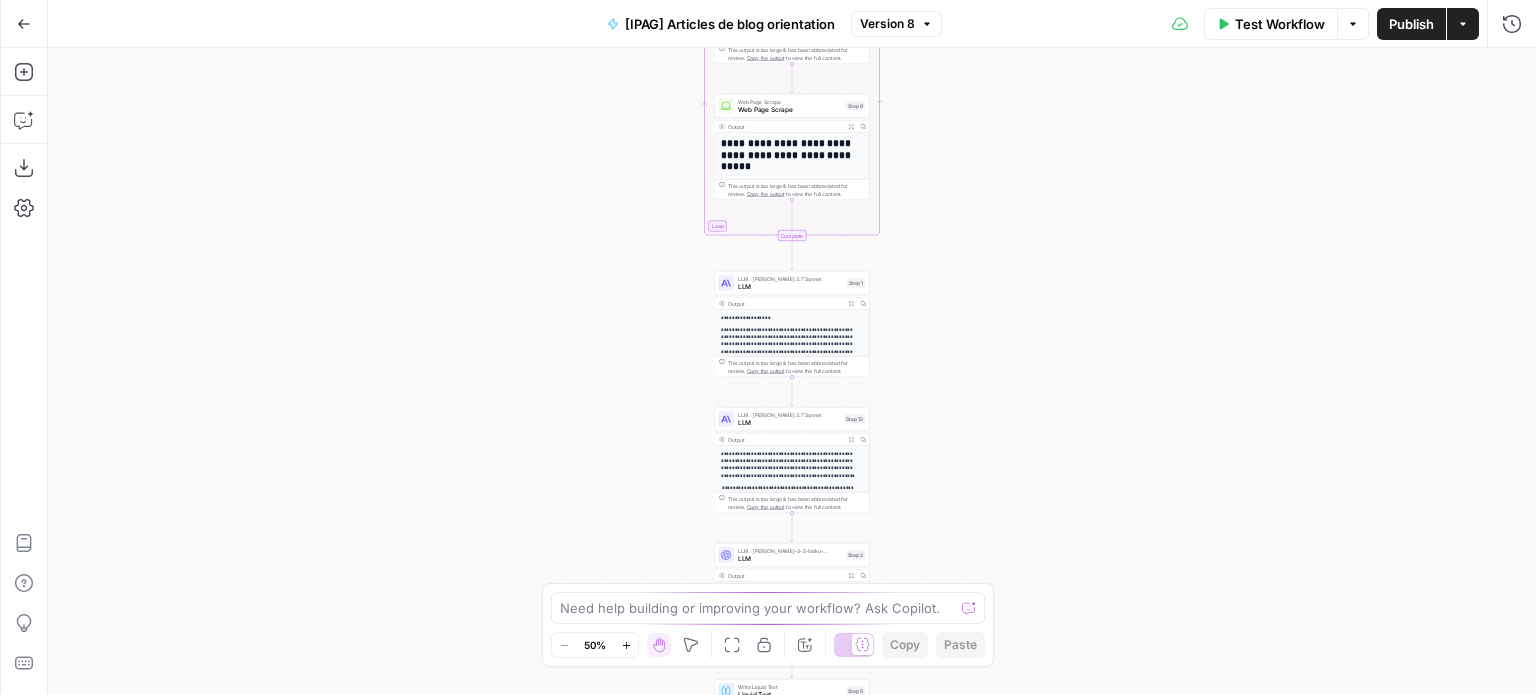scroll, scrollTop: 0, scrollLeft: 0, axis: both 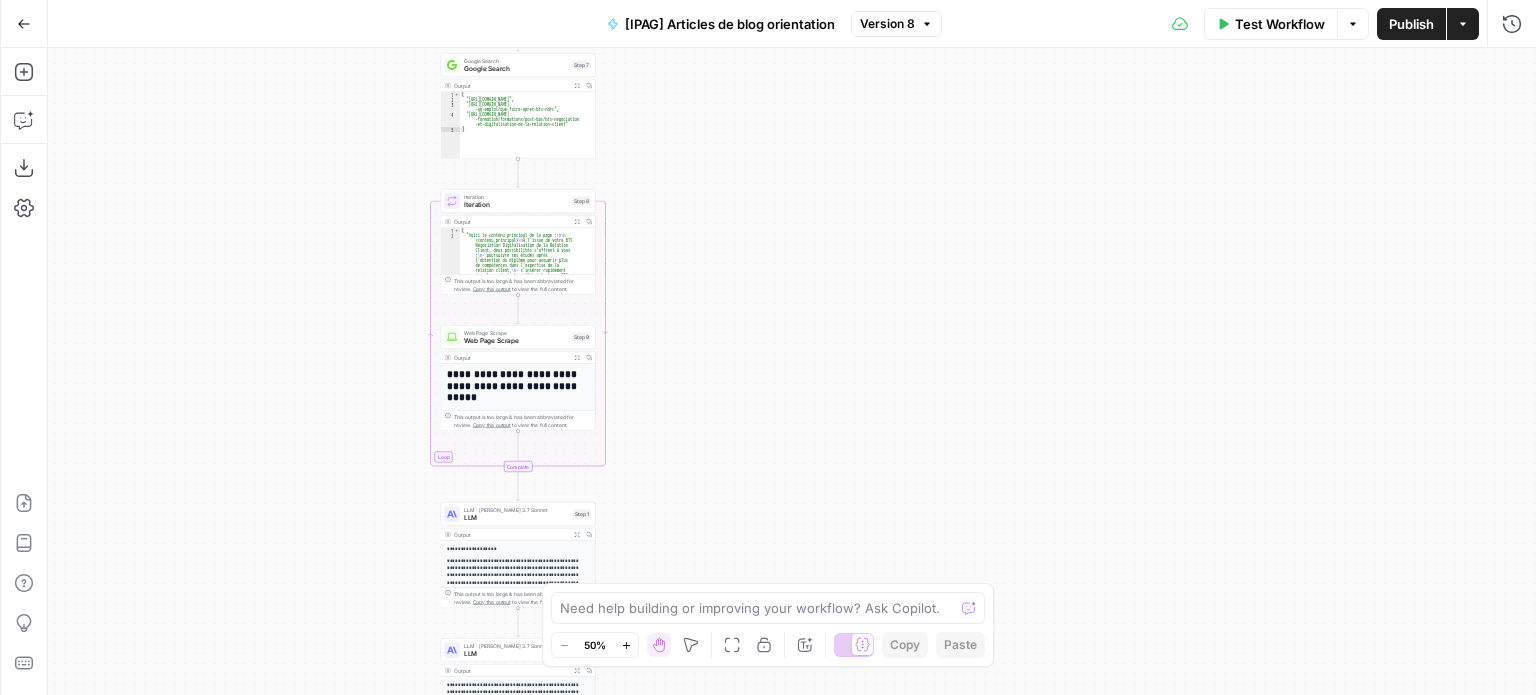 drag, startPoint x: 1040, startPoint y: 216, endPoint x: 761, endPoint y: 448, distance: 362.85672 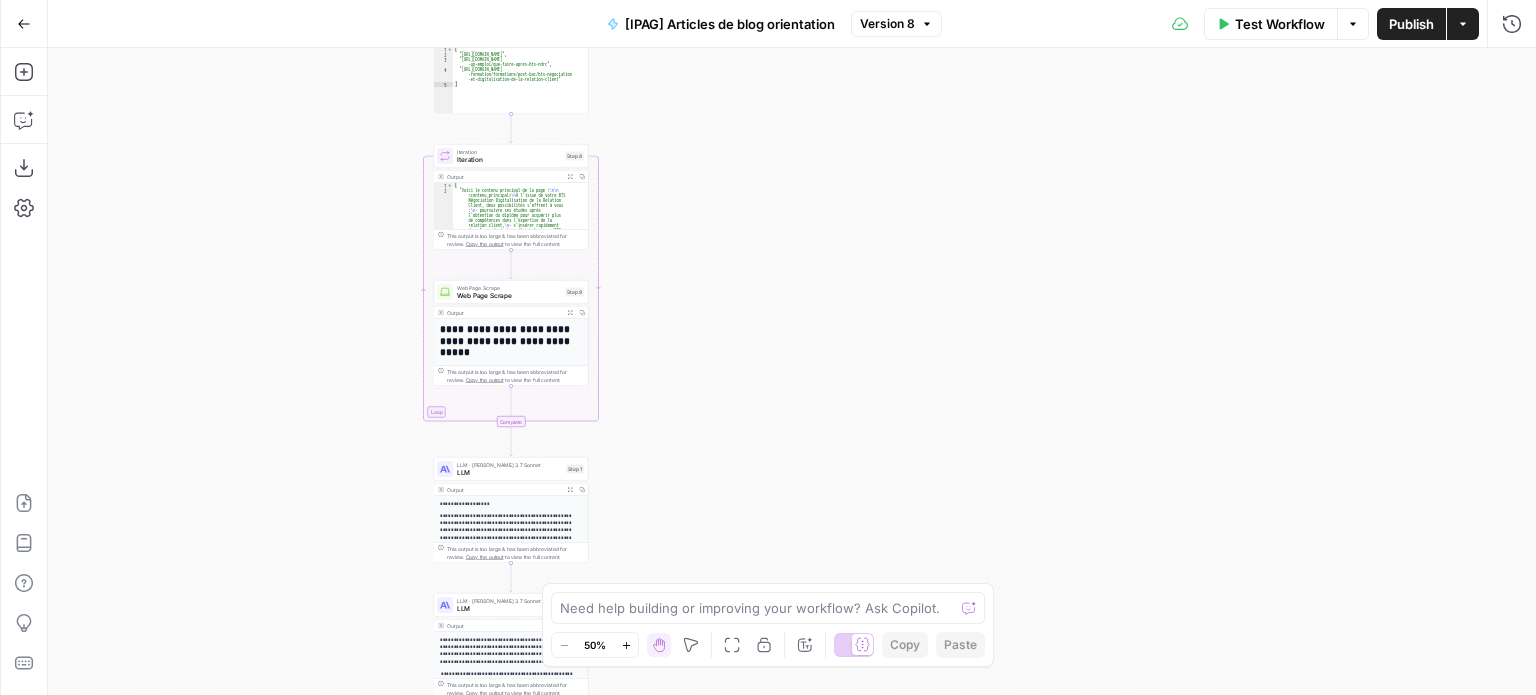drag, startPoint x: 768, startPoint y: 376, endPoint x: 762, endPoint y: 157, distance: 219.08218 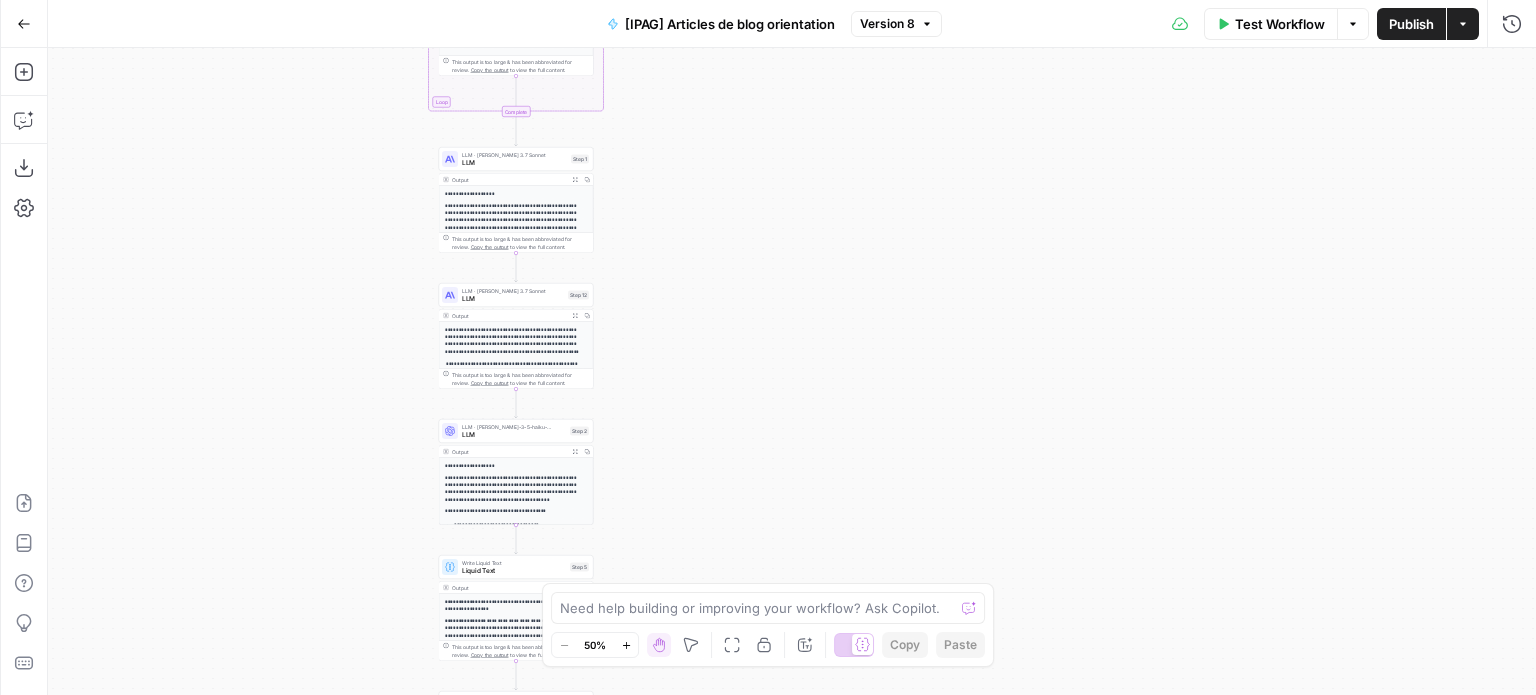 drag, startPoint x: 765, startPoint y: 338, endPoint x: 772, endPoint y: 151, distance: 187.13097 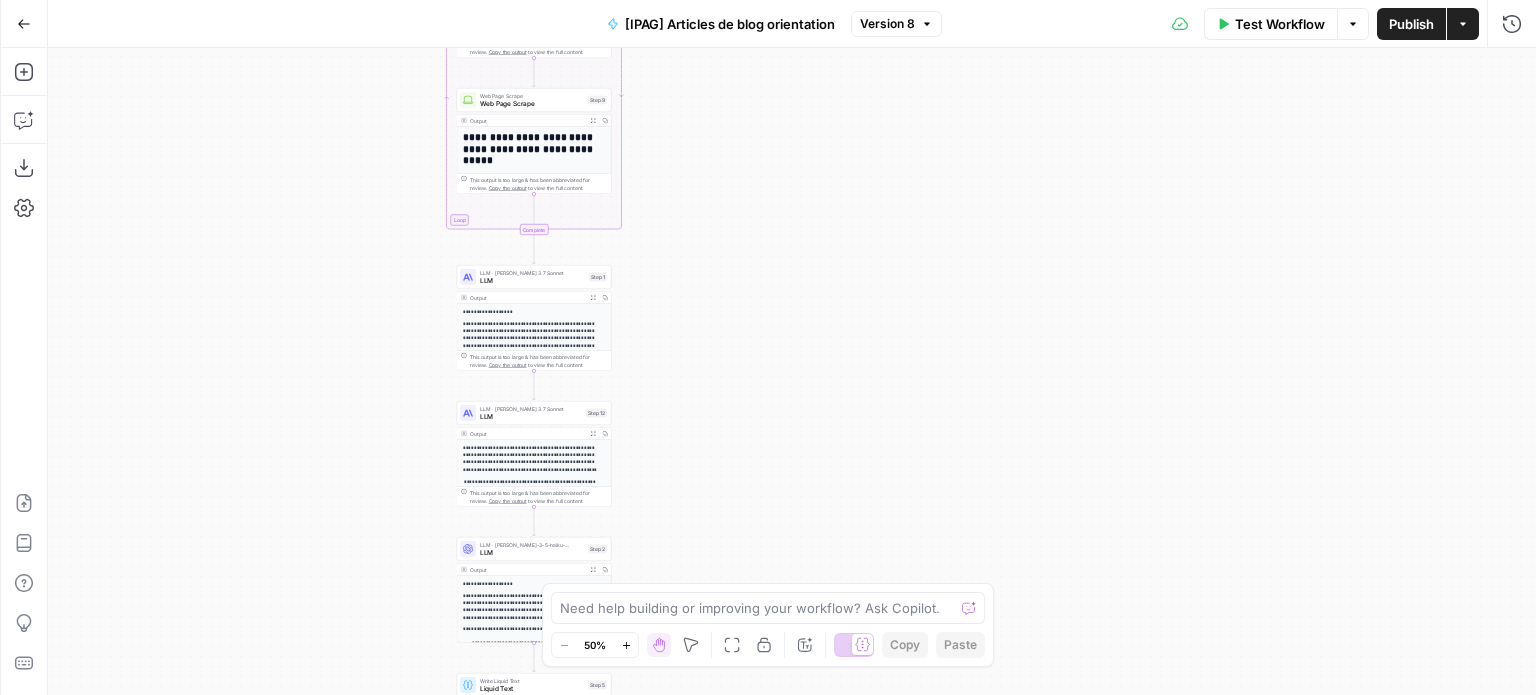 drag, startPoint x: 780, startPoint y: 269, endPoint x: 794, endPoint y: 481, distance: 212.46176 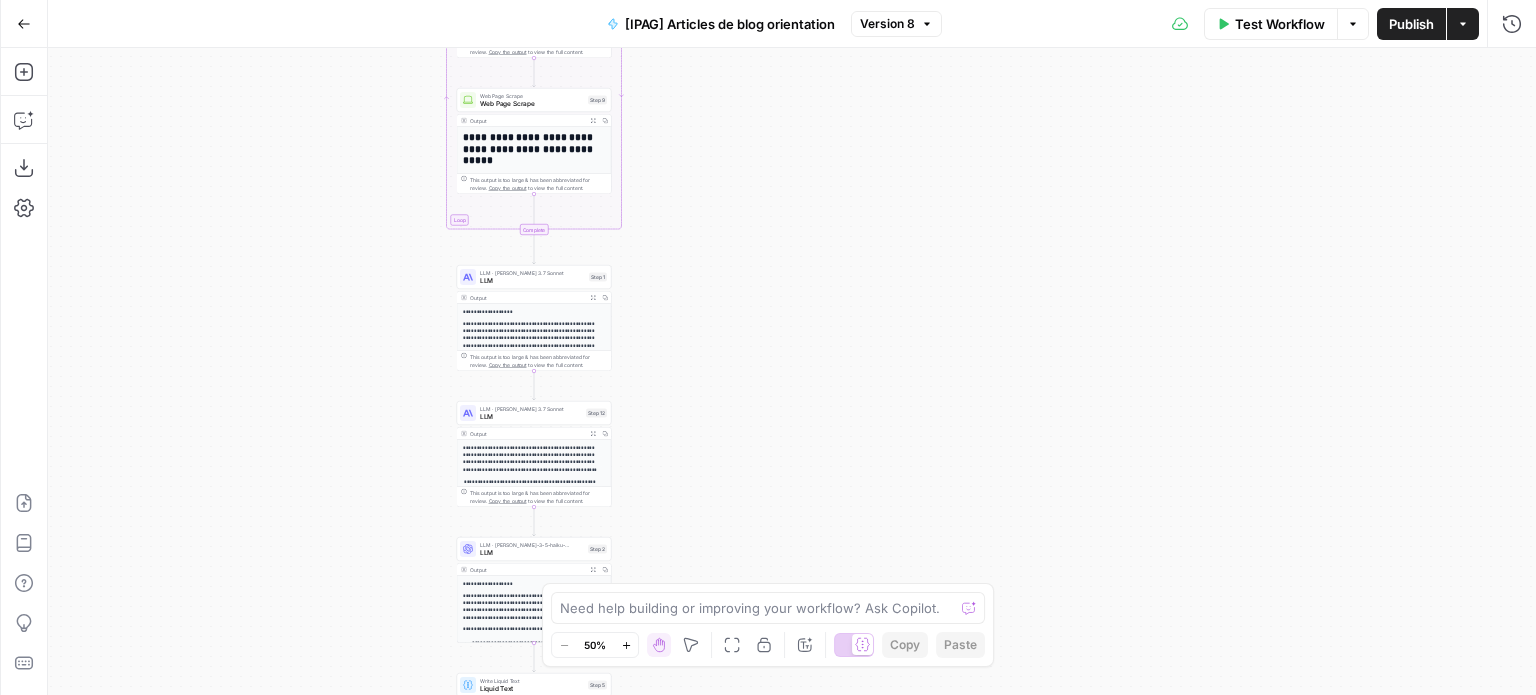 click on "Workflow Set Inputs Inputs Google Search Google Search Step 7 Output Expand Output Copy 1 2 3 4 5 [    "https://btsndrcgap.fr/les-poursuites-detudes/" ,    "https://fr.indeed.com/conseils-carrieres/trouver        -un-emploi/que-faire-apres-bts-ndrc" ,    "https://www.onisep.fr/ressources/univers        -formation/formations/post-bac/bts-negociation        -et-digitalisation-de-la-relation-client" ]     XXXXXXXXXXXXXXXXXXXXXXXXXXXXXXXXXXXXXXXXXXXXXXXXXXXXXXXXXXXXXXXXXXXXXXXXXXXXXXXXXXXXXXXXXXXXXXXXXXXXXXXXXXXXXXXXXXXXXXXXXXXXXXXXXXXXXXXXXXXXXXXXXXXXXXXXXXXXXXXXXXXXXXXXXXXXXXXXXXXXXXXXXXXXXXXXXXXXXXXXXXXXXXXXXXXXXXXXXXXXXXXXXXXXXXXXXXXXXXXXXXXXXXXXXXXXXXXXXXXXXXXXXXXXXXXXXXXXXXXXXXXXXXXXXXXXXXXXXXXXXXXXXXXXXXXXXXXXXXXXXXXXXXXXXXXXXXXXXXXXXXXXXXXXXXXXXXXXXXXXXXXXXXXXXXXXXXXXXXXXXXXXXXXXXXXXXXXXXXXXXXXXXXXXXXXXXXXXXXXXXXXXXXXXXXXXXXXXXXXXXXXXXXXXXXXXXXXXXXXXXXXXXXXXXXXXXXXXXXXXXXXXXXXXXXXXXXXXXXXXXXXXXXXXXXXX Loop Iteration Iteration Step 8 Output Expand Output Copy 1 2 [    \n\n" at bounding box center (792, 371) 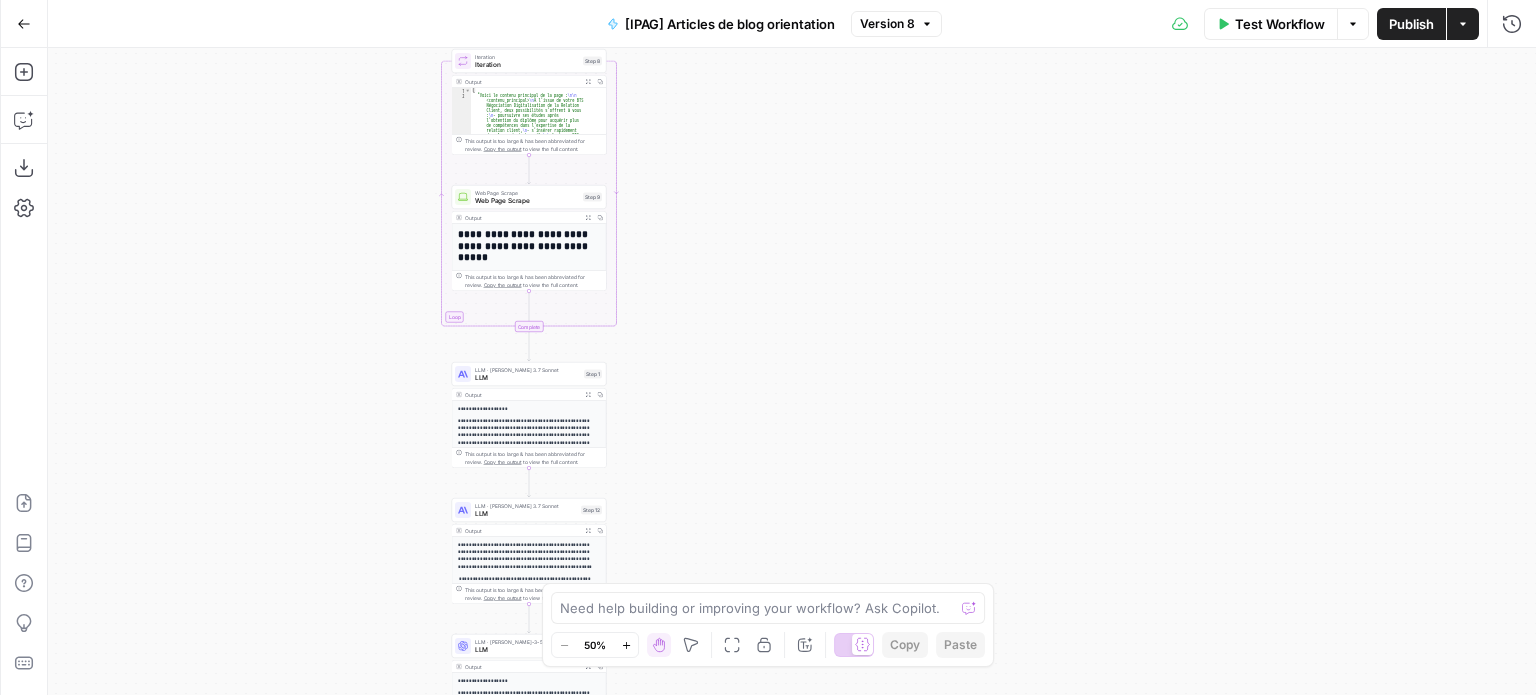 drag, startPoint x: 800, startPoint y: 339, endPoint x: 792, endPoint y: 460, distance: 121.264175 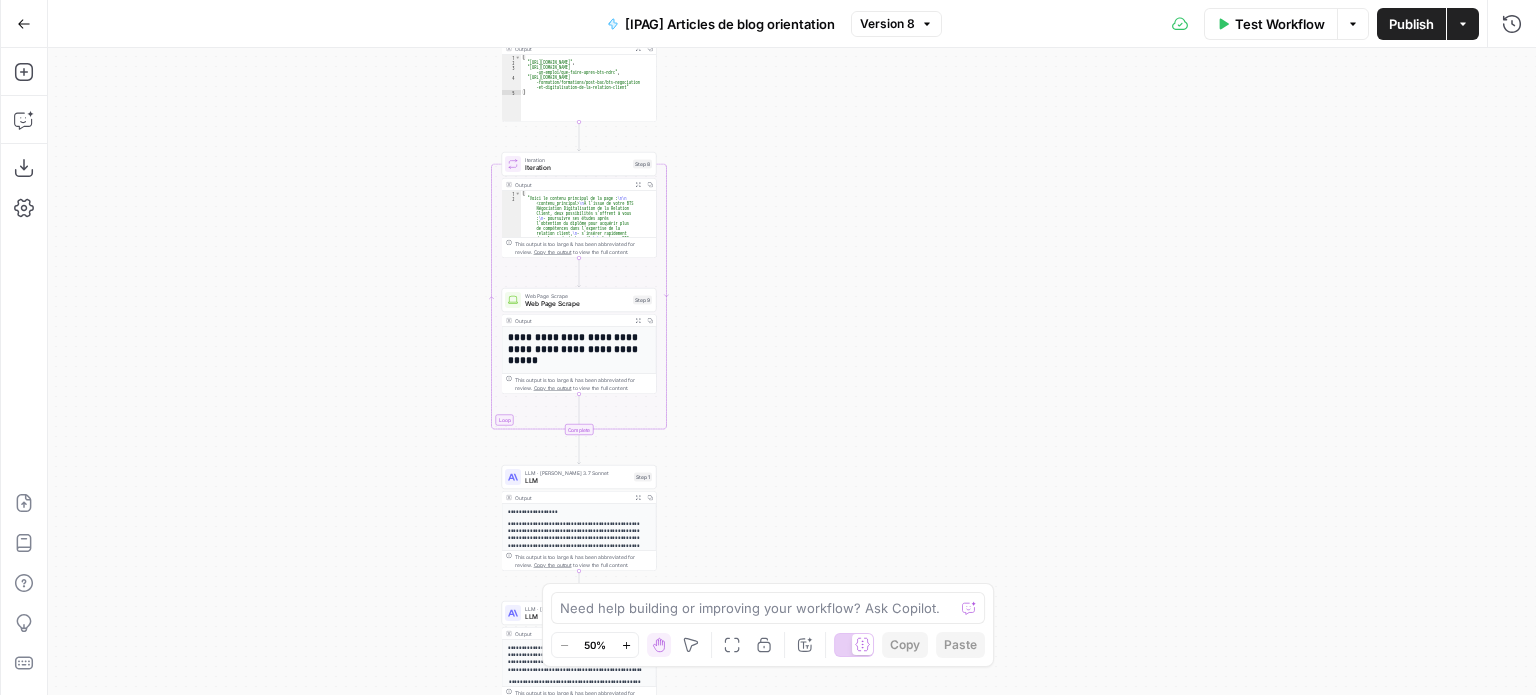 drag, startPoint x: 699, startPoint y: 380, endPoint x: 876, endPoint y: 409, distance: 179.35997 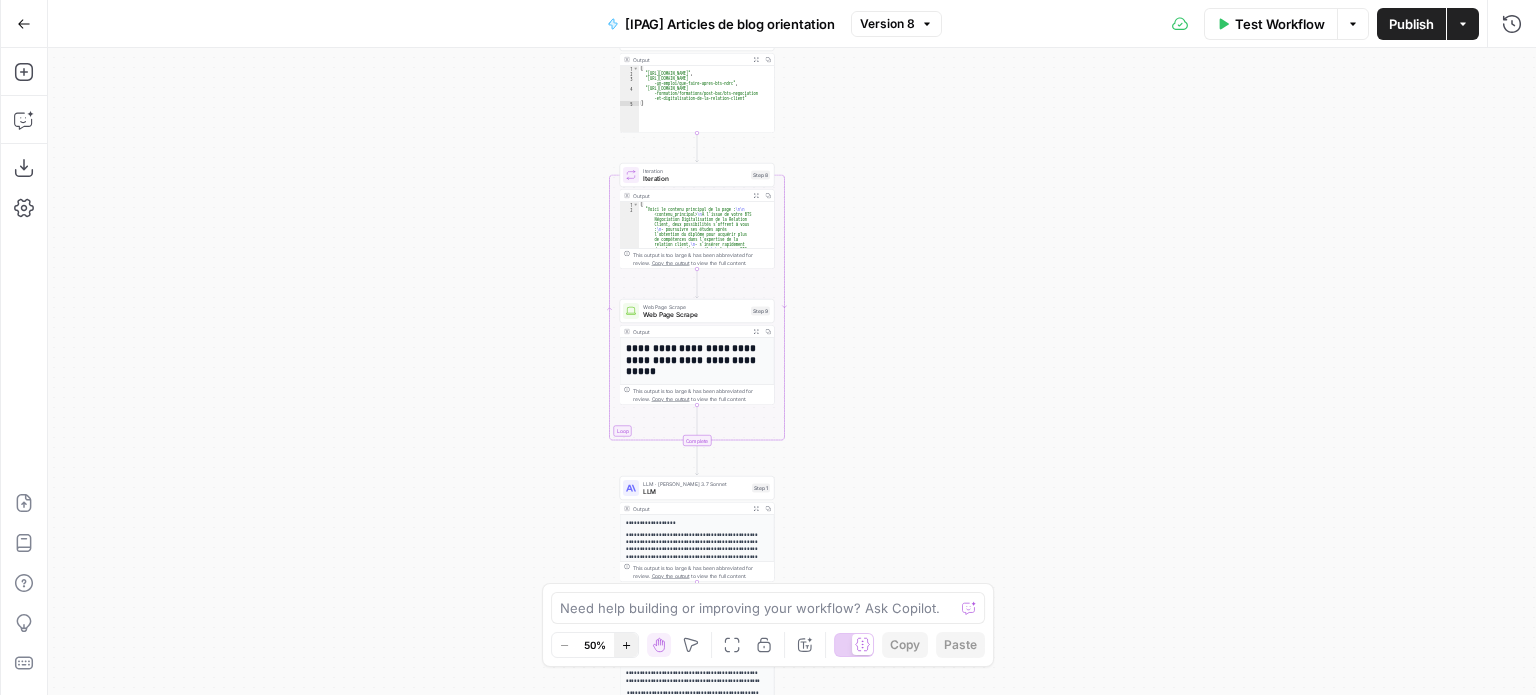 click on "Zoom In" at bounding box center (626, 645) 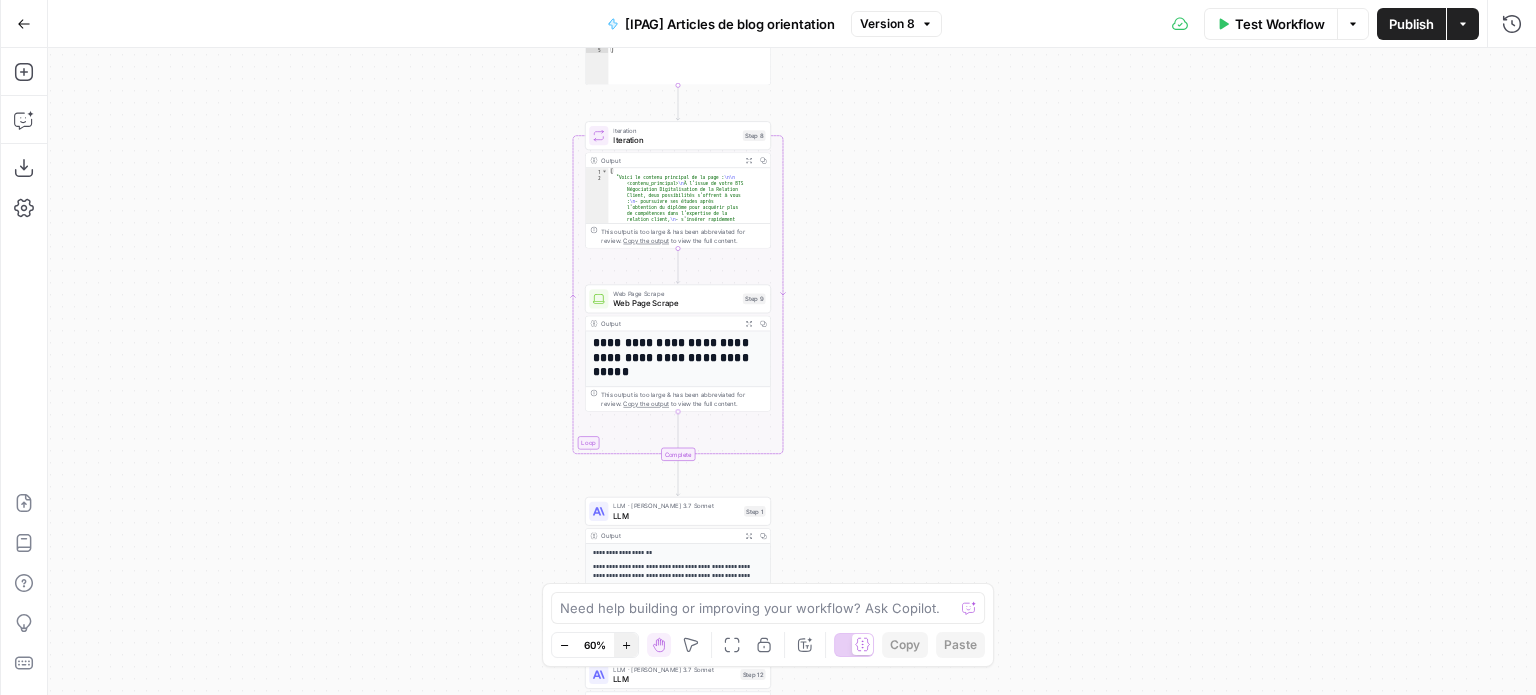 click on "Zoom In" at bounding box center [626, 645] 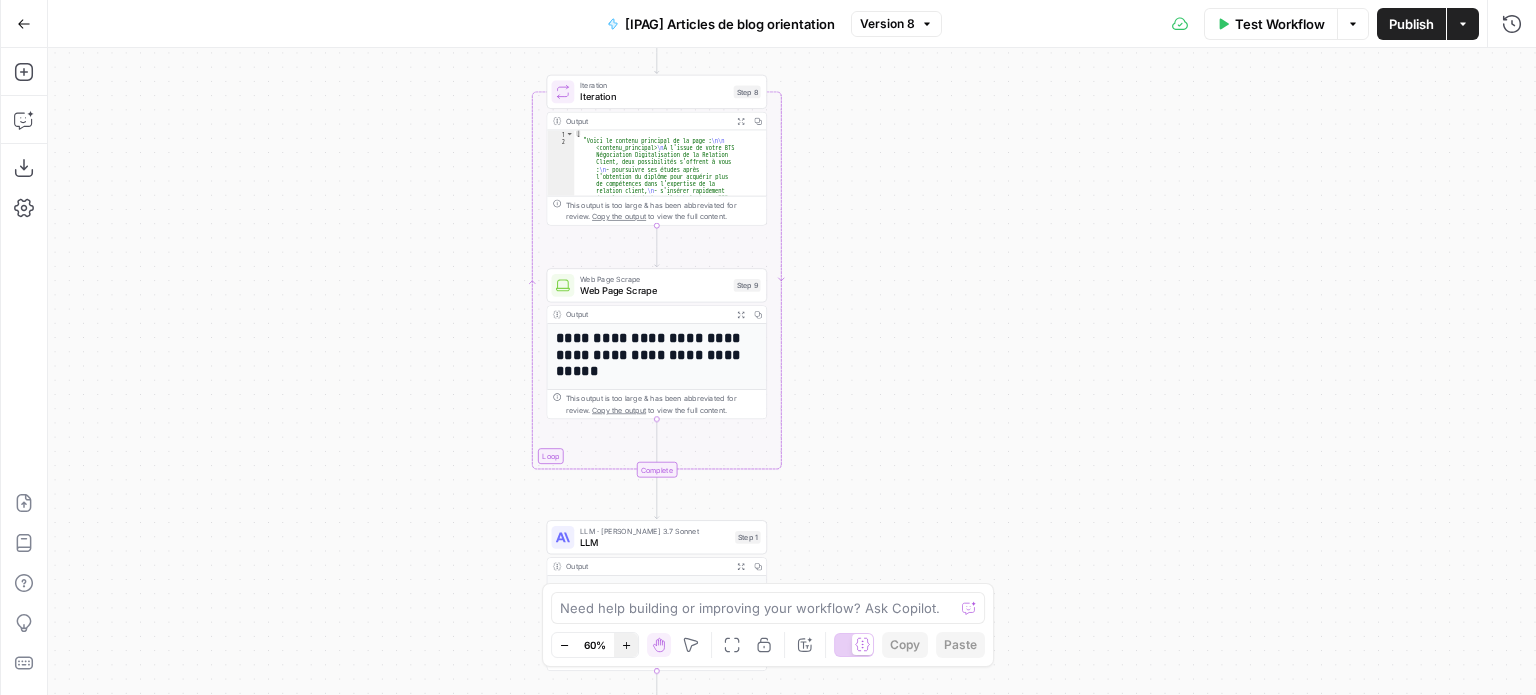 click on "Zoom In" at bounding box center [626, 645] 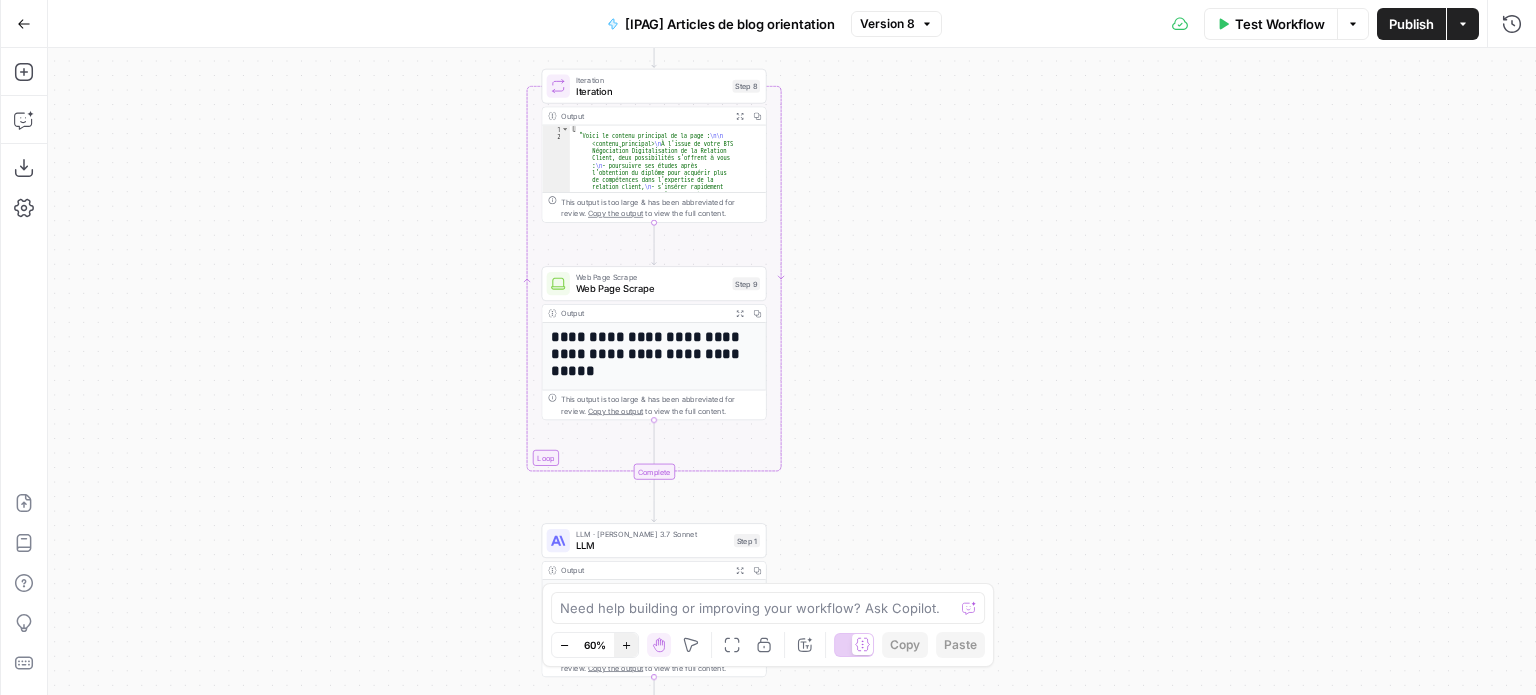click on "Zoom In" at bounding box center [626, 645] 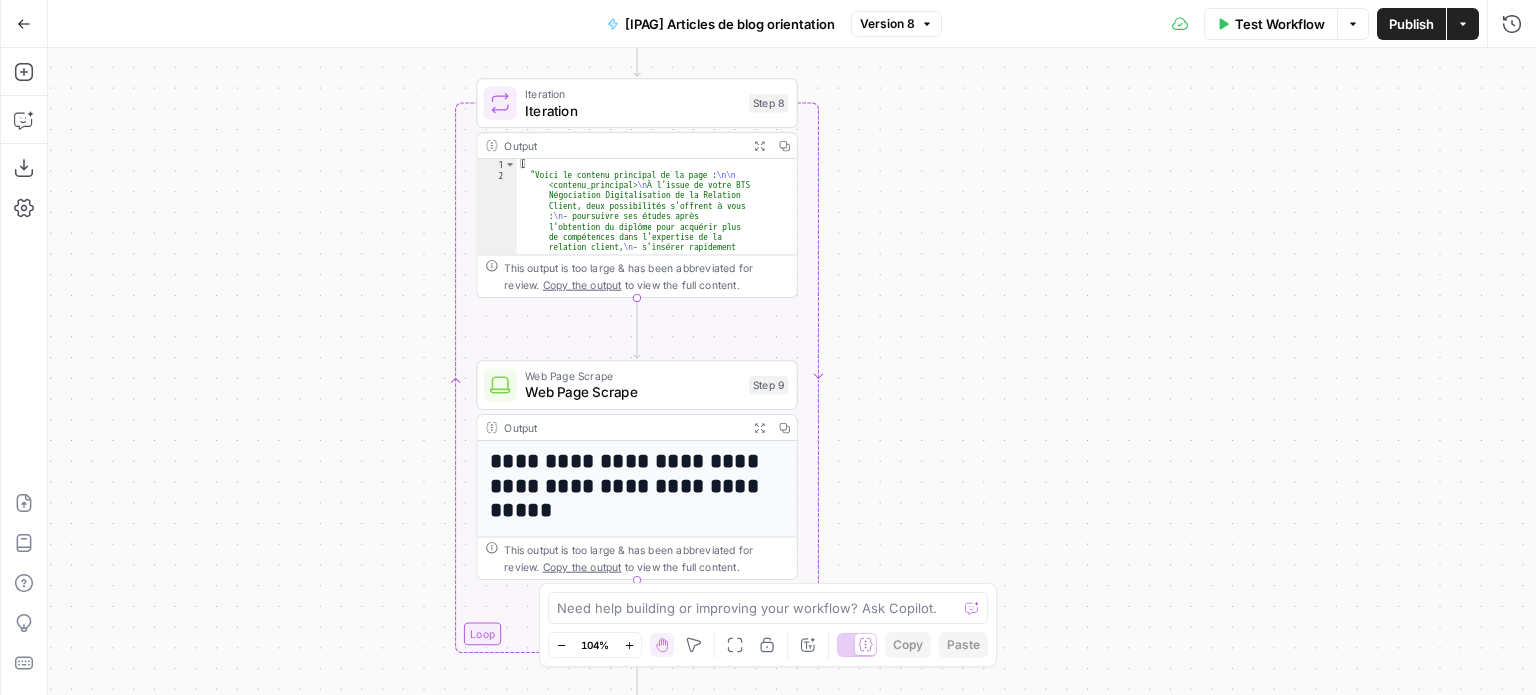 drag, startPoint x: 962, startPoint y: 308, endPoint x: 993, endPoint y: 515, distance: 209.30838 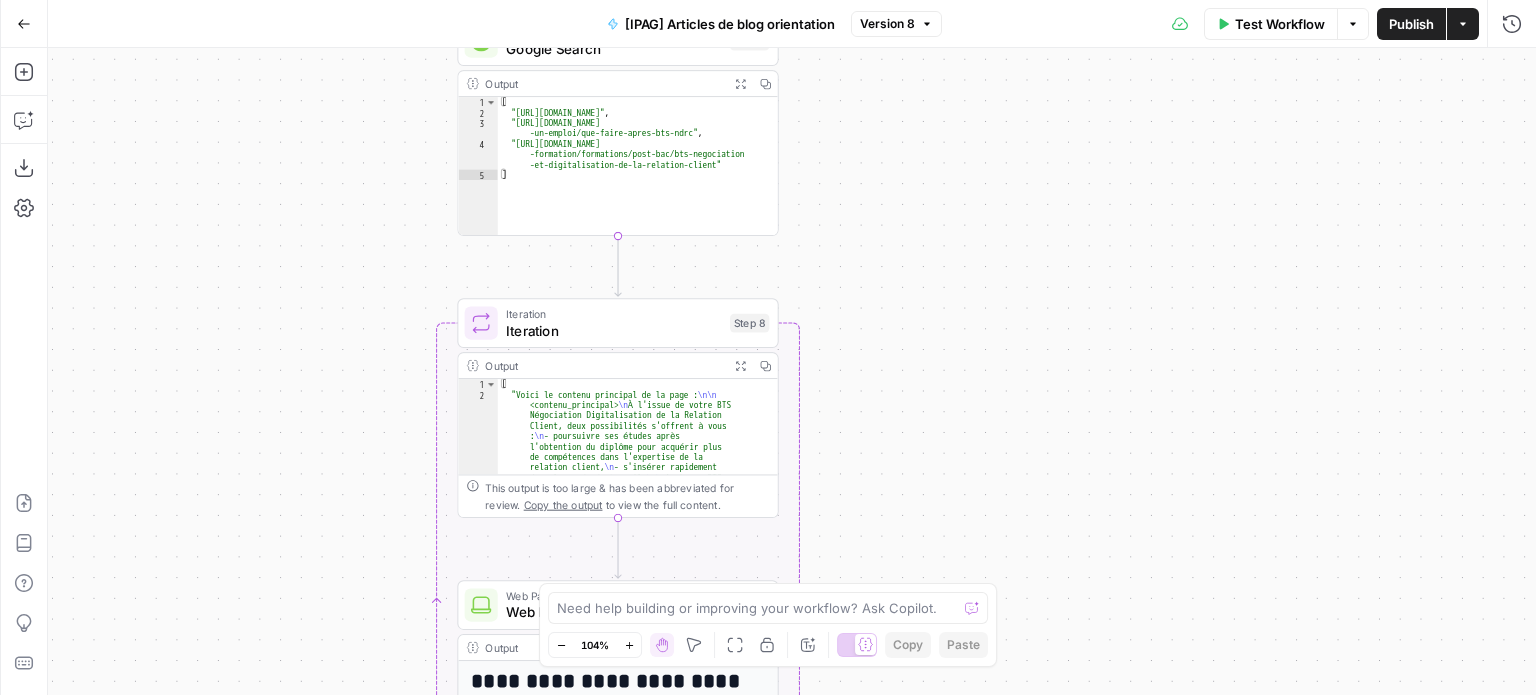 drag, startPoint x: 1040, startPoint y: 297, endPoint x: 1004, endPoint y: 517, distance: 222.926 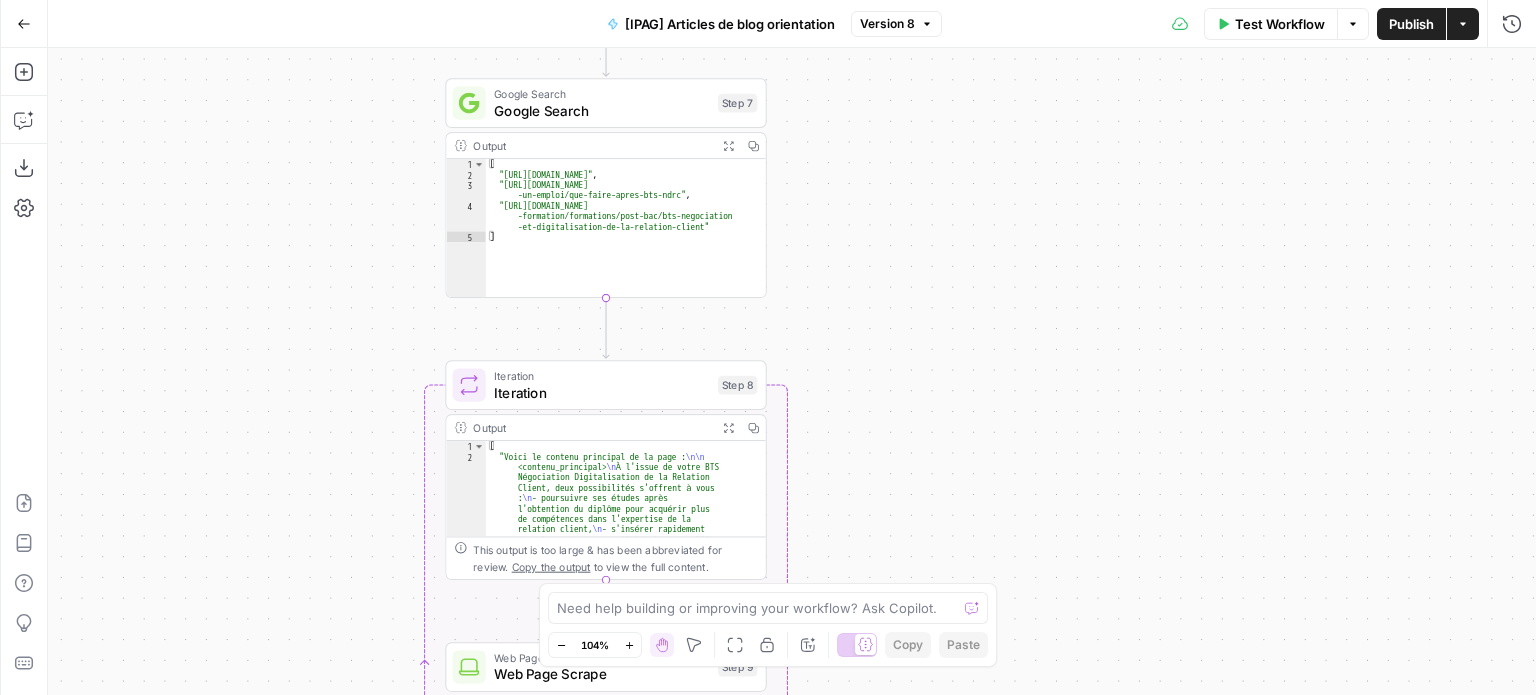 drag, startPoint x: 1004, startPoint y: 381, endPoint x: 996, endPoint y: 441, distance: 60.530983 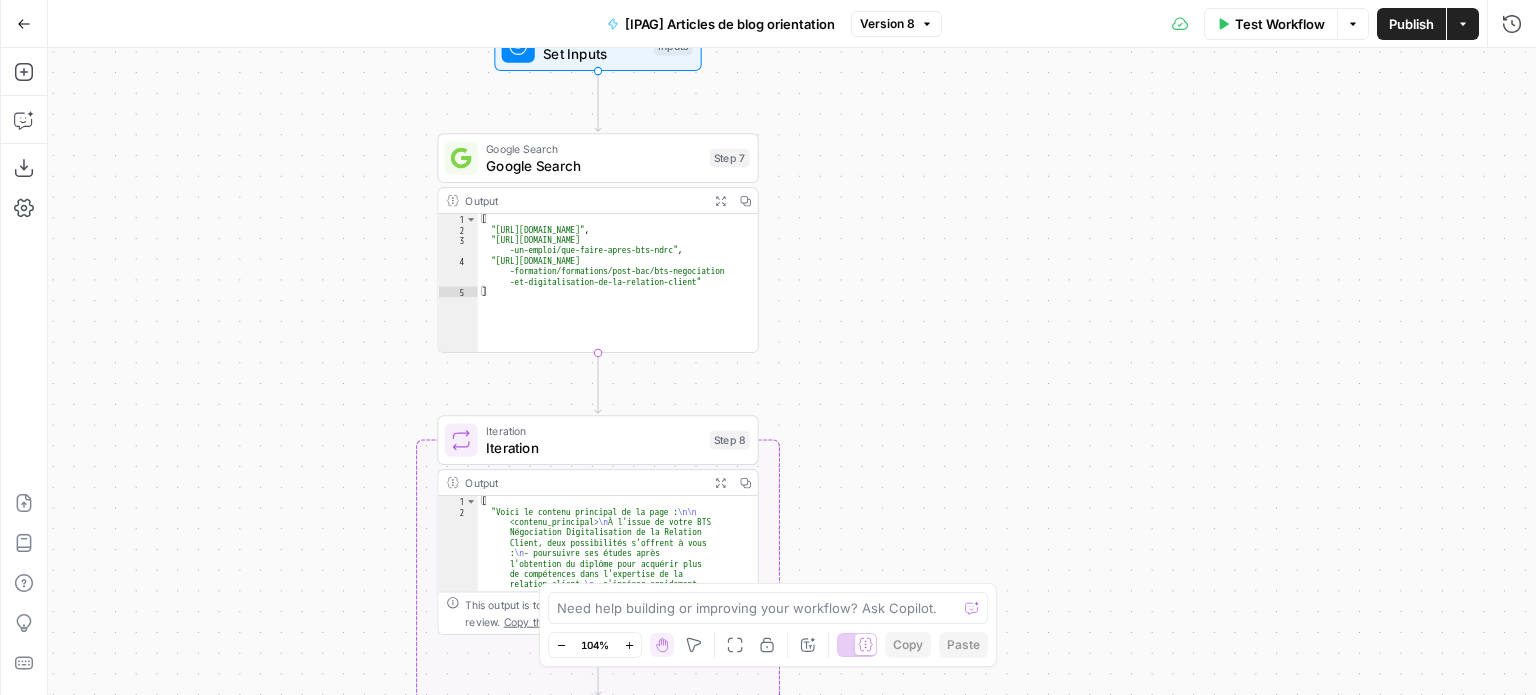 click on "Google Search" at bounding box center [594, 165] 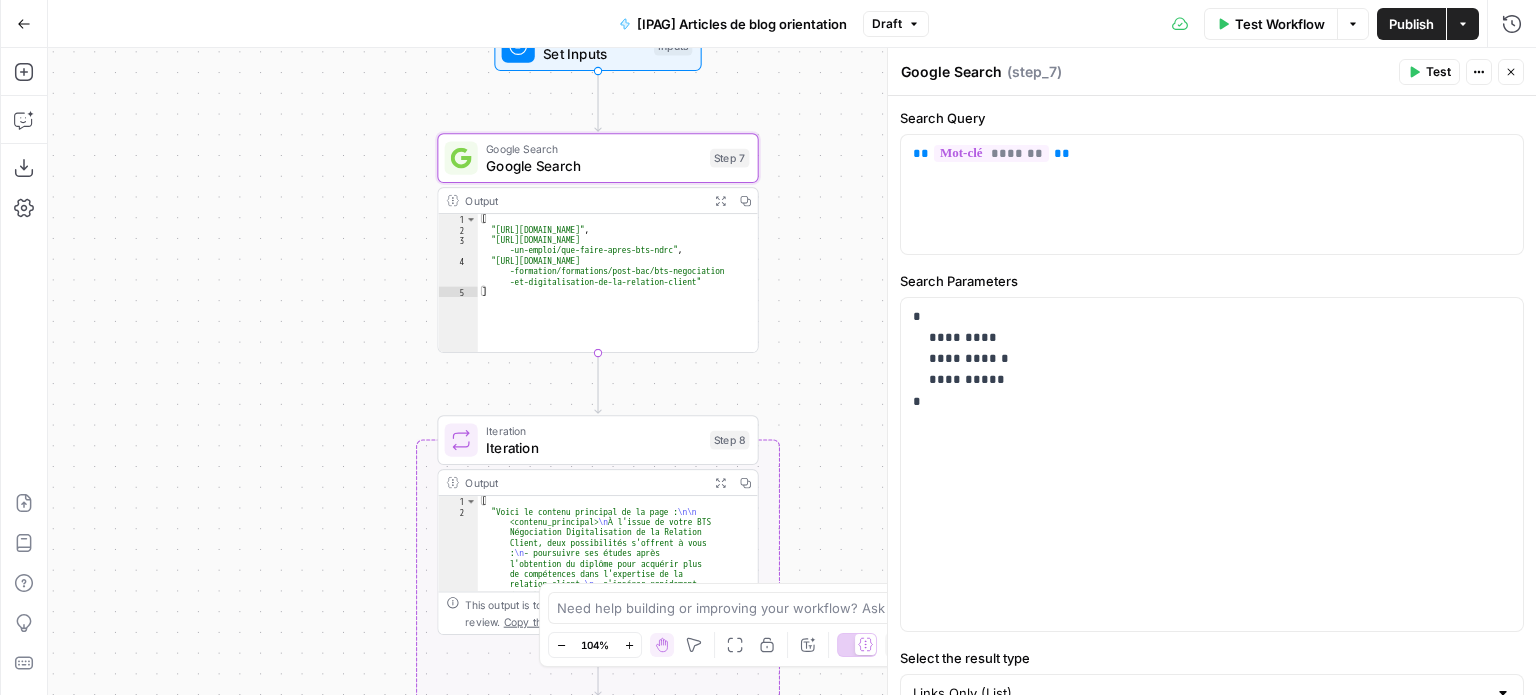 click on "Iteration" at bounding box center (594, 447) 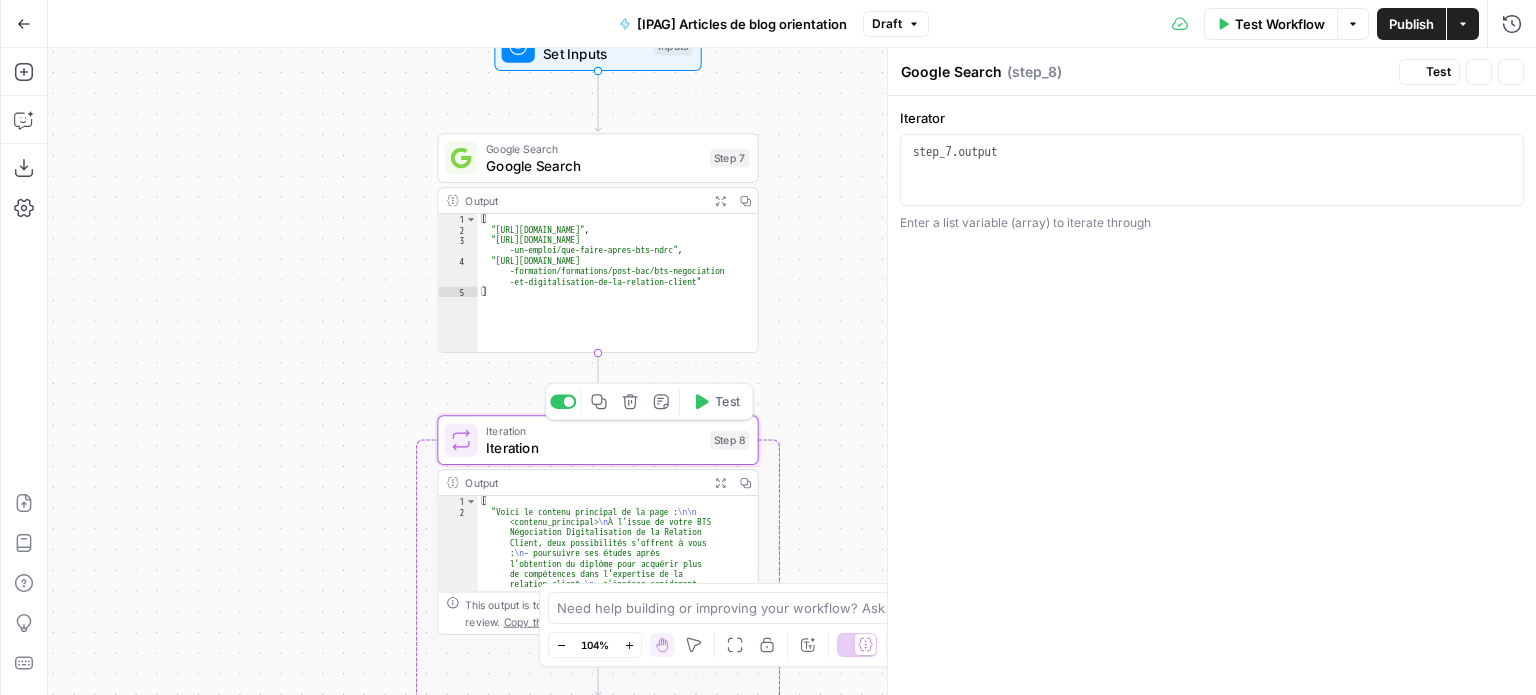 type on "Iteration" 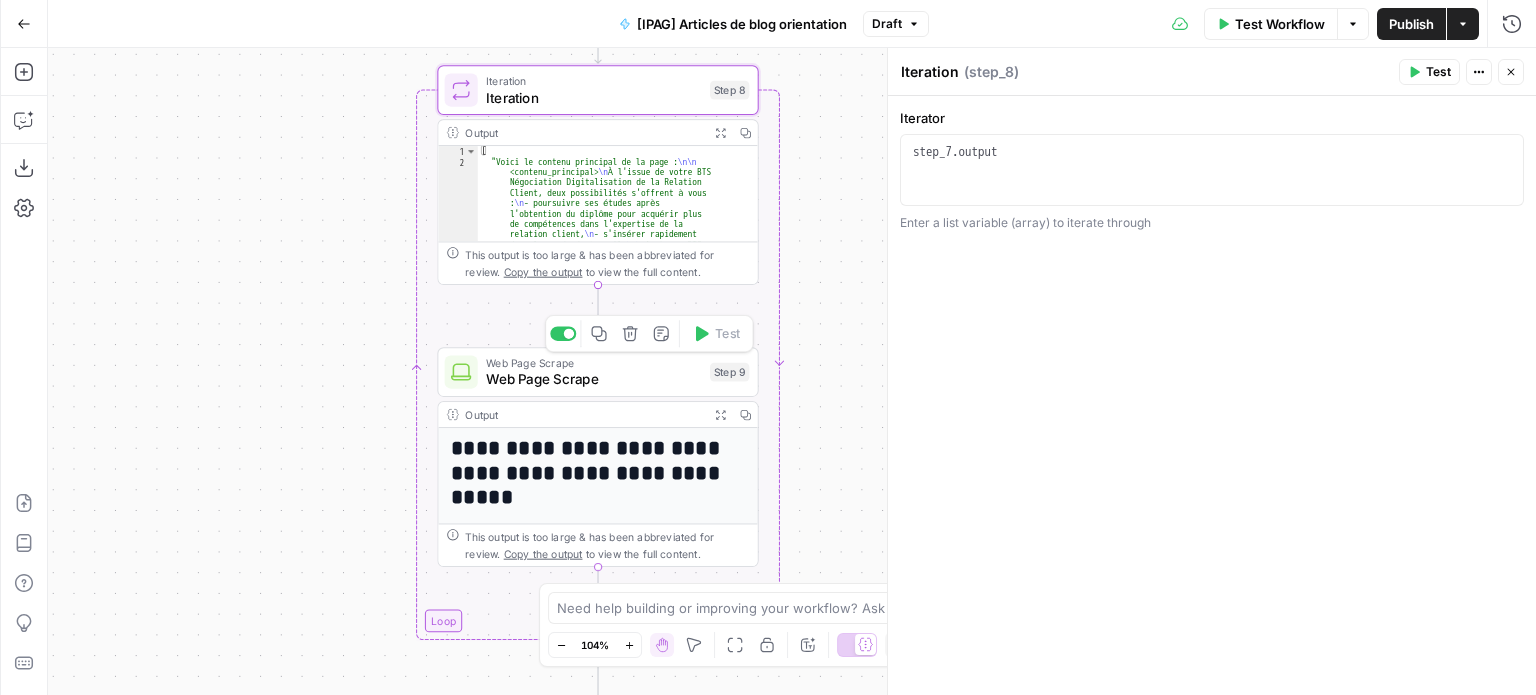 click on "Web Page Scrape" at bounding box center [594, 379] 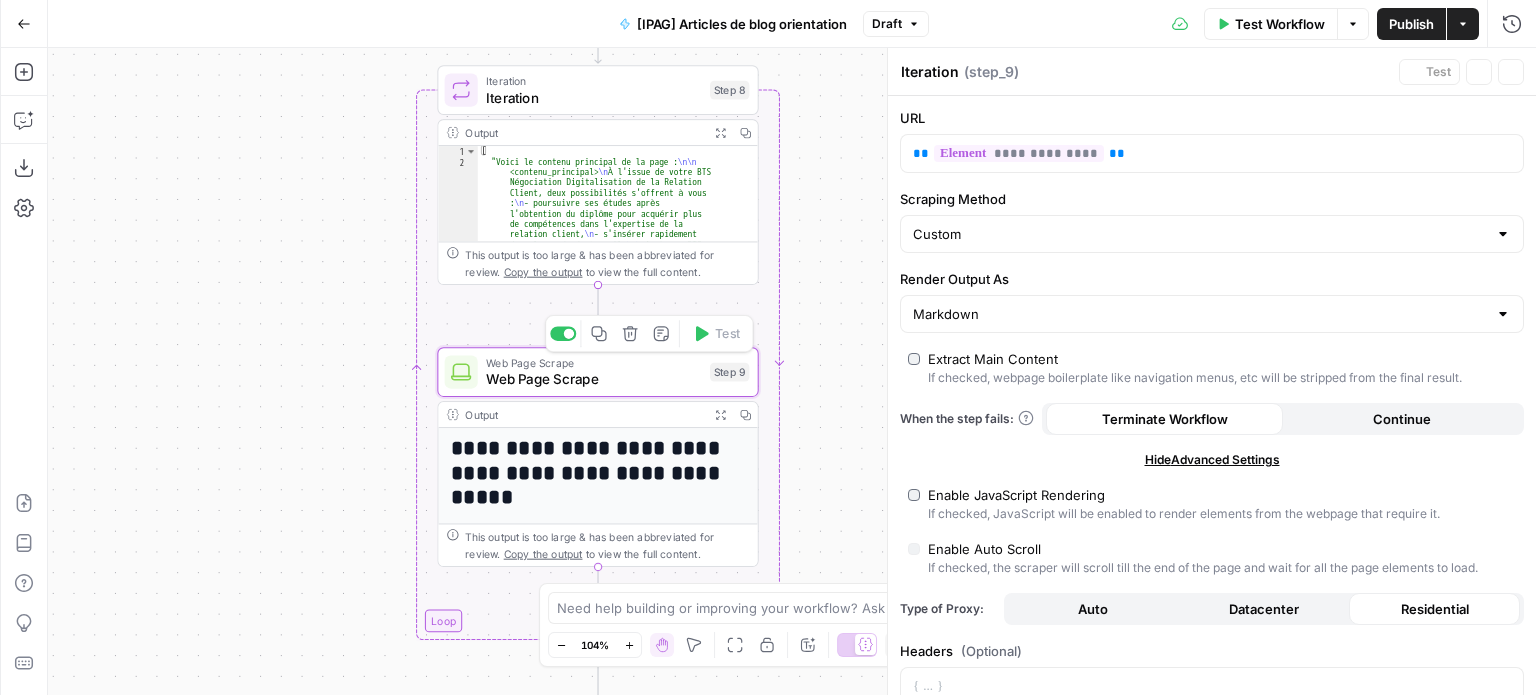 type on "Web Page Scrape" 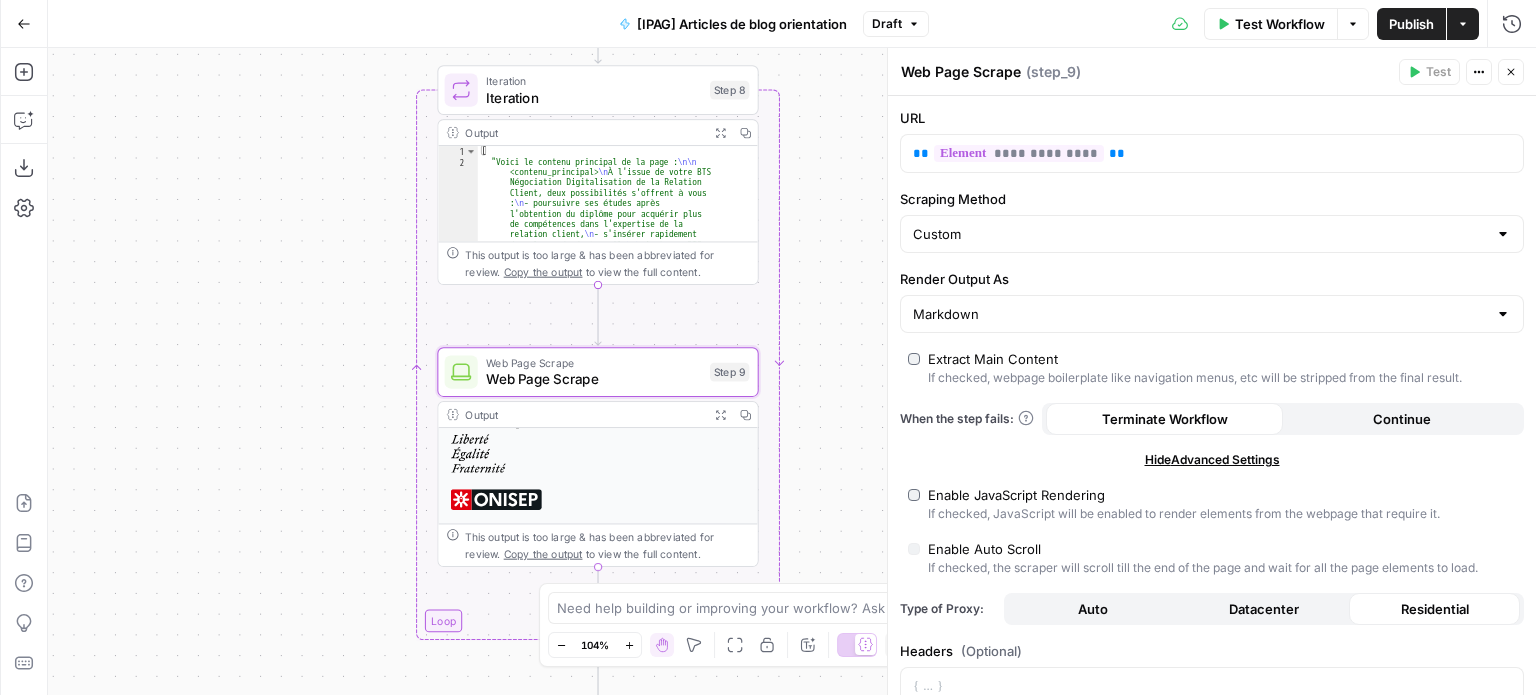 scroll, scrollTop: 400, scrollLeft: 0, axis: vertical 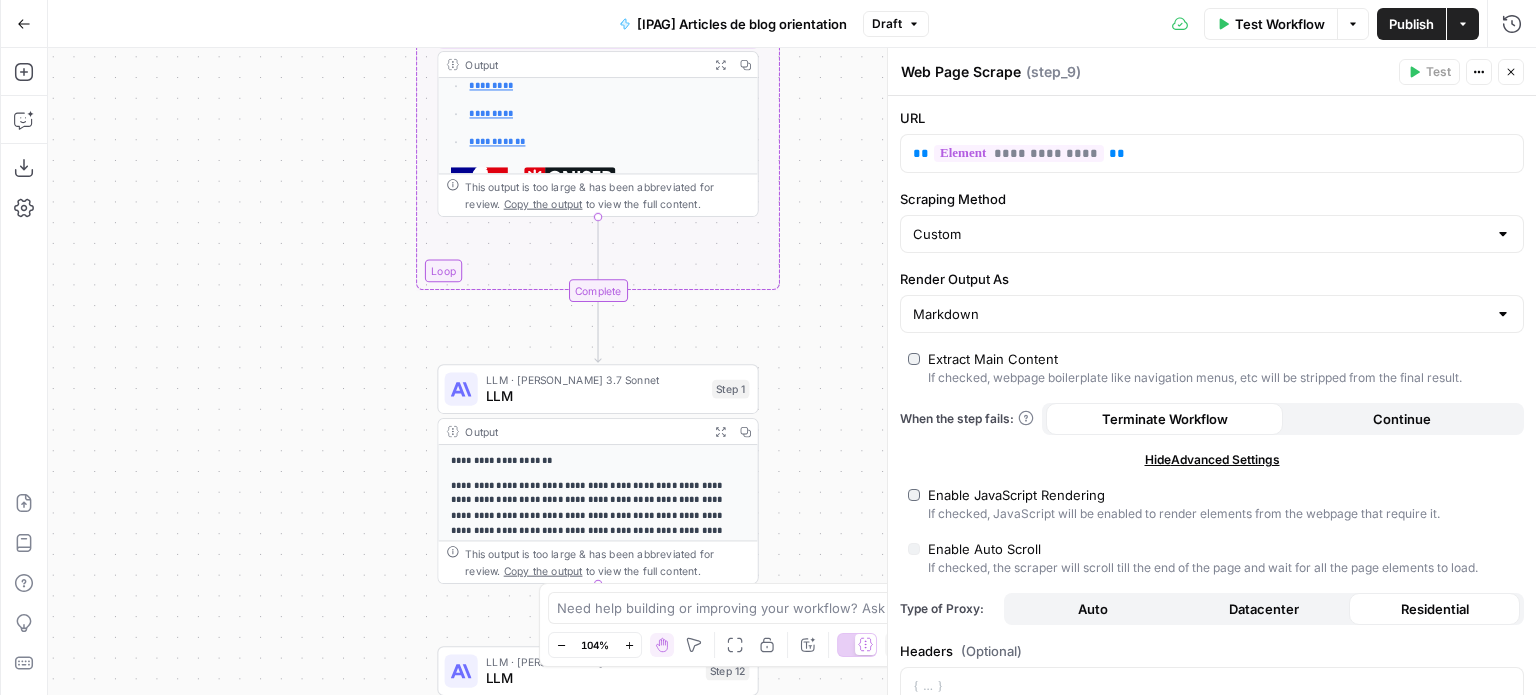 click on "LLM" at bounding box center [595, 396] 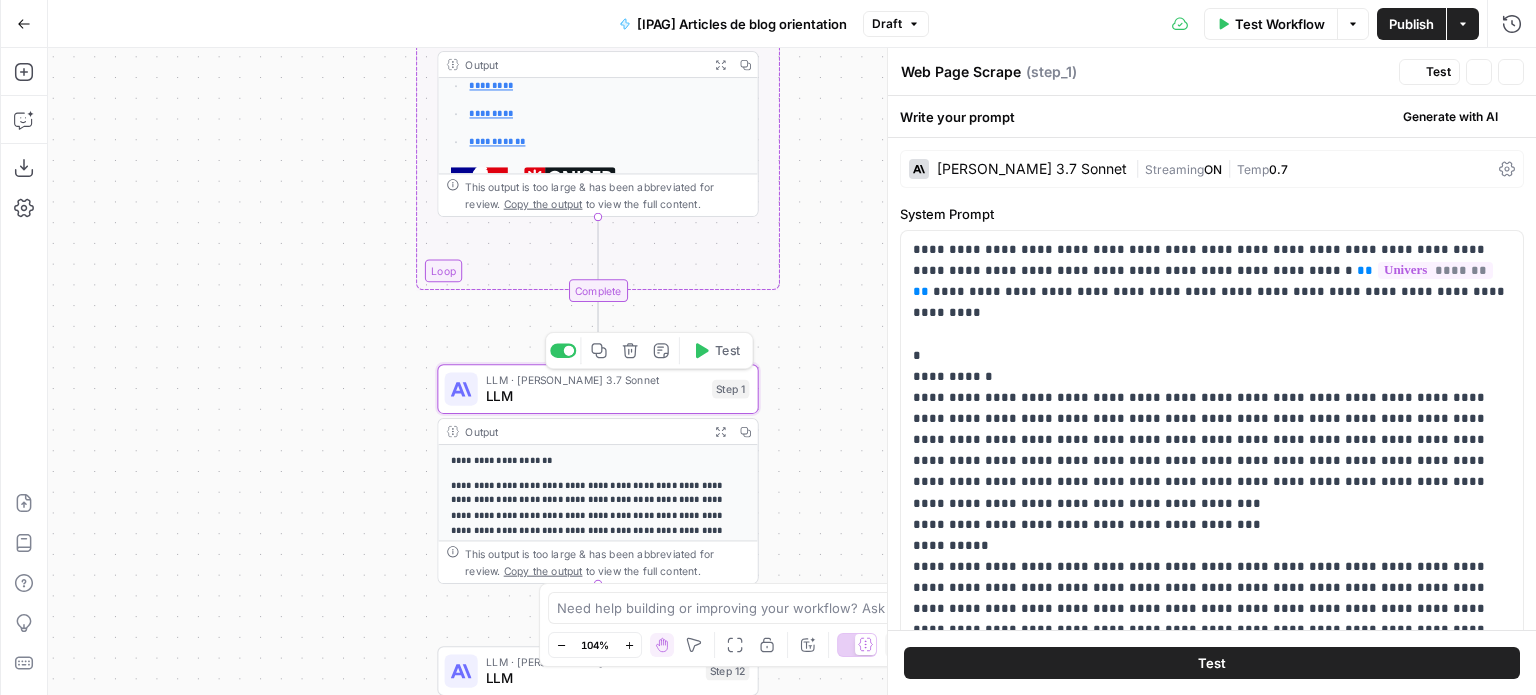 type on "LLM" 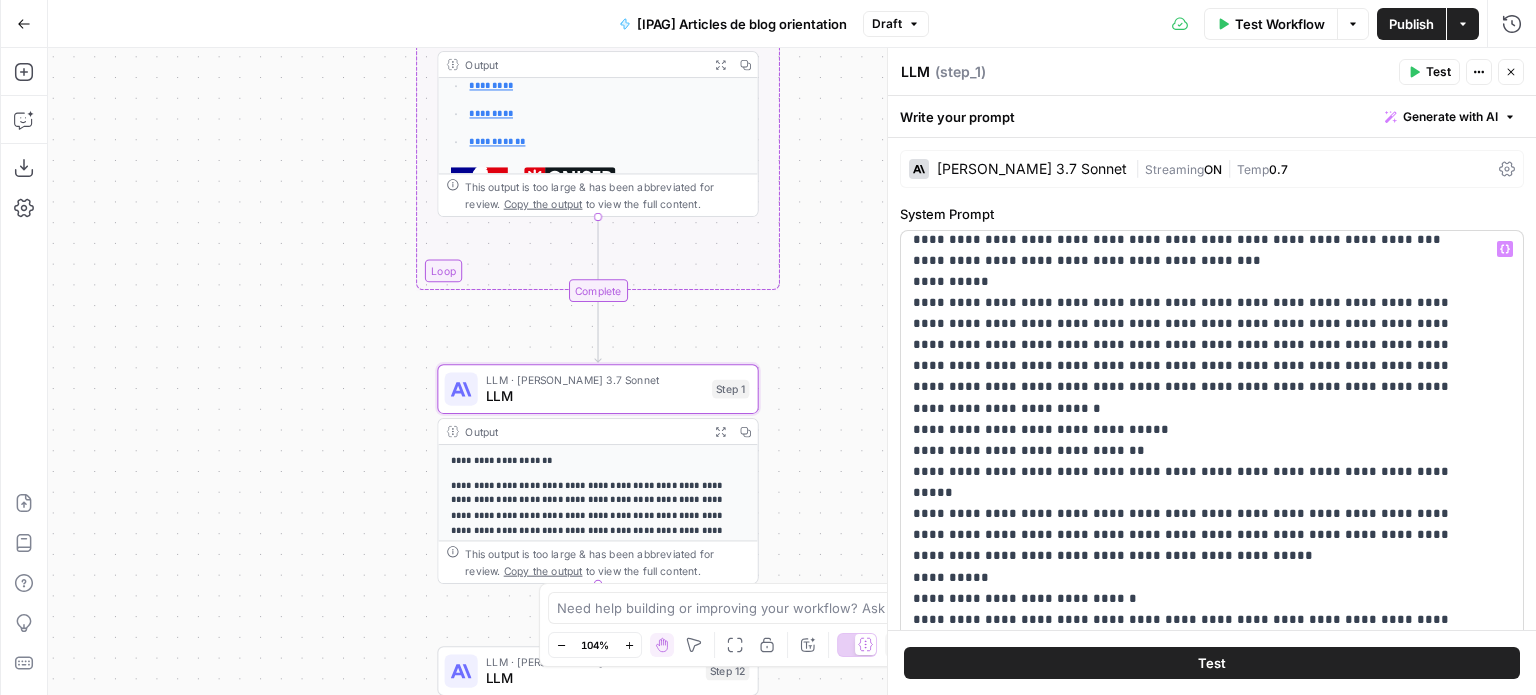 scroll, scrollTop: 100, scrollLeft: 0, axis: vertical 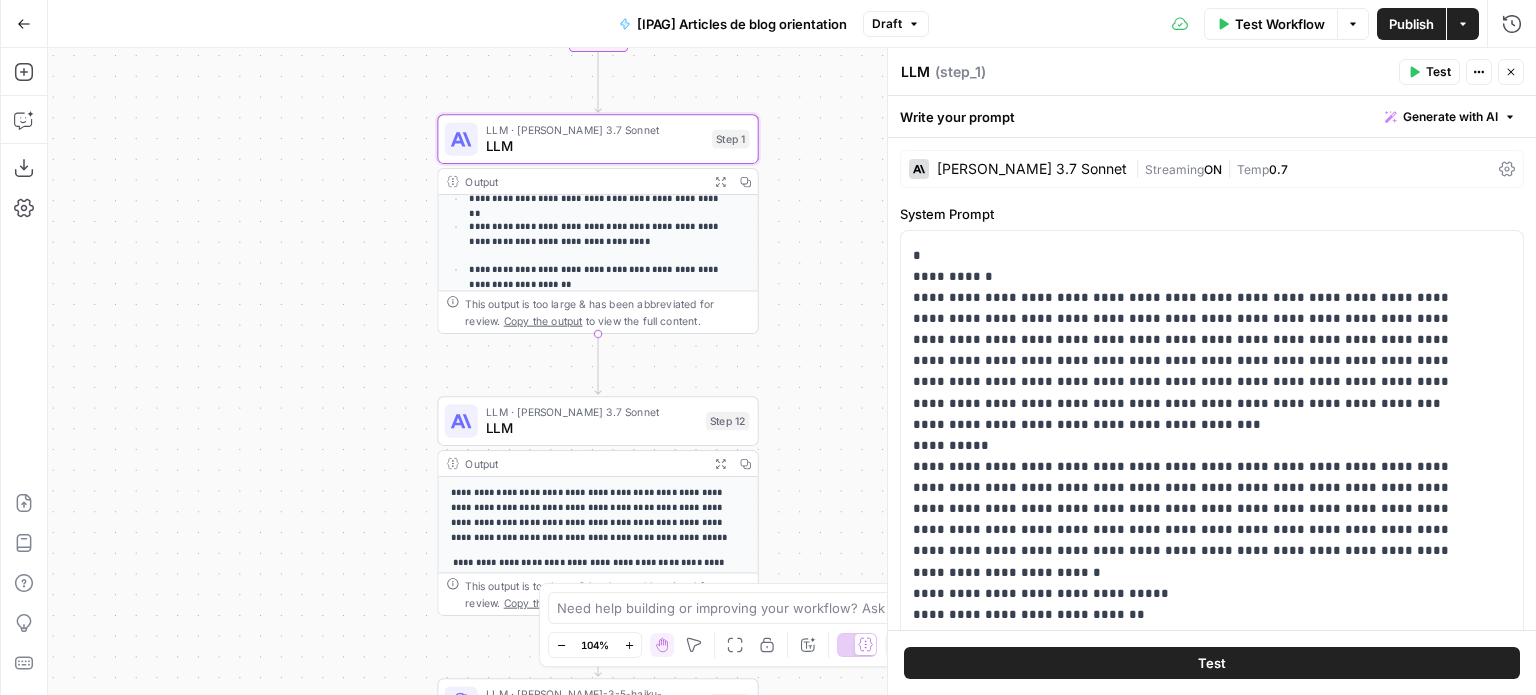 click on "LLM · Claude 3.7 Sonnet LLM Step 12 Copy step Delete step Add Note Test" at bounding box center [597, 421] 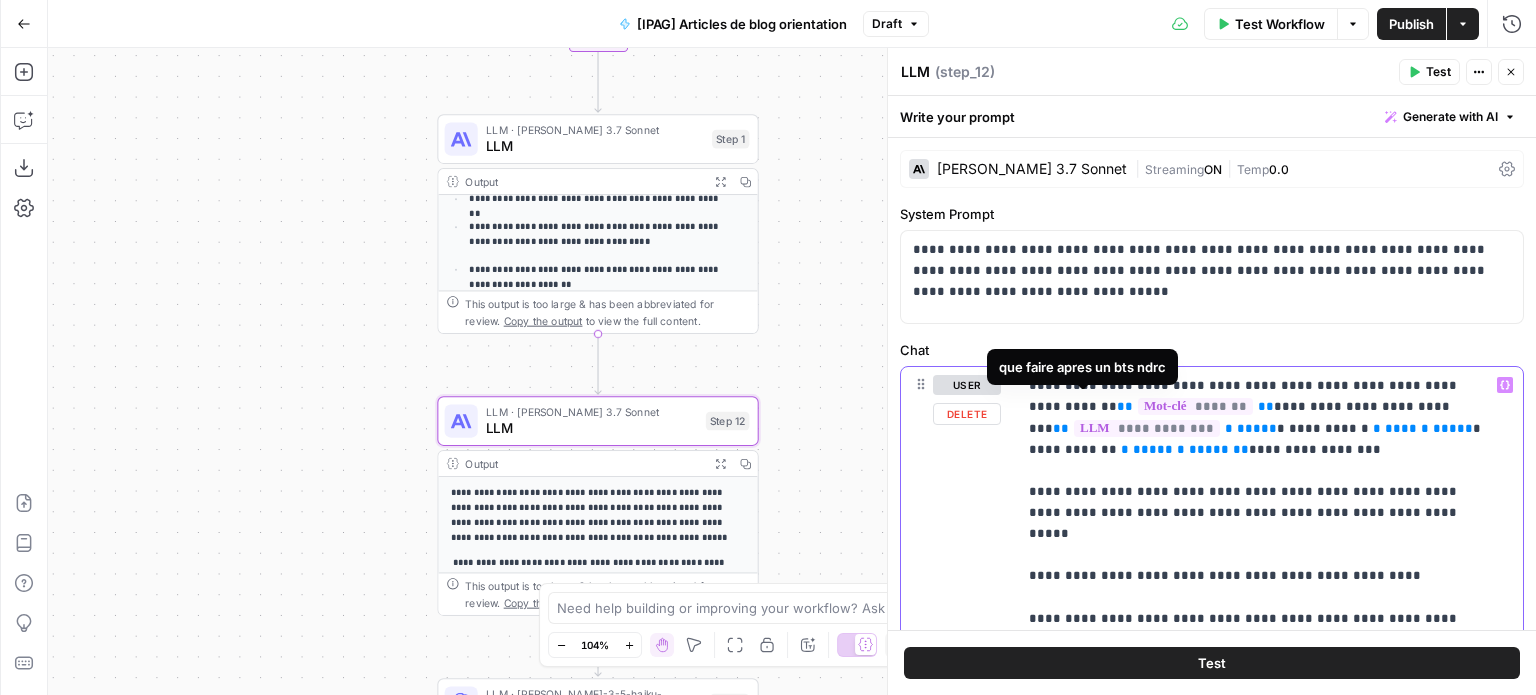 click on "**********" at bounding box center (1262, 533) 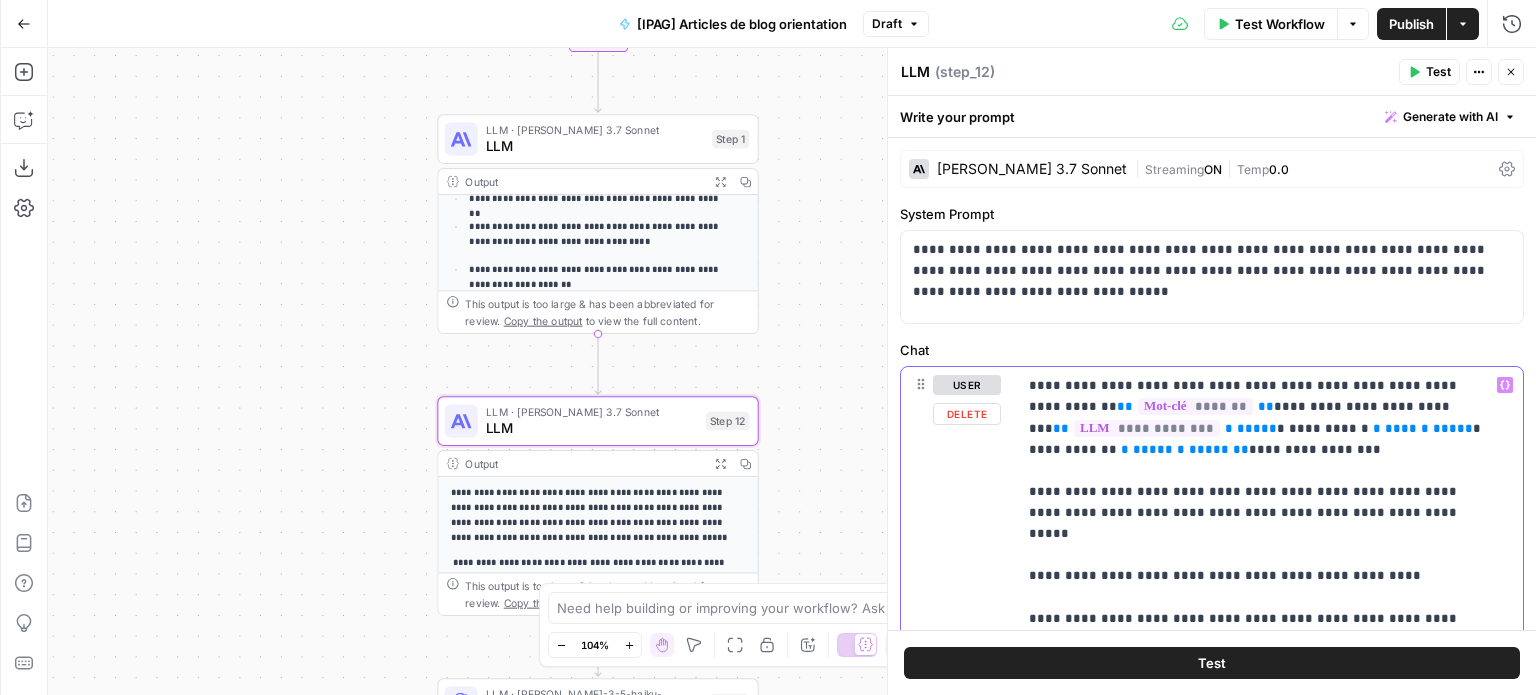 type 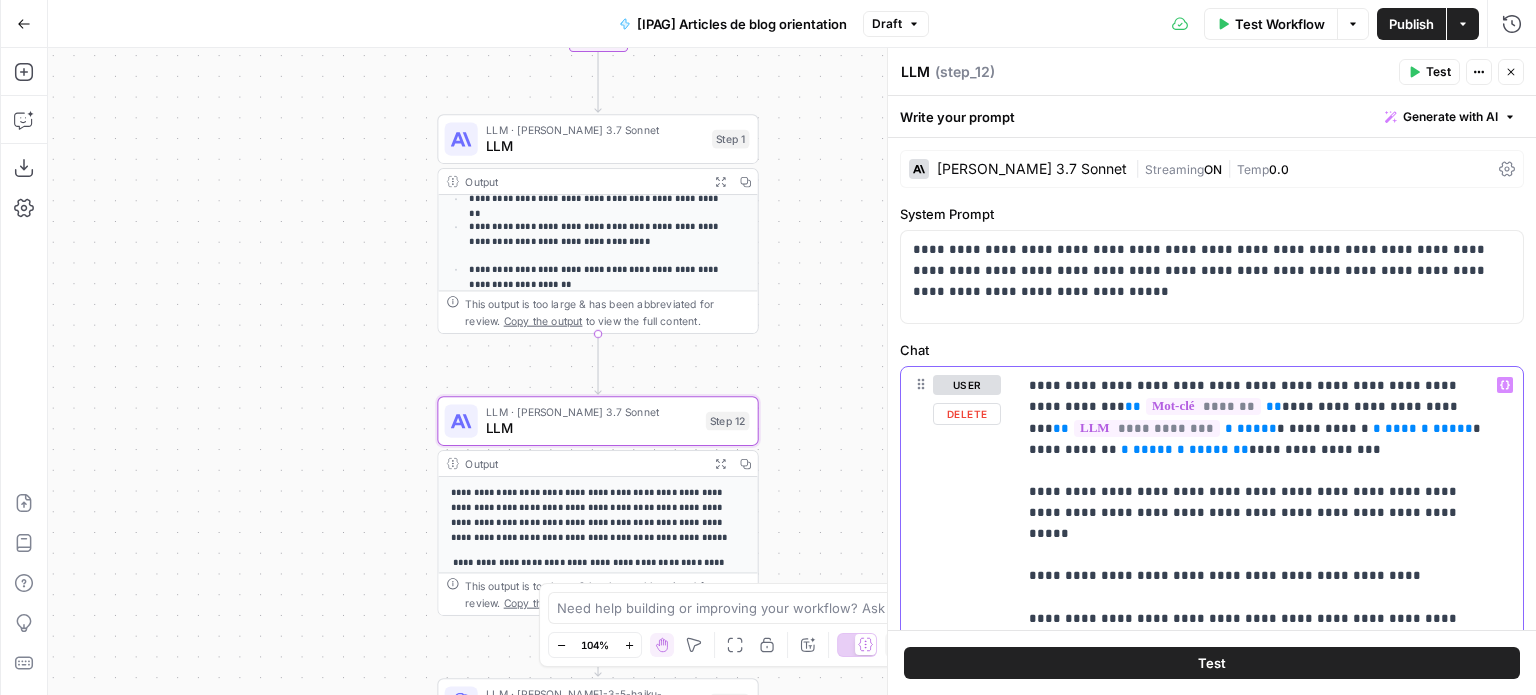 click on "**********" at bounding box center (1262, 533) 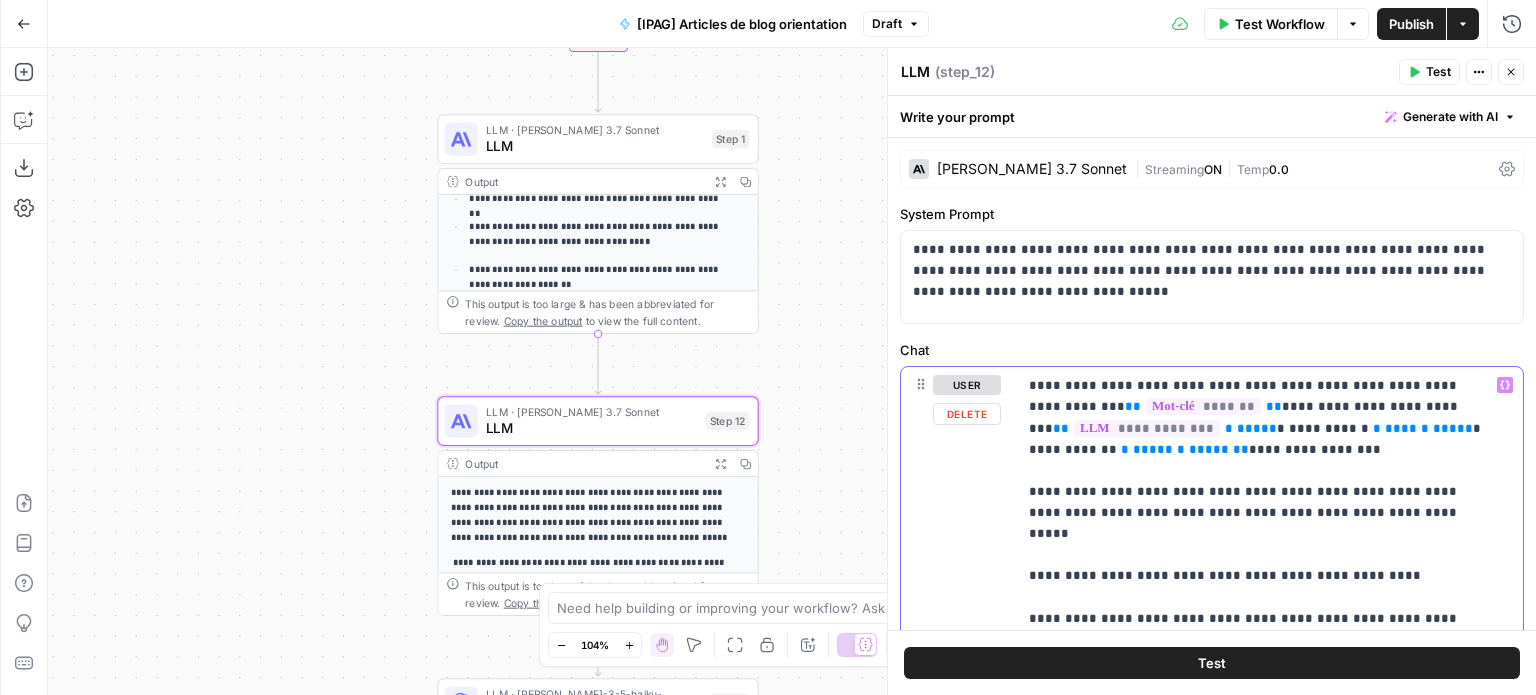 click on "**********" at bounding box center (1262, 533) 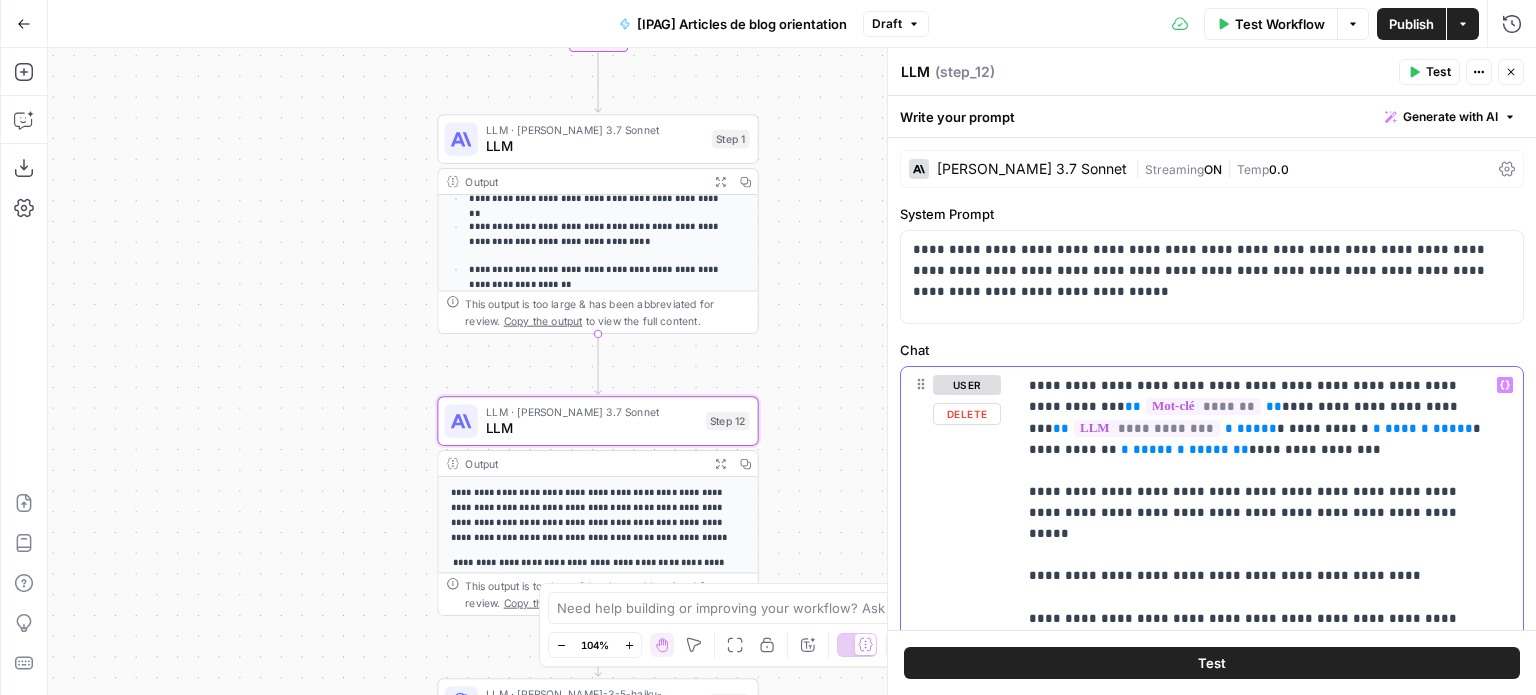 click on "**********" at bounding box center (1262, 533) 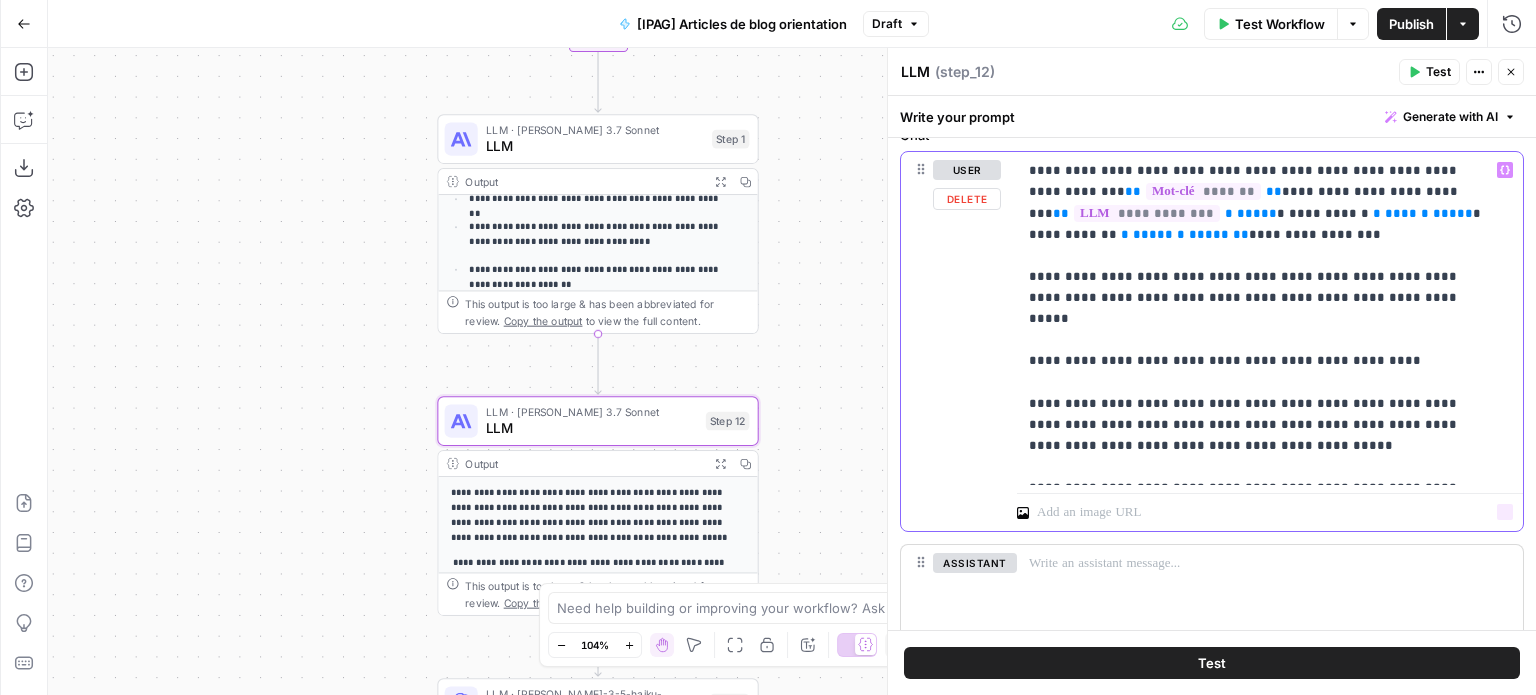 scroll, scrollTop: 300, scrollLeft: 0, axis: vertical 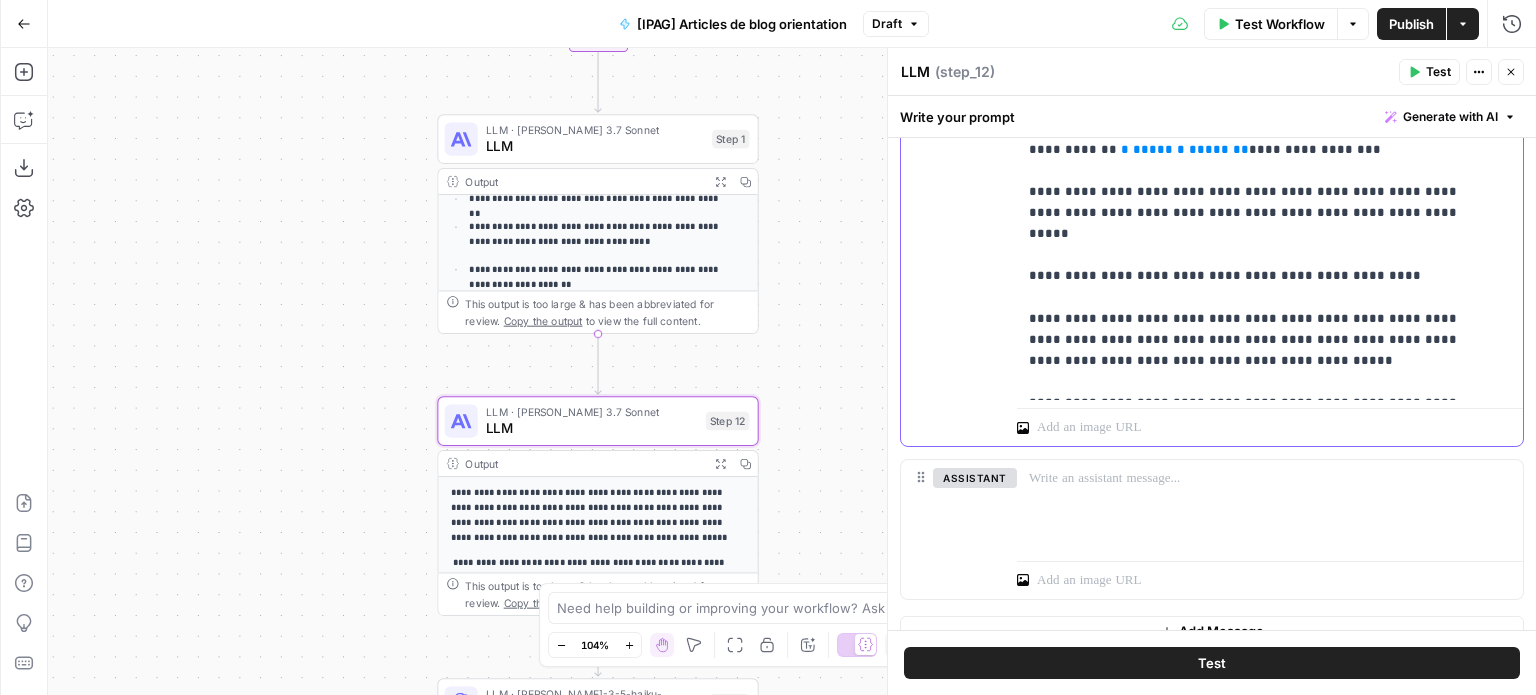 click on "**********" at bounding box center (1262, 233) 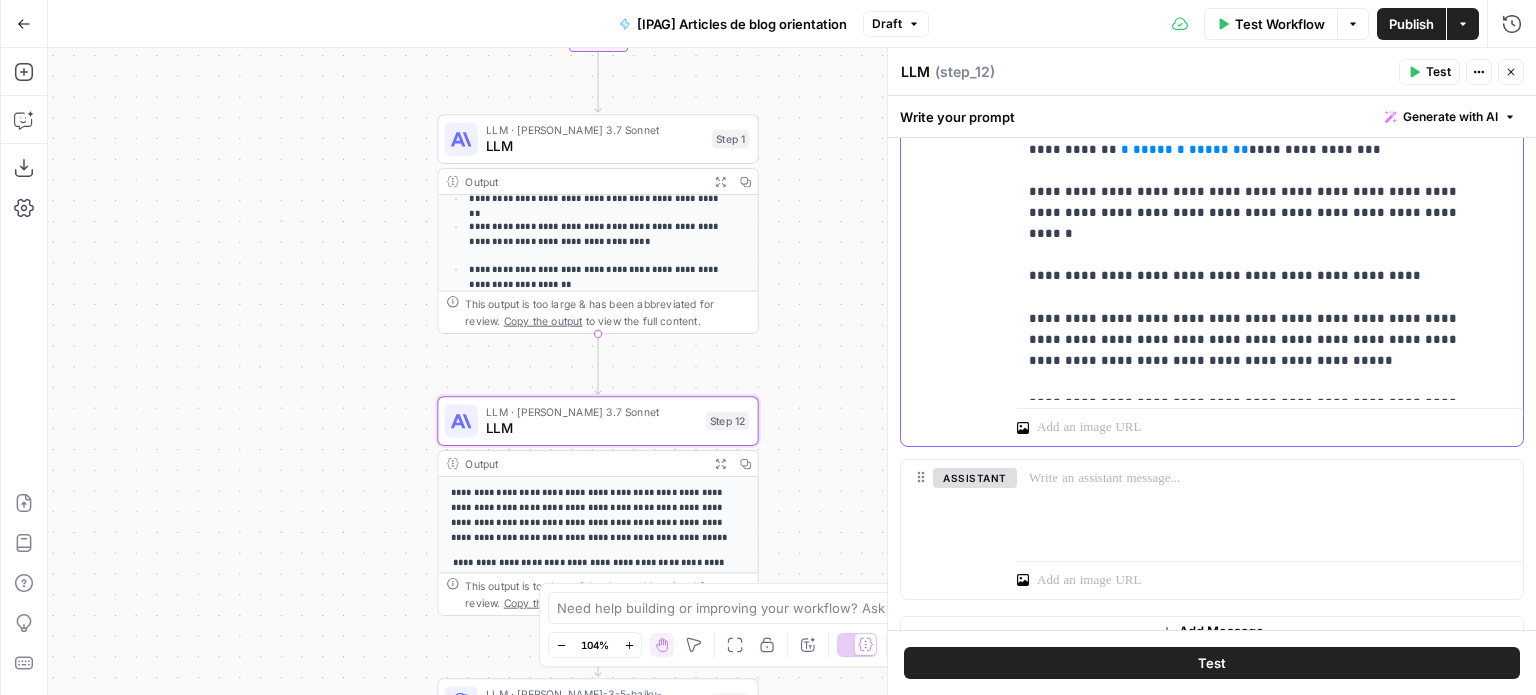 click on "**********" at bounding box center (1262, 233) 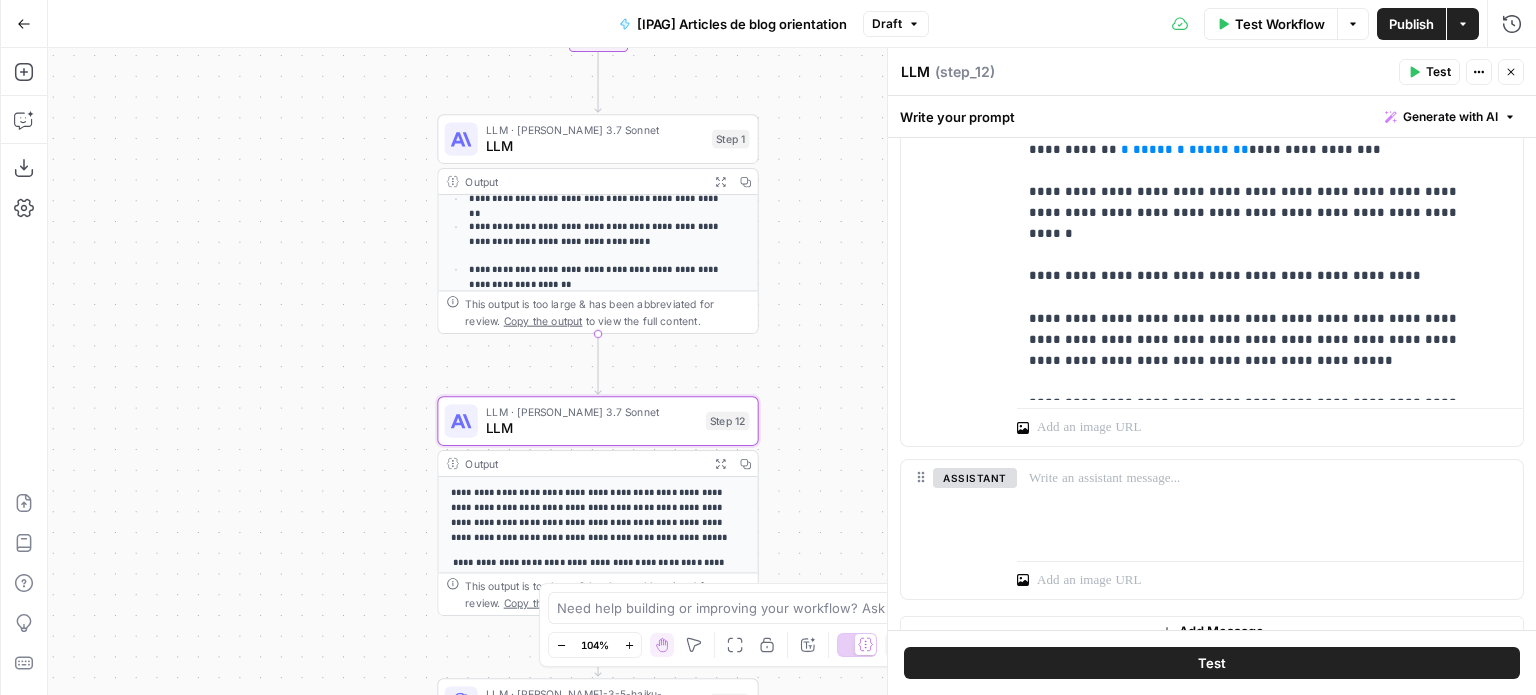 click on "Workflow Set Inputs Inputs Google Search Google Search Step 7 Output Expand Output Copy 1 2 3 4 5 [    "https://btsndrcgap.fr/les-poursuites-detudes/" ,    "https://fr.indeed.com/conseils-carrieres/trouver        -un-emploi/que-faire-apres-bts-ndrc" ,    "https://www.onisep.fr/ressources/univers        -formation/formations/post-bac/bts-negociation        -et-digitalisation-de-la-relation-client" ]     XXXXXXXXXXXXXXXXXXXXXXXXXXXXXXXXXXXXXXXXXXXXXXXXXXXXXXXXXXXXXXXXXXXXXXXXXXXXXXXXXXXXXXXXXXXXXXXXXXXXXXXXXXXXXXXXXXXXXXXXXXXXXXXXXXXXXXXXXXXXXXXXXXXXXXXXXXXXXXXXXXXXXXXXXXXXXXXXXXXXXXXXXXXXXXXXXXXXXXXXXXXXXXXXXXXXXXXXXXXXXXXXXXXXXXXXXXXXXXXXXXXXXXXXXXXXXXXXXXXXXXXXXXXXXXXXXXXXXXXXXXXXXXXXXXXXXXXXXXXXXXXXXXXXXXXXXXXXXXXXXXXXXXXXXXXXXXXXXXXXXXXXXXXXXXXXXXXXXXXXXXXXXXXXXXXXXXXXXXXXXXXXXXXXXXXXXXXXXXXXXXXXXXXXXXXXXXXXXXXXXXXXXXXXXXXXXXXXXXXXXXXXXXXXXXXXXXXXXXXXXXXXXXXXXXXXXXXXXXXXXXXXXXXXXXXXXXXXXXXXXXXXXXXXXXXX Loop Iteration Iteration Step 8 Output Expand Output Copy 1 2 [    \n\n" at bounding box center (792, 371) 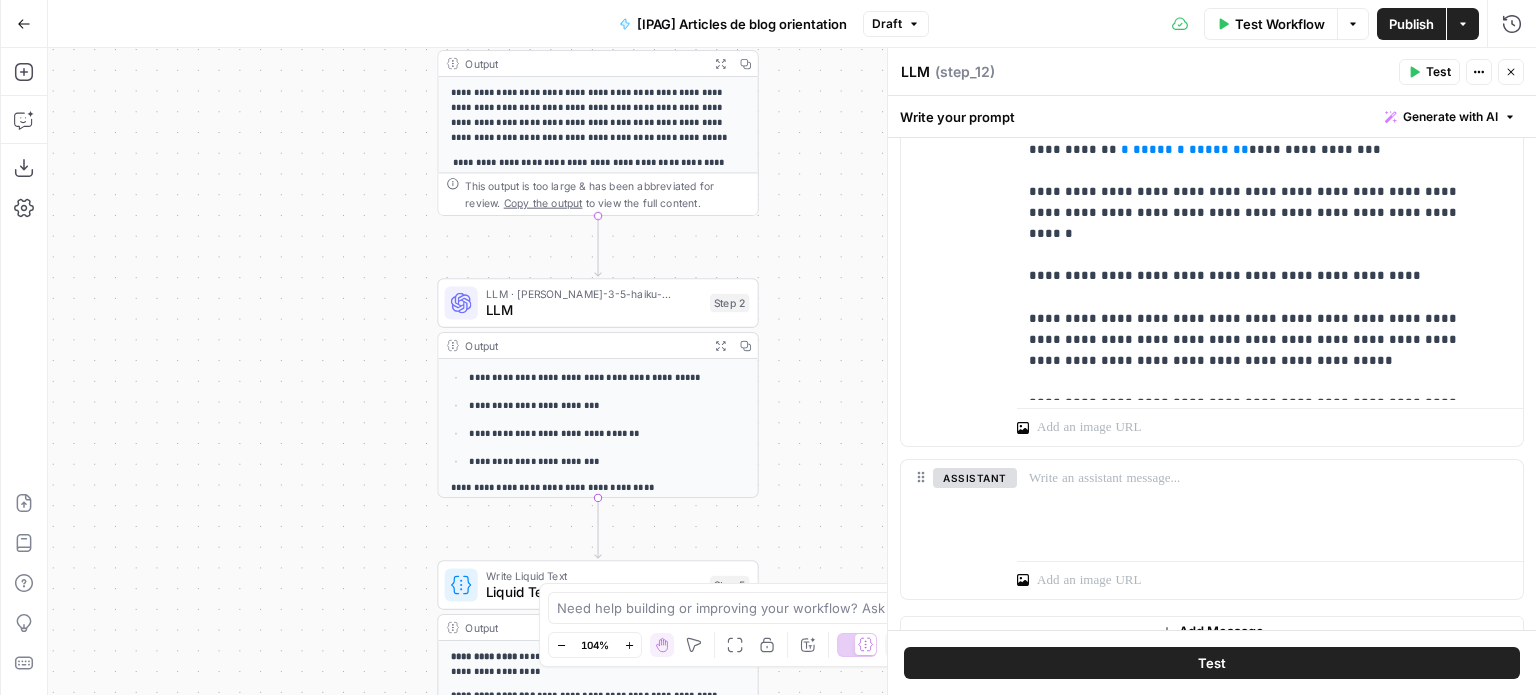 scroll, scrollTop: 143, scrollLeft: 0, axis: vertical 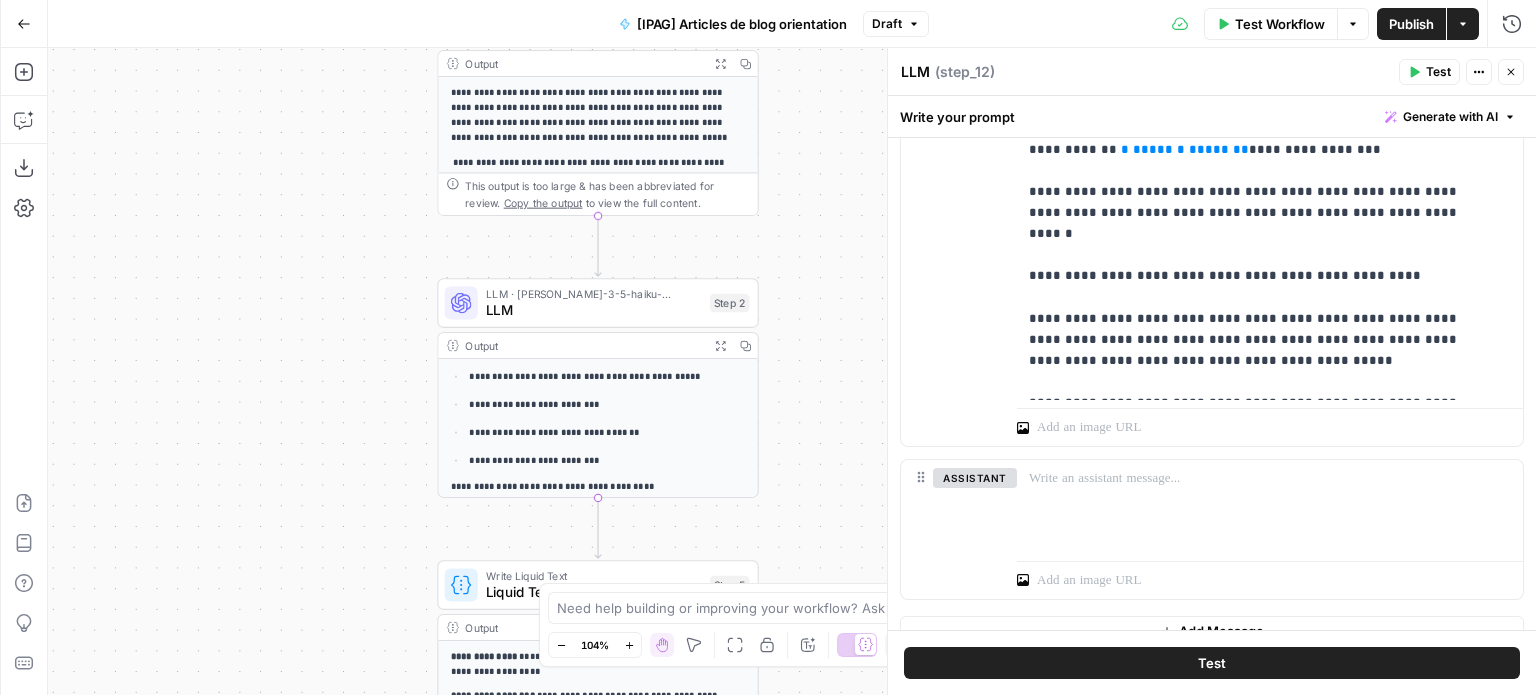 click on "LLM" at bounding box center [594, 310] 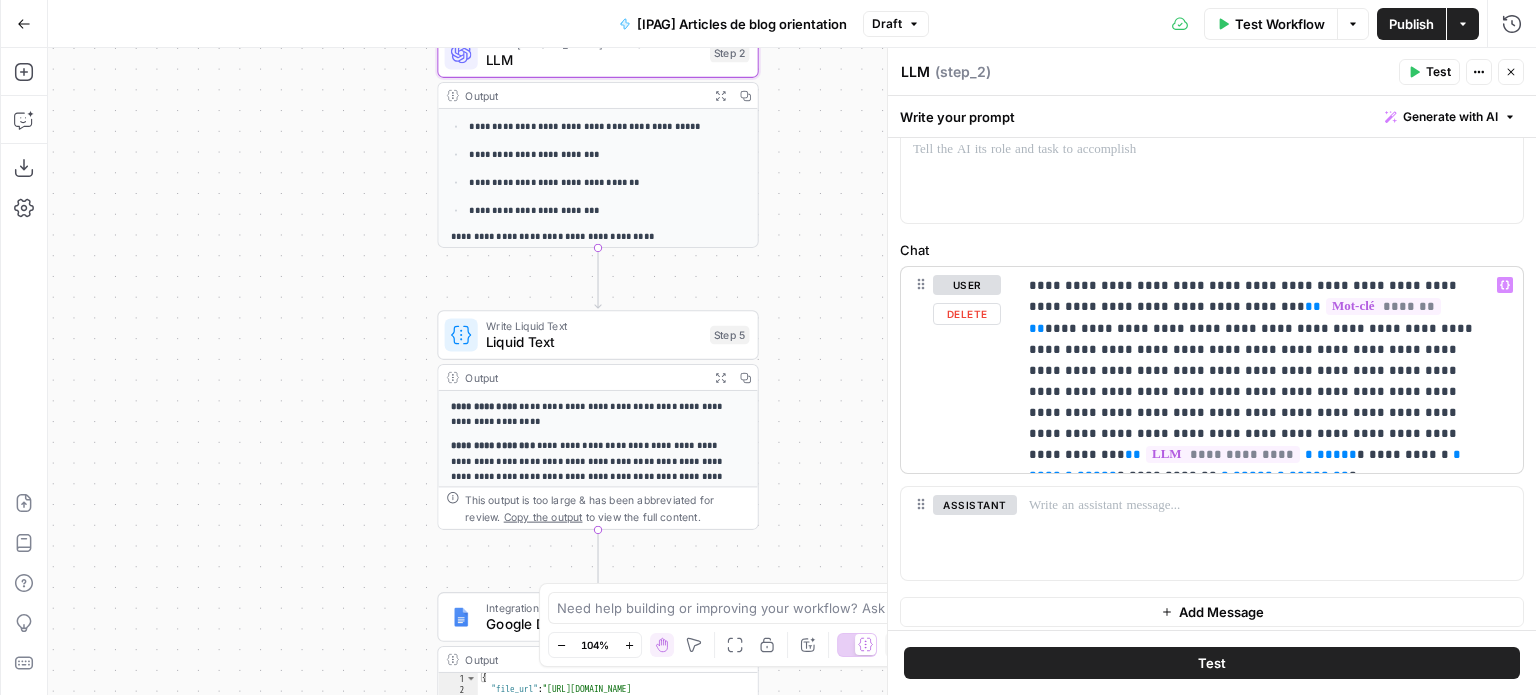 scroll, scrollTop: 154, scrollLeft: 0, axis: vertical 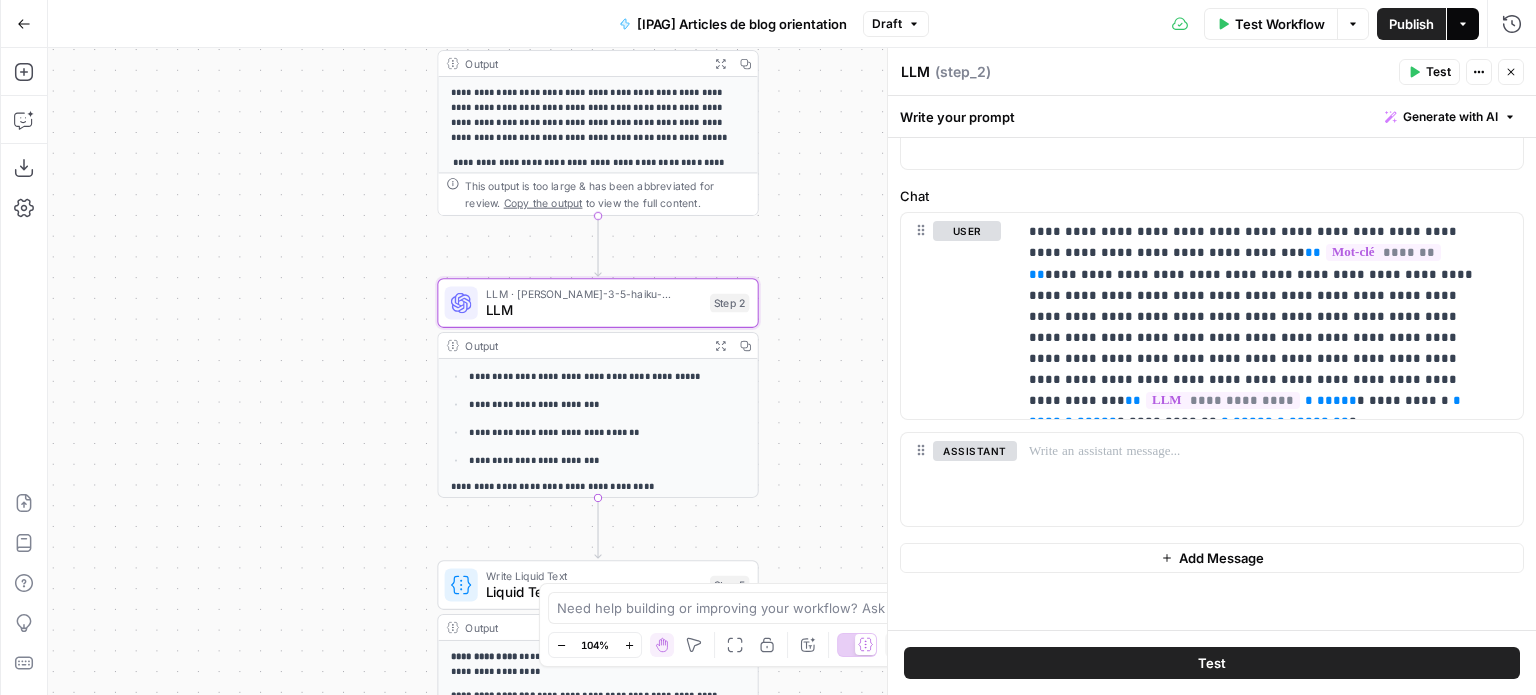 click 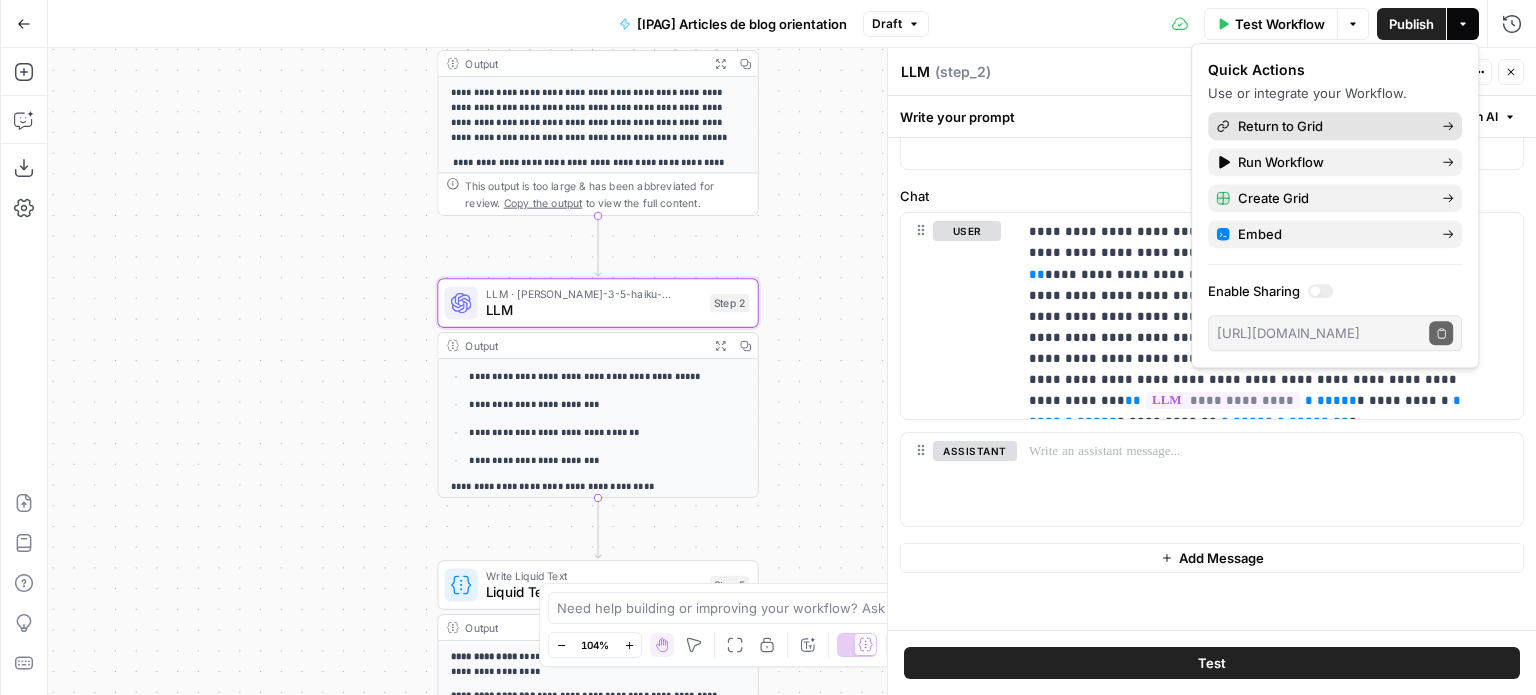 click on "Return to Grid" at bounding box center [1280, 126] 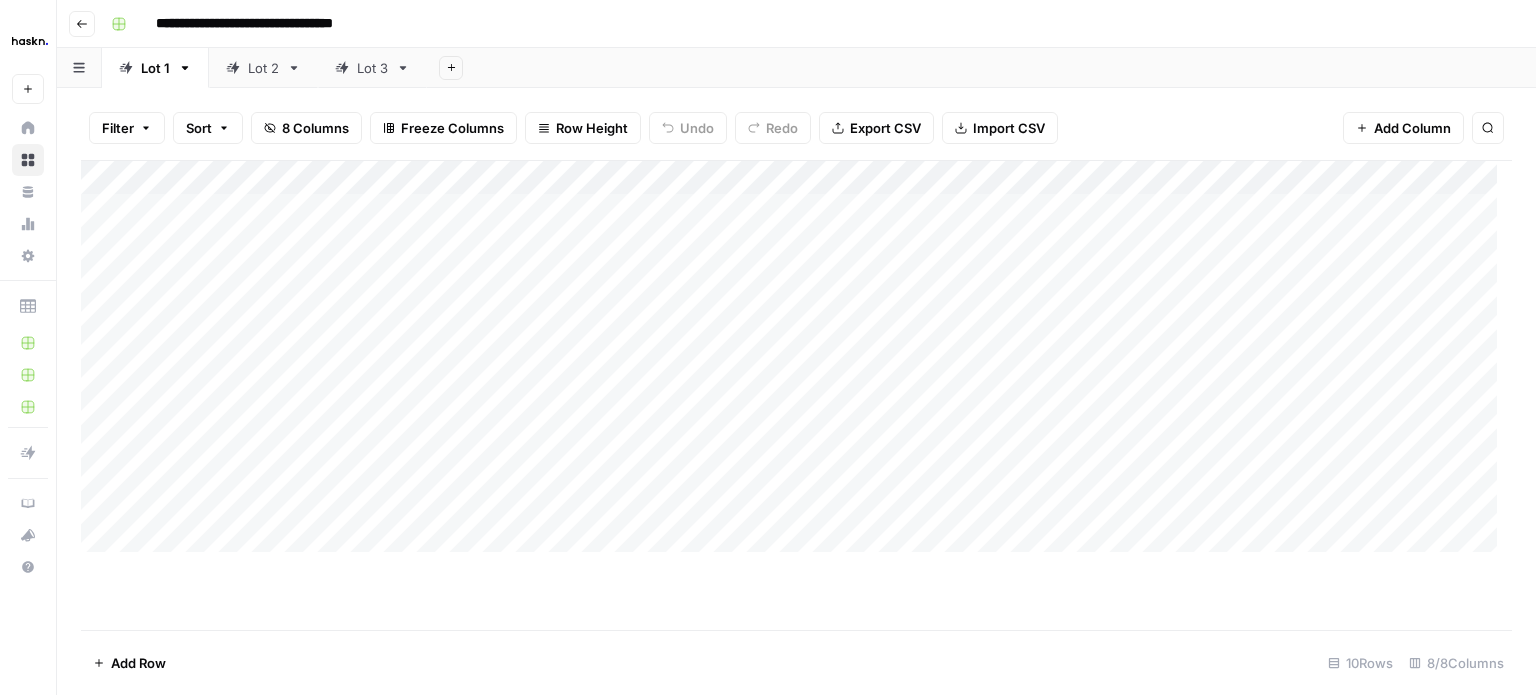 scroll, scrollTop: 15, scrollLeft: 0, axis: vertical 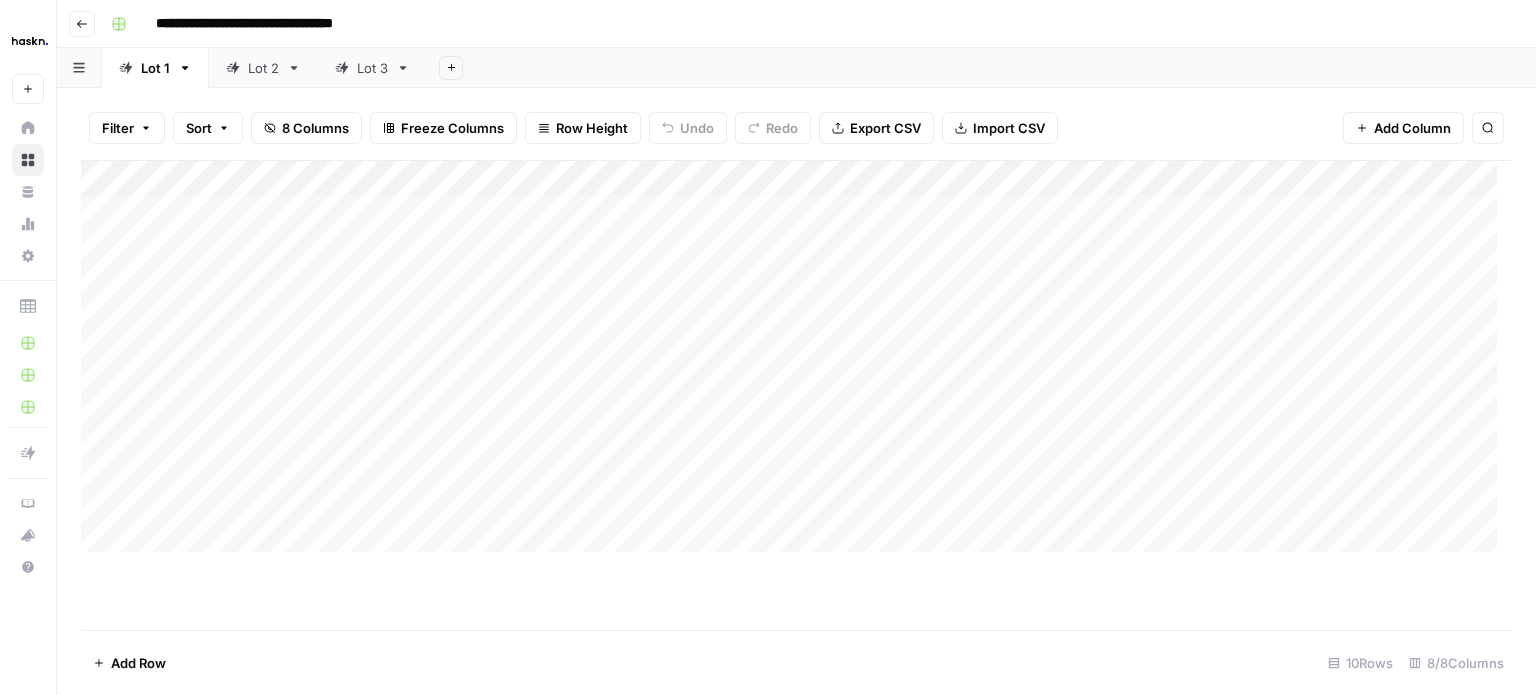 click on "Add Column" at bounding box center [796, 364] 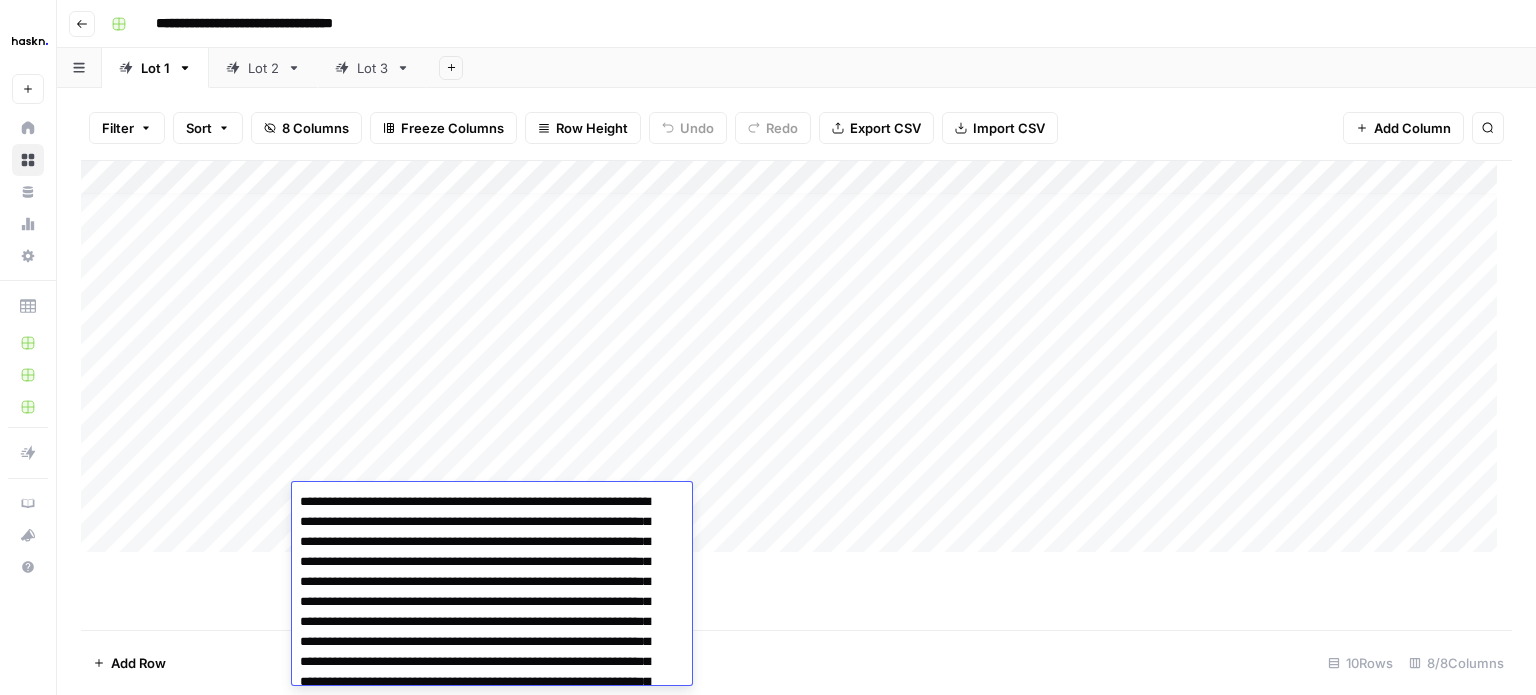 scroll, scrollTop: 591, scrollLeft: 0, axis: vertical 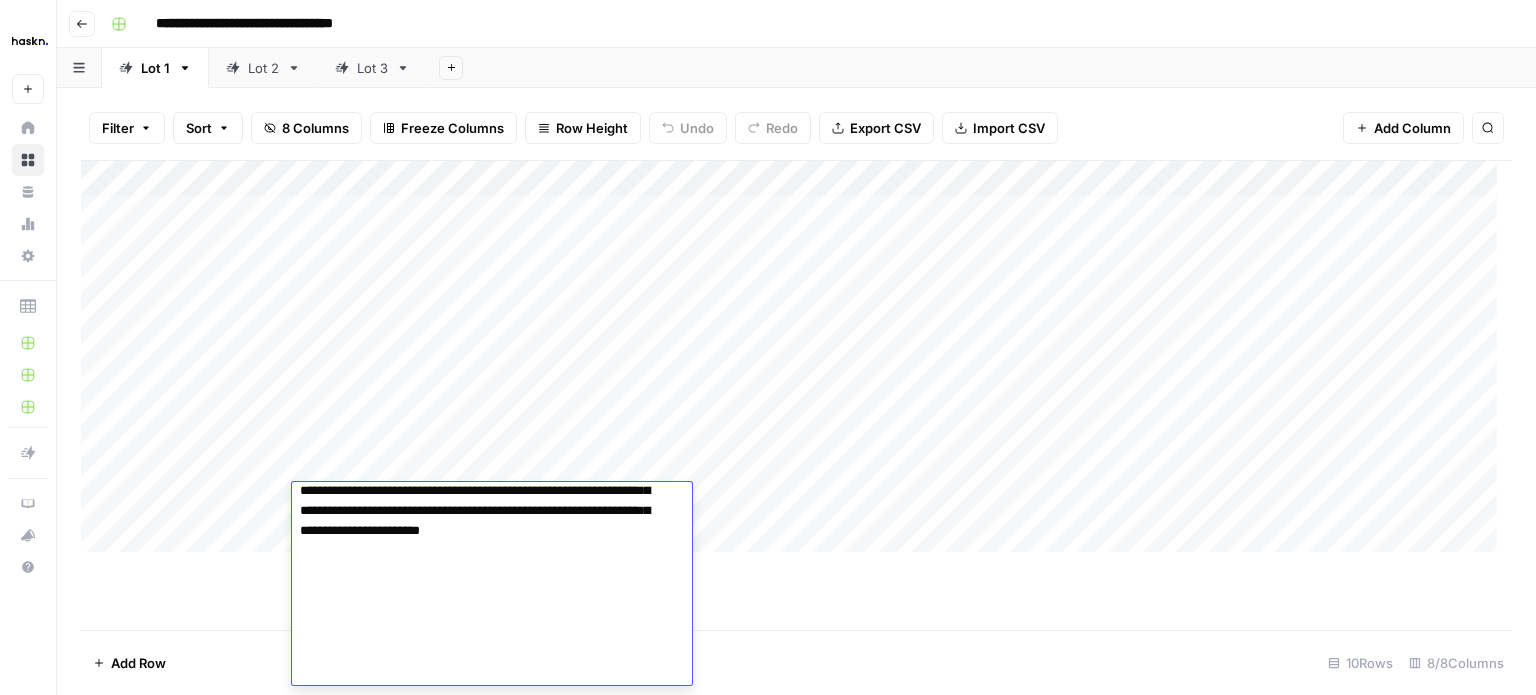 click on "Add Column" at bounding box center (796, 364) 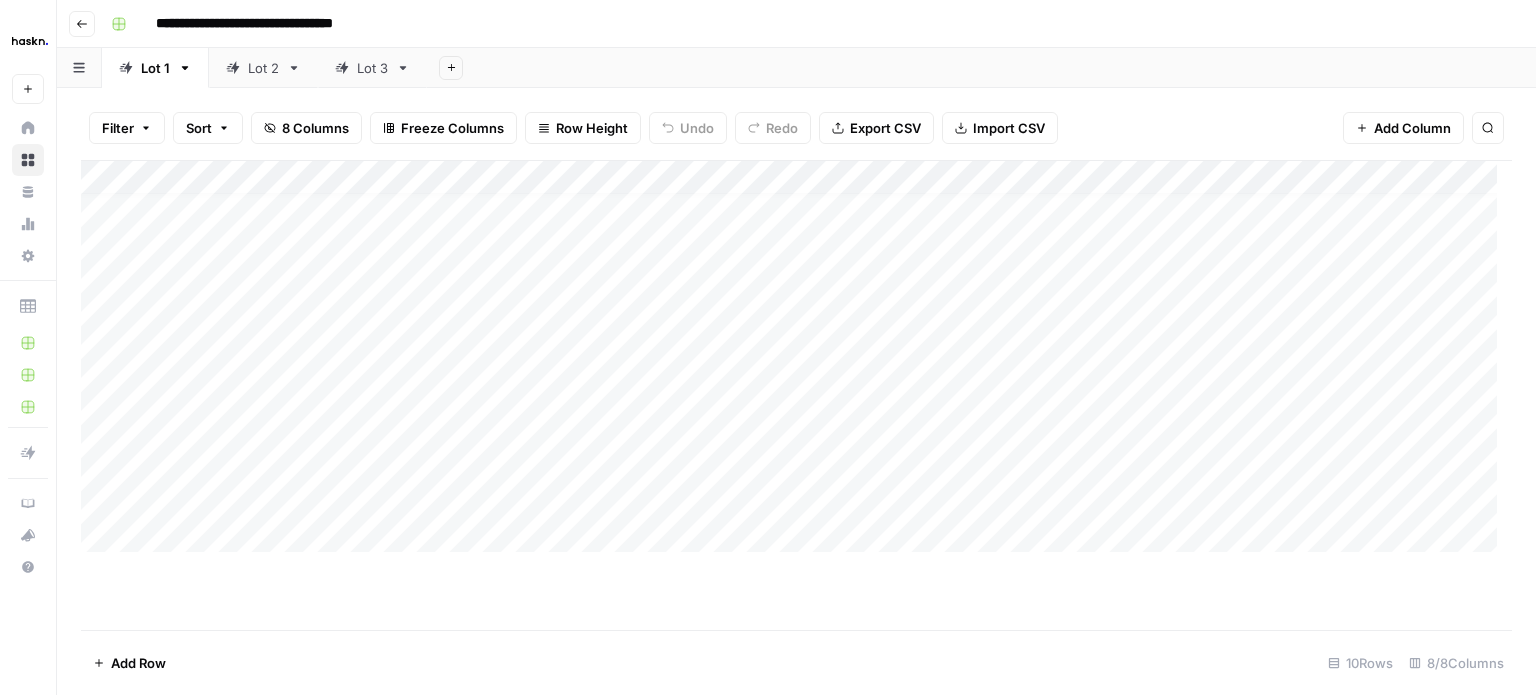 click on "Add Column" at bounding box center (796, 364) 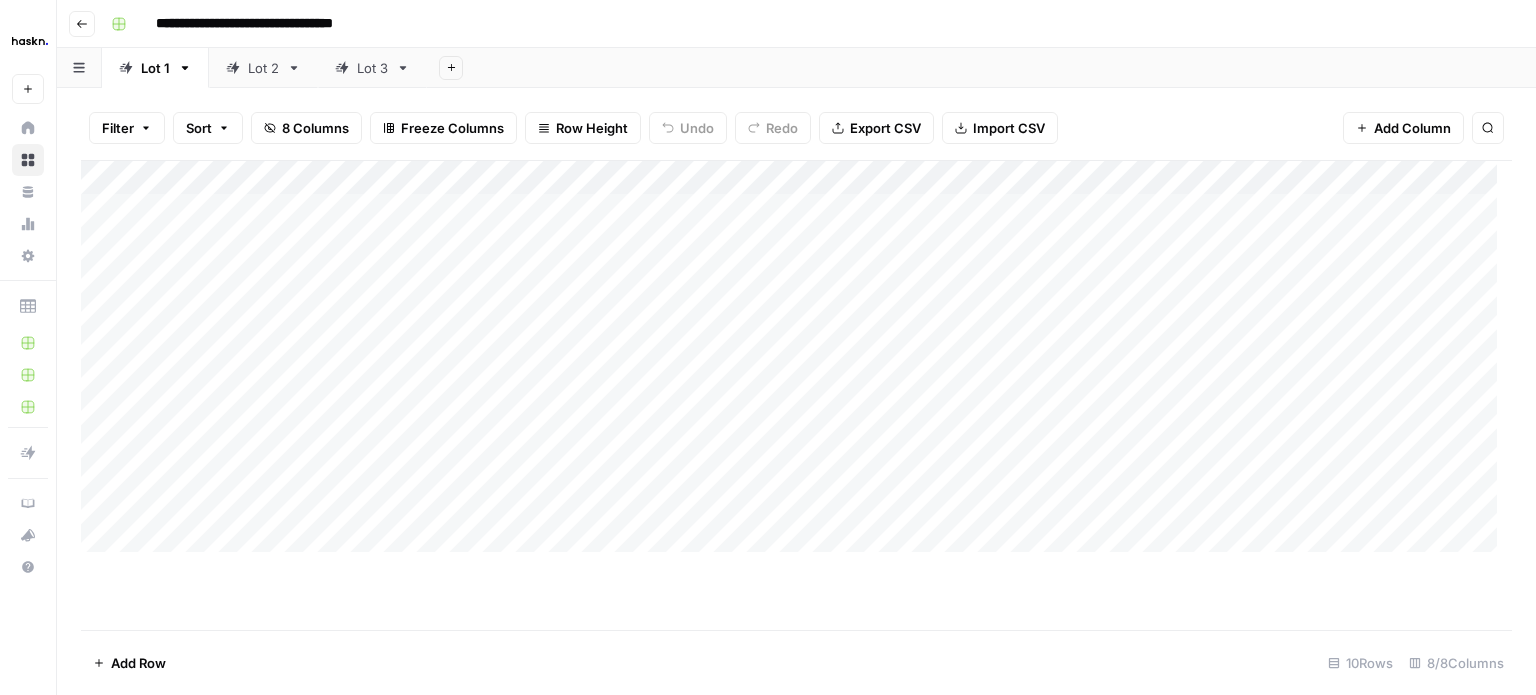 click on "Add Column" at bounding box center (796, 364) 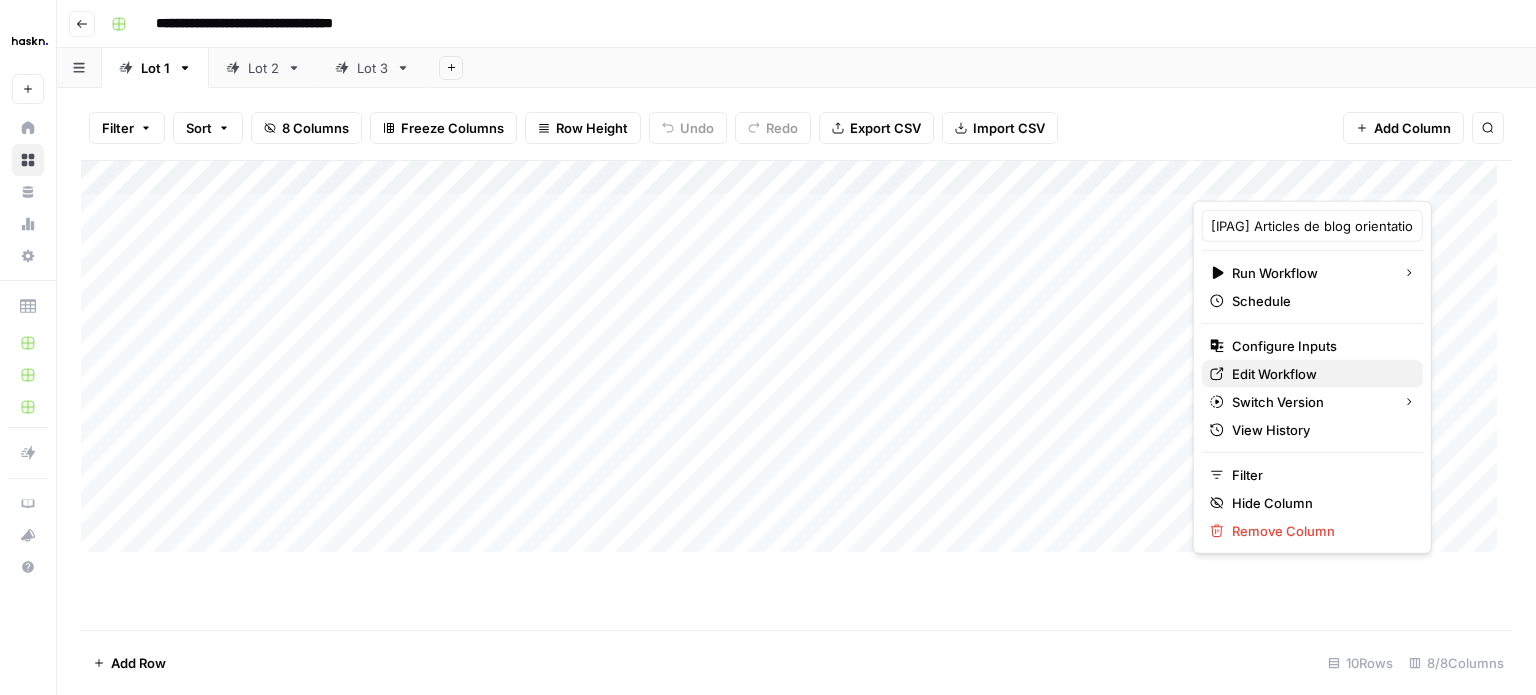 click on "Edit Workflow" at bounding box center (1274, 374) 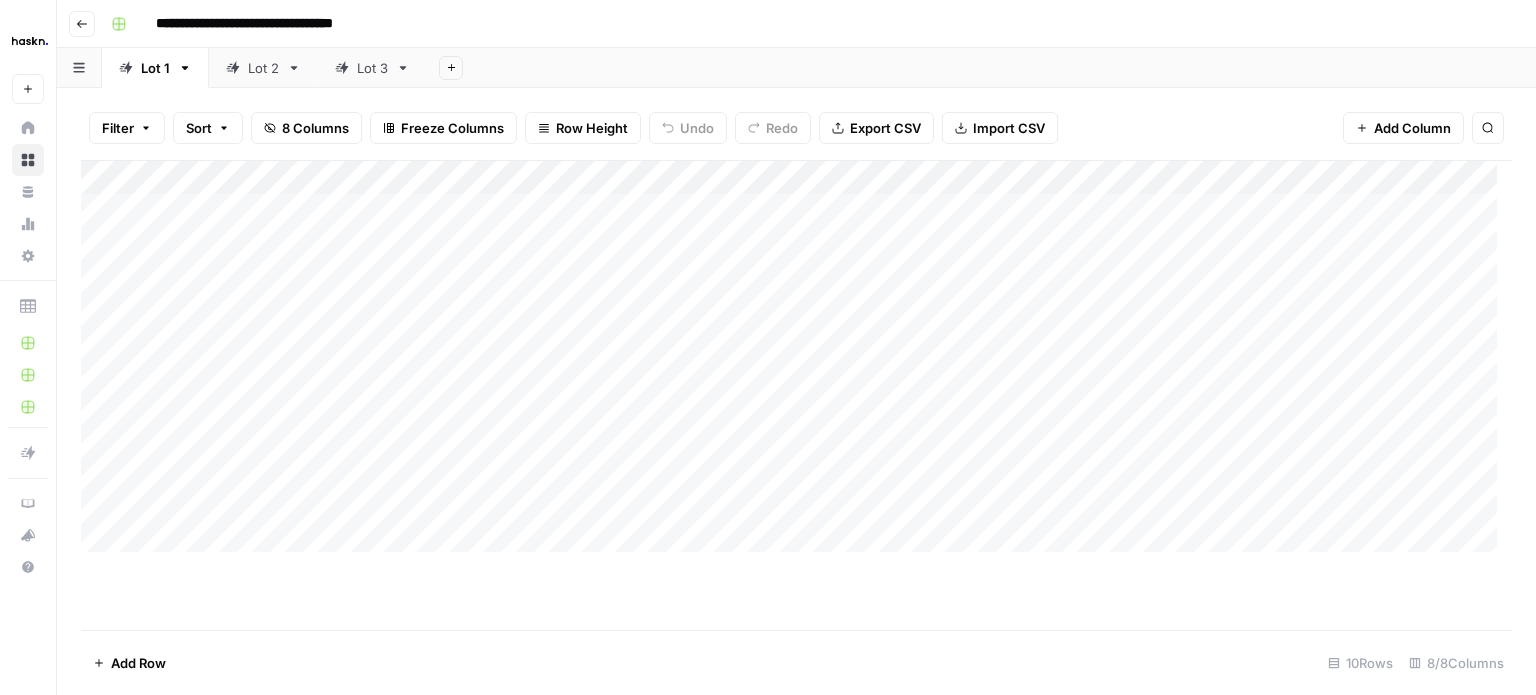 scroll, scrollTop: 0, scrollLeft: 0, axis: both 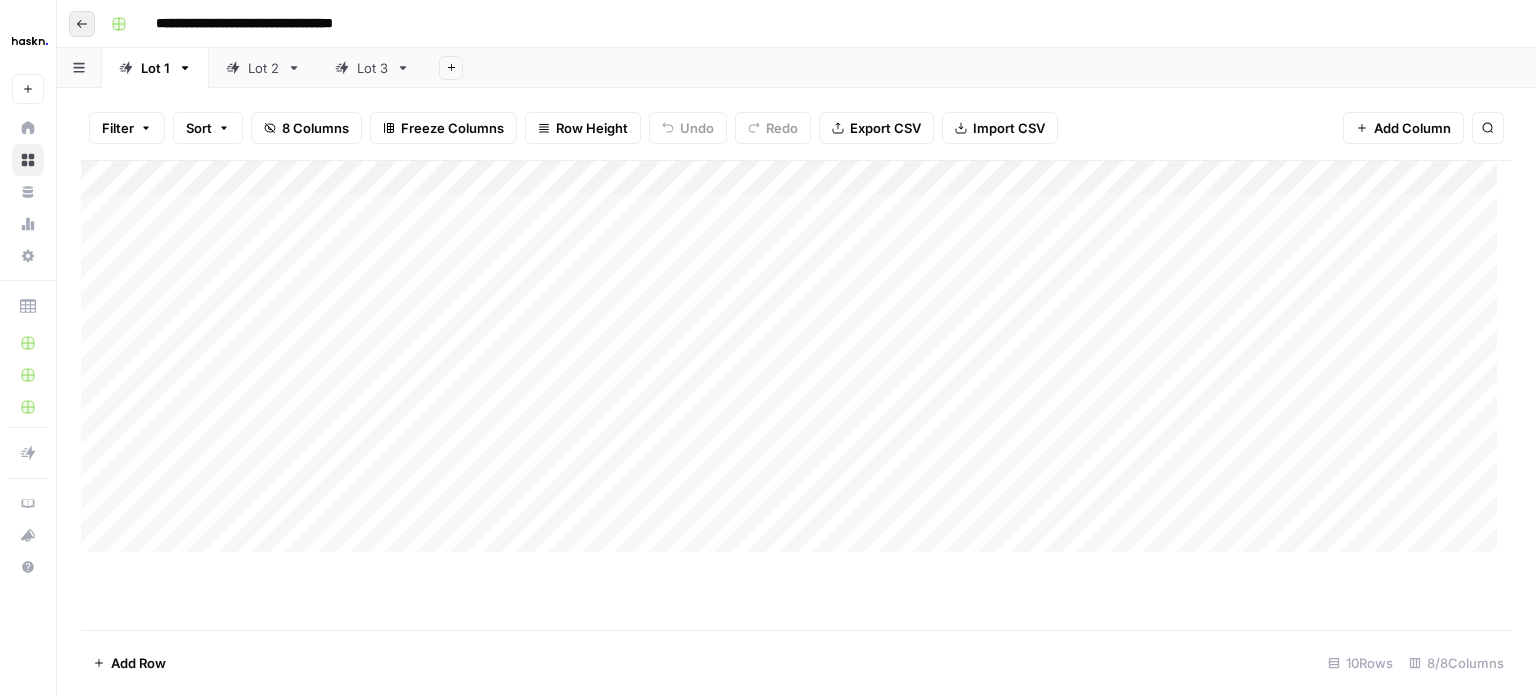 click on "Go back" at bounding box center [82, 24] 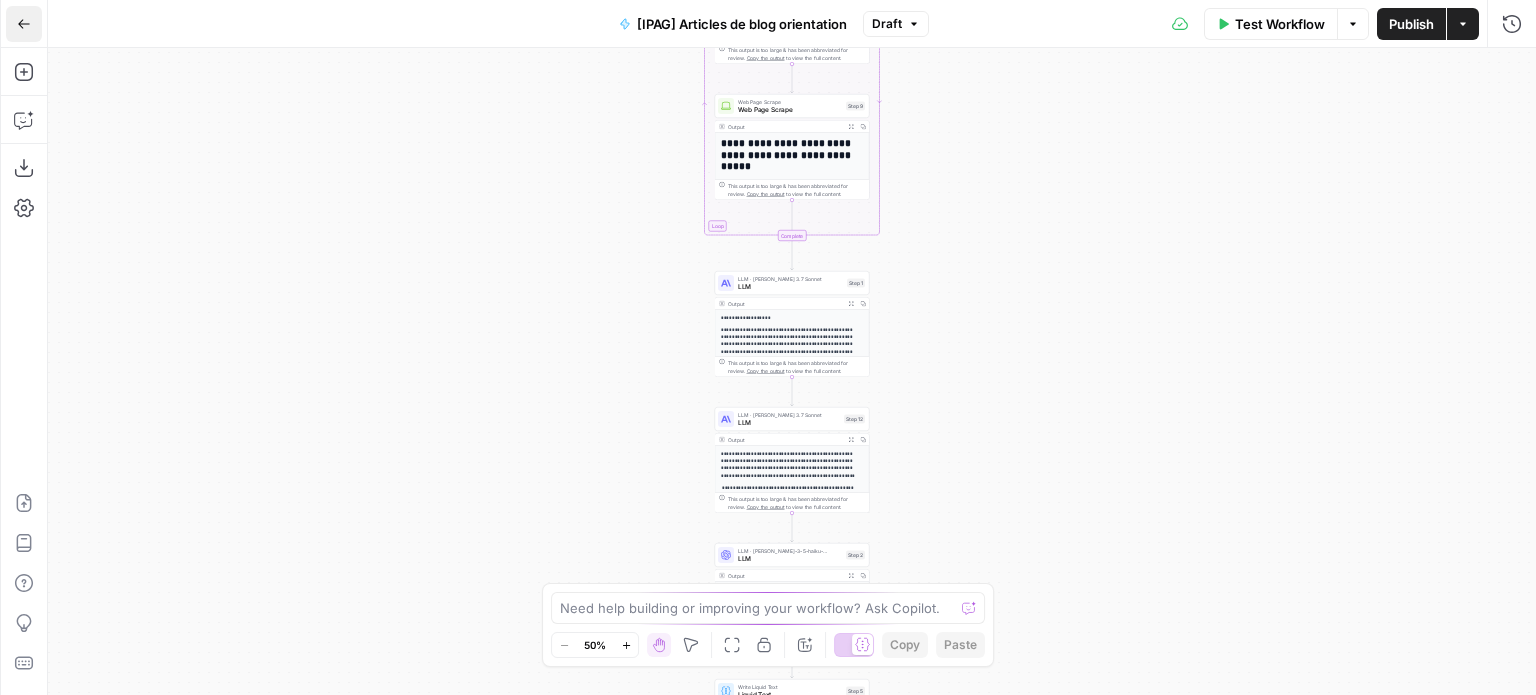 click 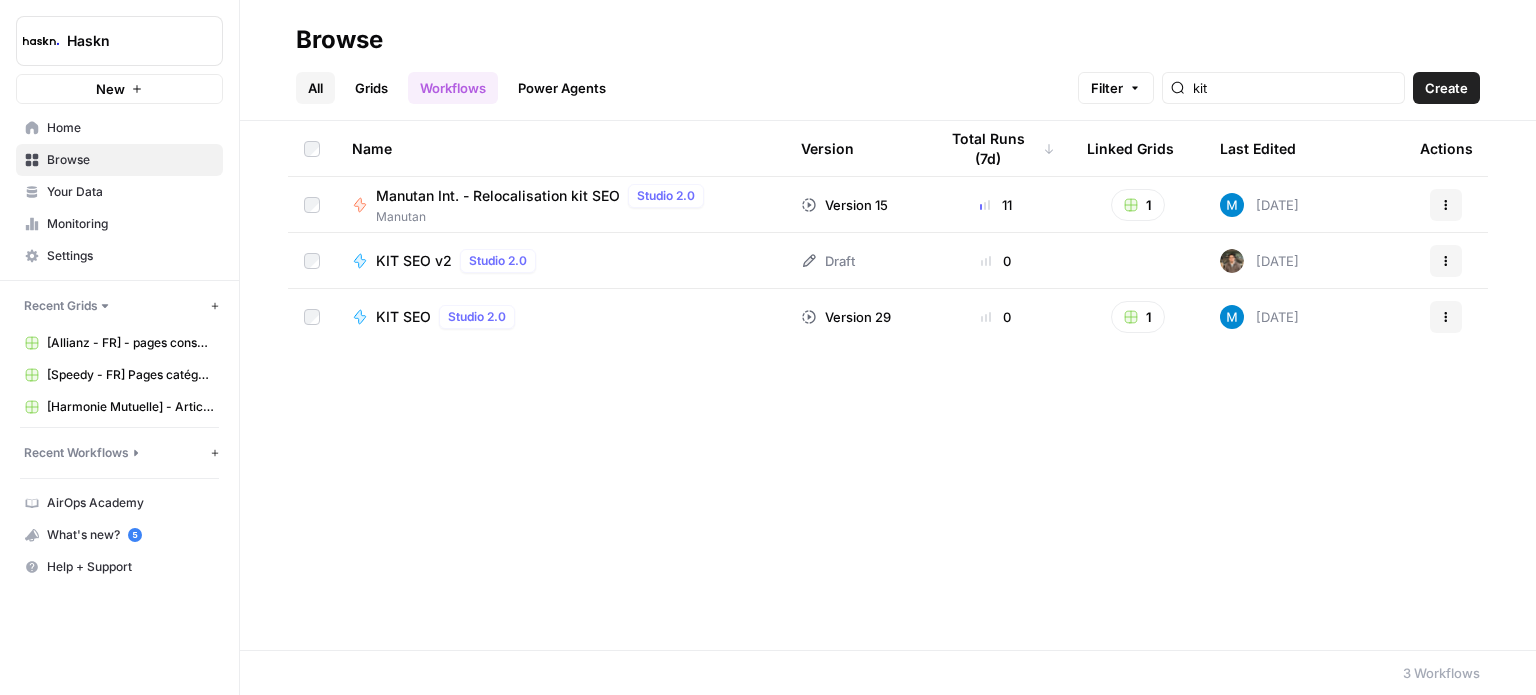 click on "All" at bounding box center (315, 88) 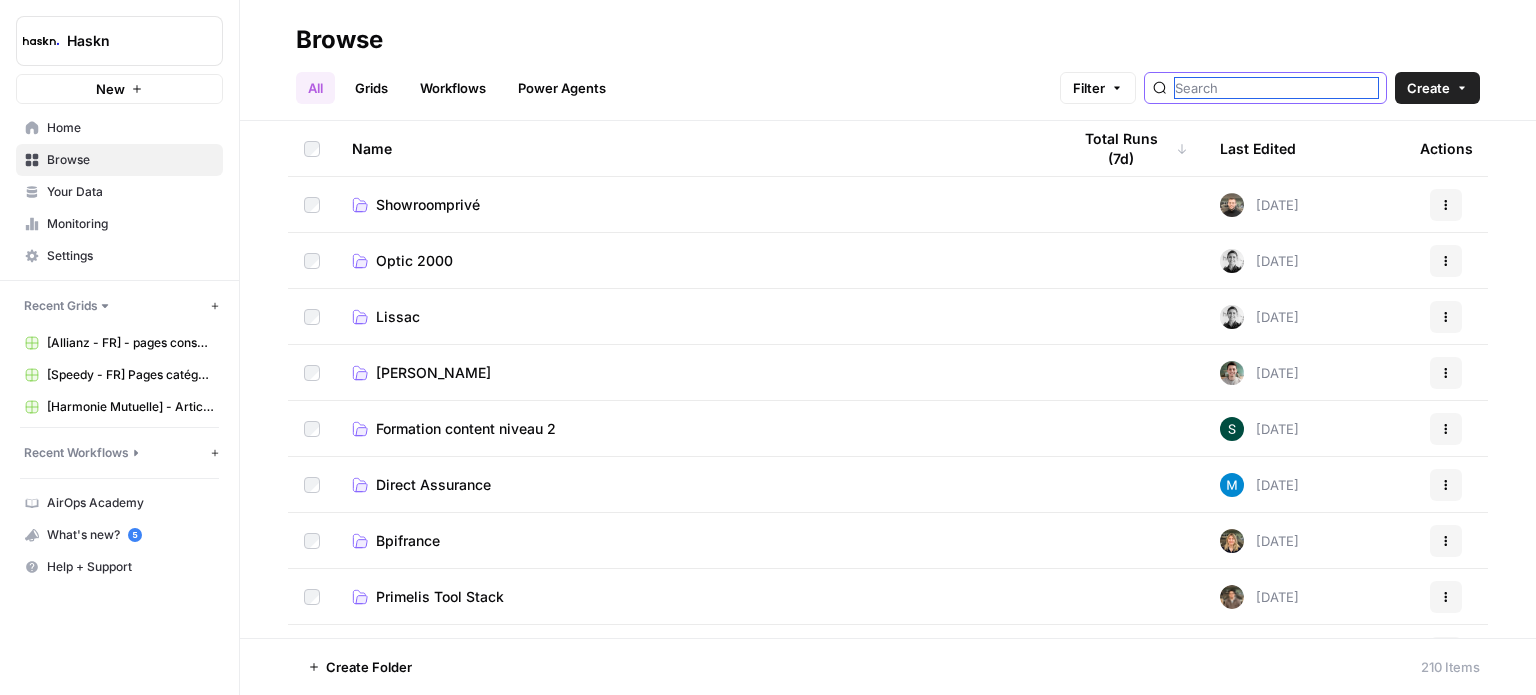 click at bounding box center [1276, 88] 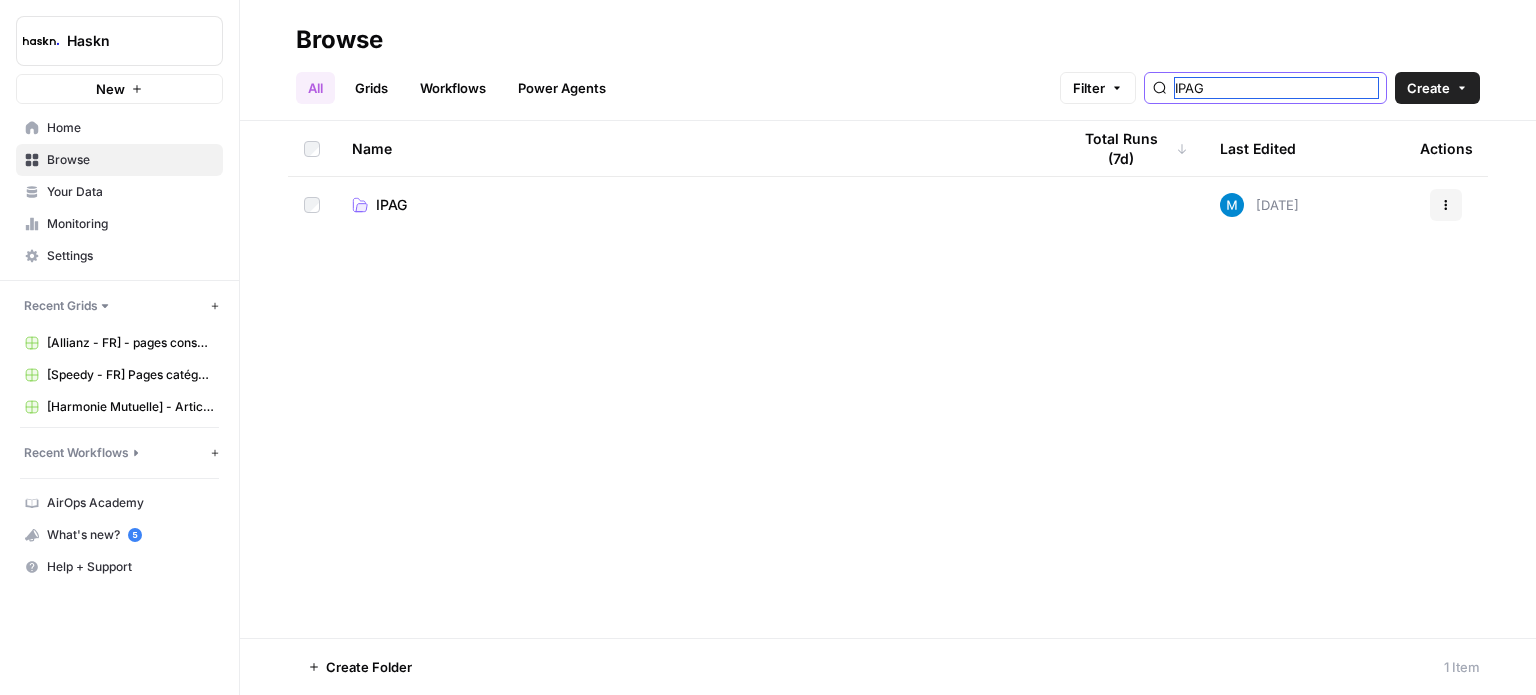 type on "IPAG" 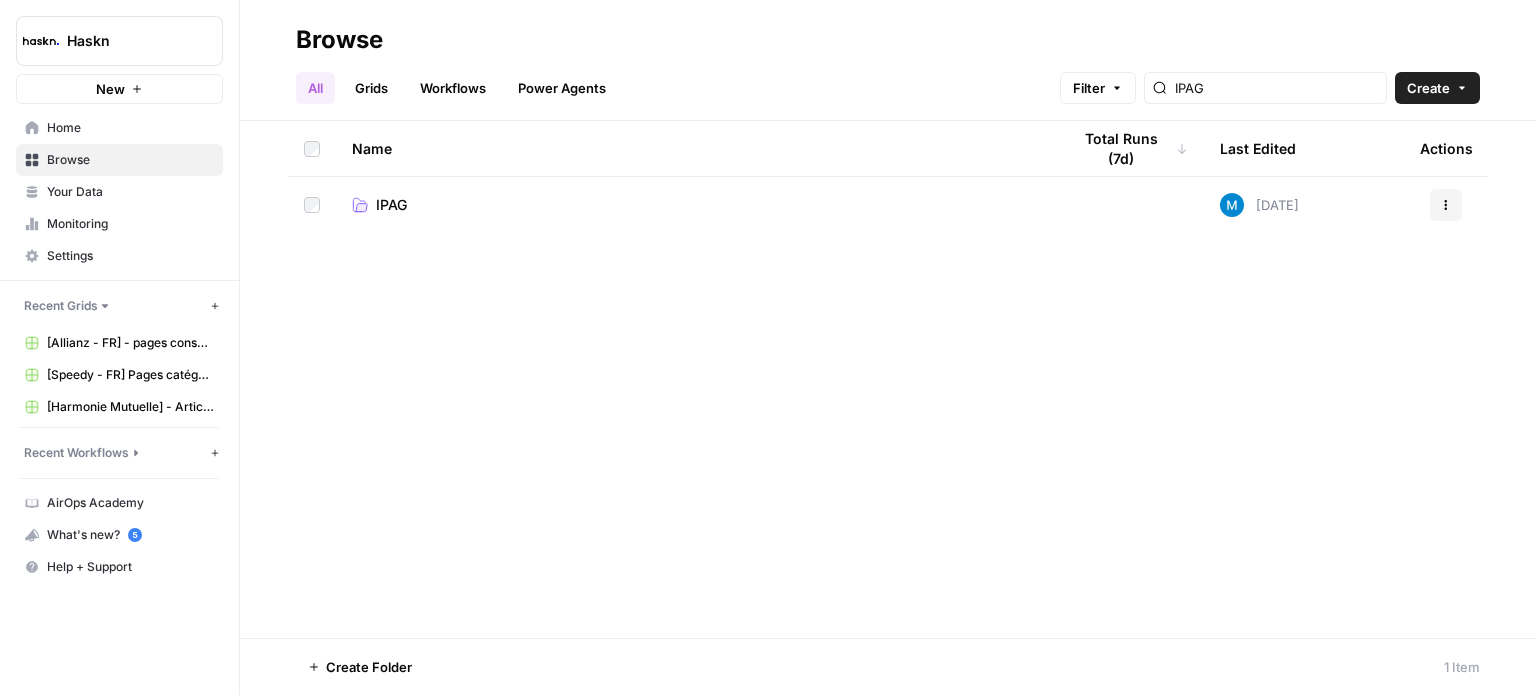 click on "IPAG" at bounding box center [695, 205] 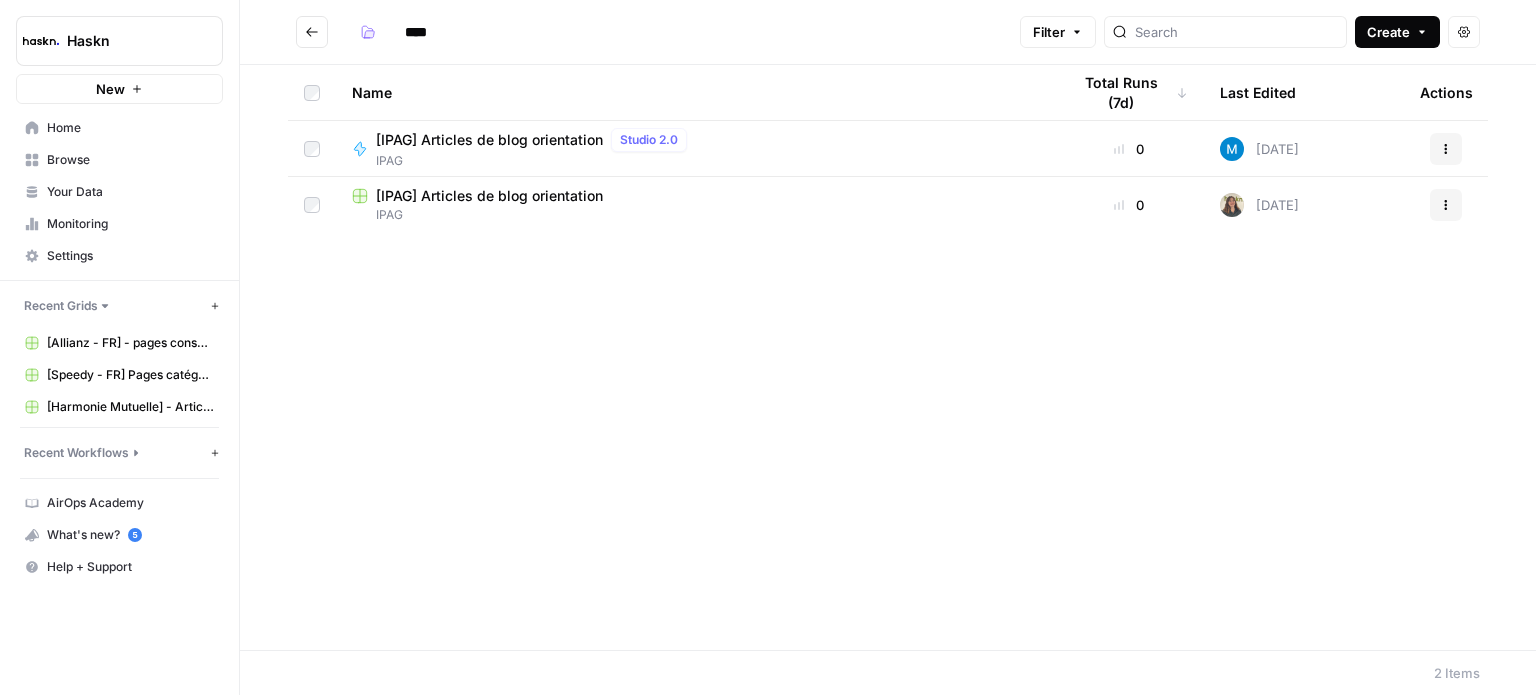 click 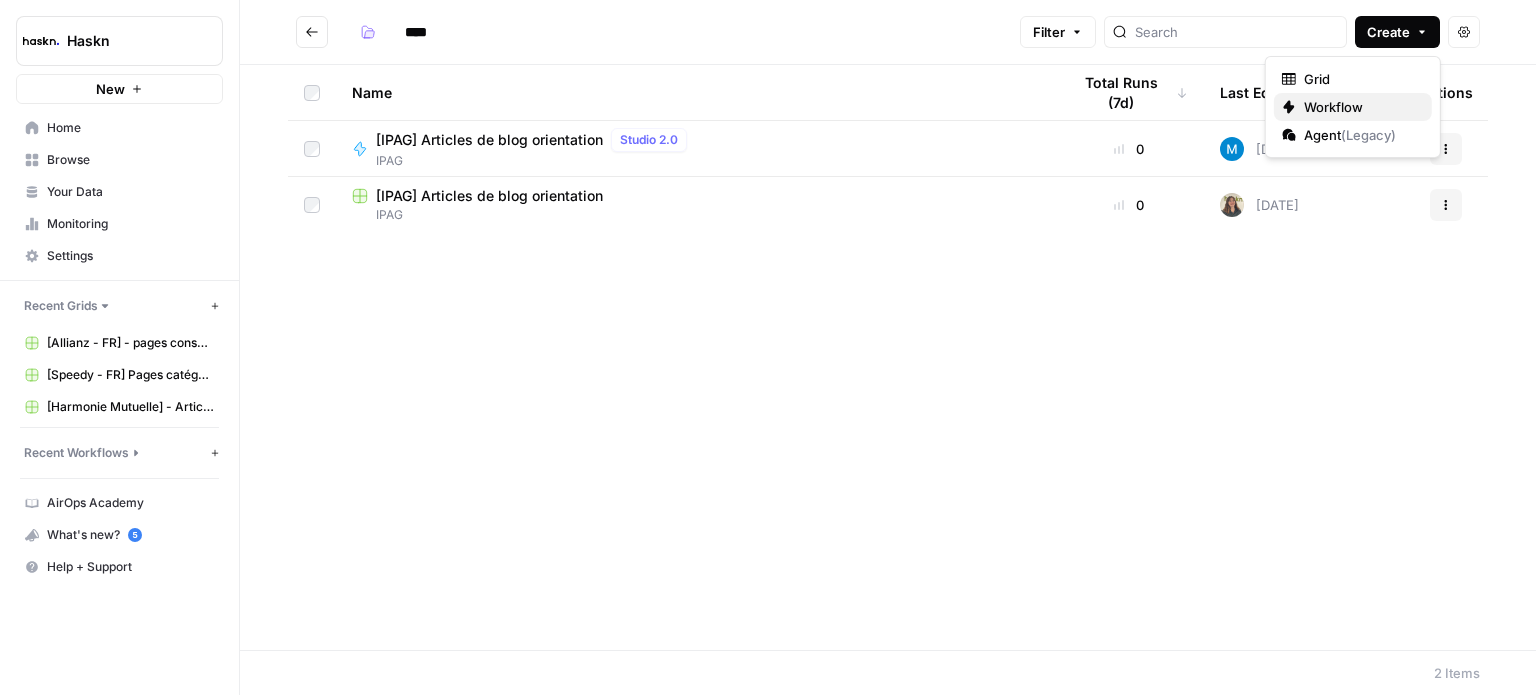 click on "Workflow" at bounding box center [1353, 107] 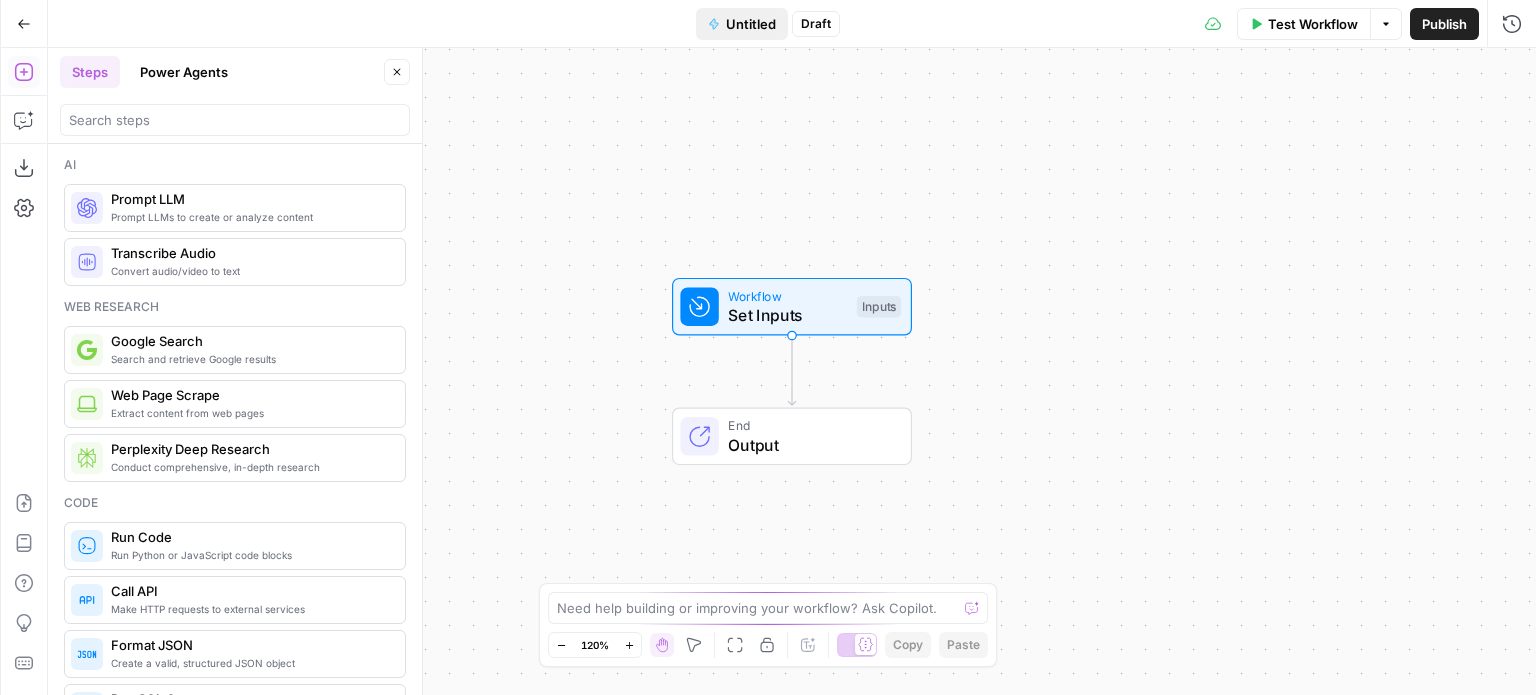 click on "Untitled" at bounding box center [751, 24] 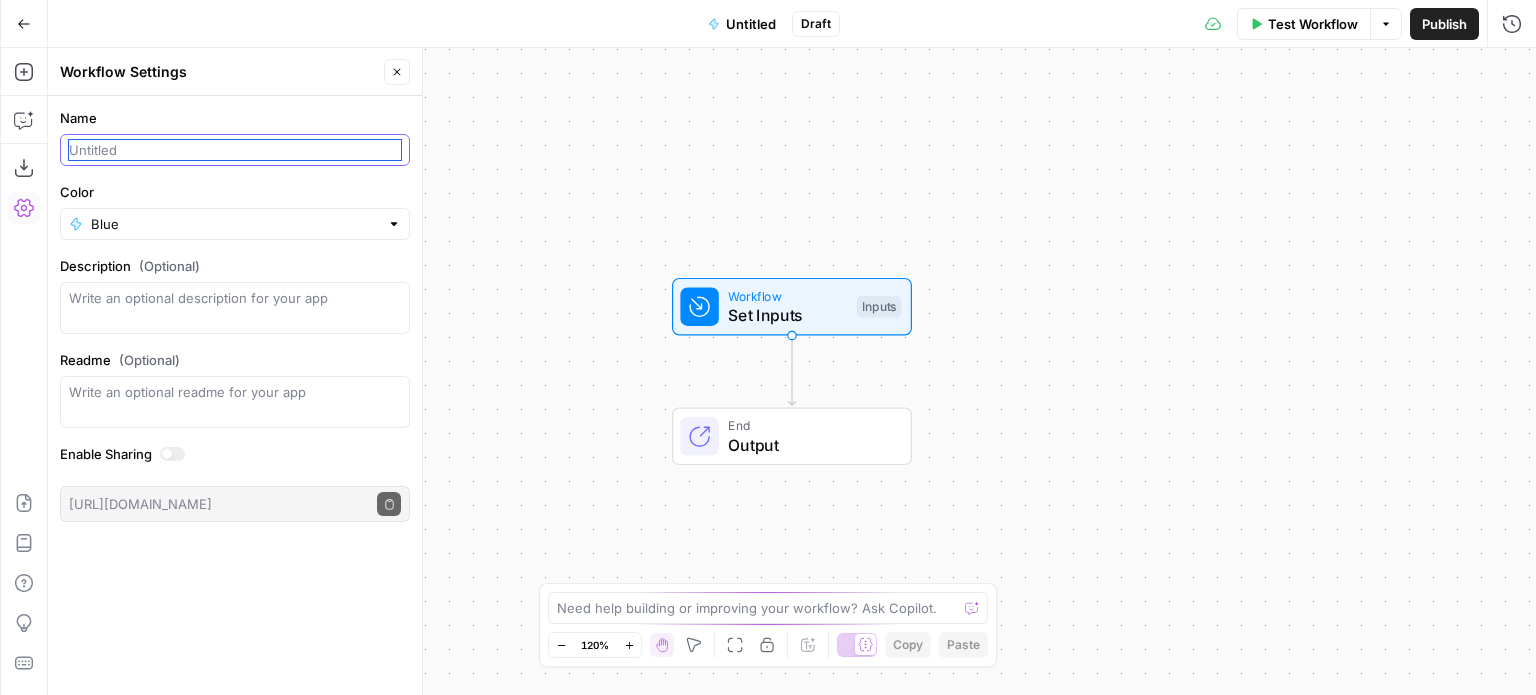 click on "Name" at bounding box center [235, 150] 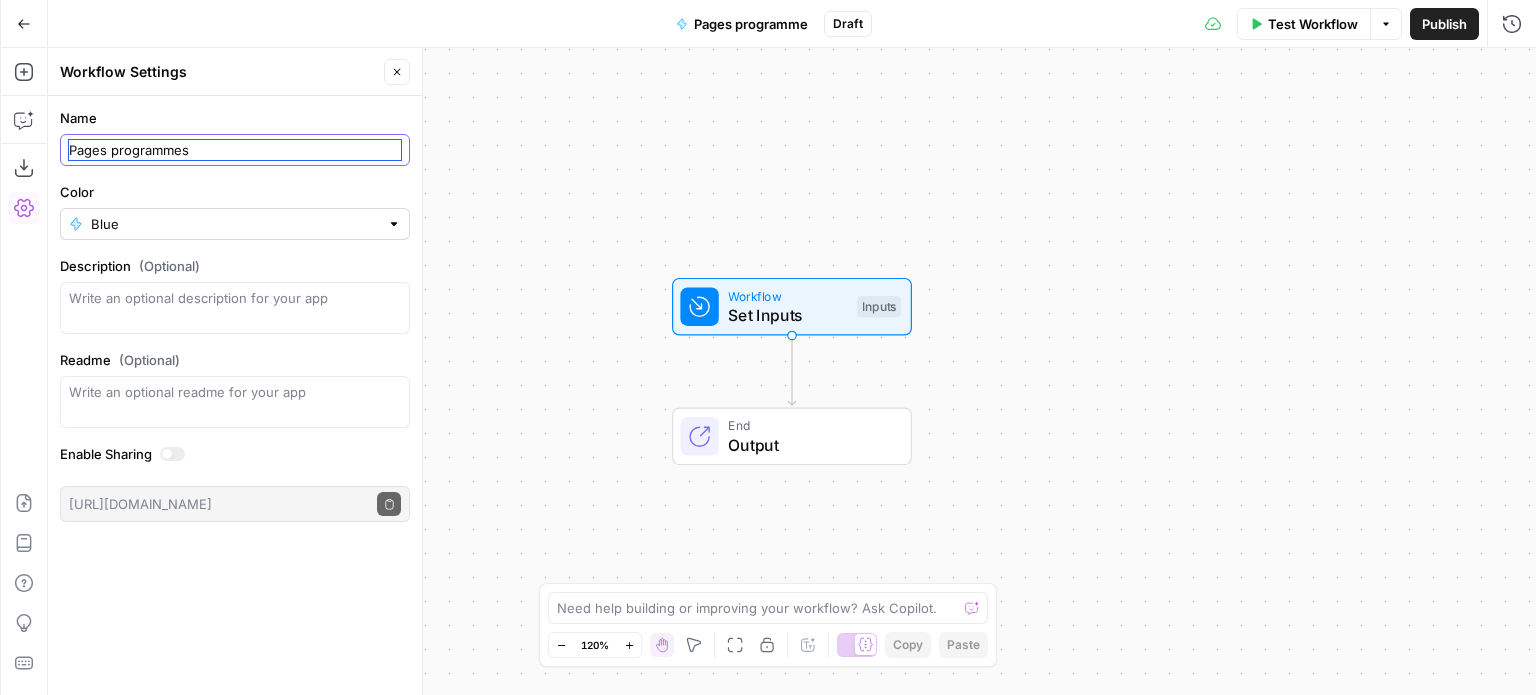 type on "Pages programmes" 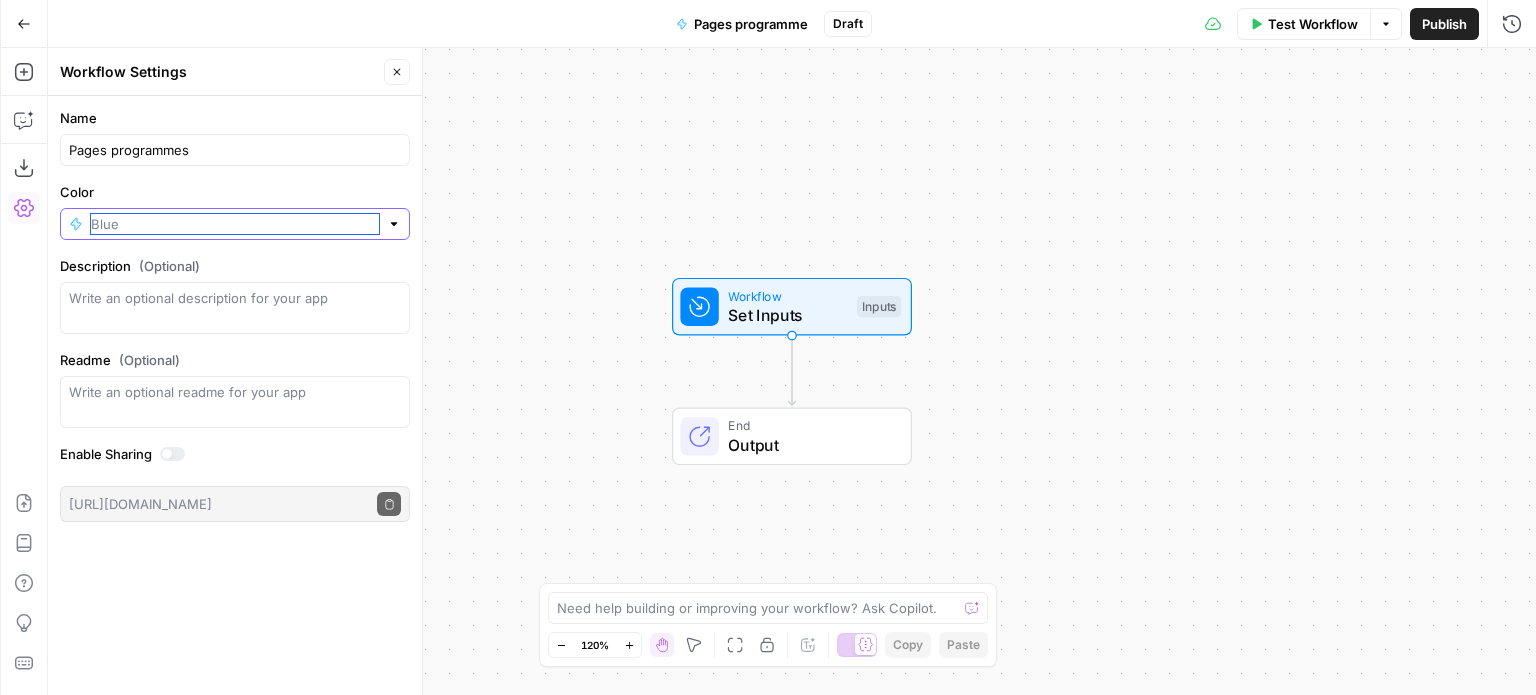click on "Color" at bounding box center [235, 224] 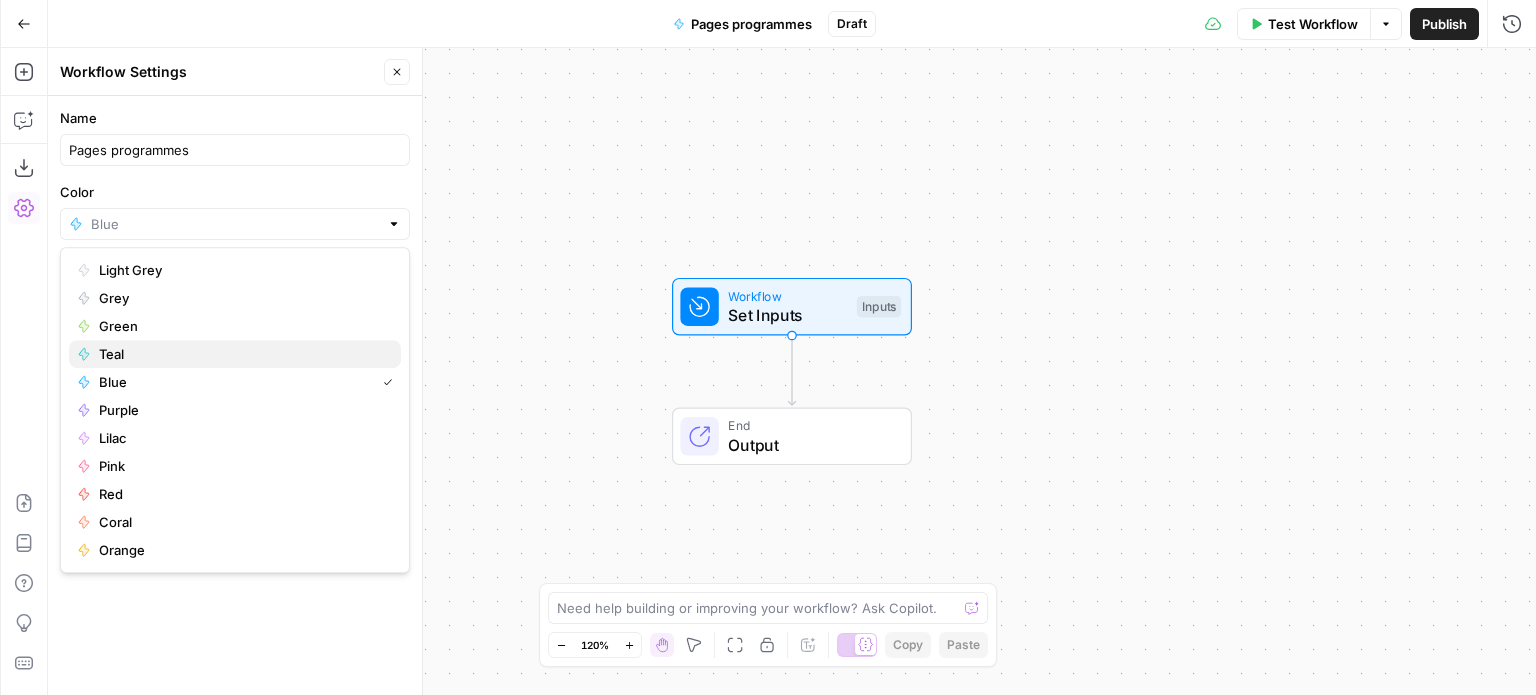 click on "Teal" at bounding box center (235, 354) 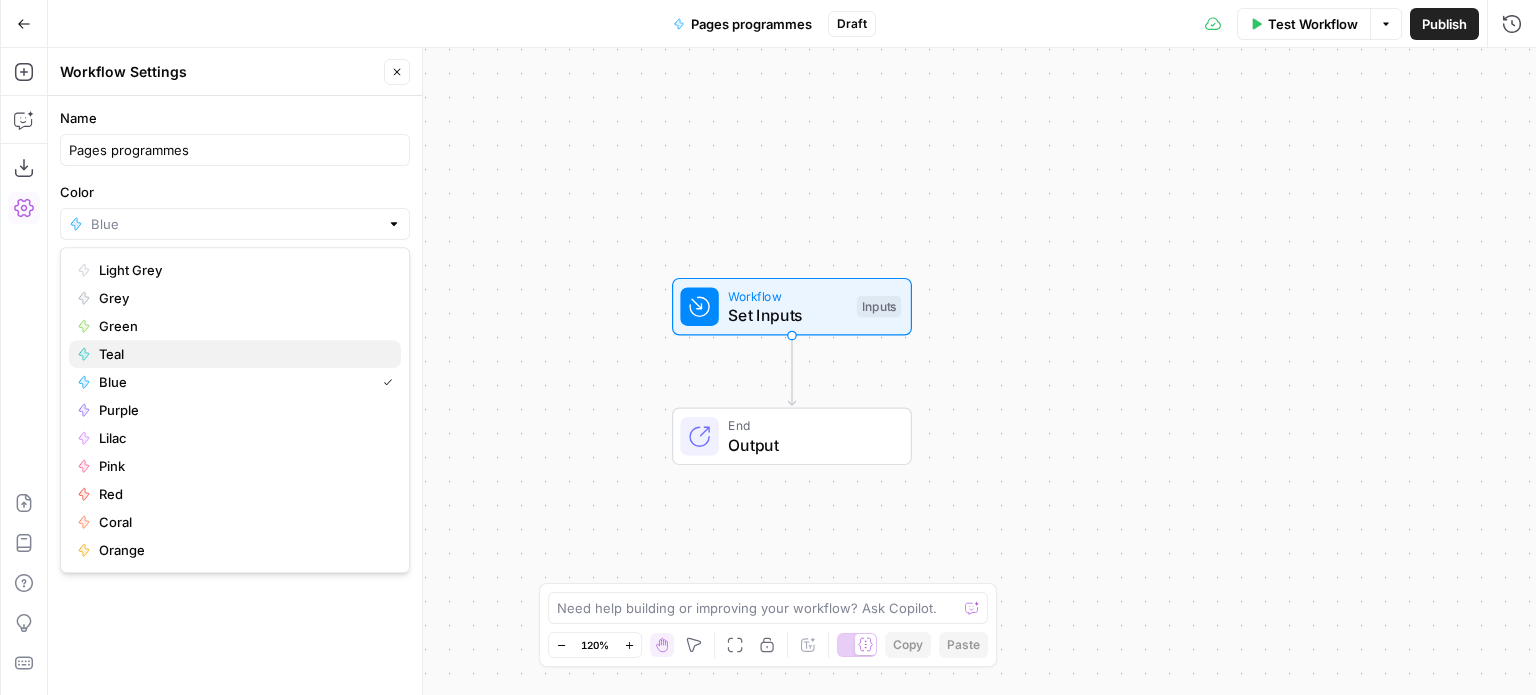 type on "Teal" 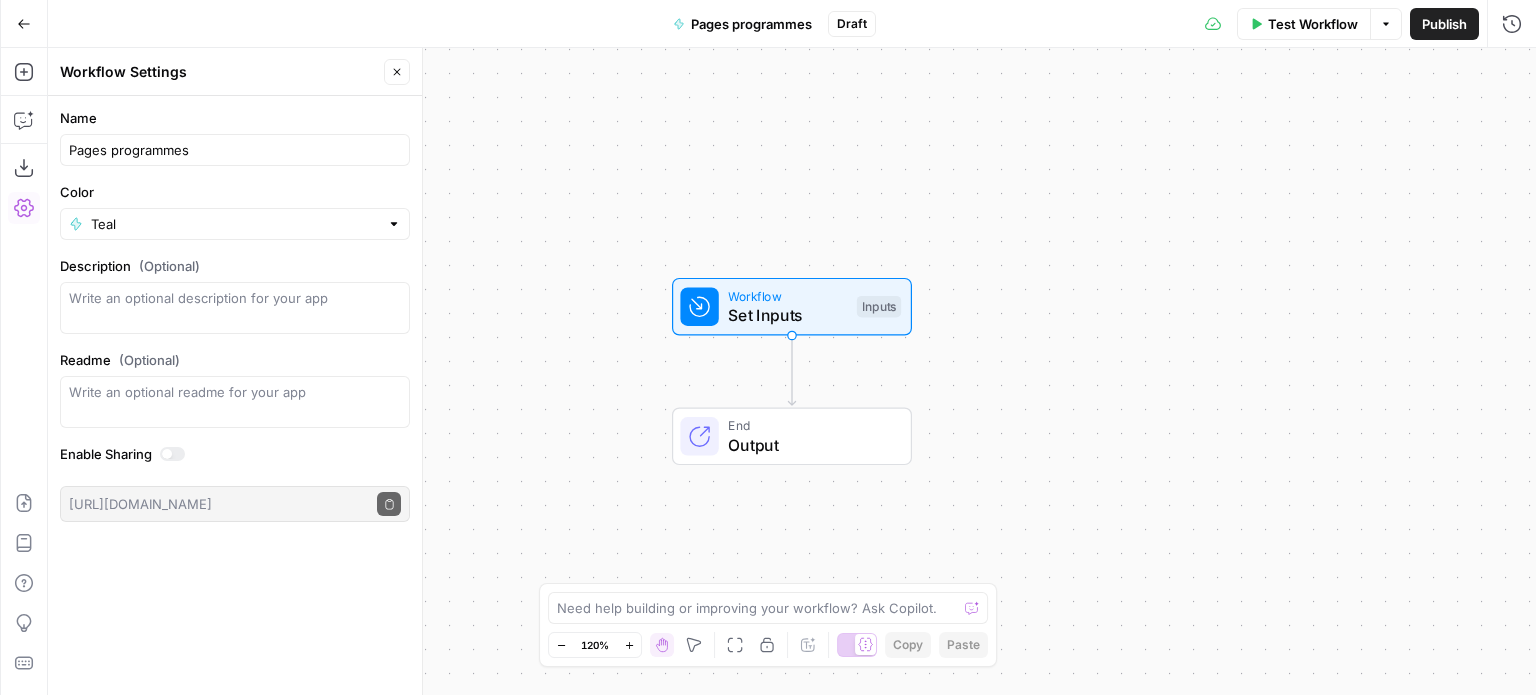 click on "Name Pages programmes Color Teal Description   (Optional) Readme   (Optional) Write an optional readme for your app Enable Sharing https://app.airops.com/public_api/airops_apps/254d147c-1f03-41ff-8c92-f5d78eb5cf71/execute Copy public execute URL" at bounding box center (235, 395) 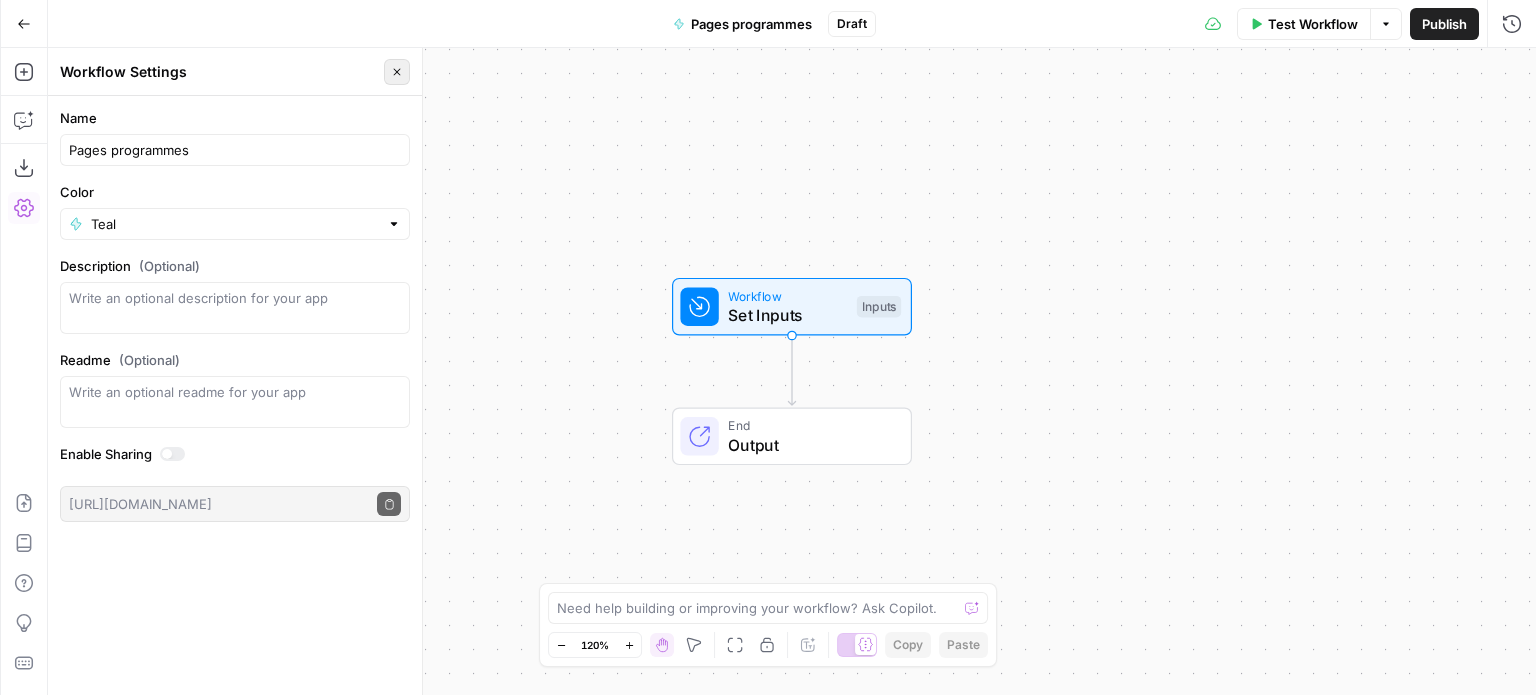 click 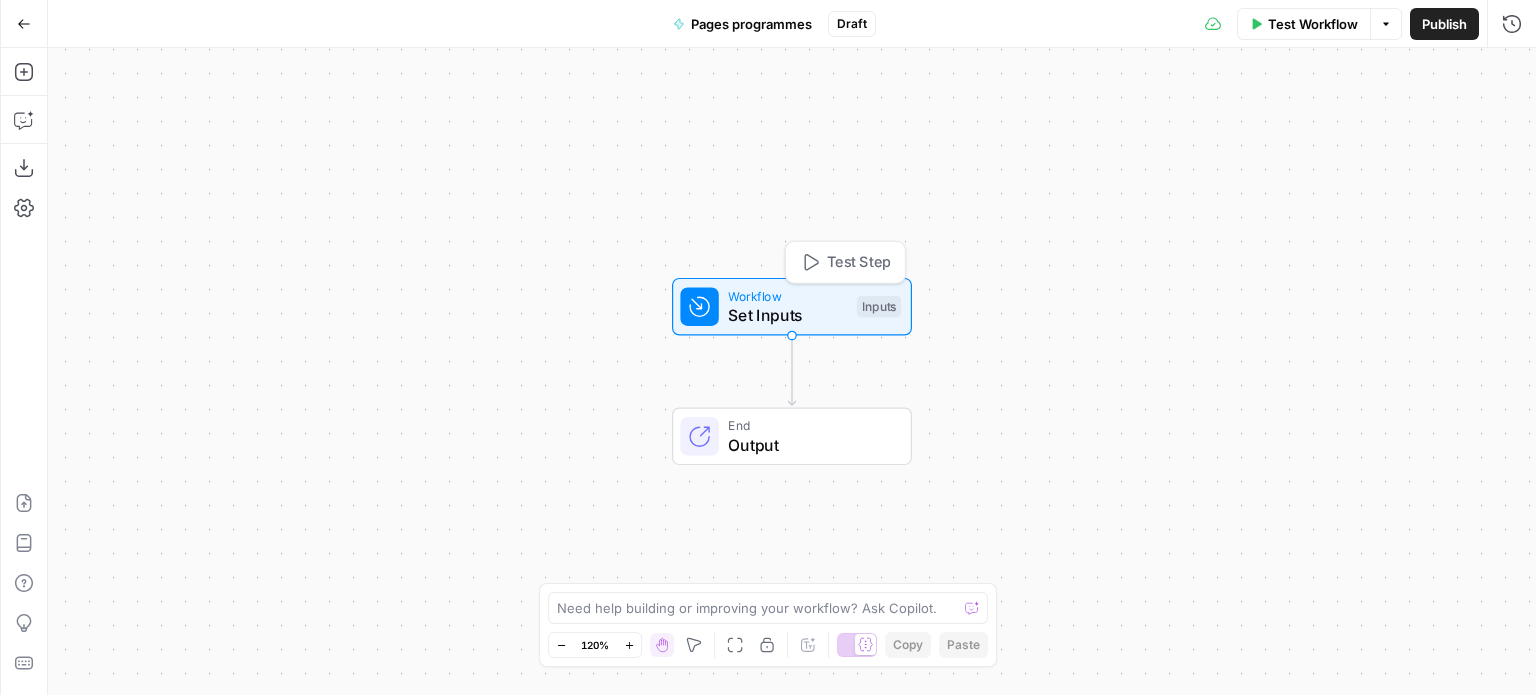 click on "Set Inputs" at bounding box center [787, 315] 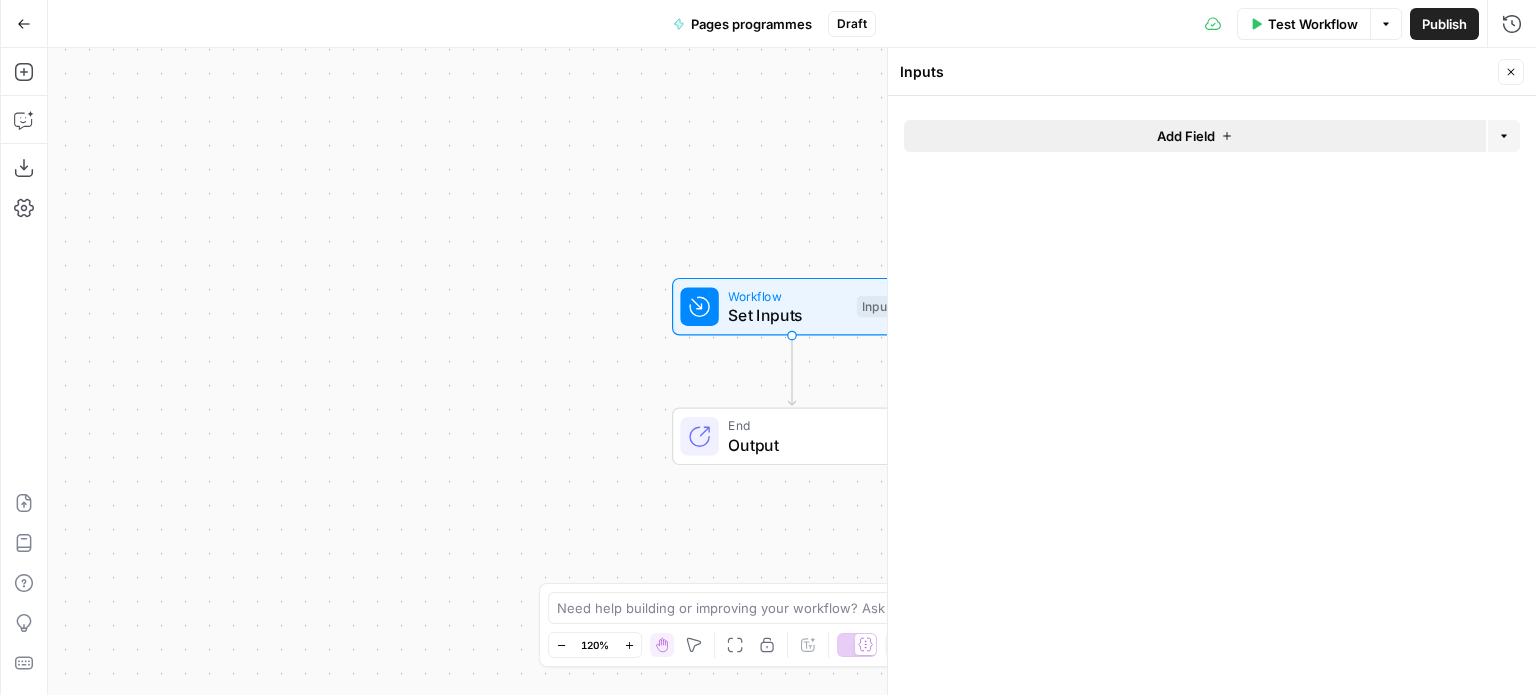 click on "Add Field" at bounding box center [1195, 136] 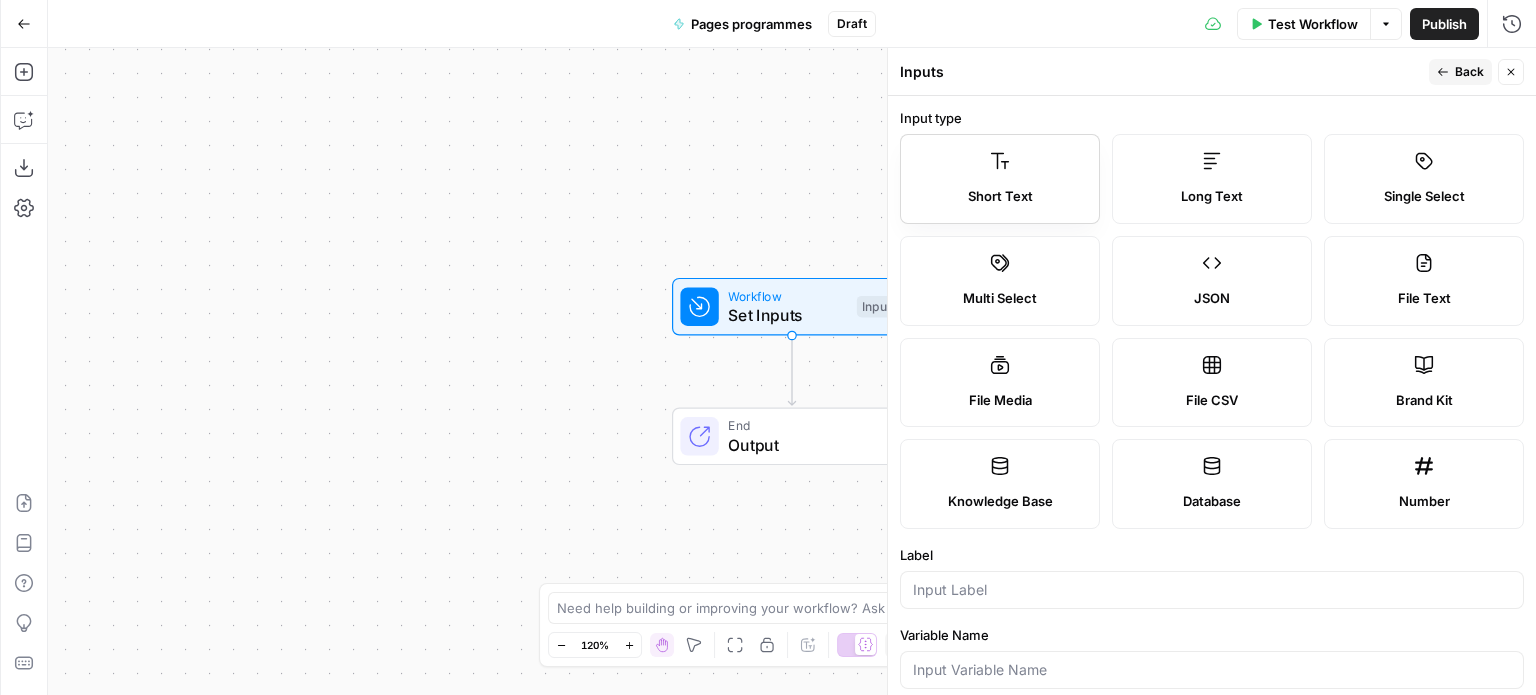 click on "Short Text" at bounding box center [1000, 197] 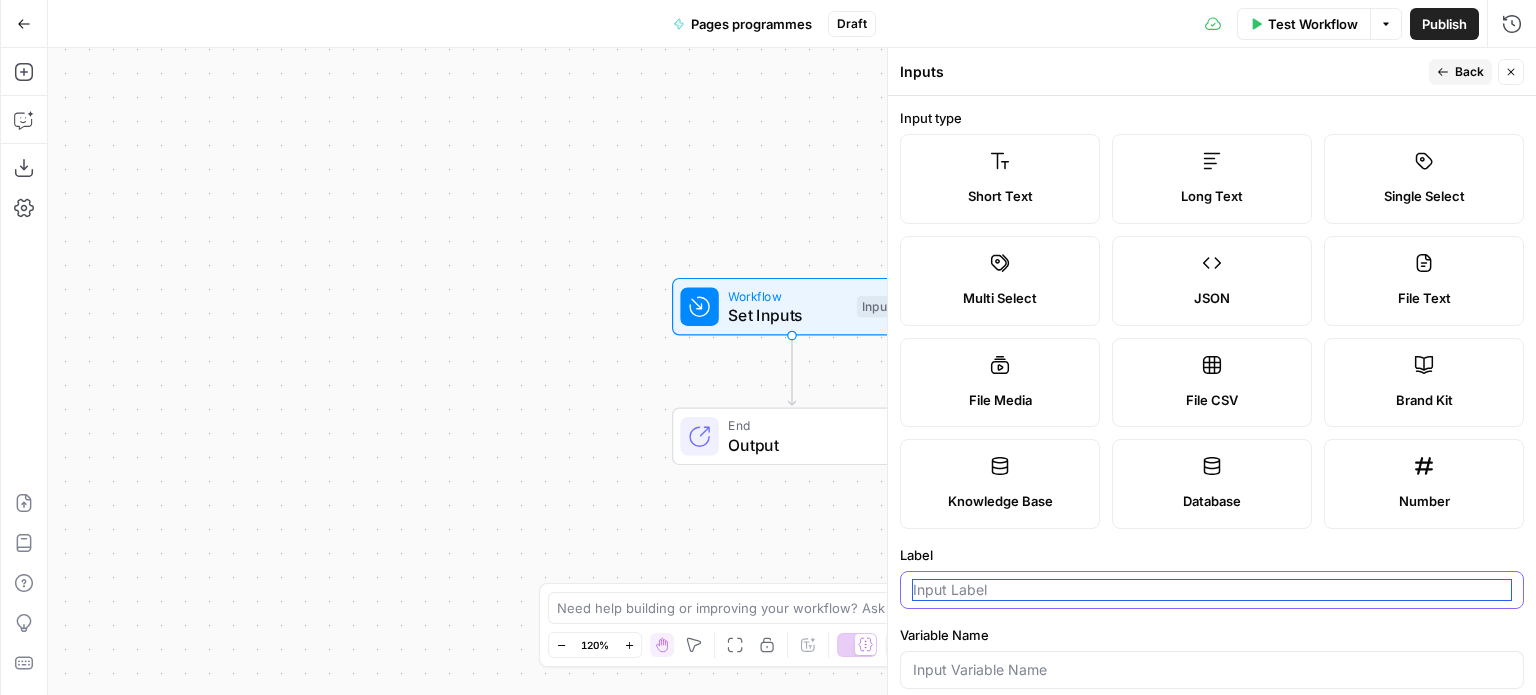click on "Label" at bounding box center (1212, 590) 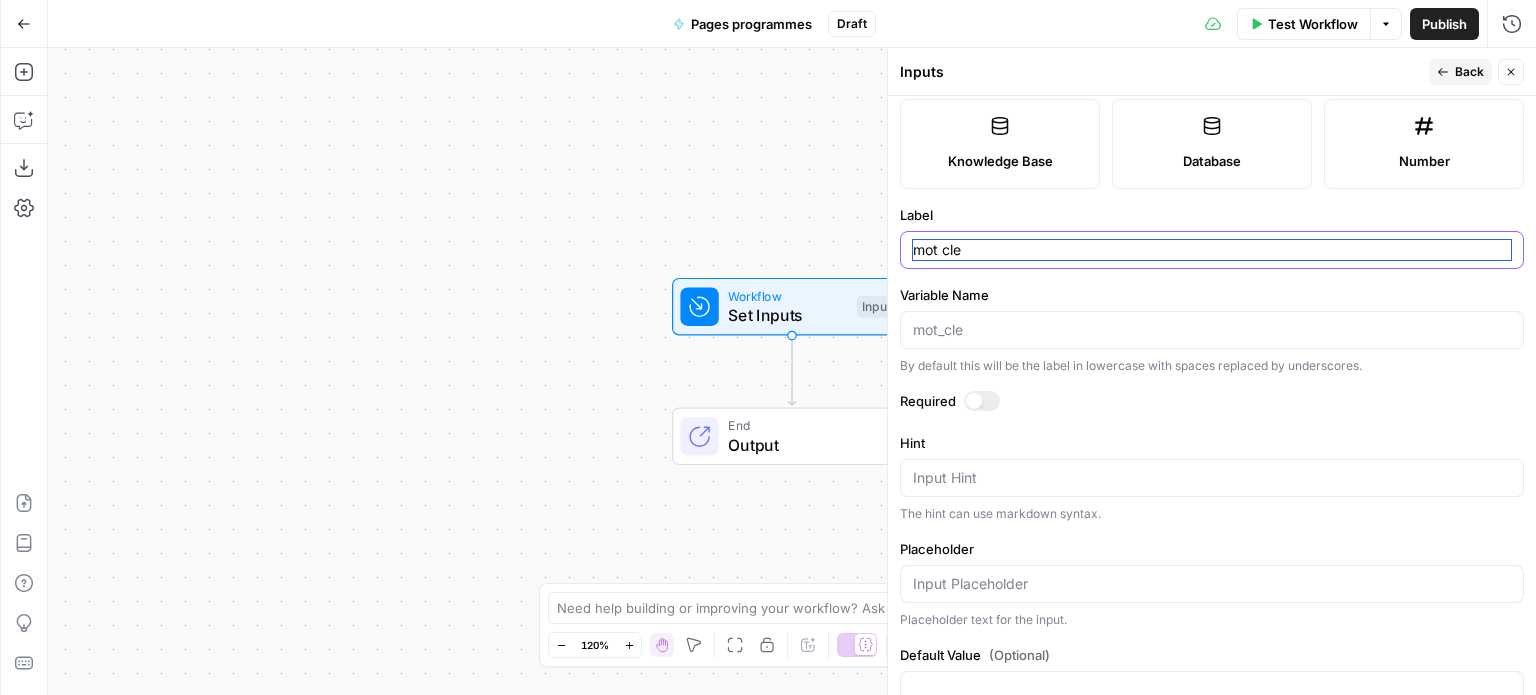 scroll, scrollTop: 389, scrollLeft: 0, axis: vertical 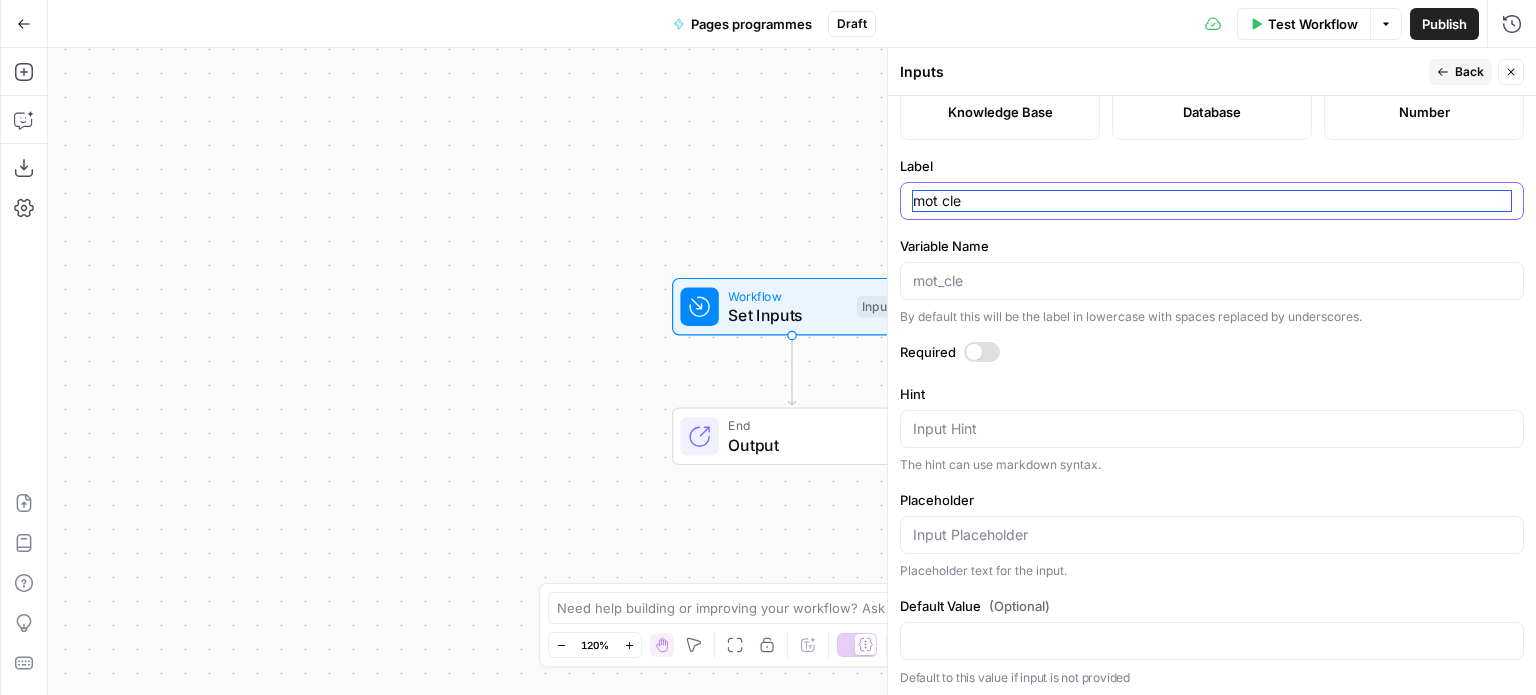 type on "mot cle" 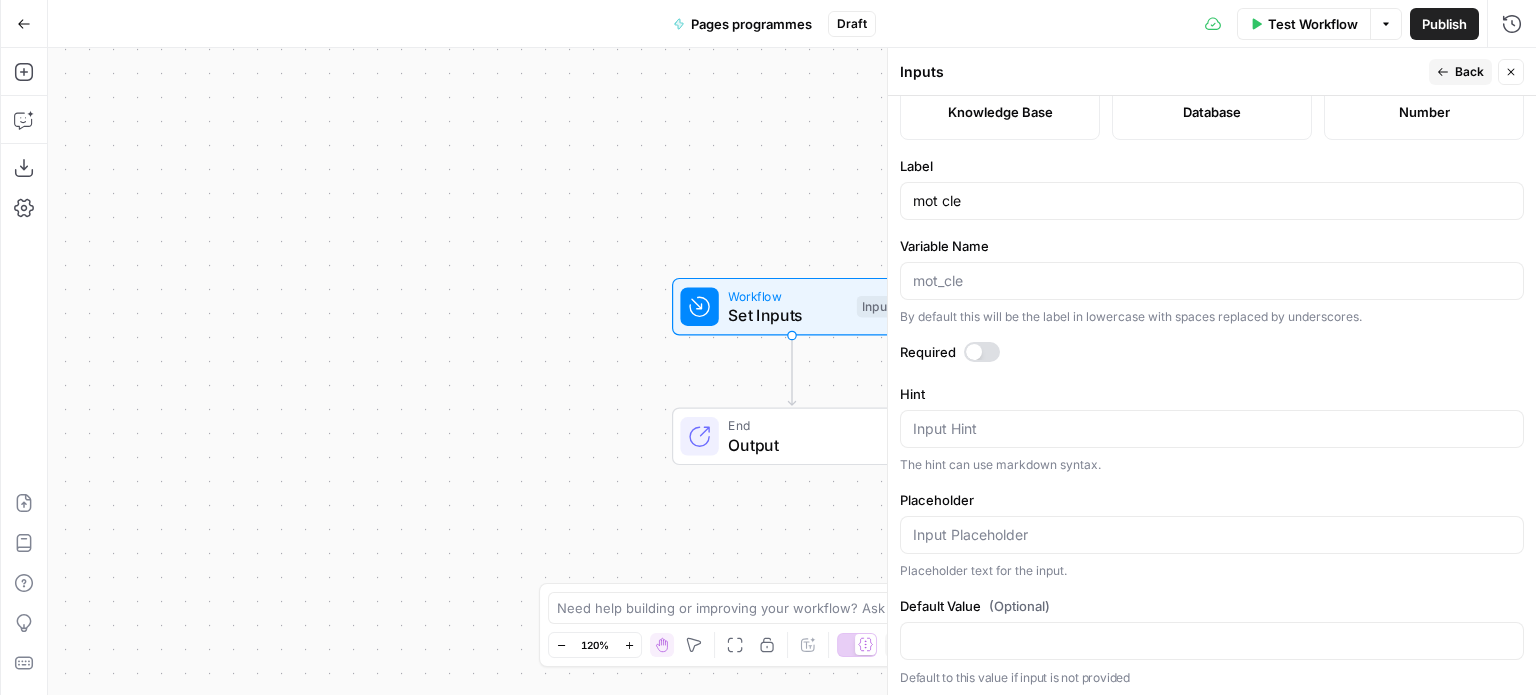 click at bounding box center (974, 352) 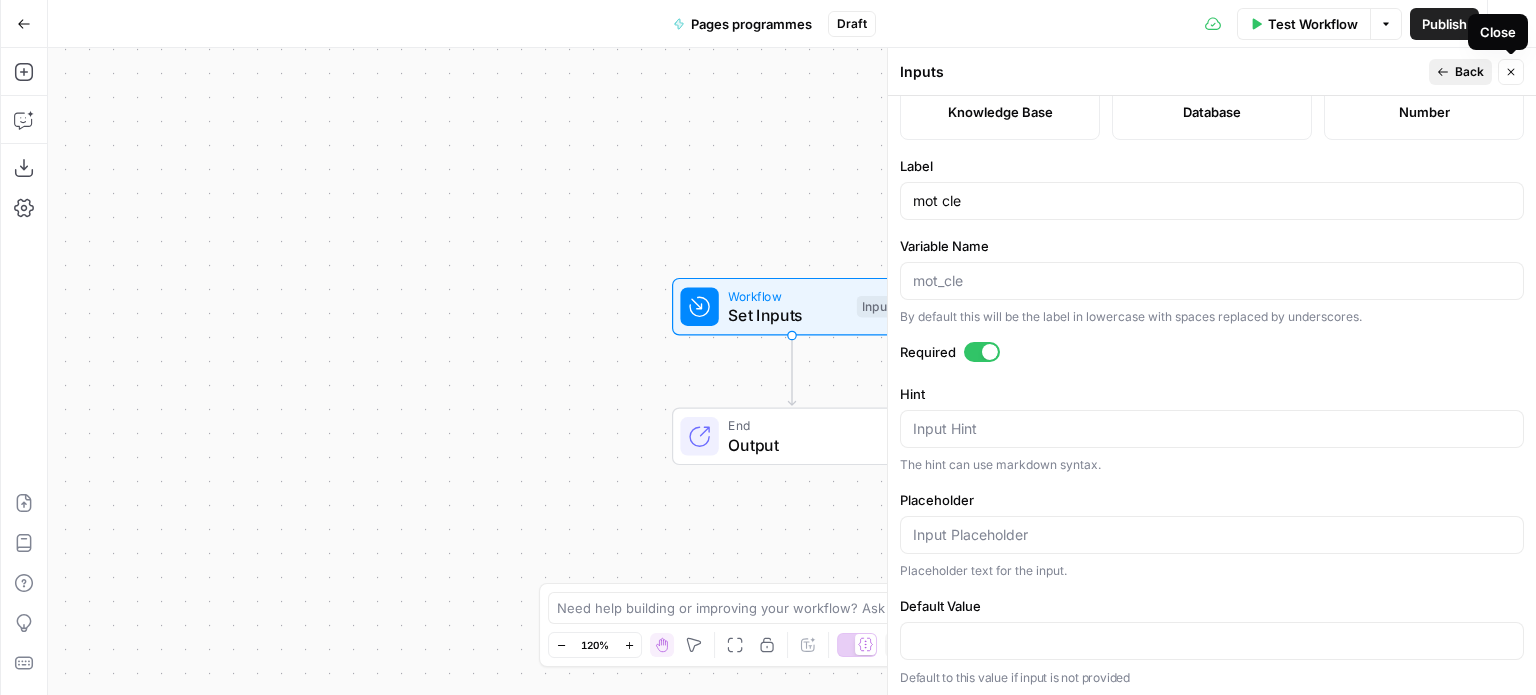 click on "Back" at bounding box center [1460, 72] 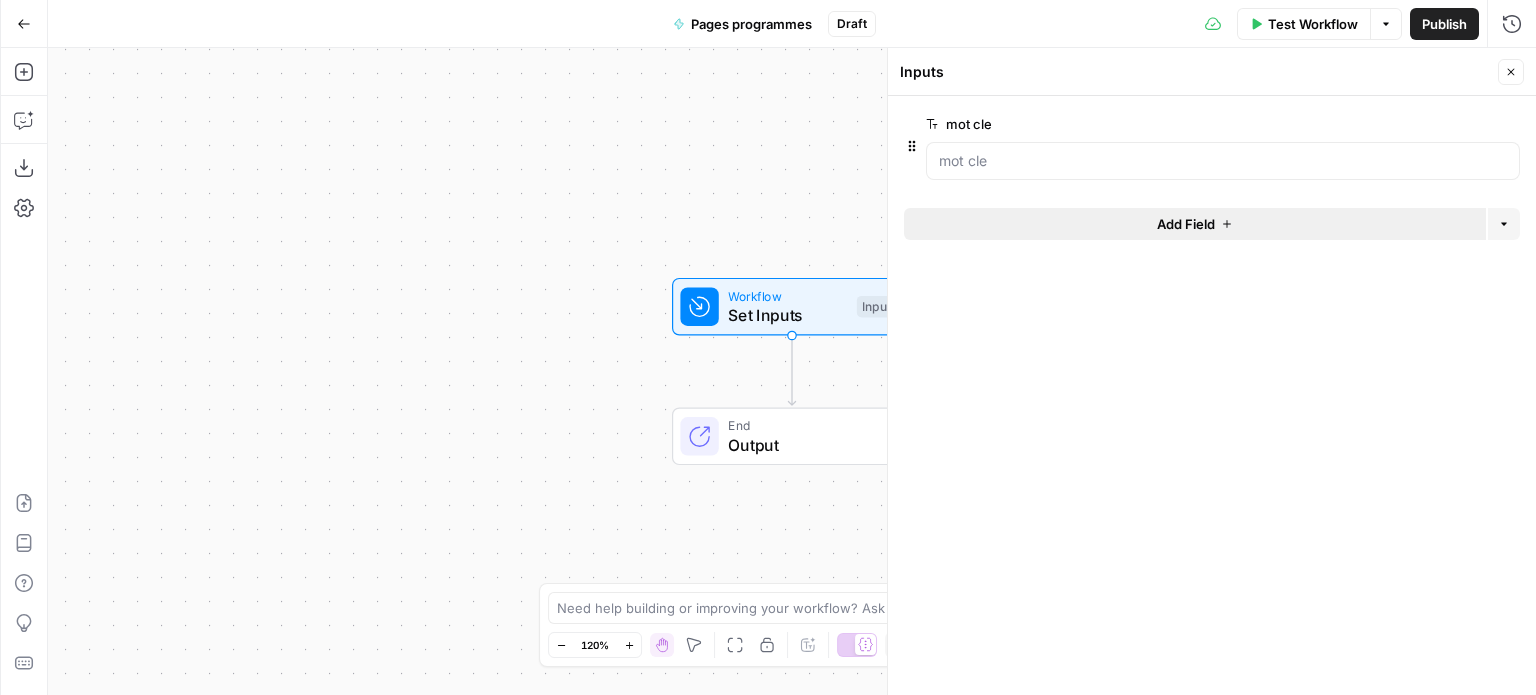 click on "Add Field" at bounding box center [1195, 224] 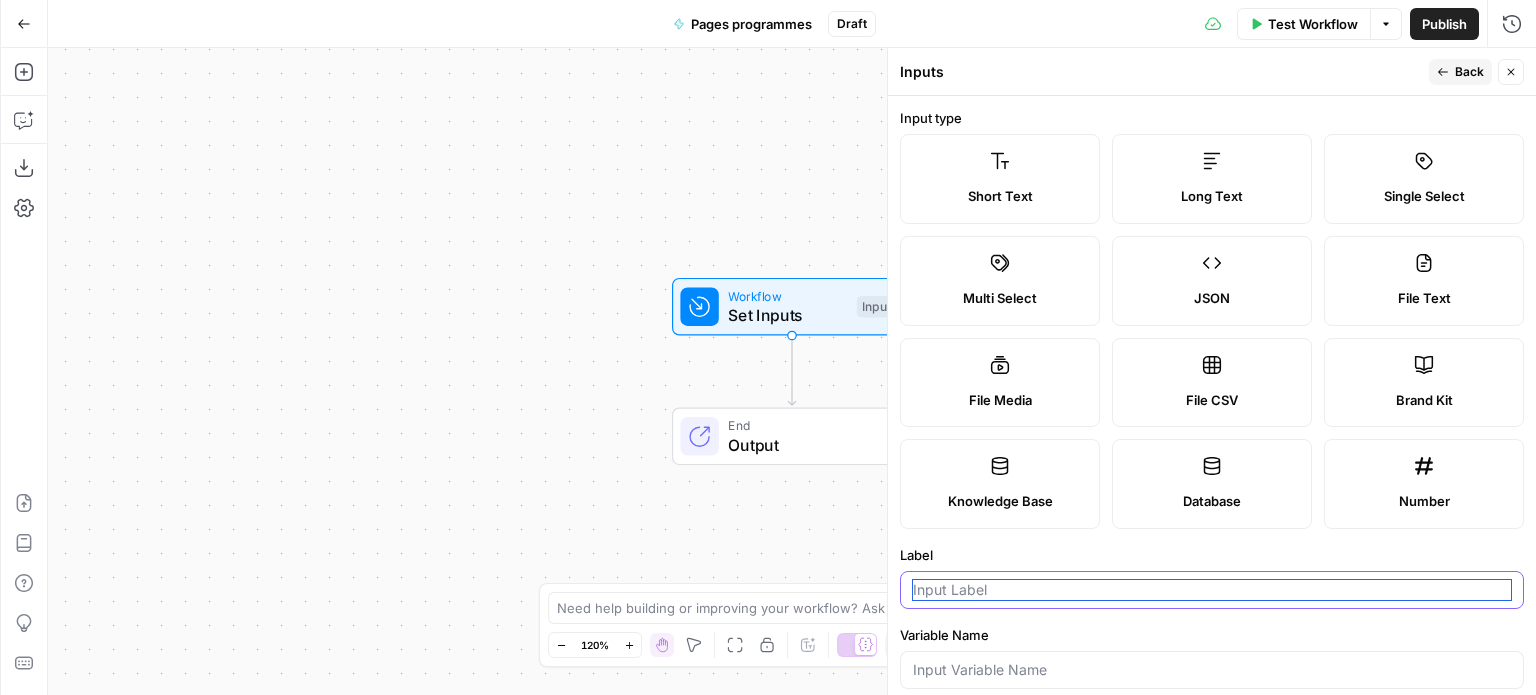 click on "Label" at bounding box center [1212, 590] 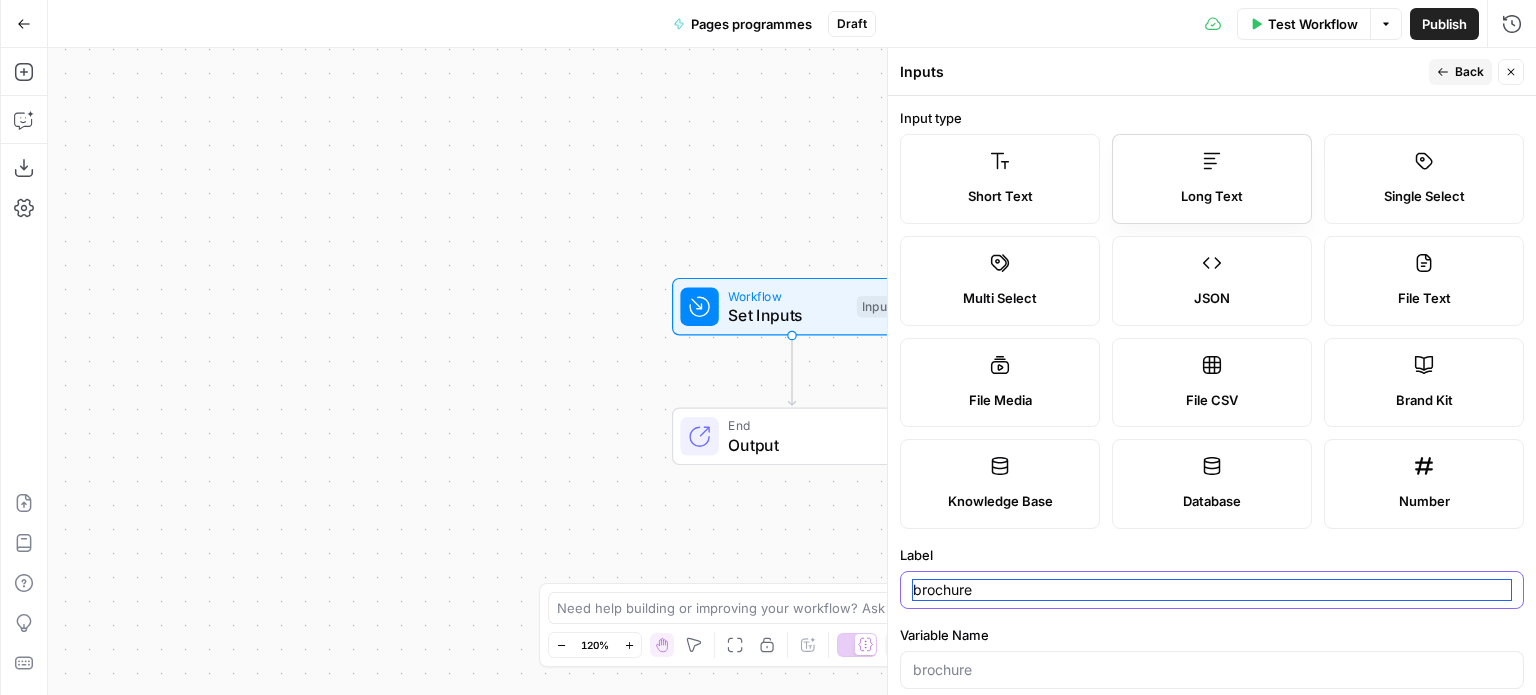 type on "brochure" 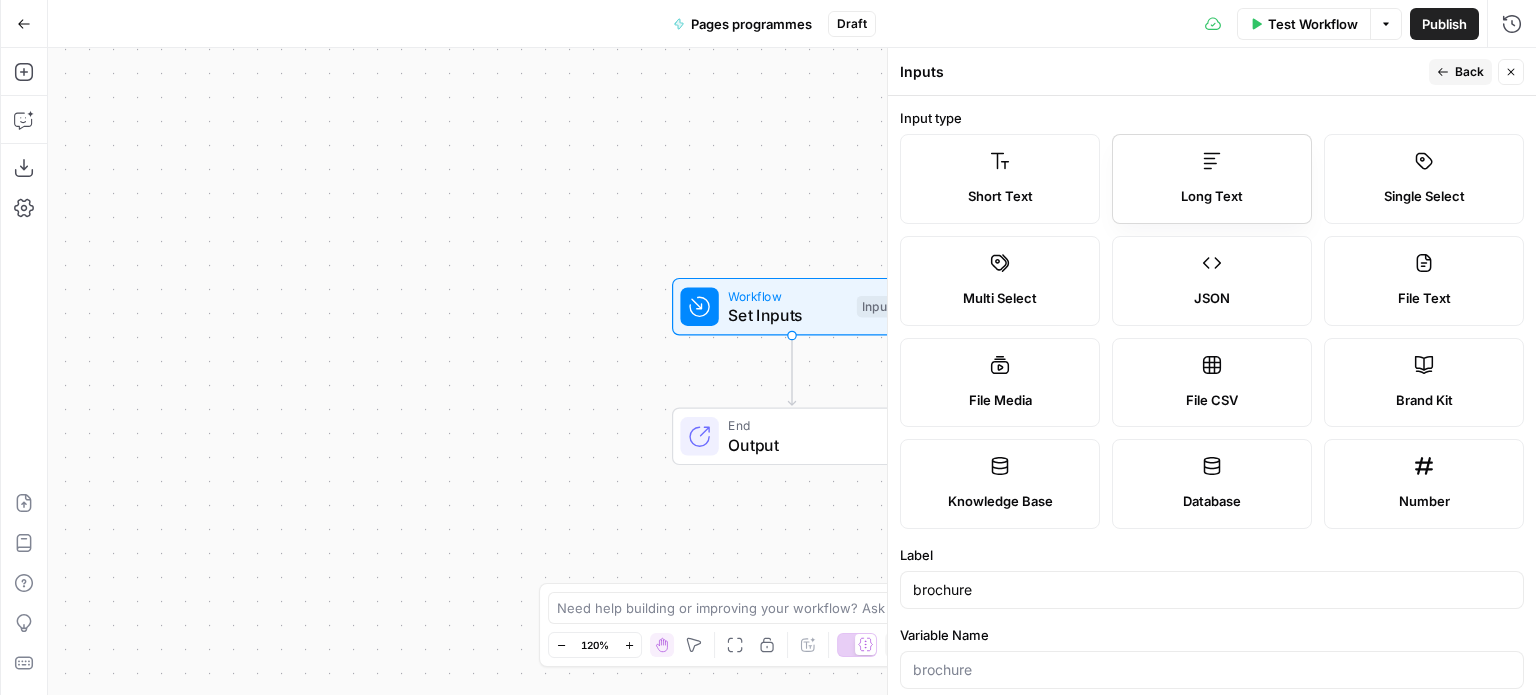 click 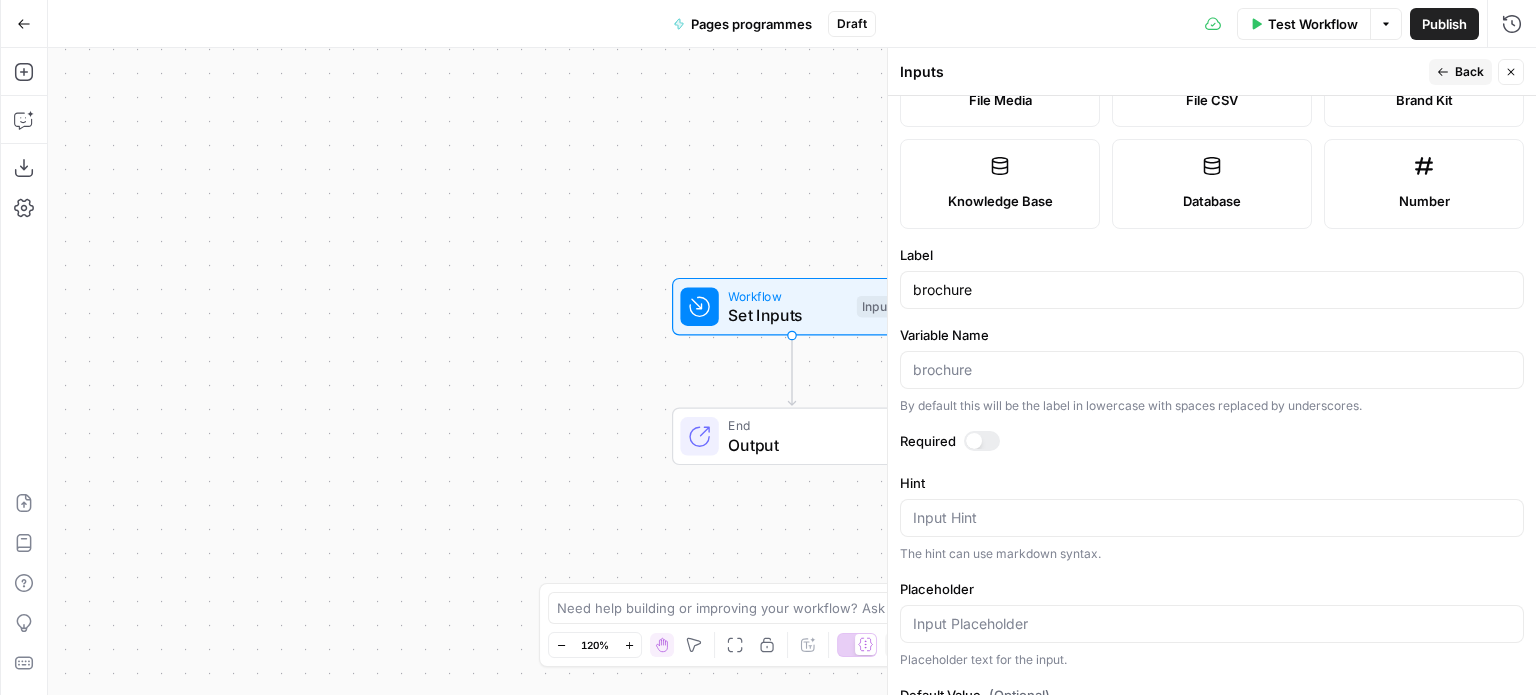 scroll, scrollTop: 430, scrollLeft: 0, axis: vertical 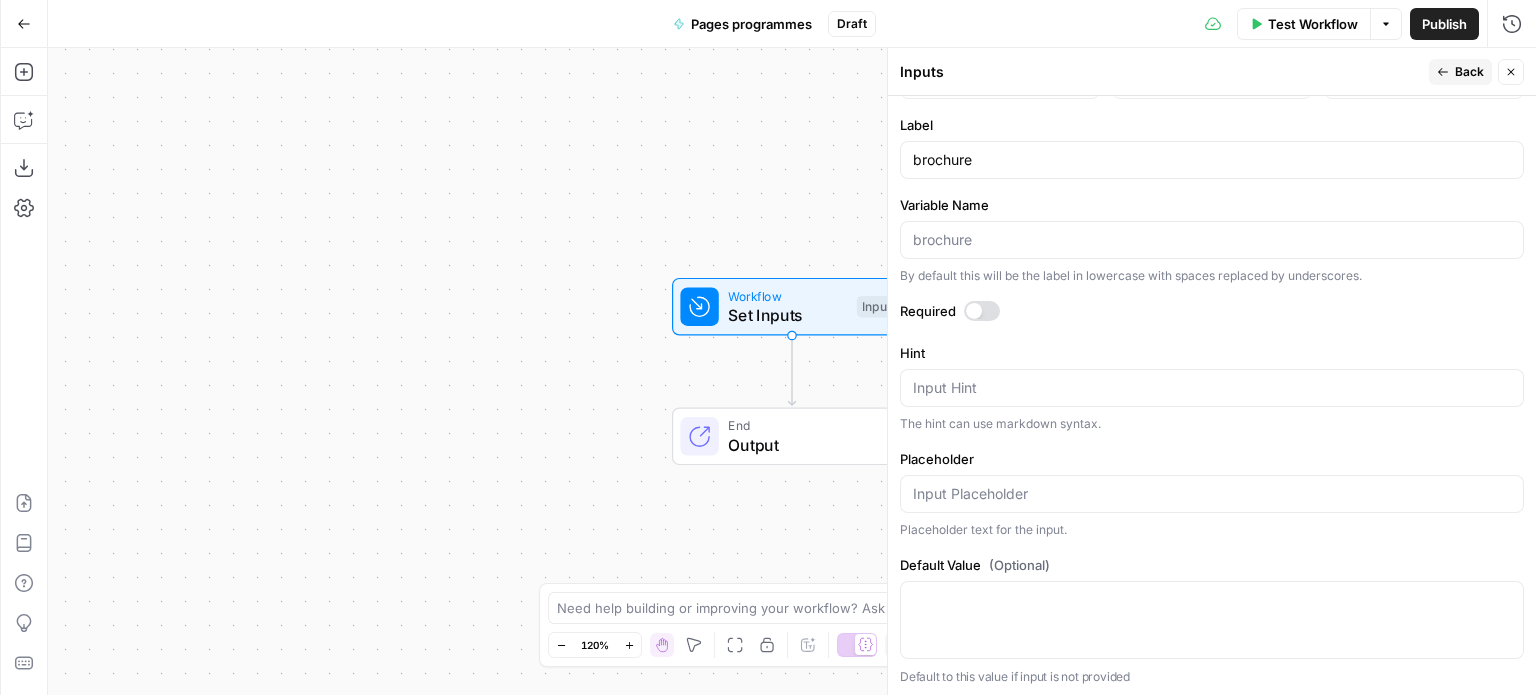 click at bounding box center (982, 311) 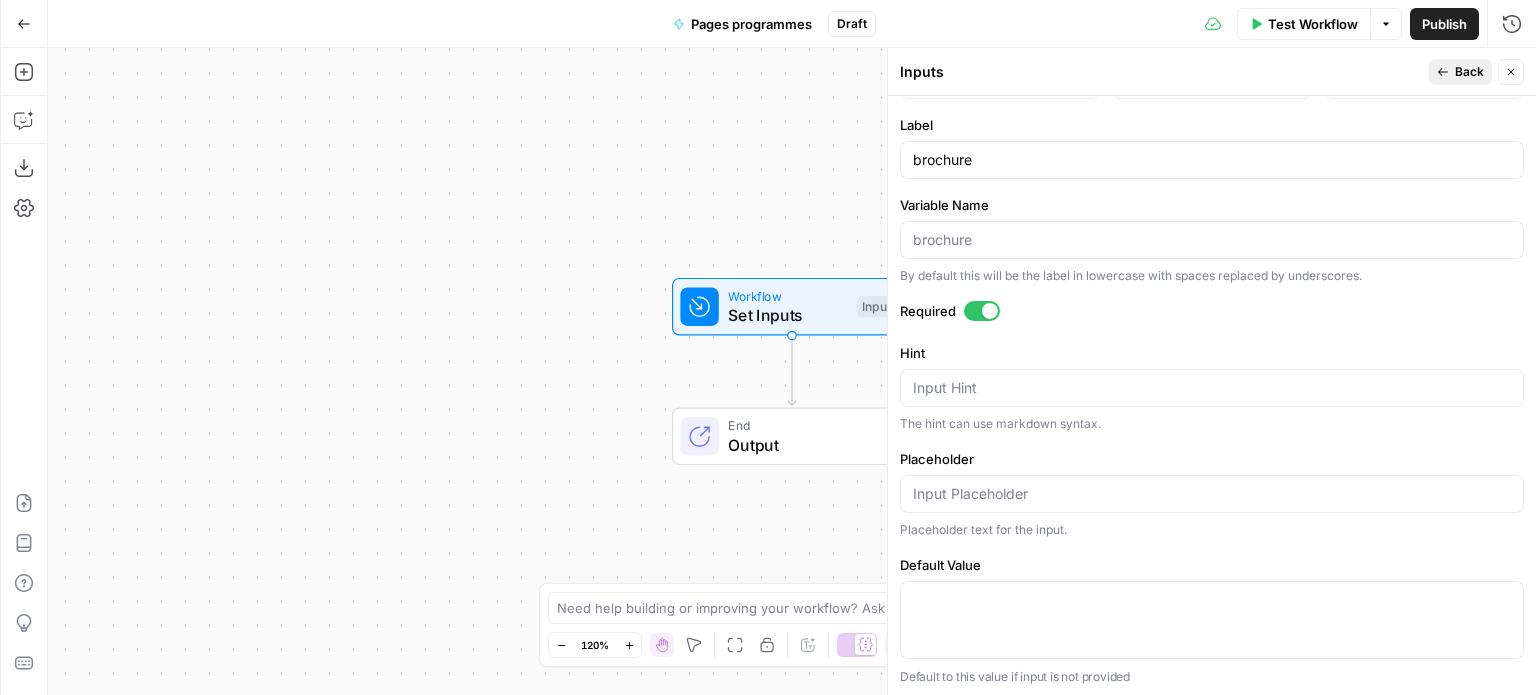 click on "Back" at bounding box center (1469, 72) 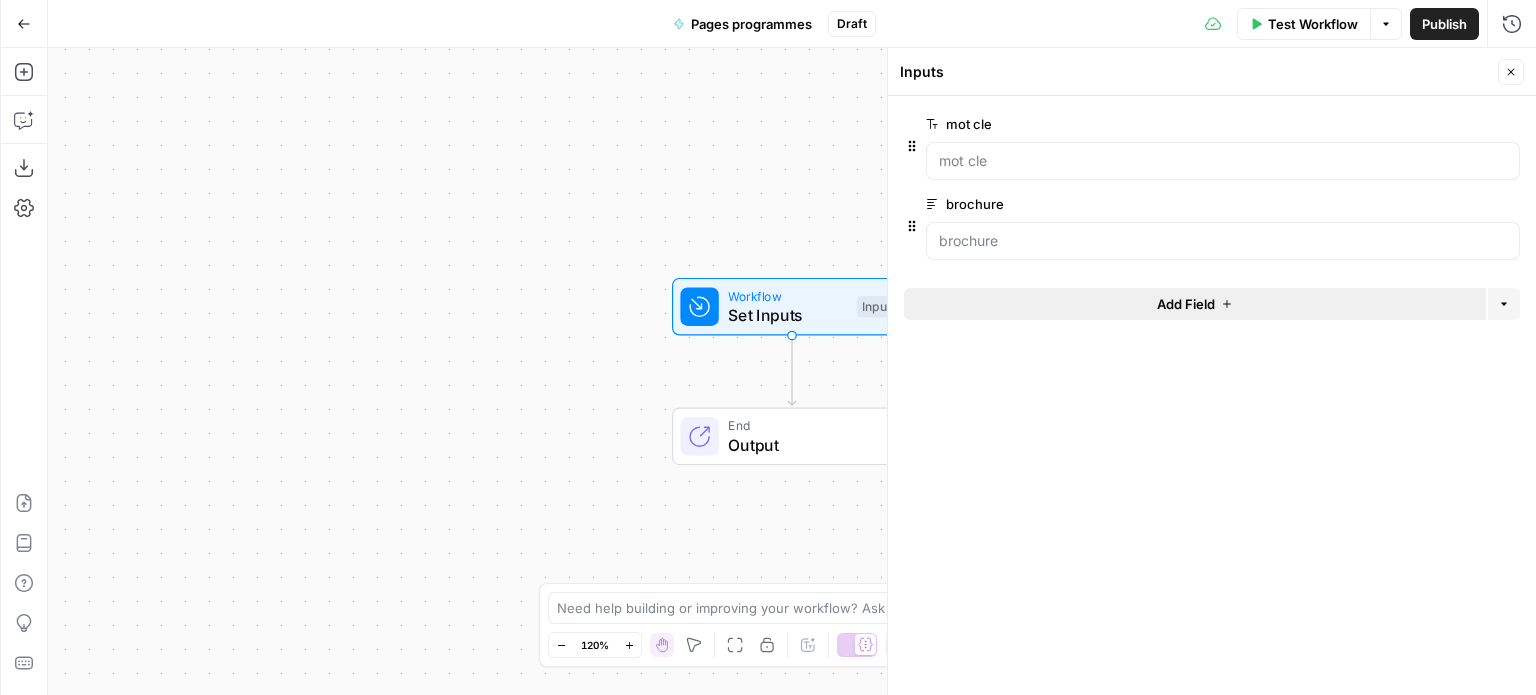 click on "Add Field" at bounding box center (1195, 304) 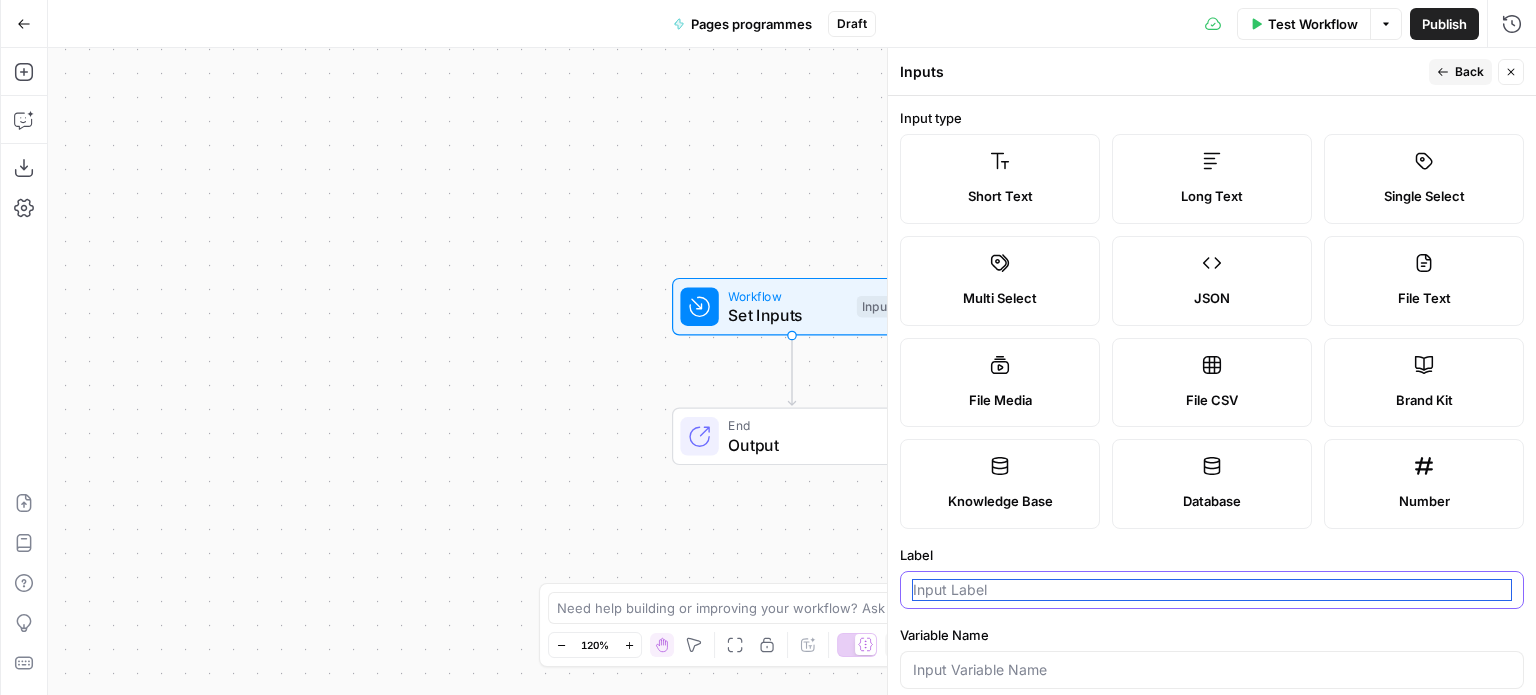 click on "Label" at bounding box center [1212, 590] 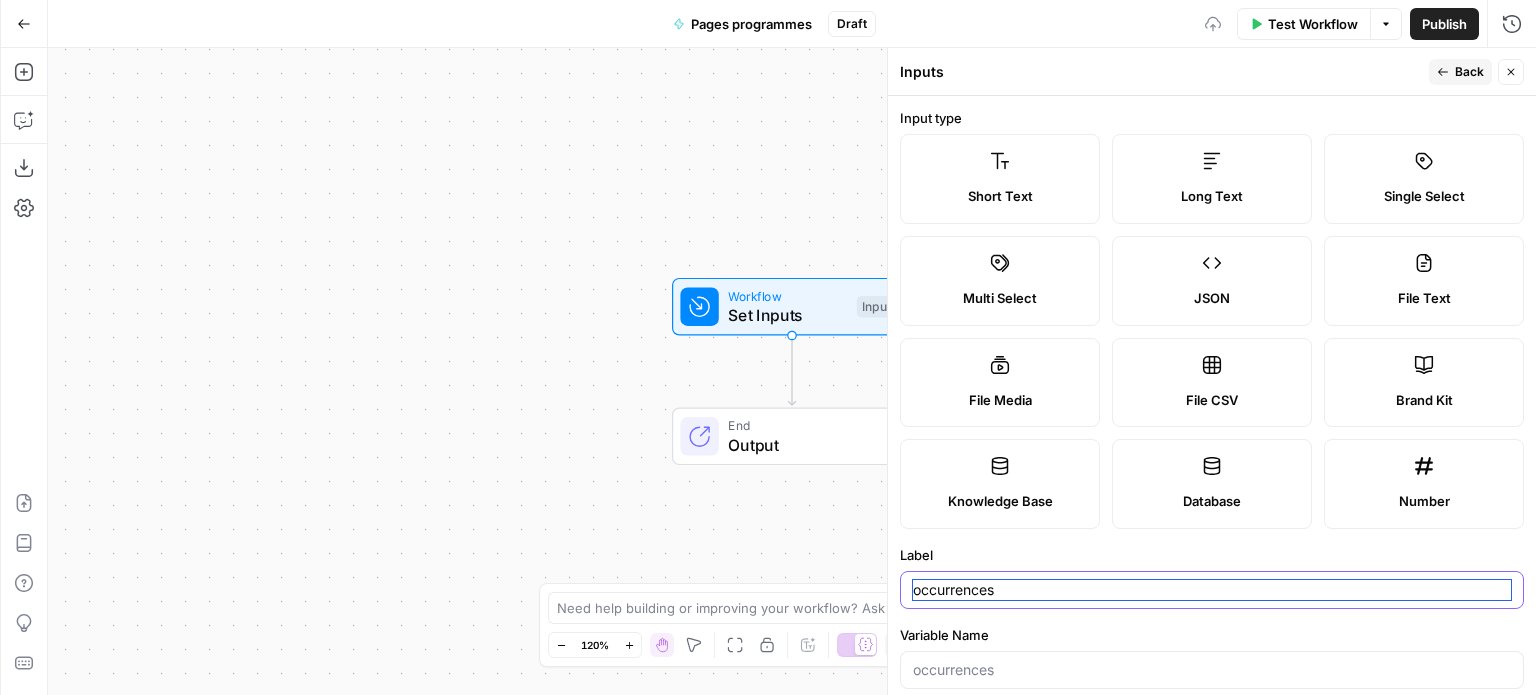 type on "occurrences" 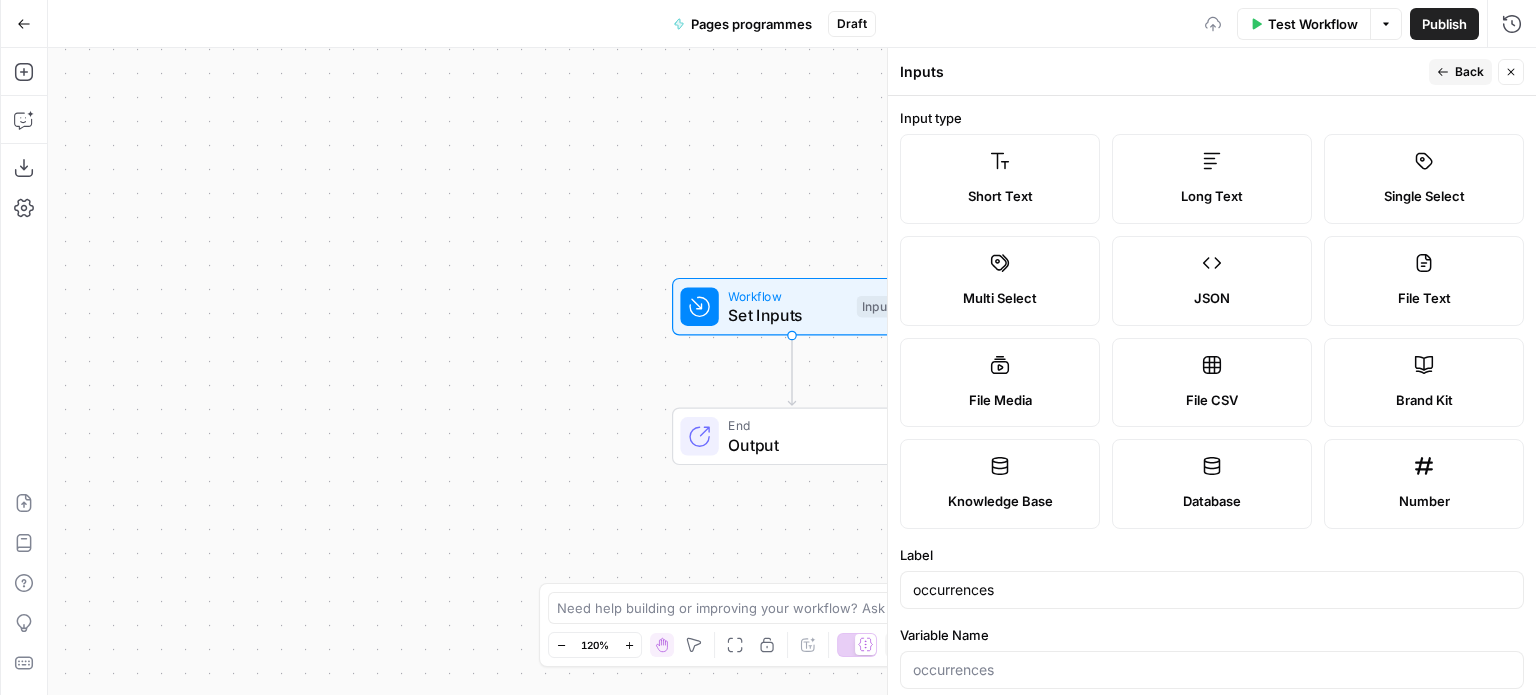 click on "Workflow Set Inputs Inputs End Output" at bounding box center [792, 371] 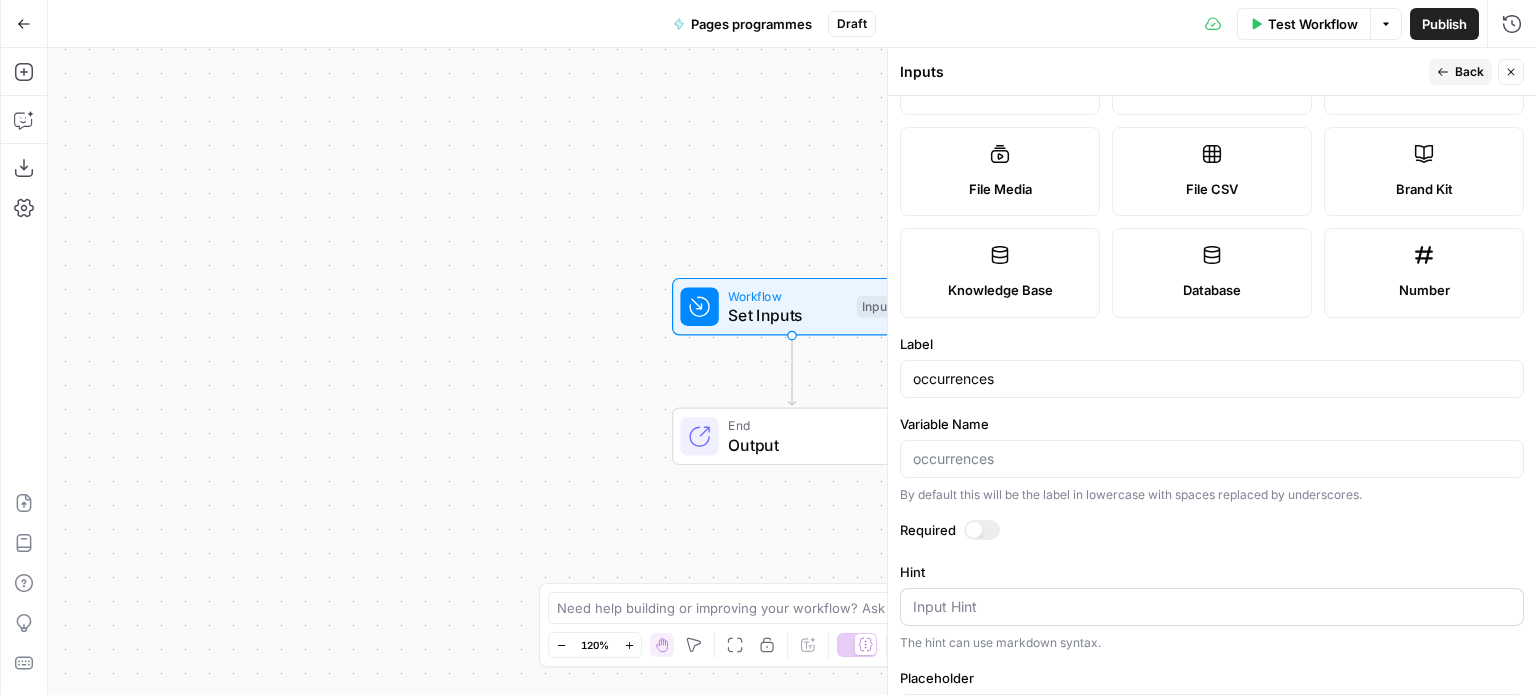 scroll, scrollTop: 300, scrollLeft: 0, axis: vertical 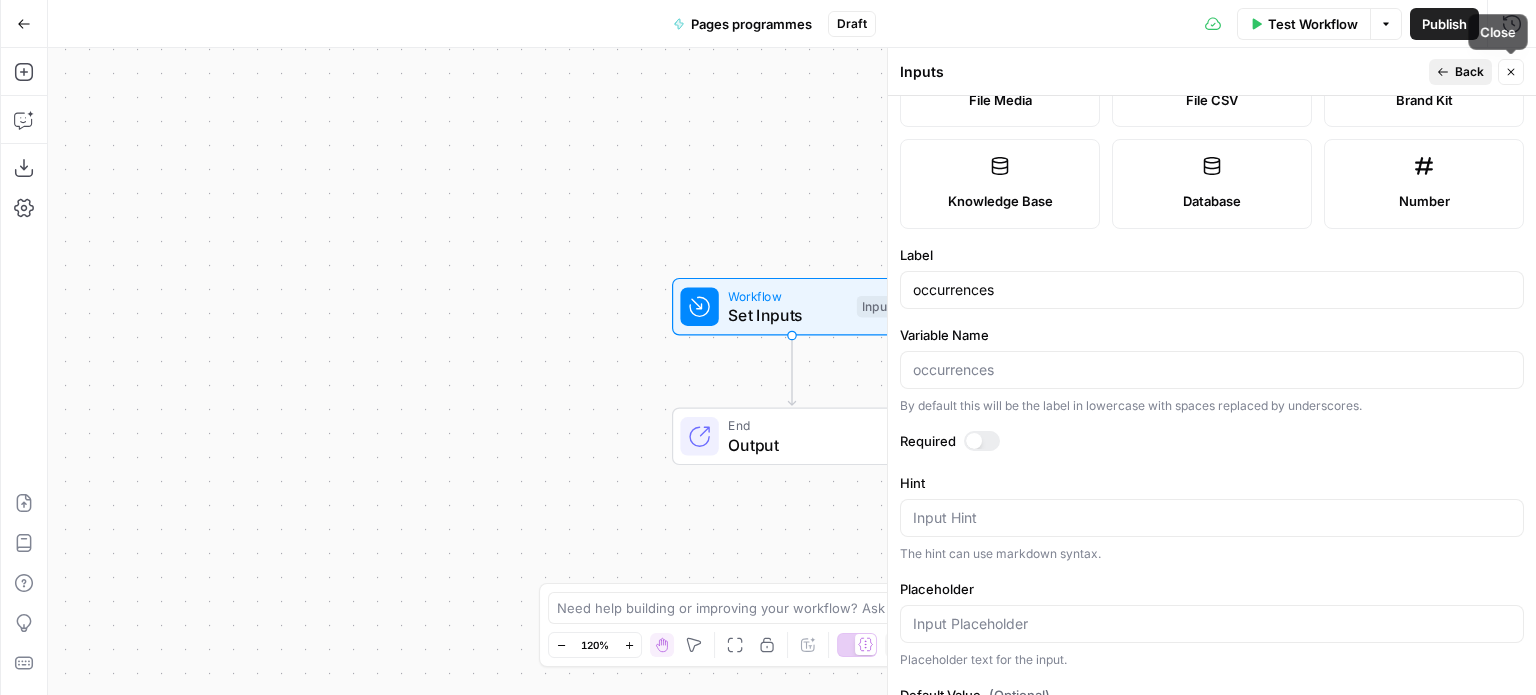 click on "Back" at bounding box center [1460, 72] 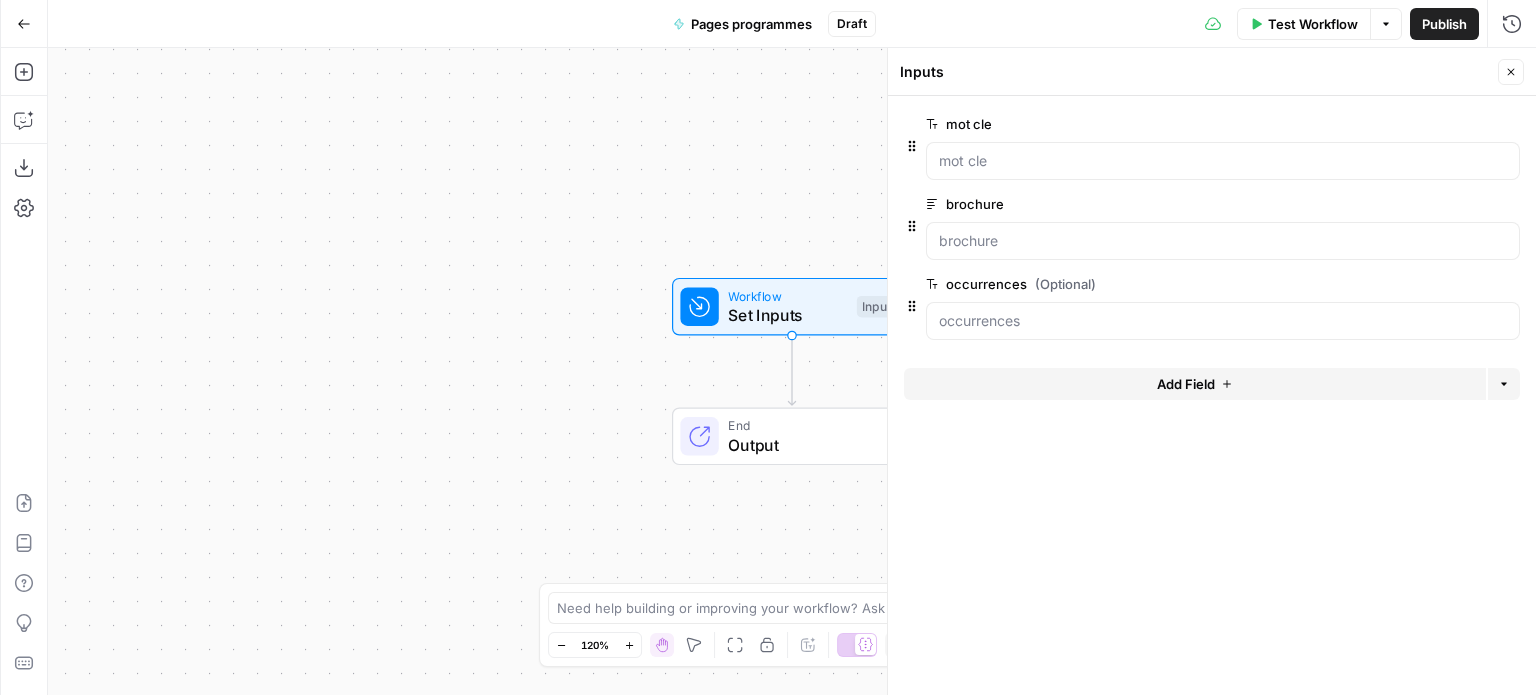 click on "Workflow Set Inputs Inputs End Output" at bounding box center [792, 371] 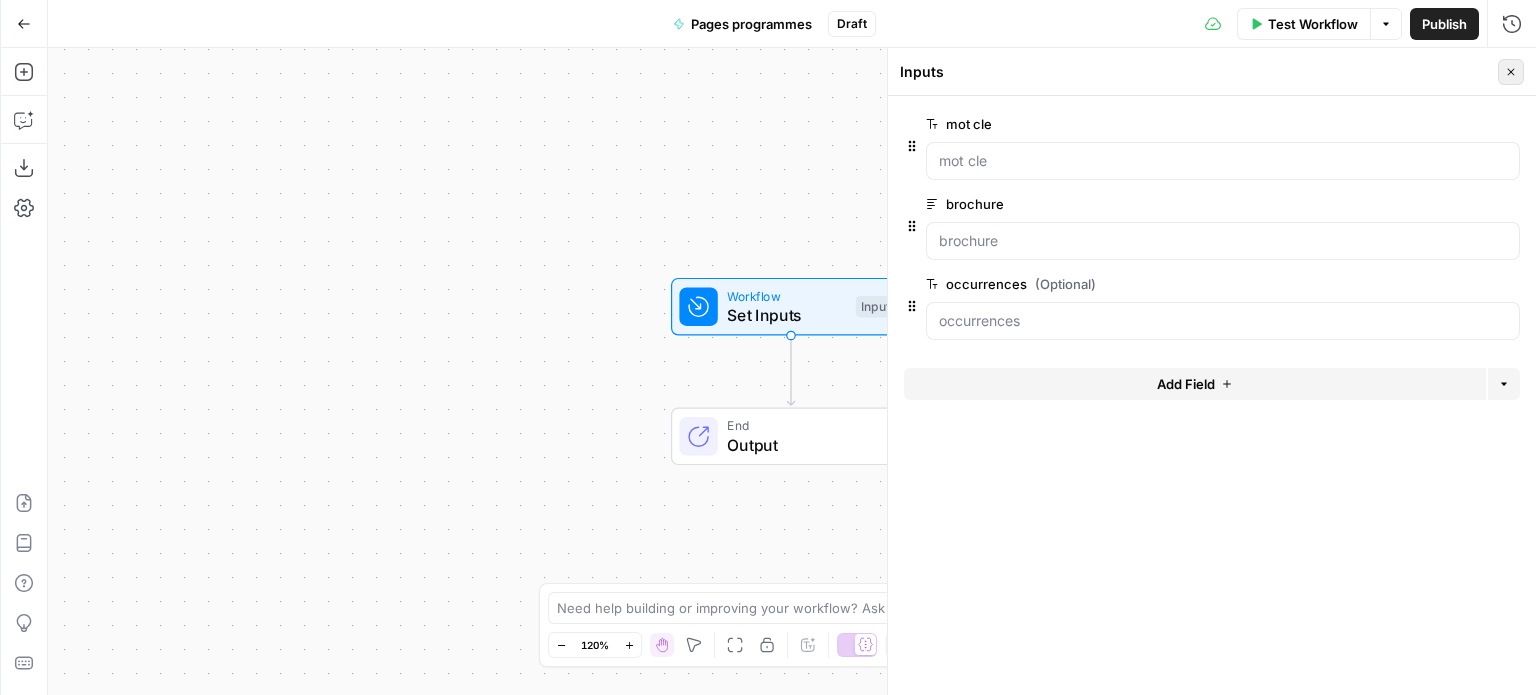 click 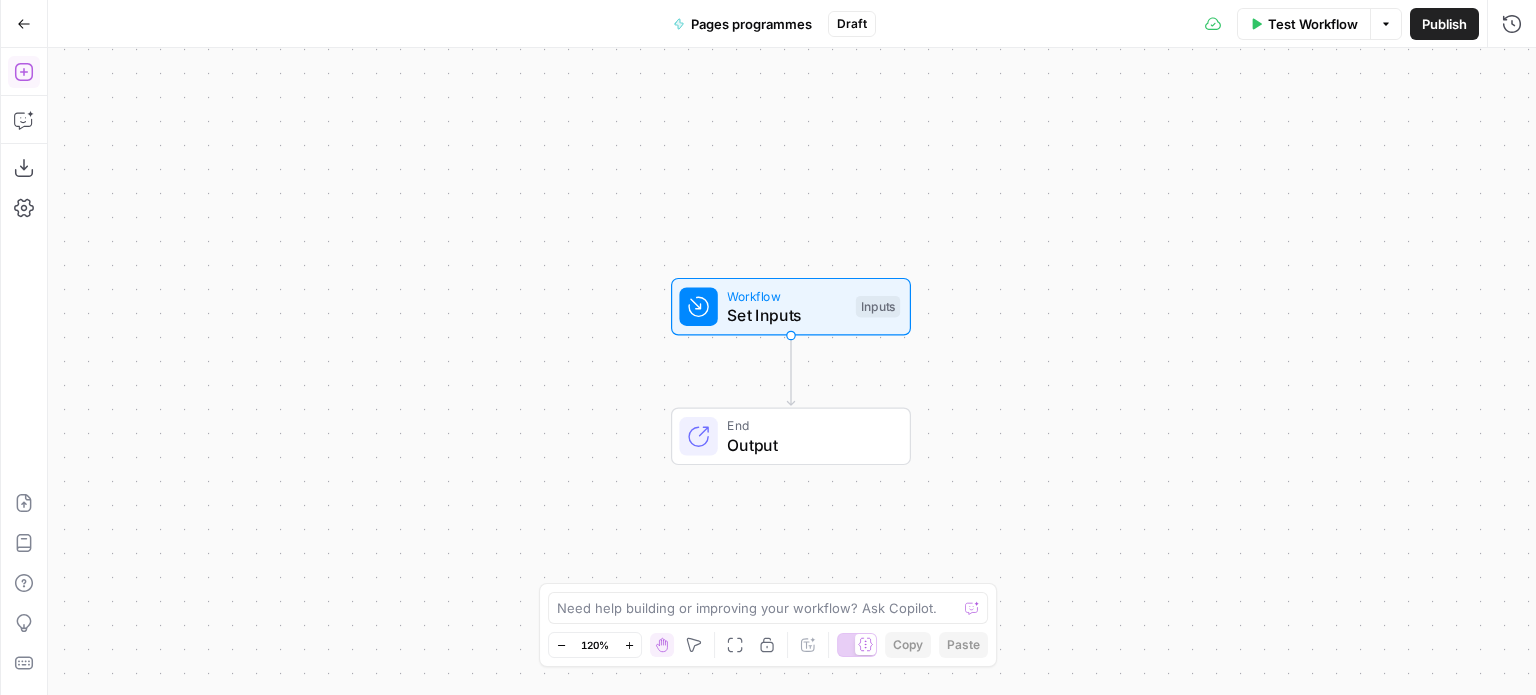click 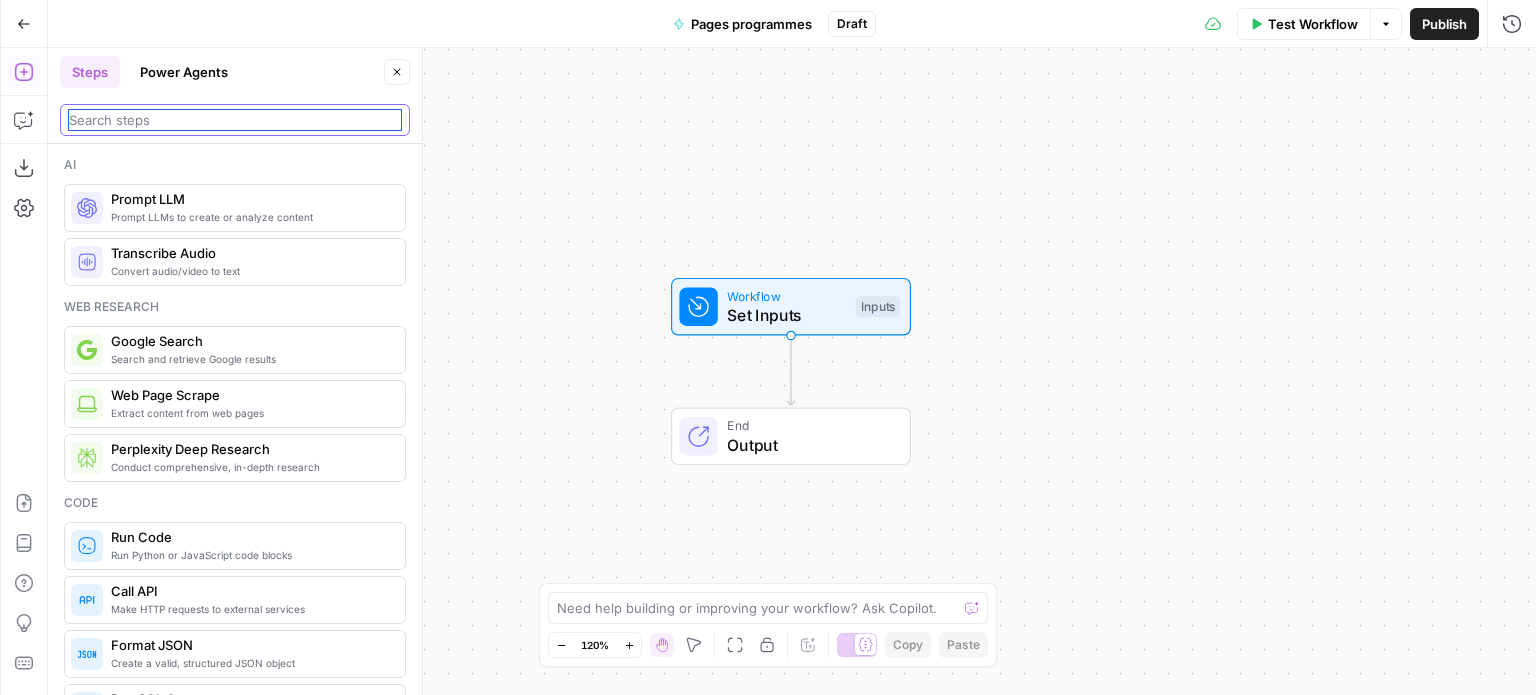 click at bounding box center [235, 120] 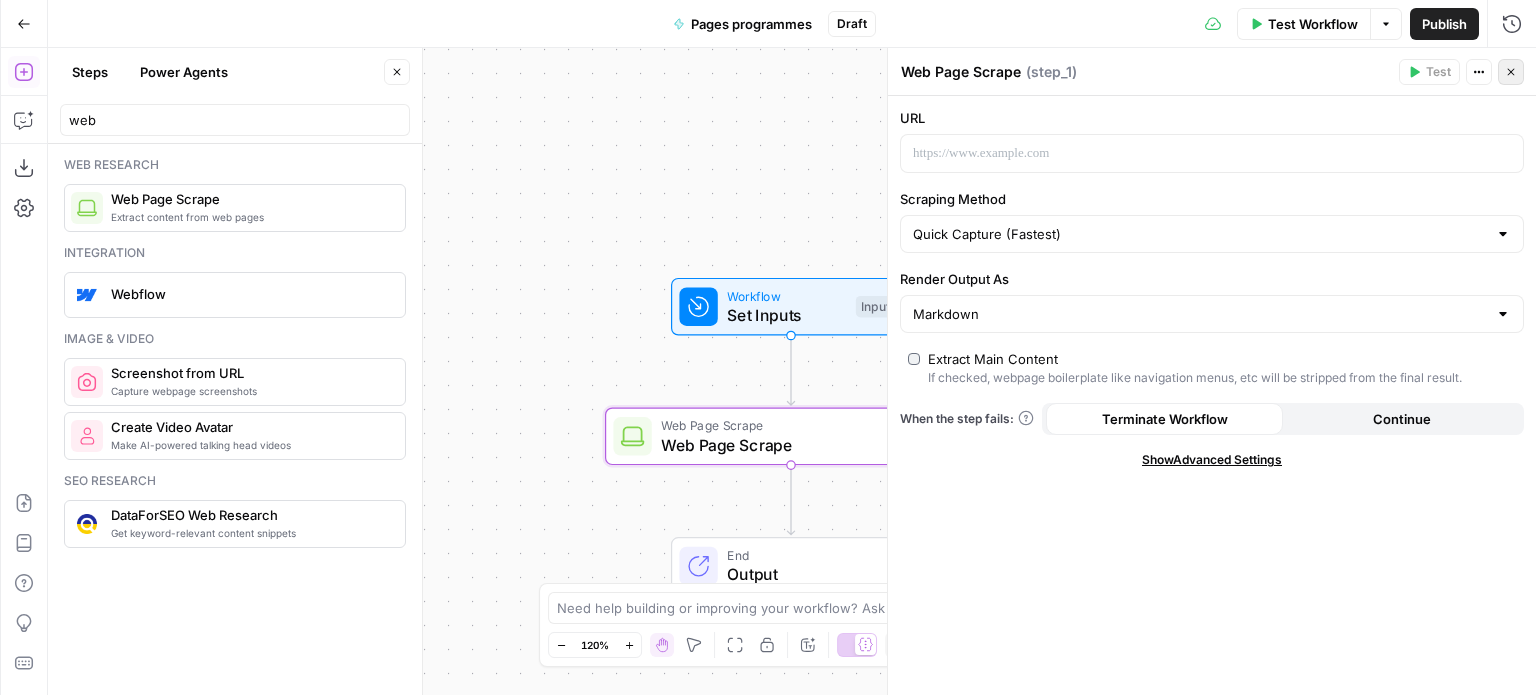 click on "Close" at bounding box center [1511, 72] 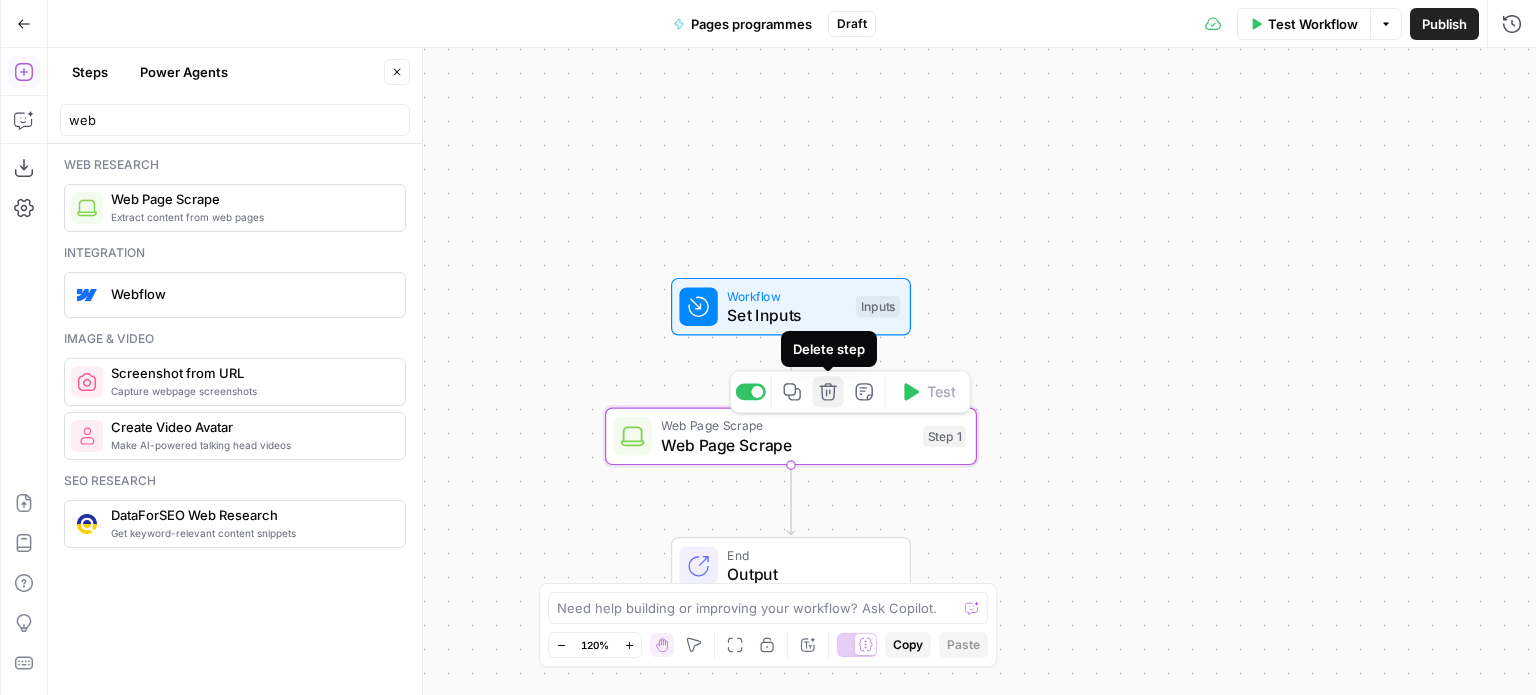 click 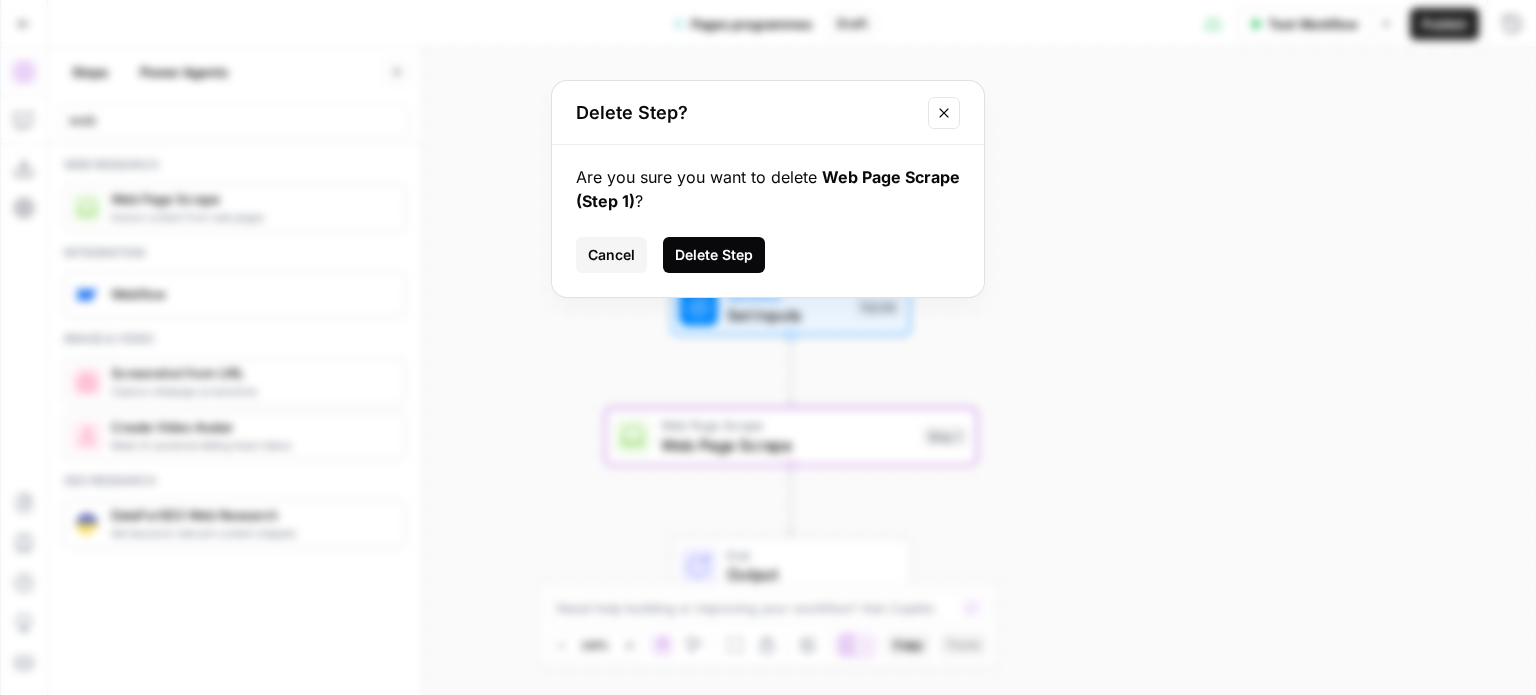 click on "Delete Step" at bounding box center [714, 255] 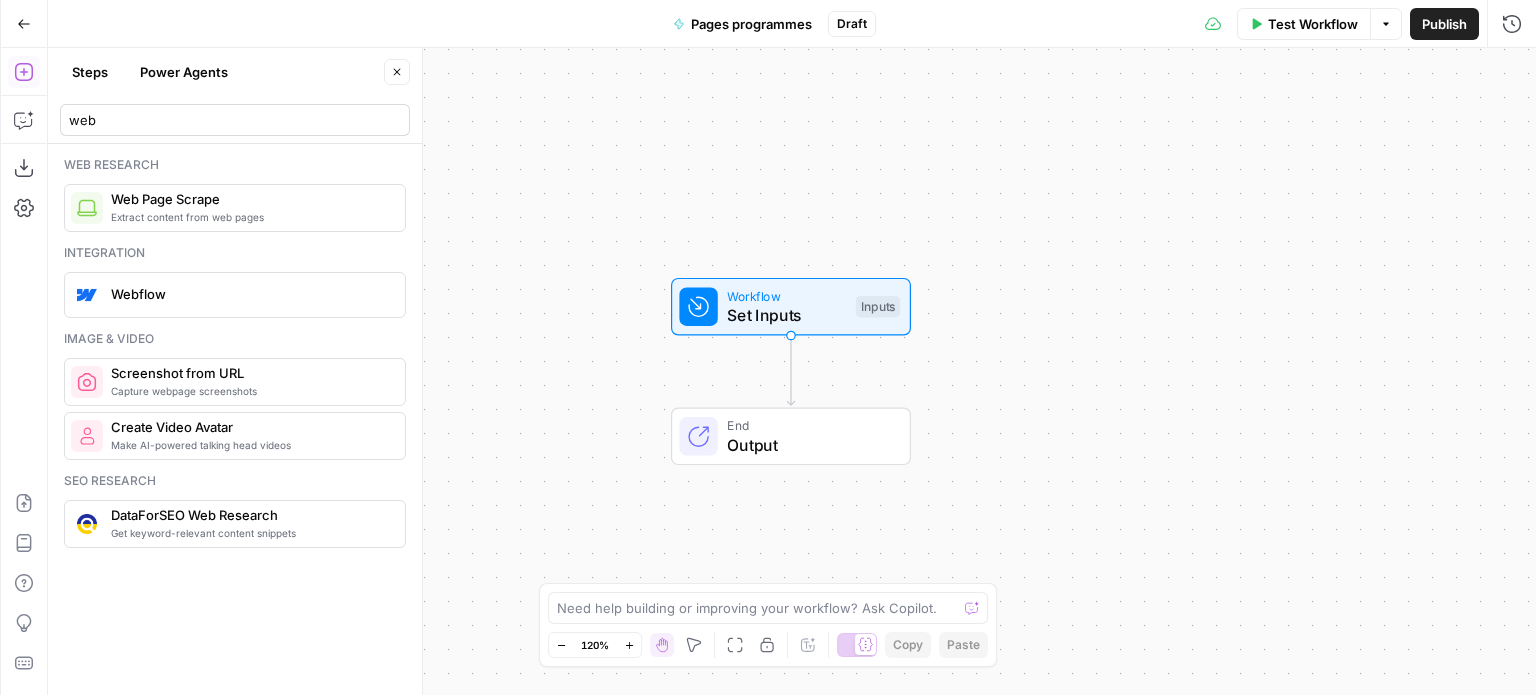 click on "web" at bounding box center (235, 120) 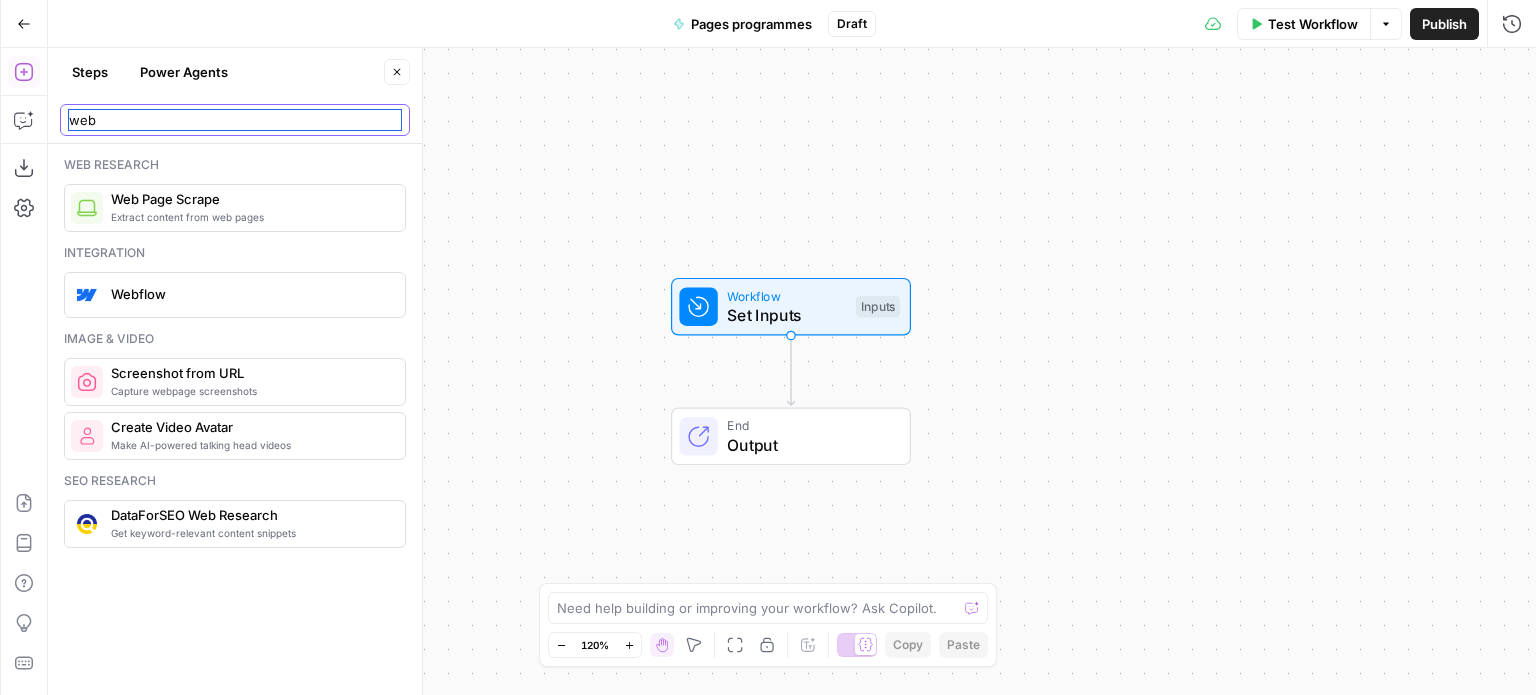 click on "web" at bounding box center (235, 120) 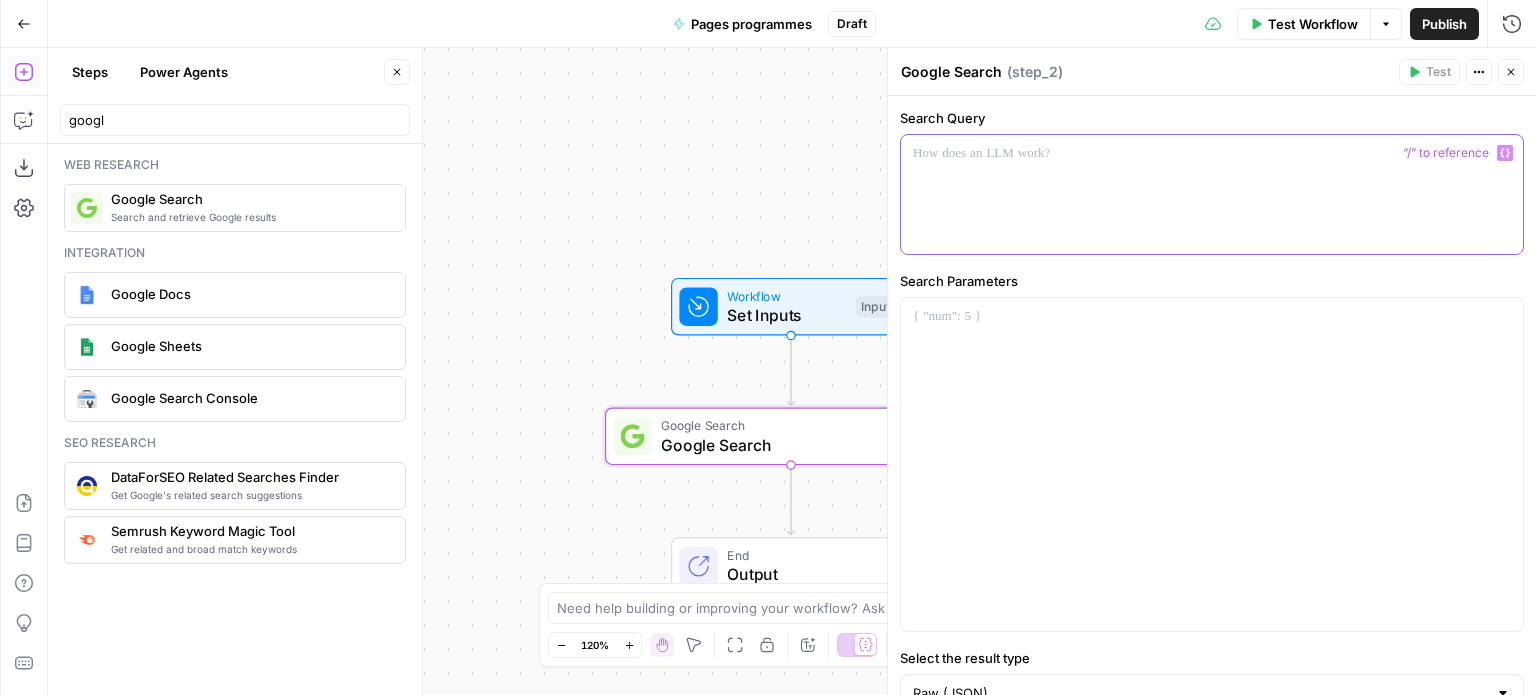 click at bounding box center [1212, 194] 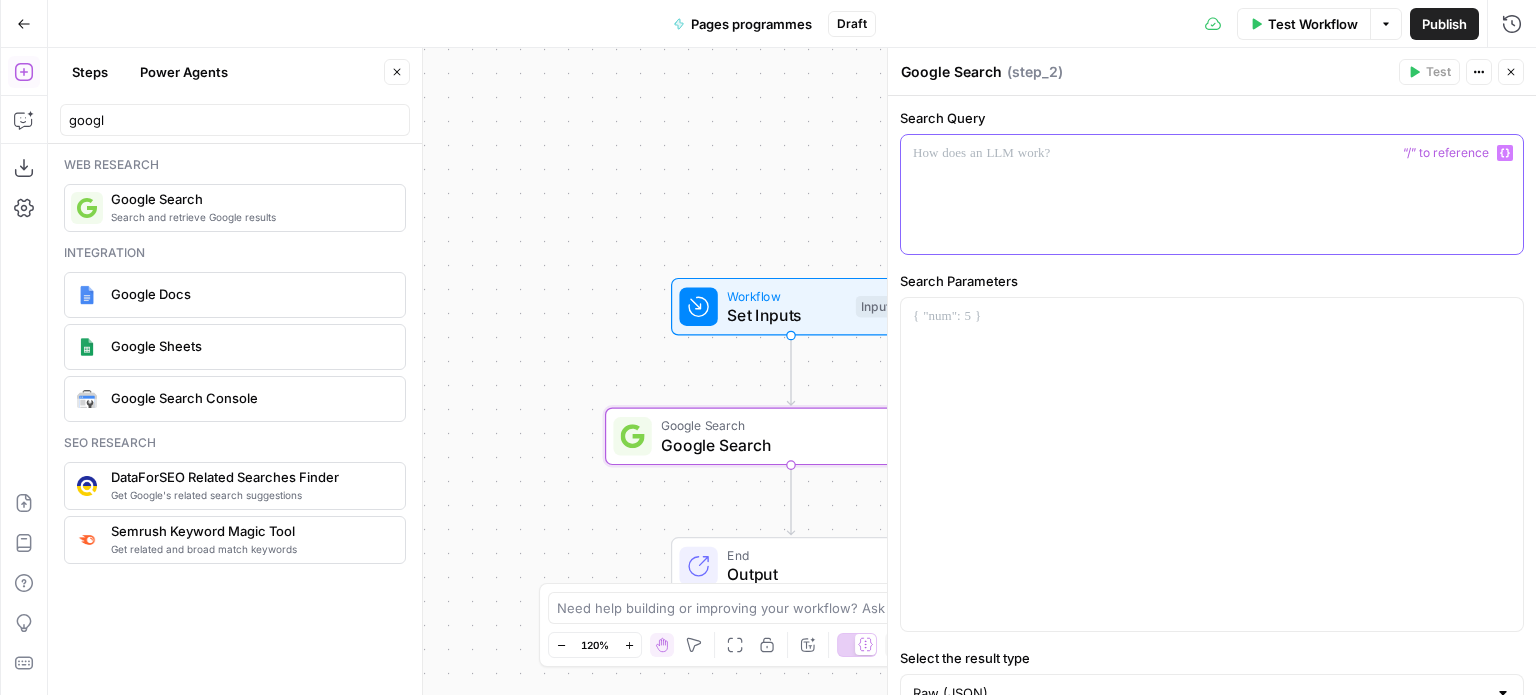 click 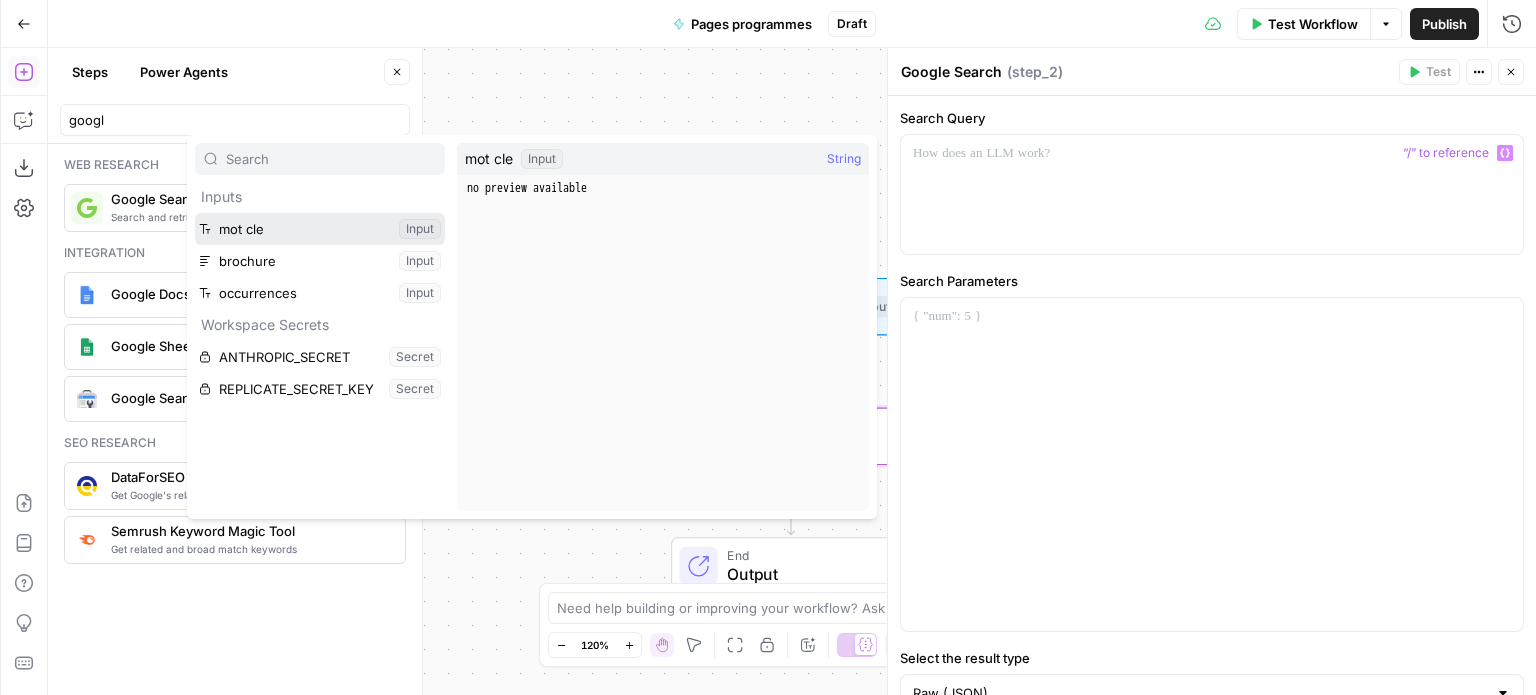 click at bounding box center [320, 229] 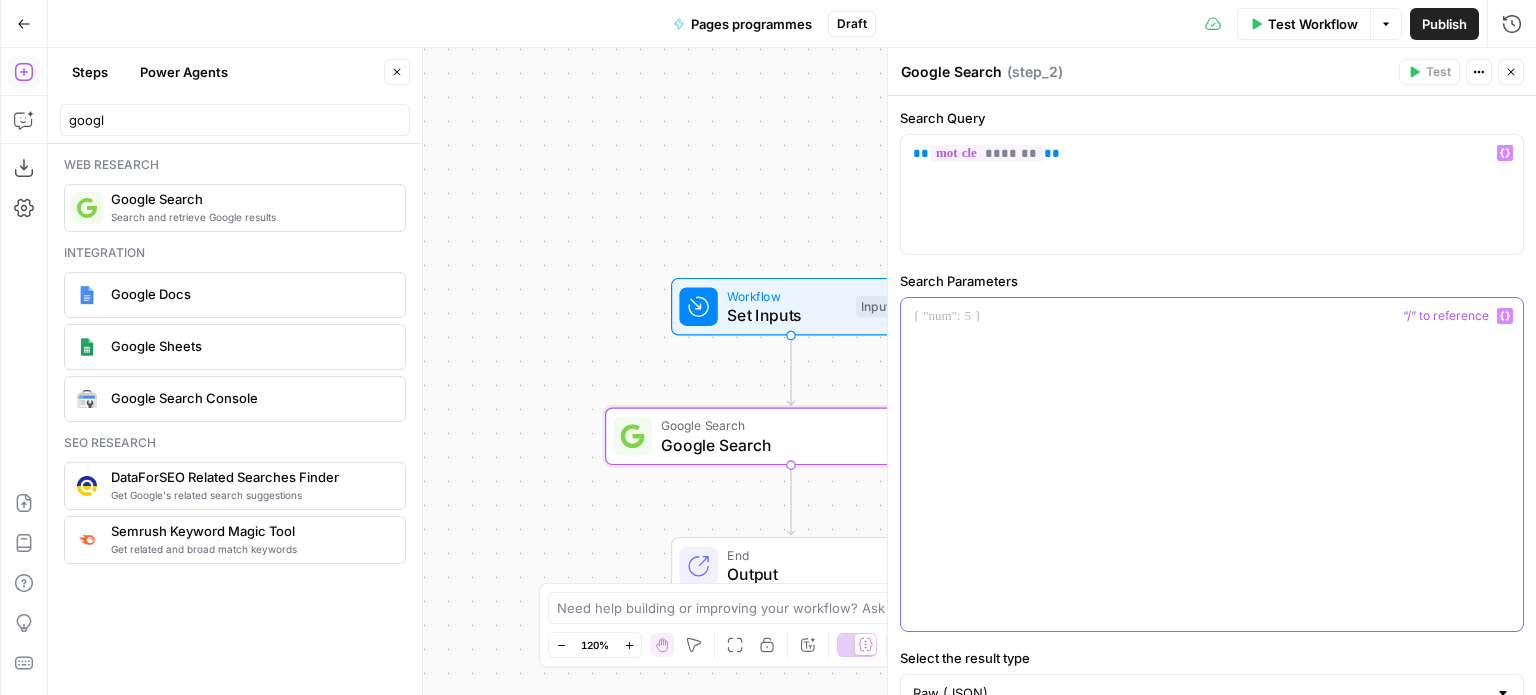 click at bounding box center (1212, 464) 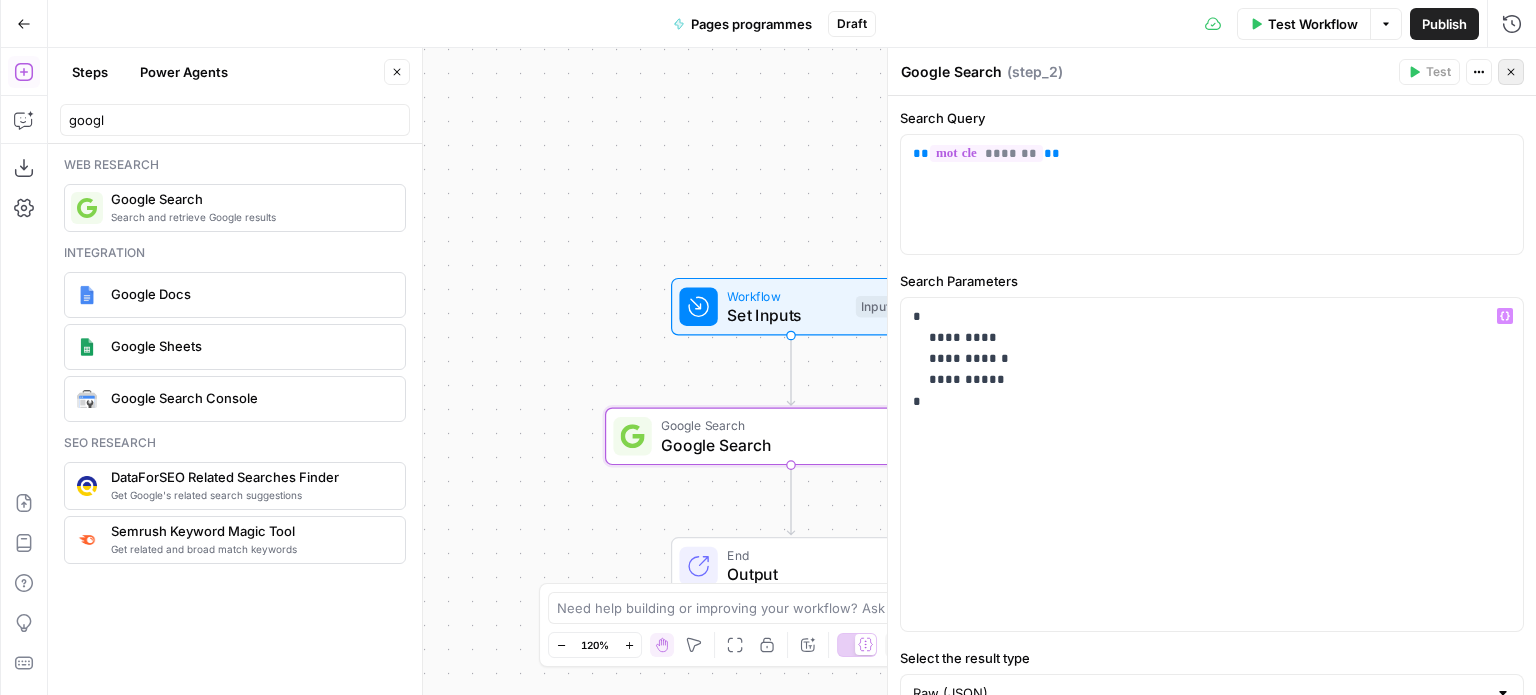 click 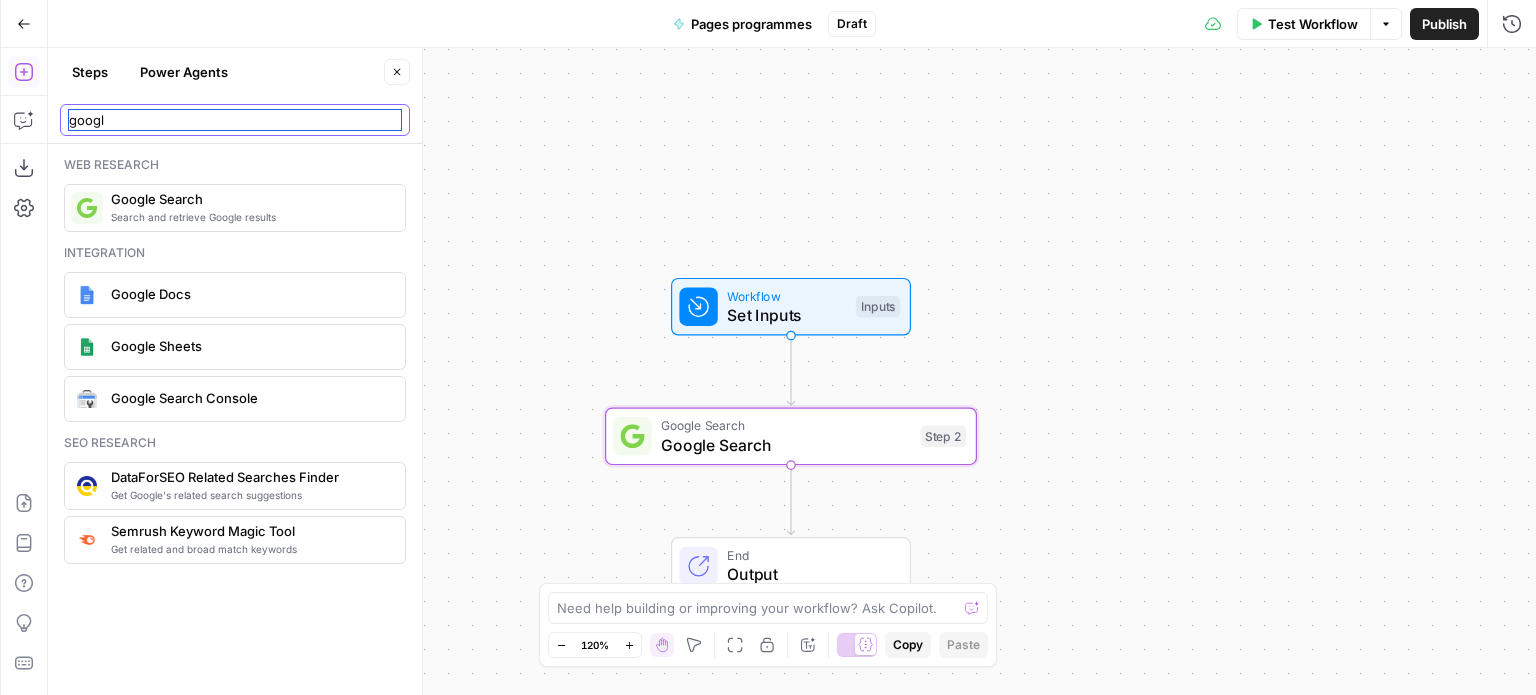 click on "googl" at bounding box center (235, 120) 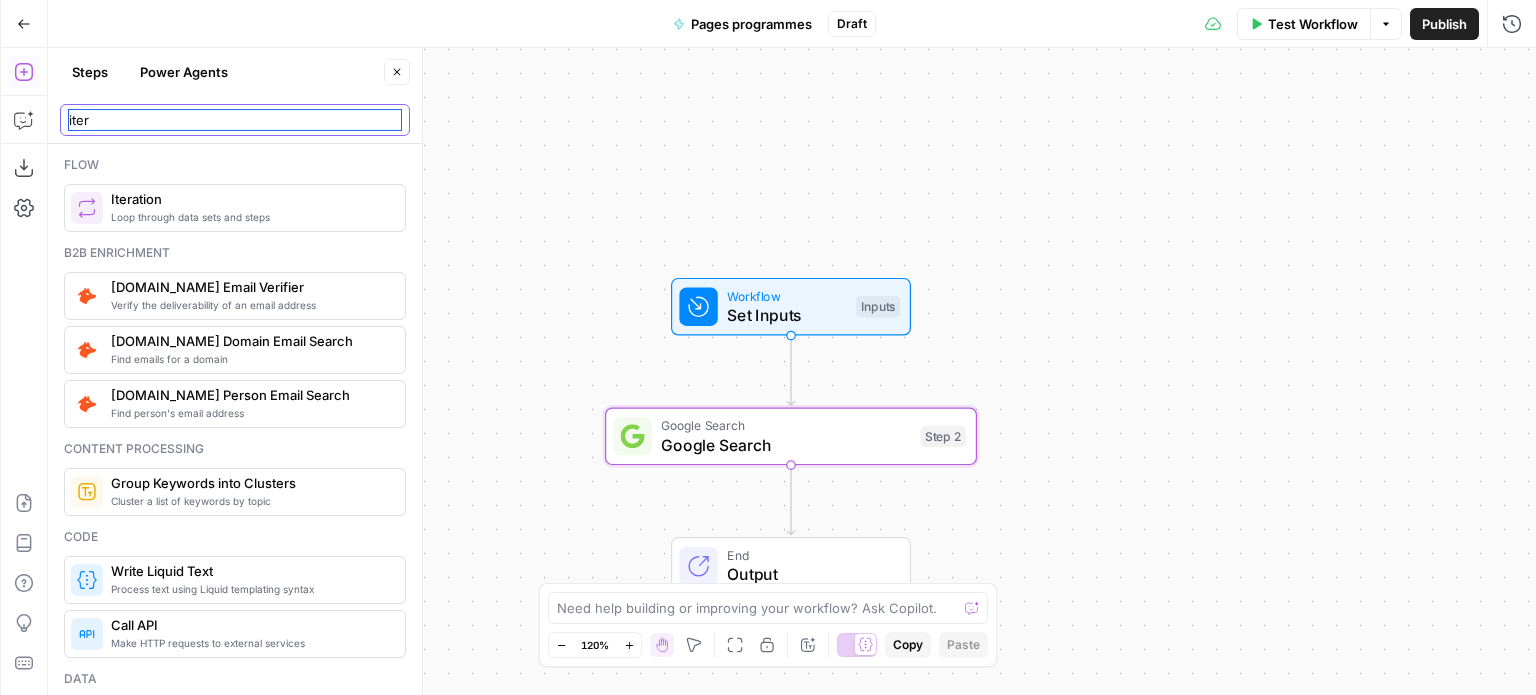 type on "iter" 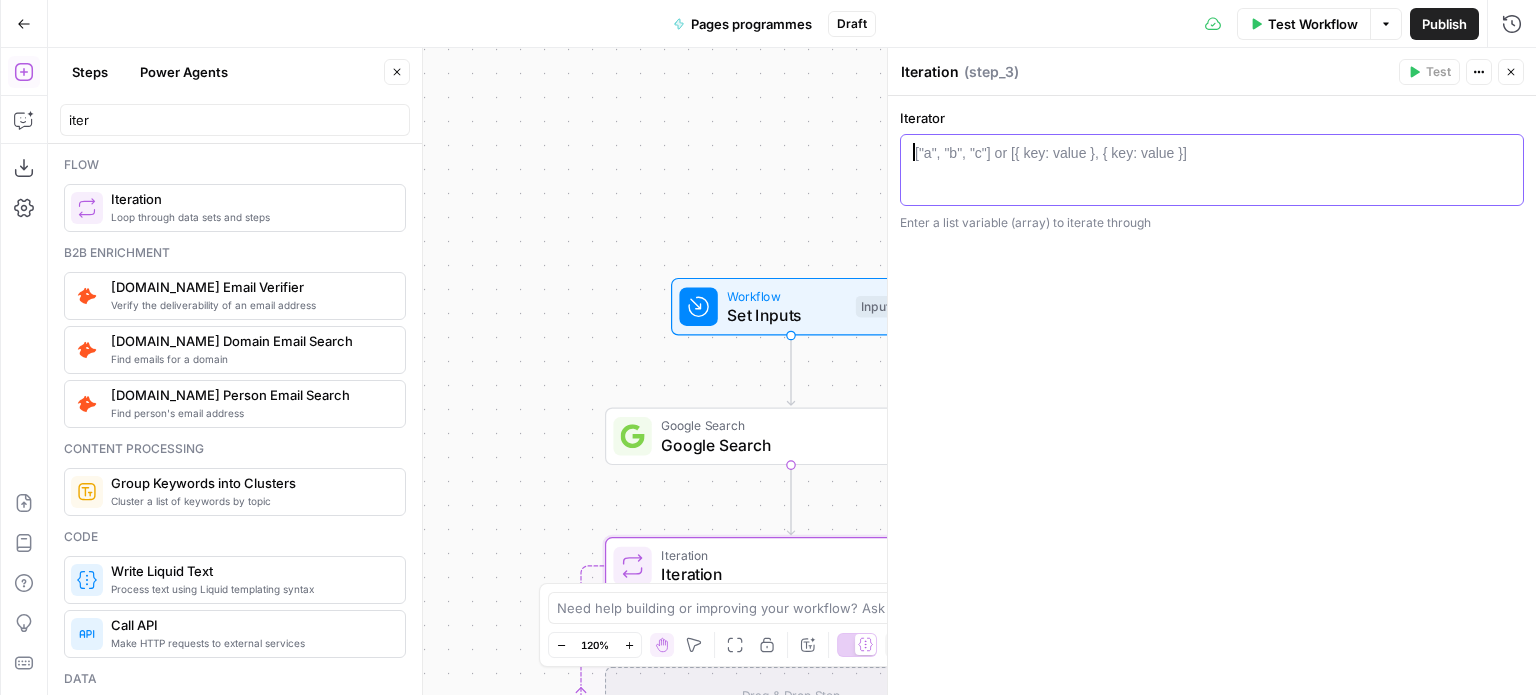 click at bounding box center [1212, 188] 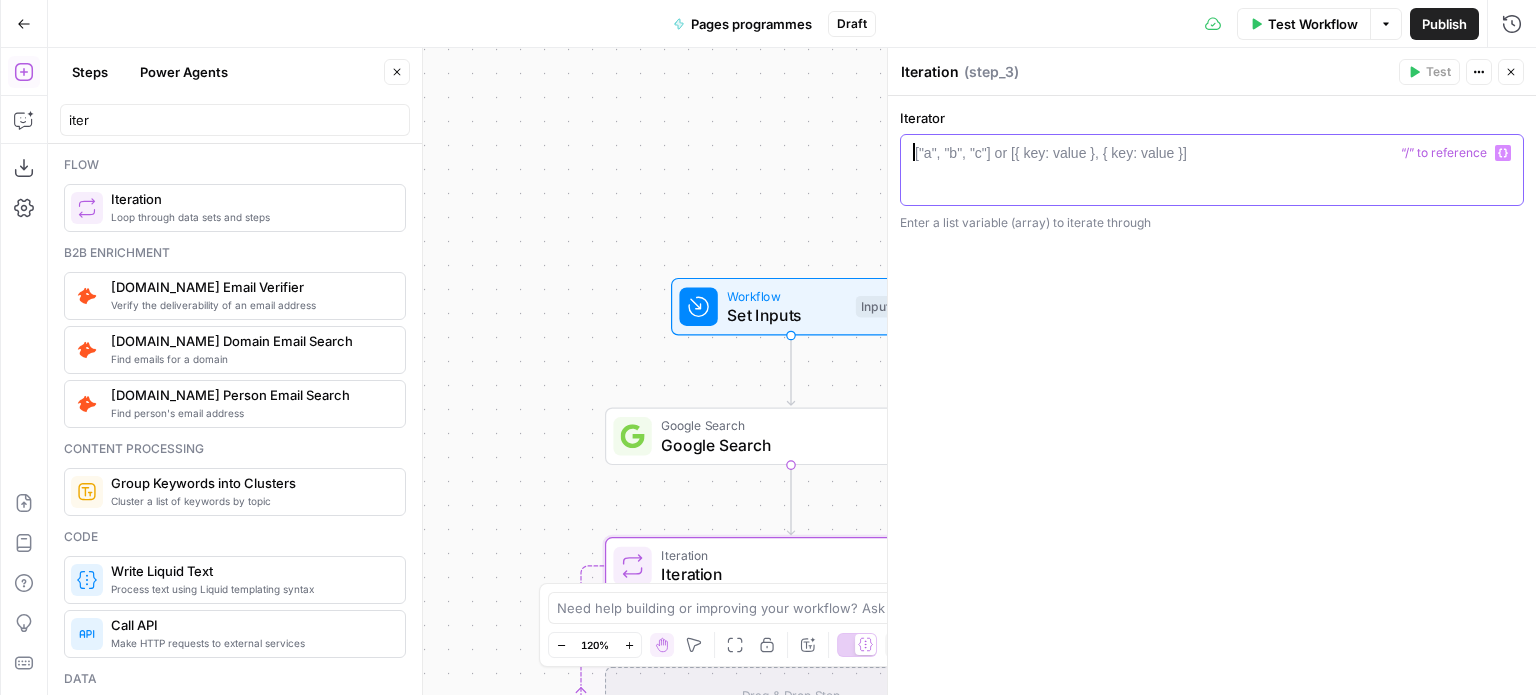 click at bounding box center [1212, 188] 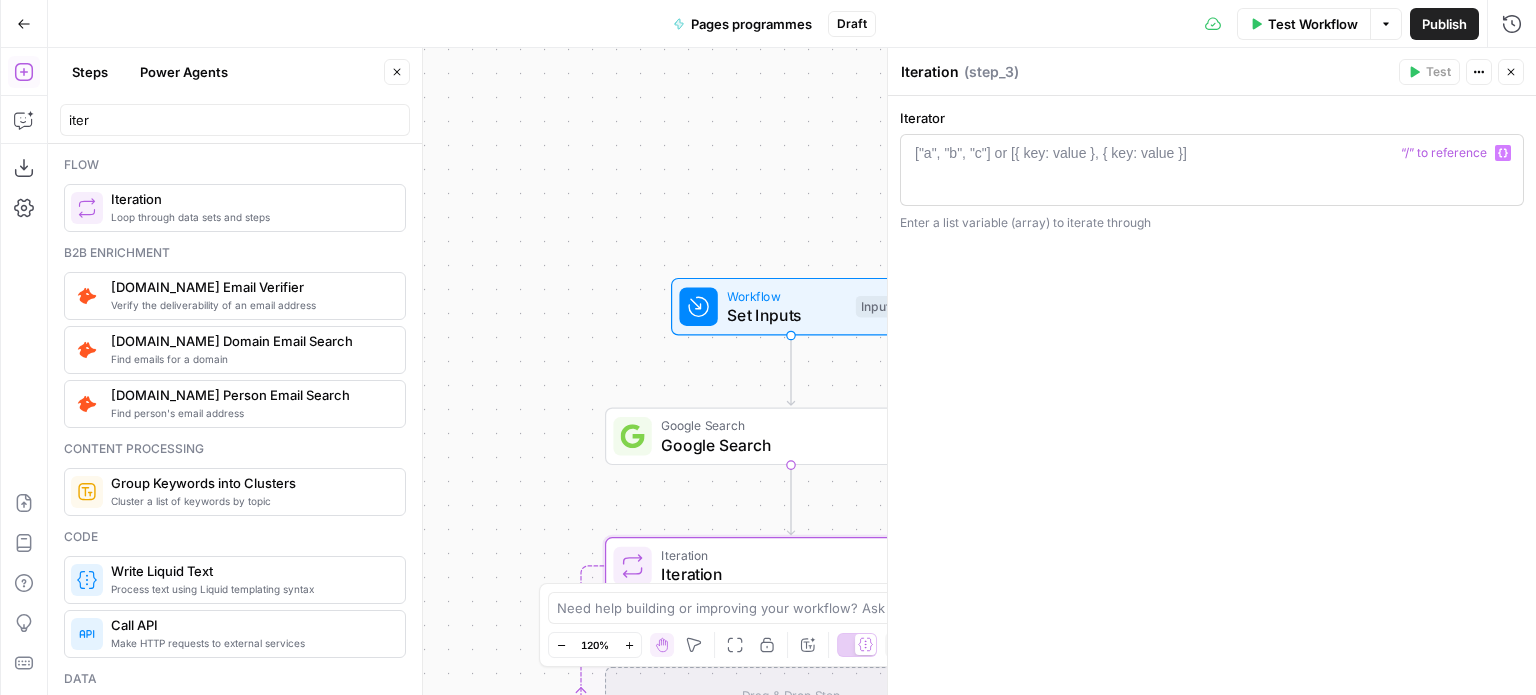 click 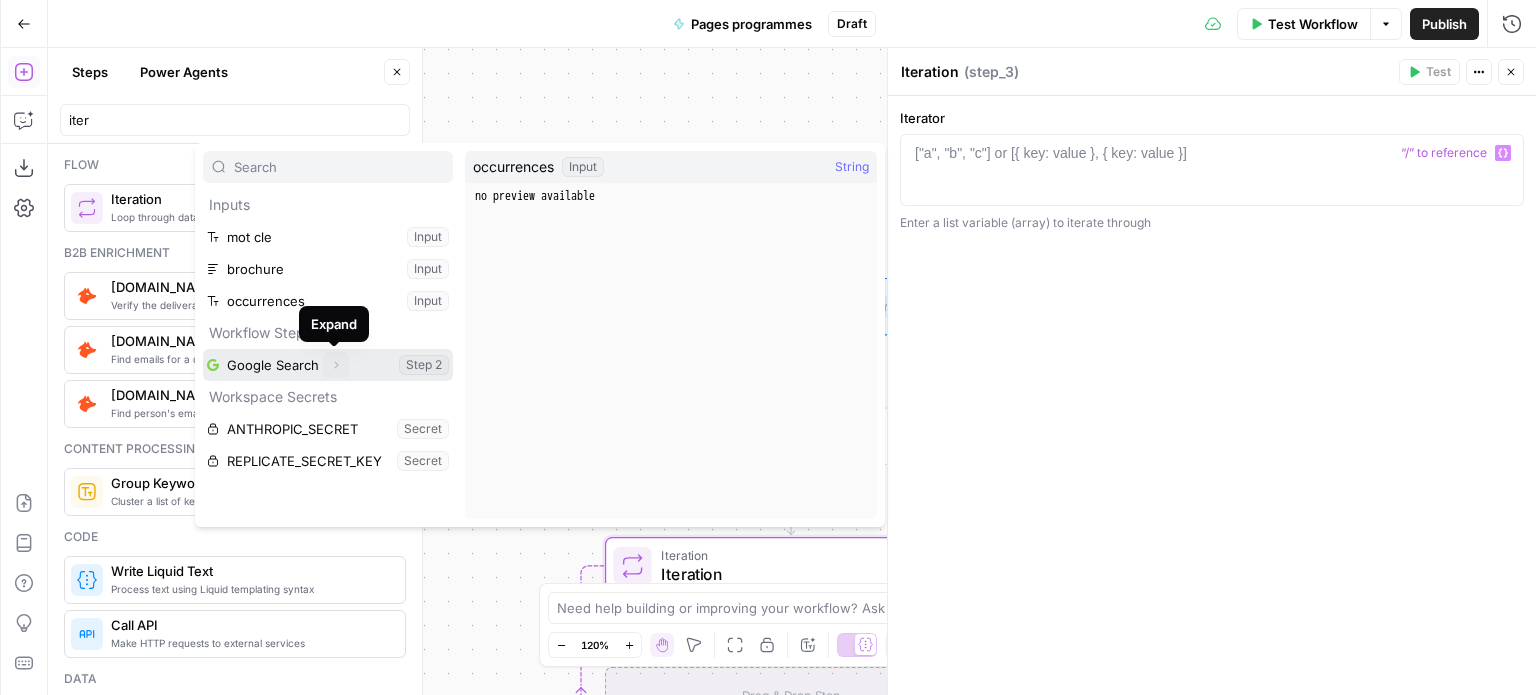 click 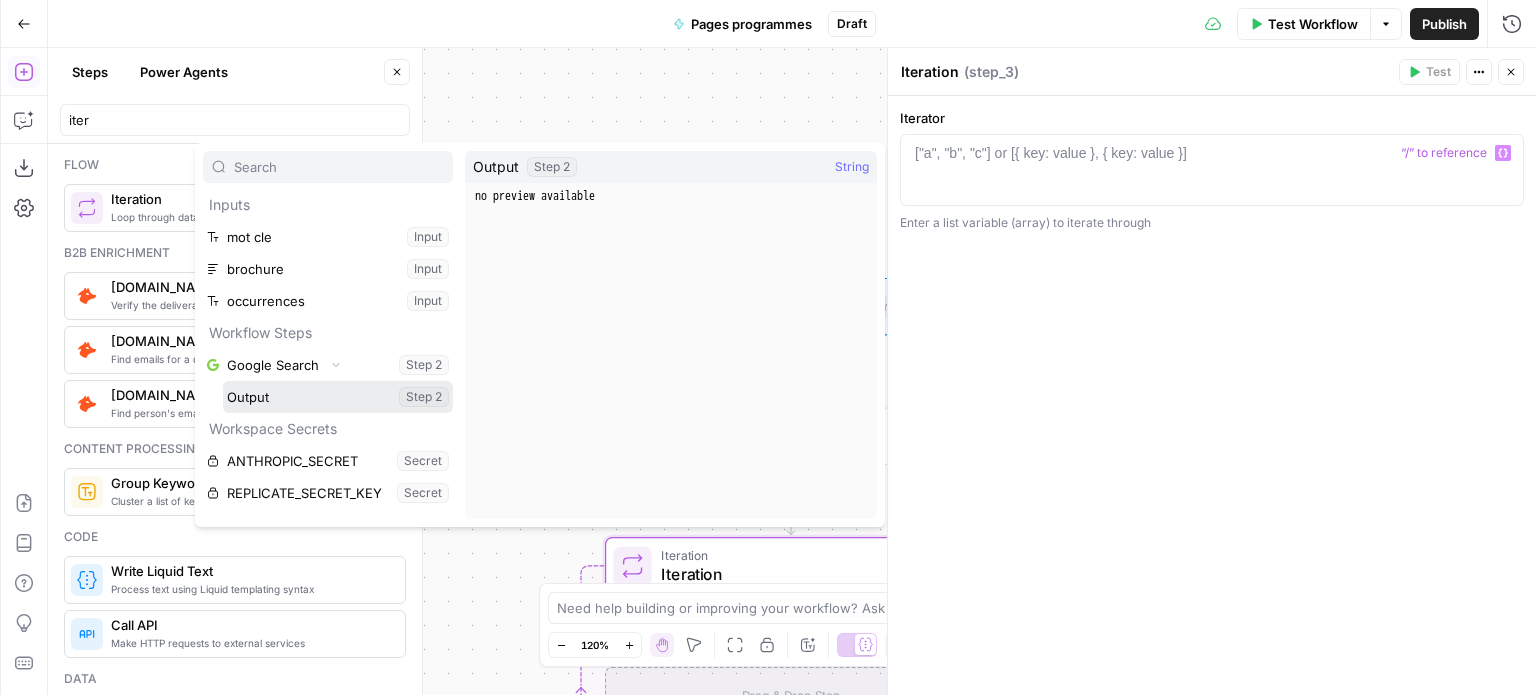 click at bounding box center [338, 397] 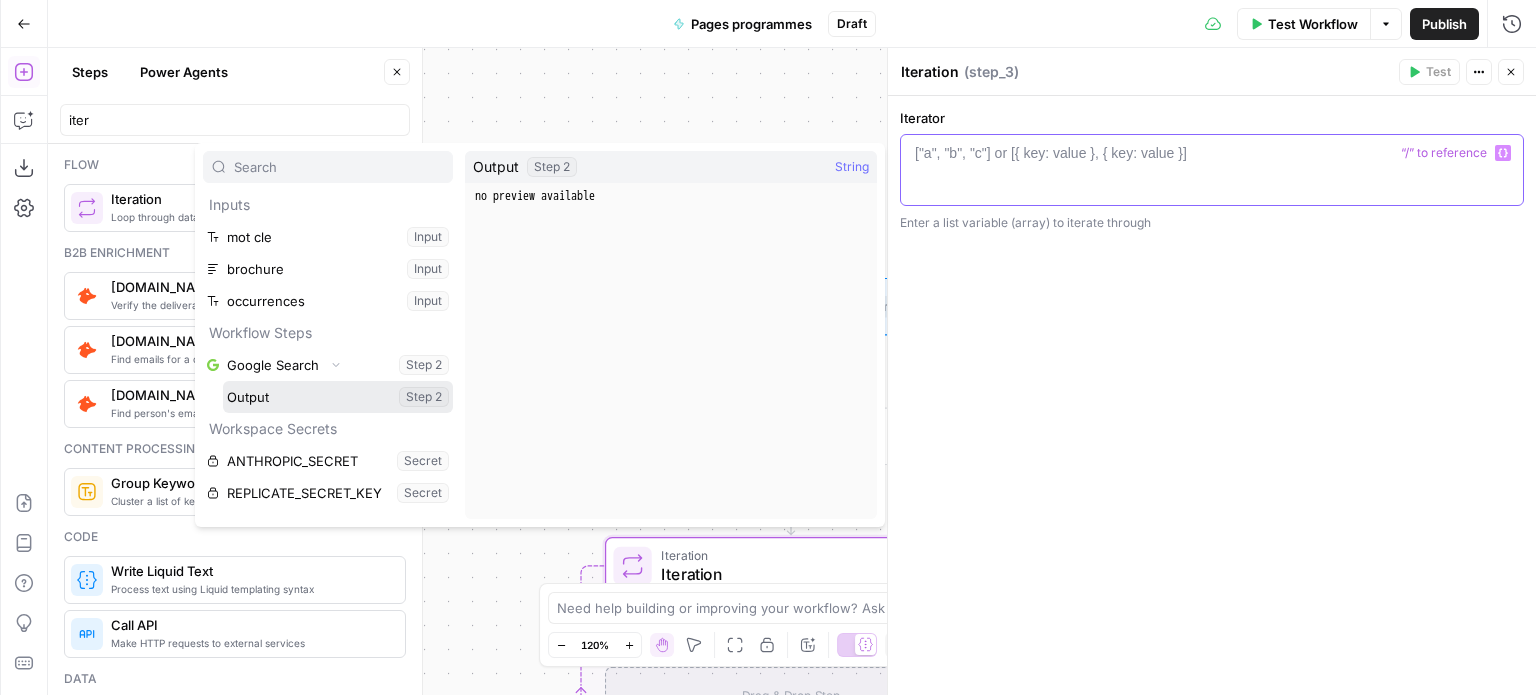 type on "**********" 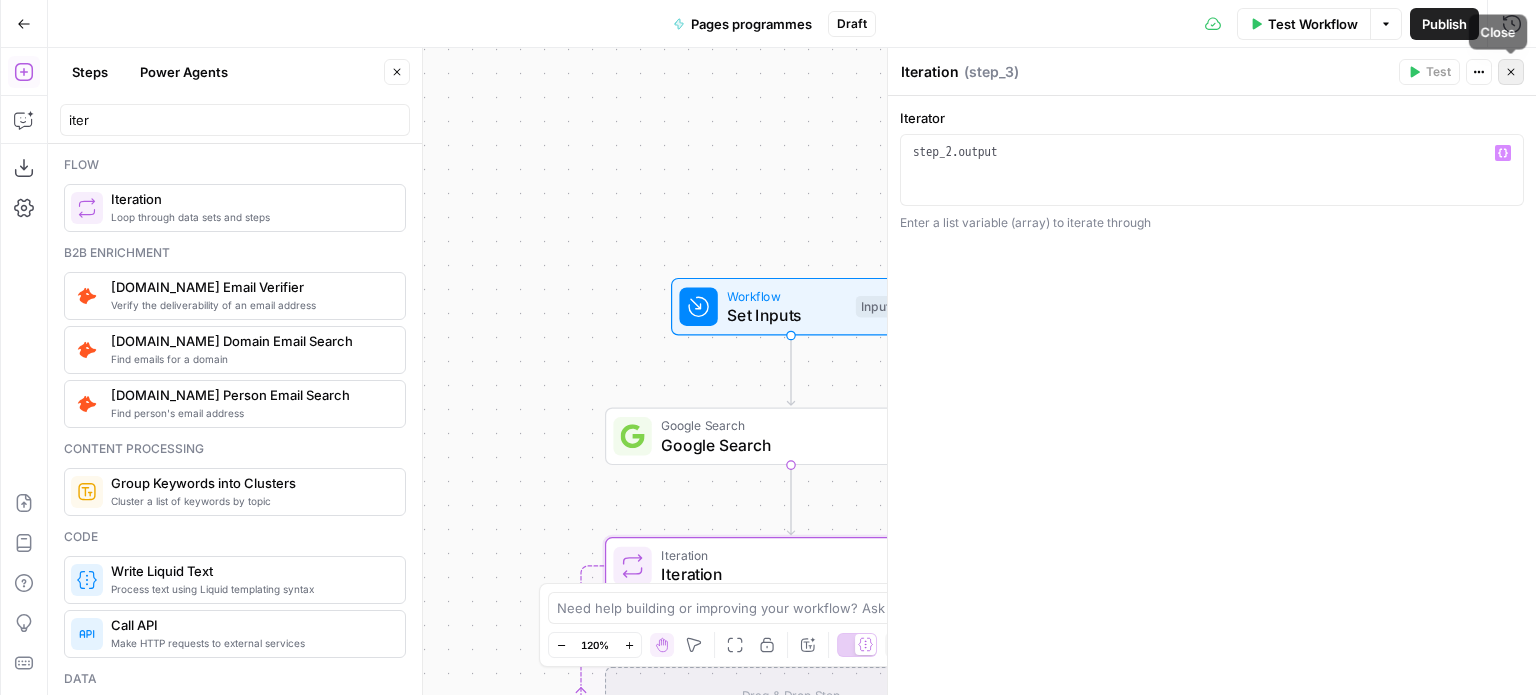 click 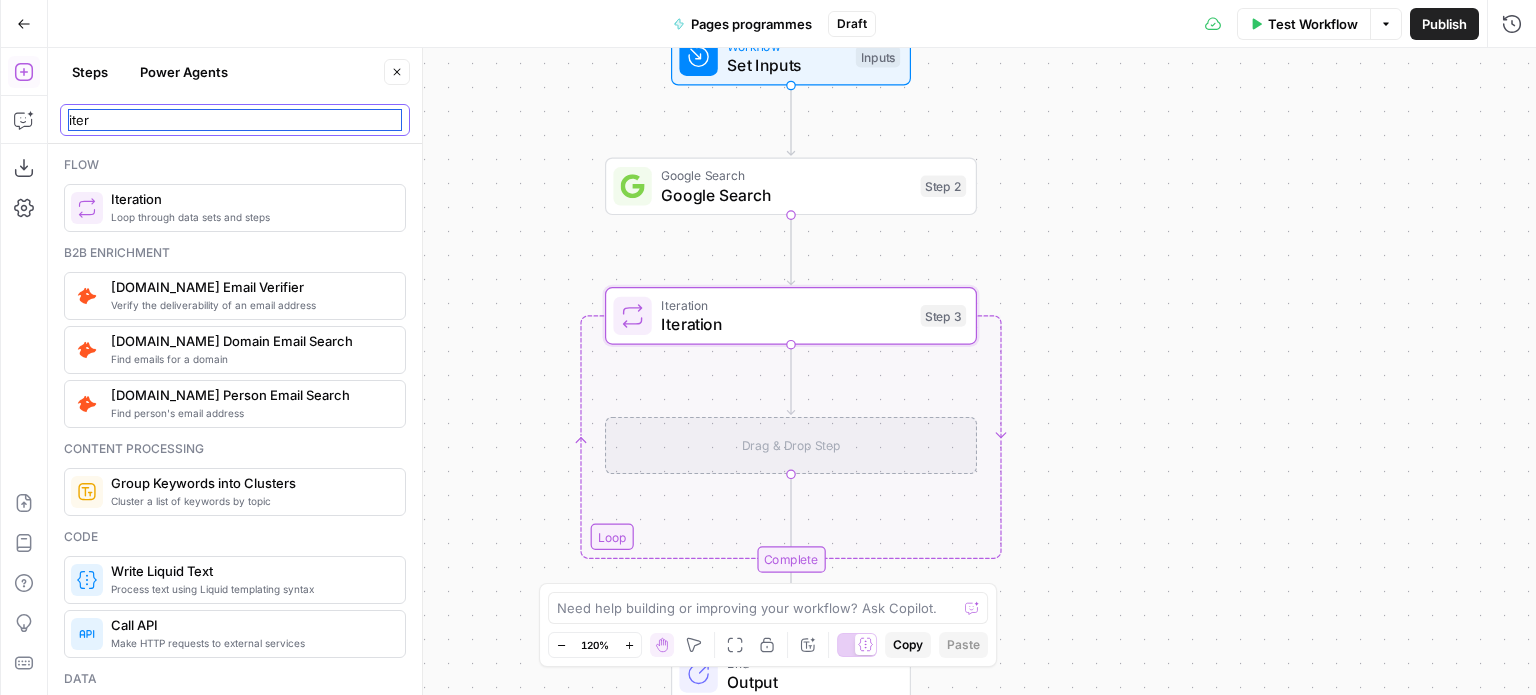 click on "iter" at bounding box center (235, 120) 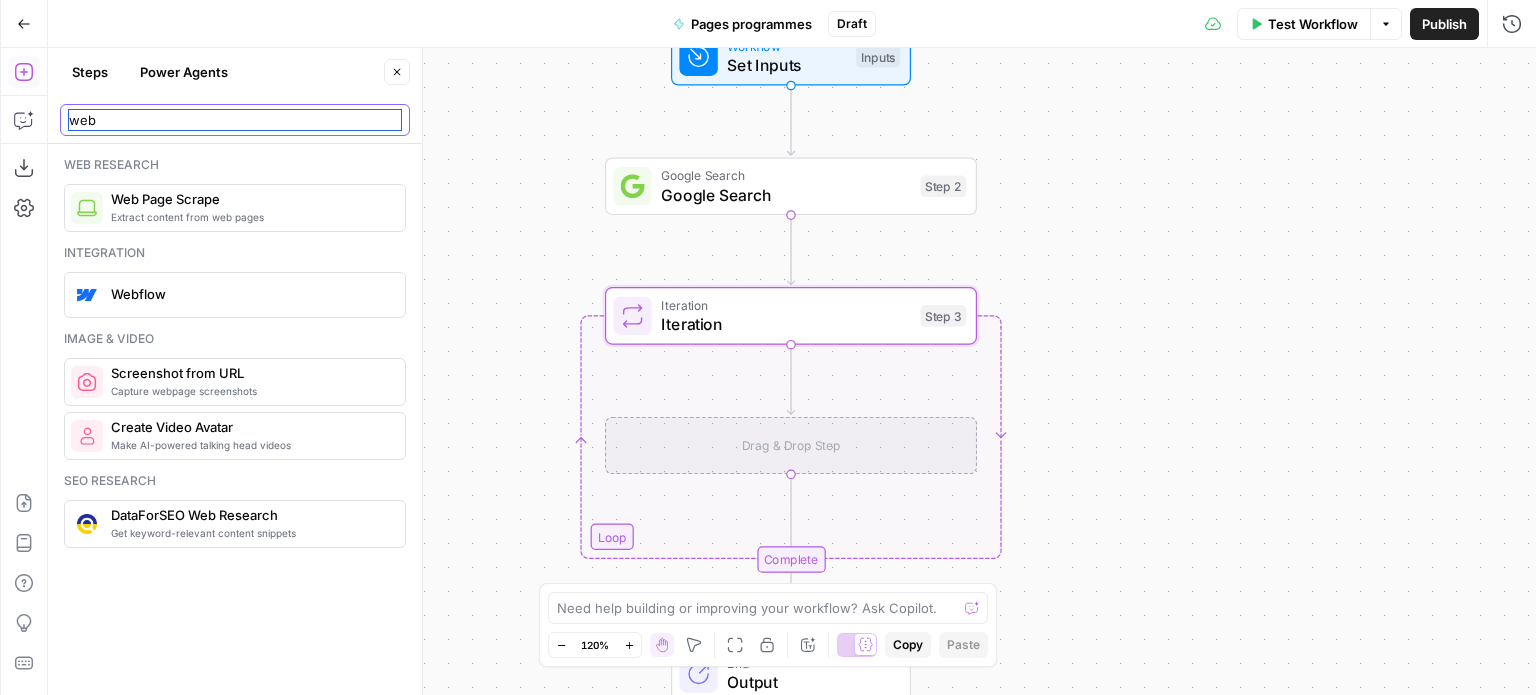 type on "web" 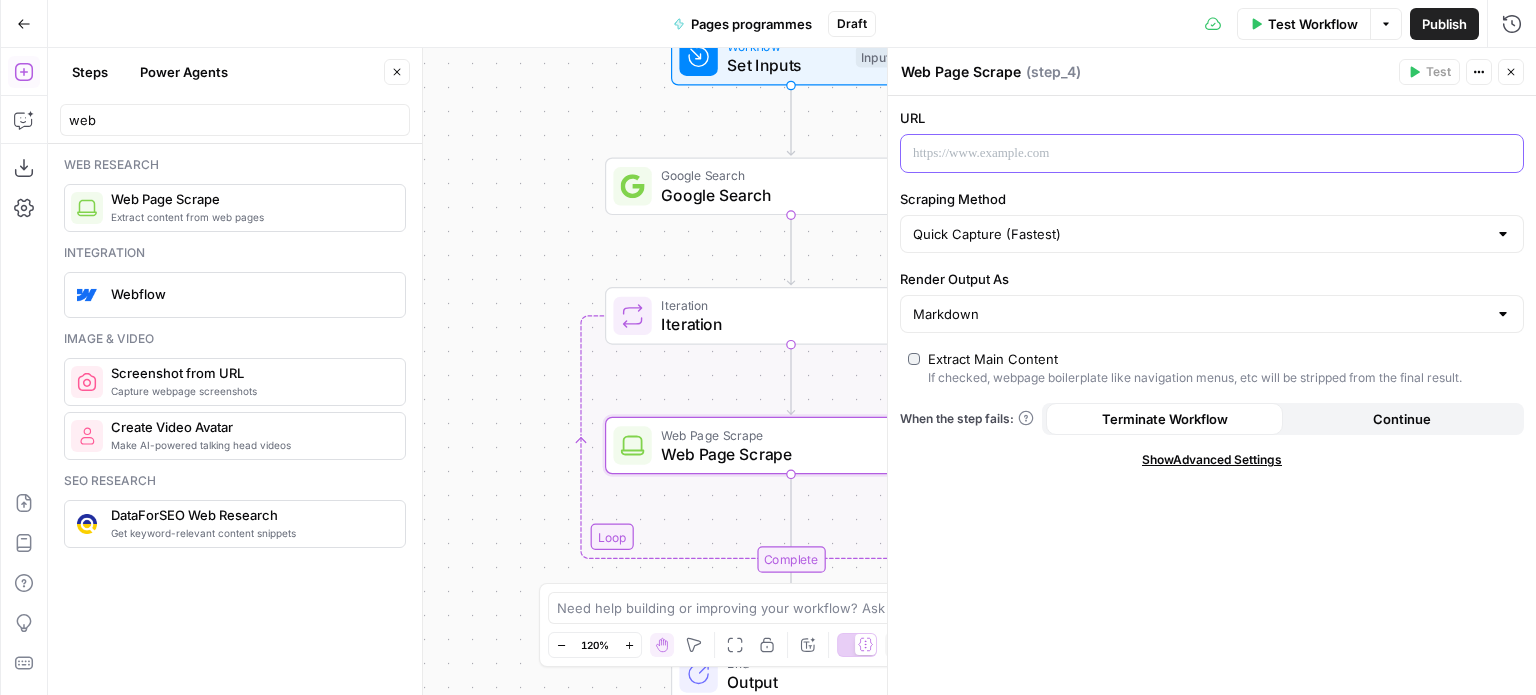 click at bounding box center (1196, 153) 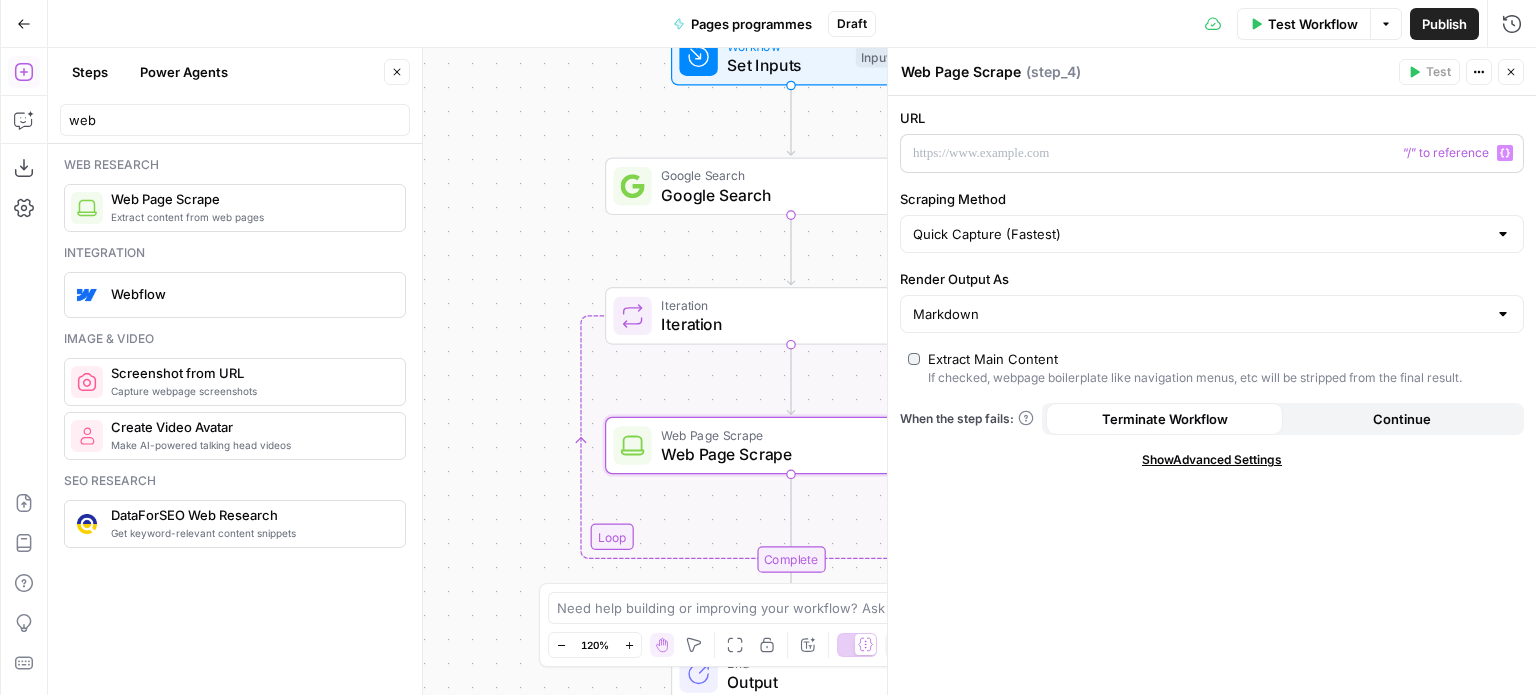 click on "“/” to reference" at bounding box center [1446, 153] 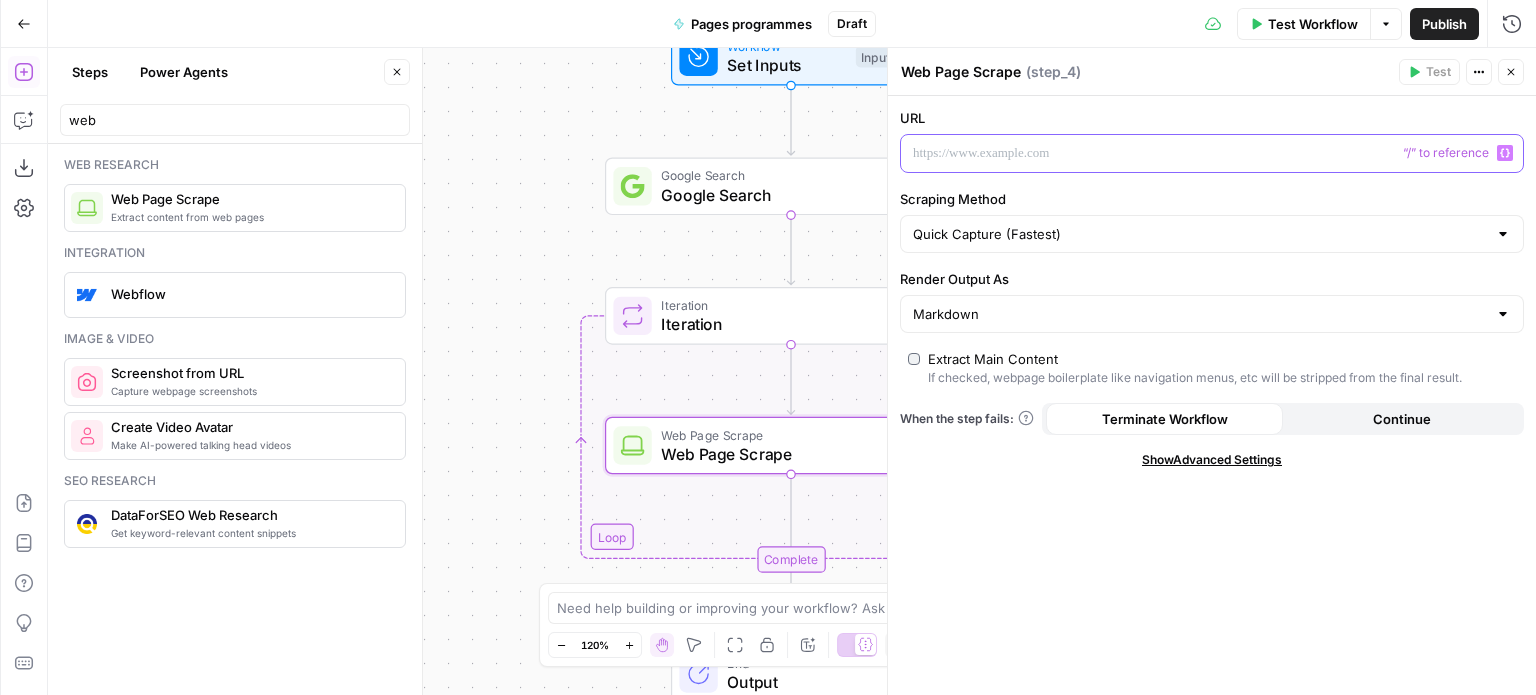 click 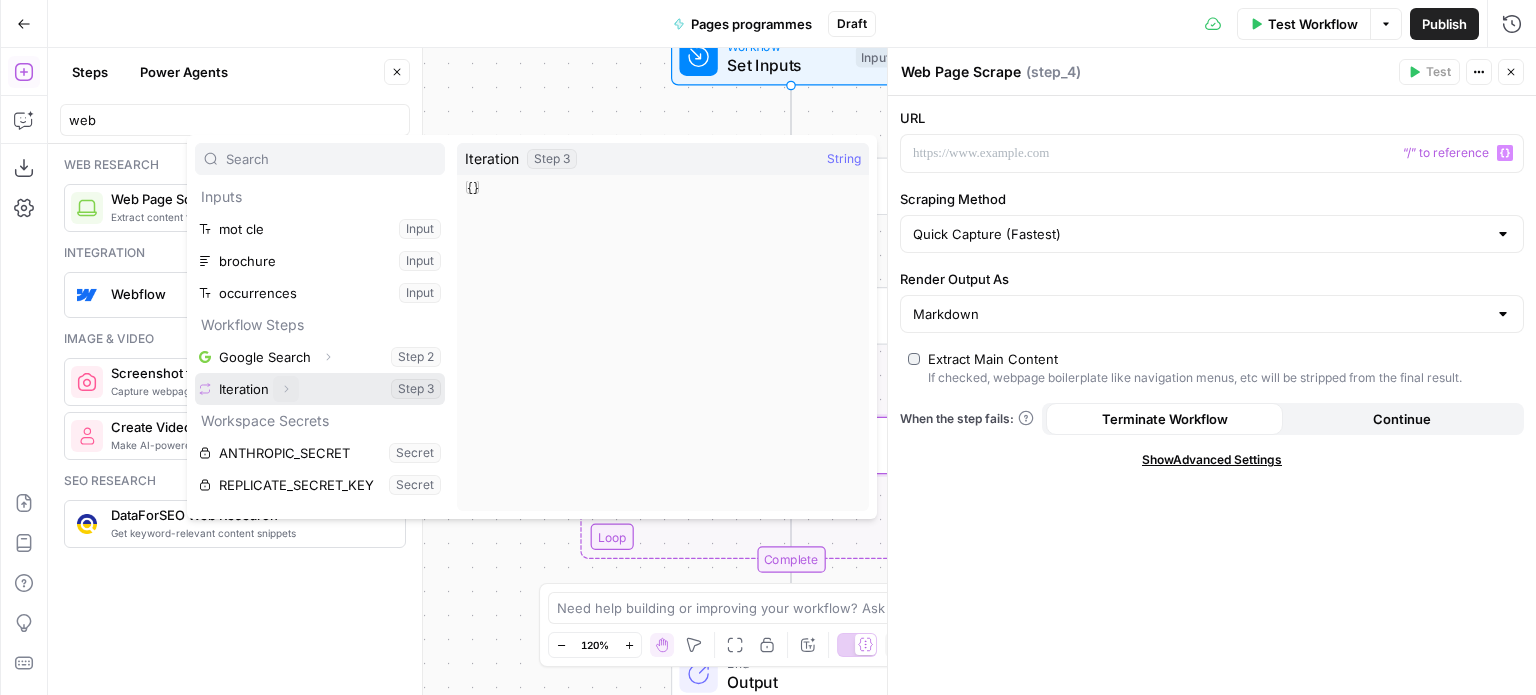 click 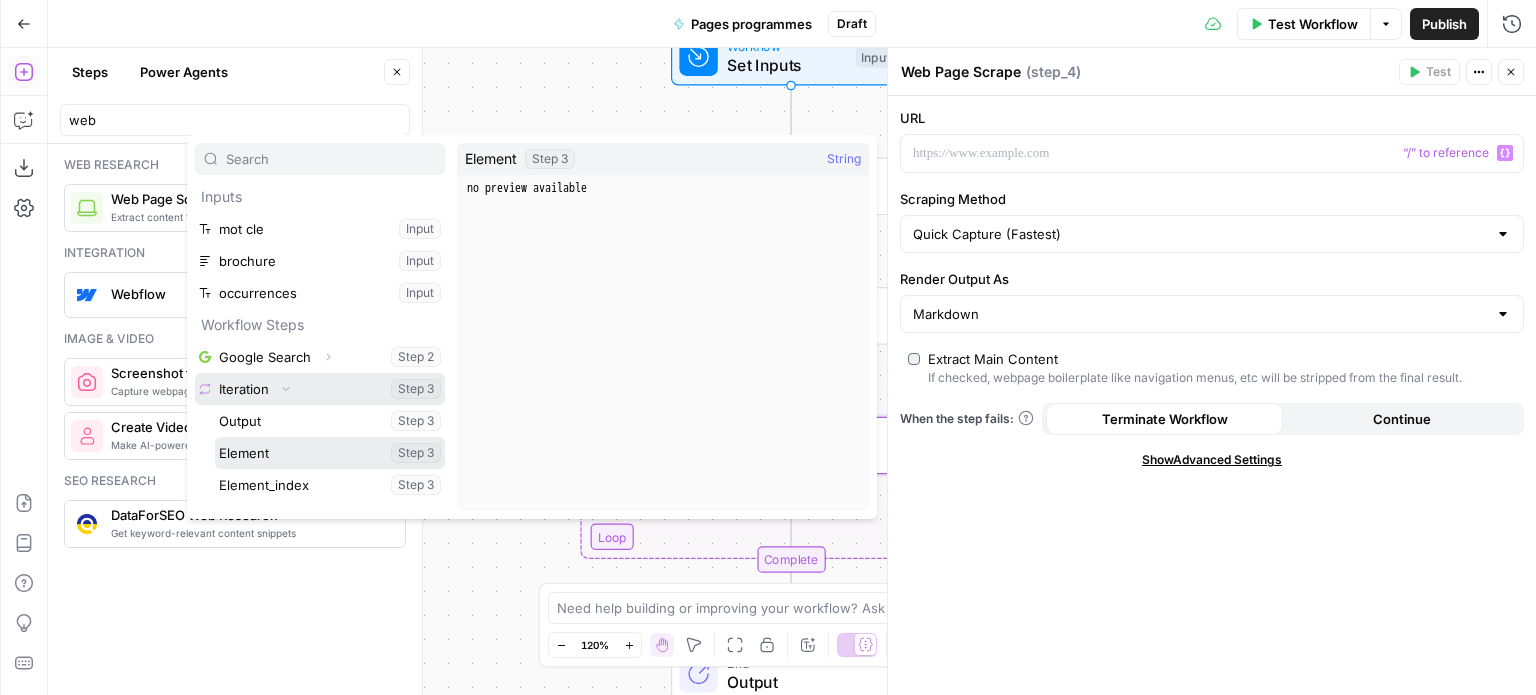 scroll, scrollTop: 85, scrollLeft: 0, axis: vertical 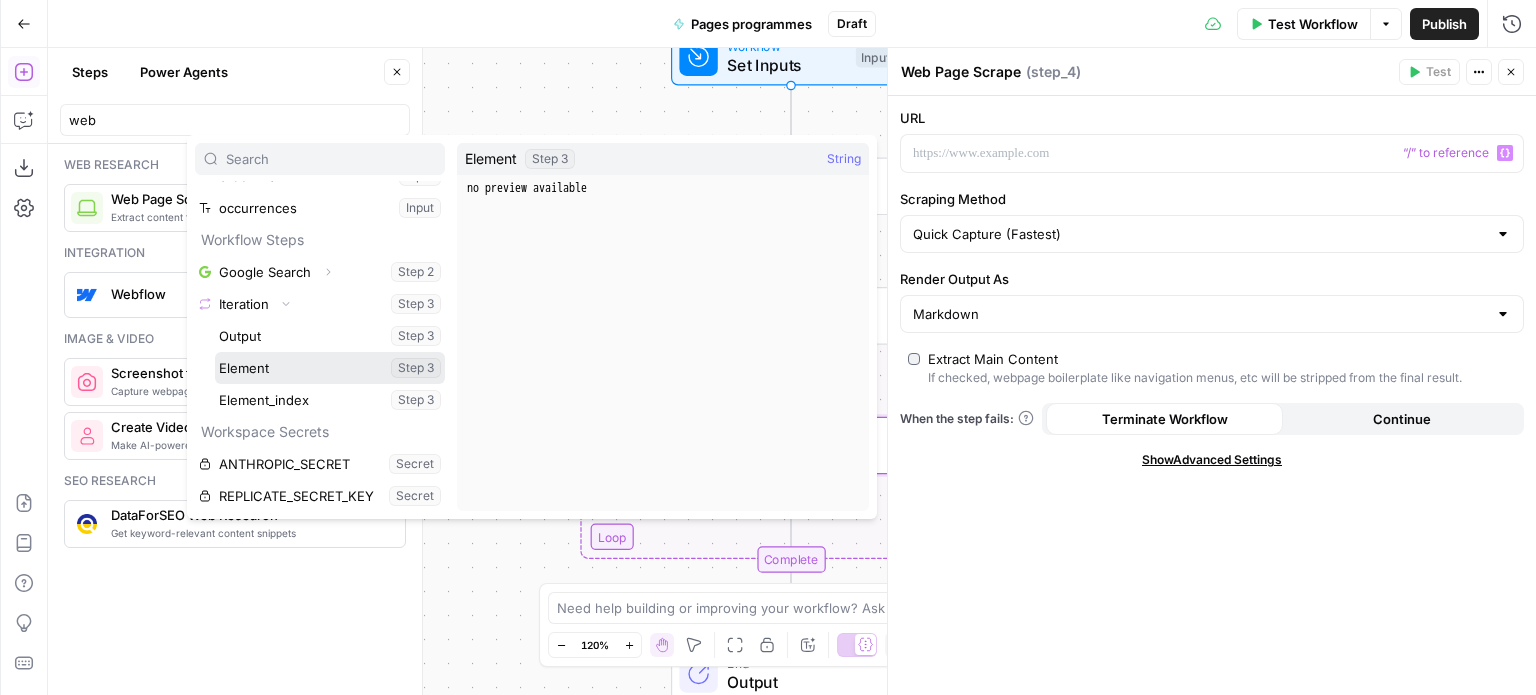 click at bounding box center (330, 368) 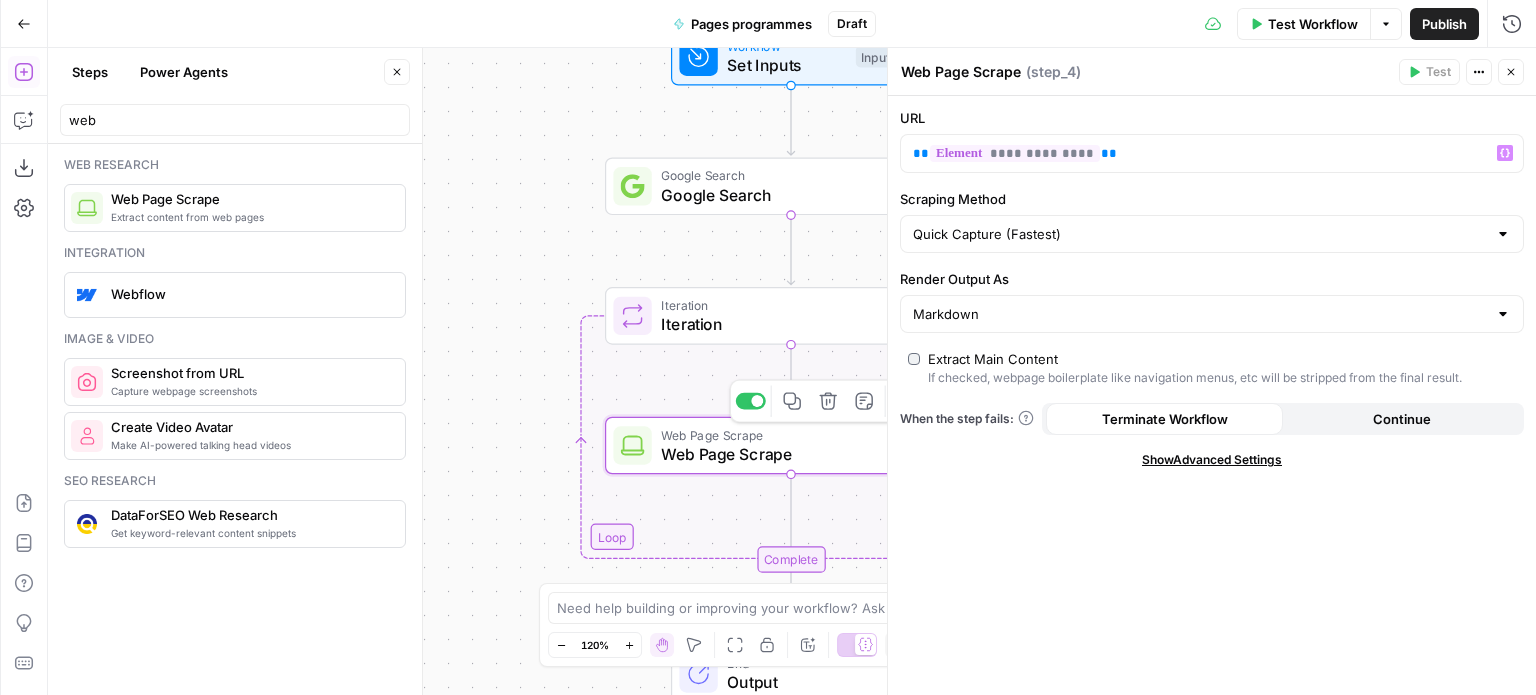 click on "Web Page Scrape" at bounding box center (785, 434) 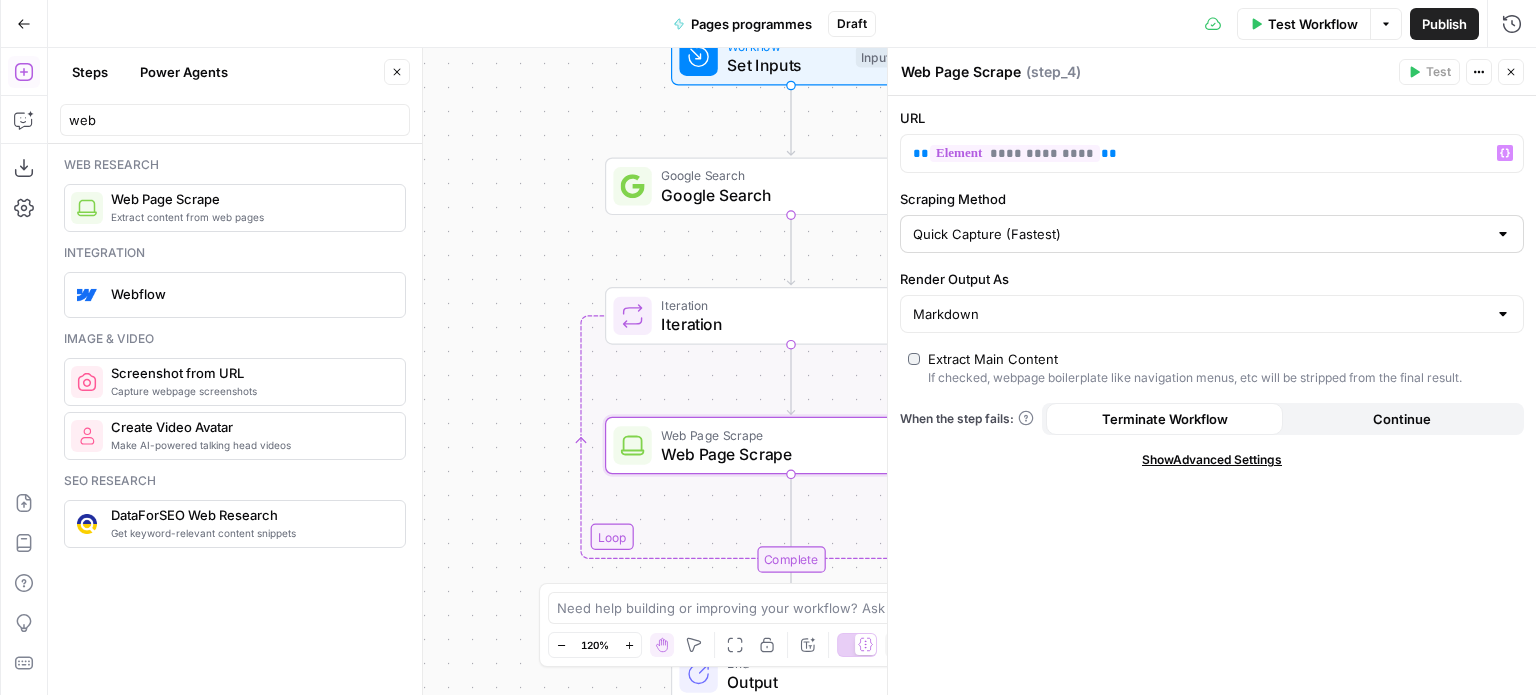 click on "Quick Capture (Fastest)" at bounding box center [1212, 234] 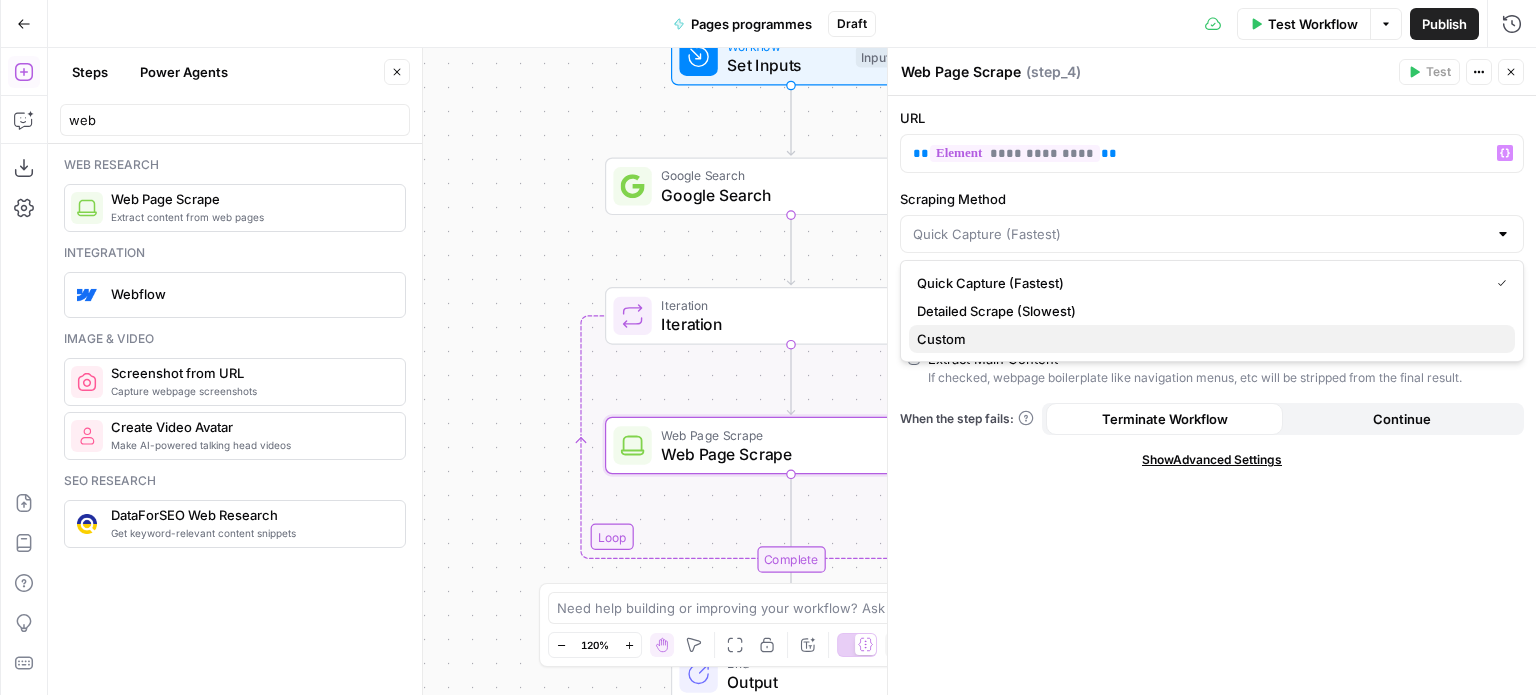 click on "Custom" at bounding box center (1212, 339) 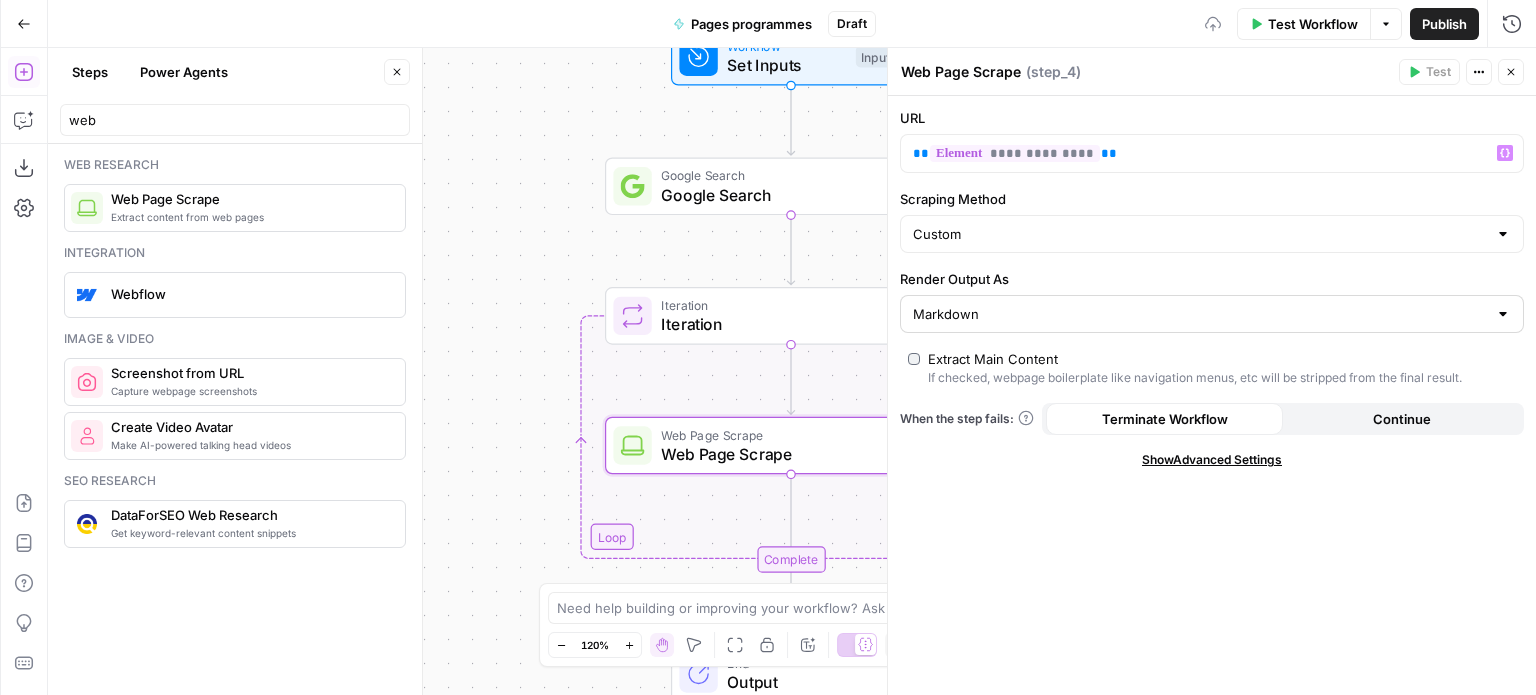 click on "Markdown" at bounding box center (1212, 314) 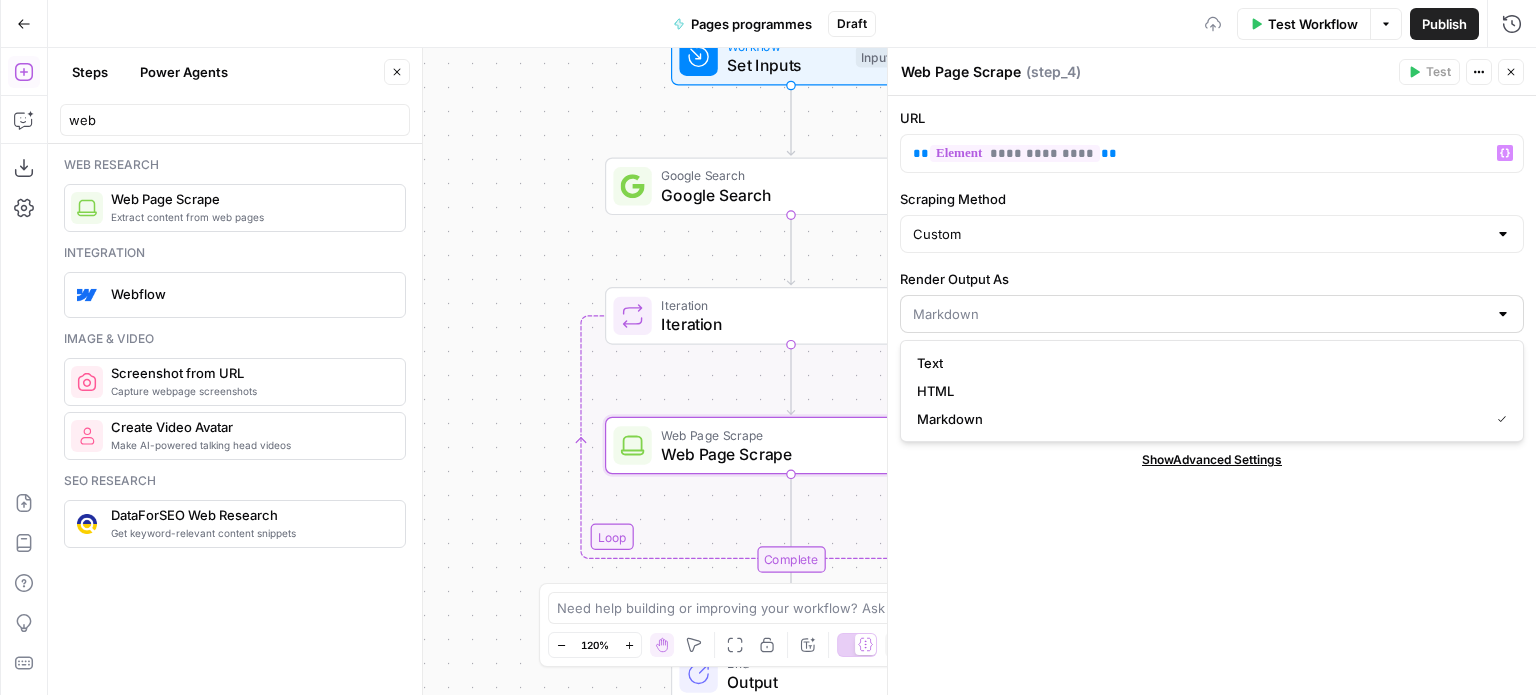 click at bounding box center [1212, 314] 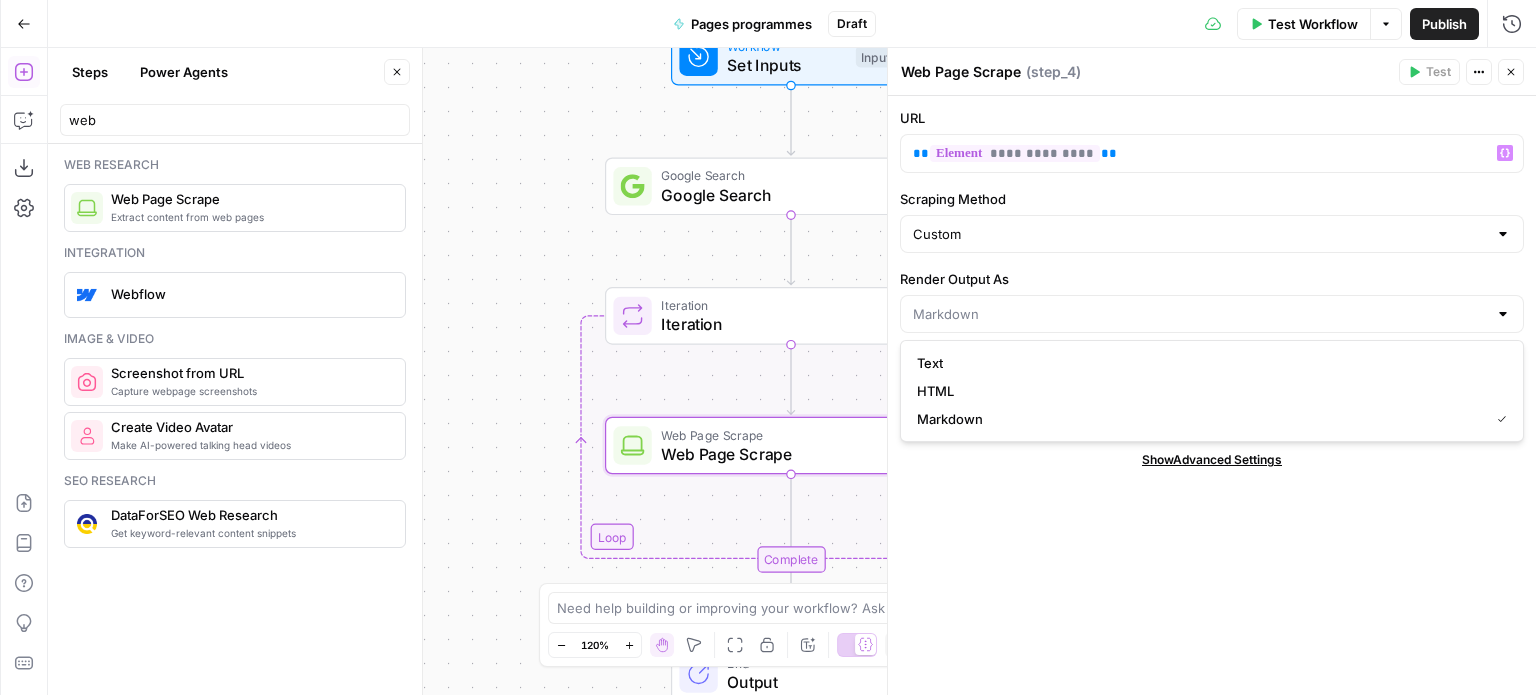 type on "Markdown" 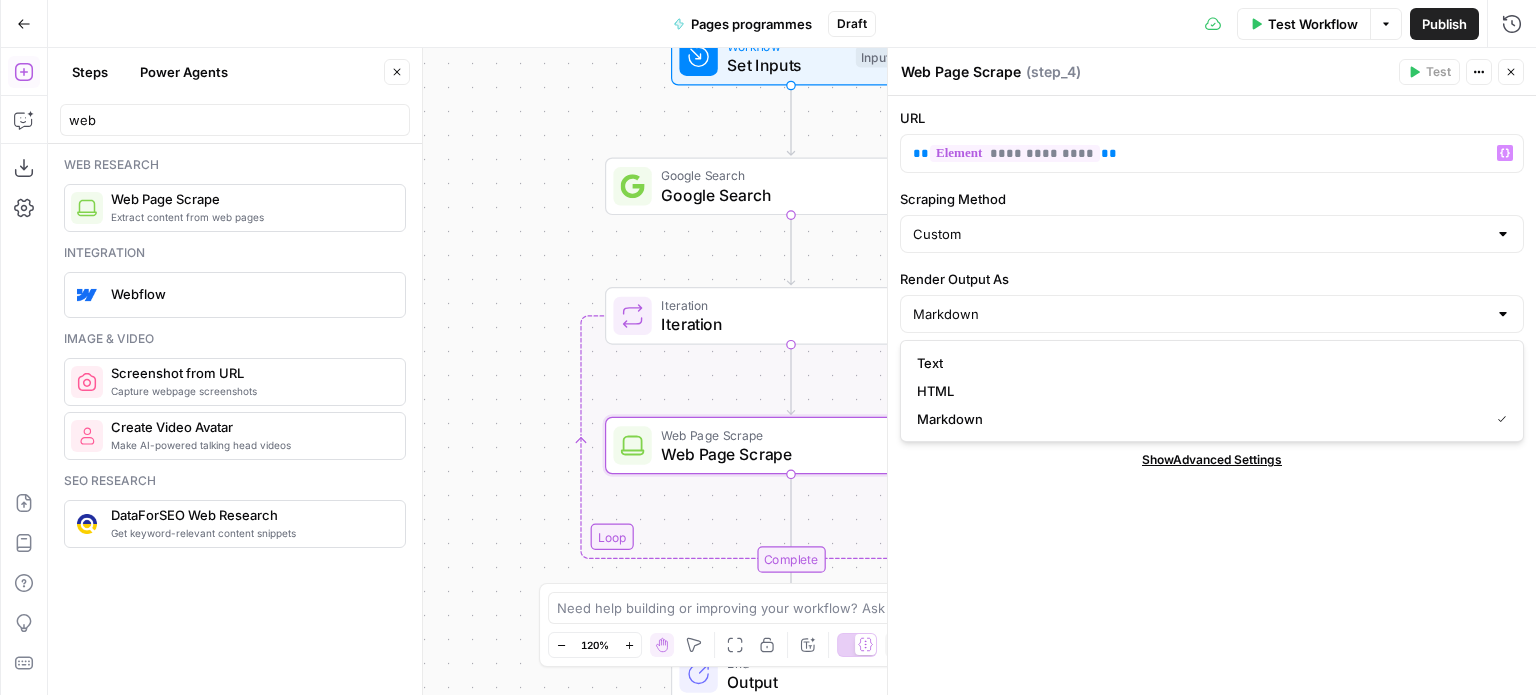 click on "**********" at bounding box center (1212, 395) 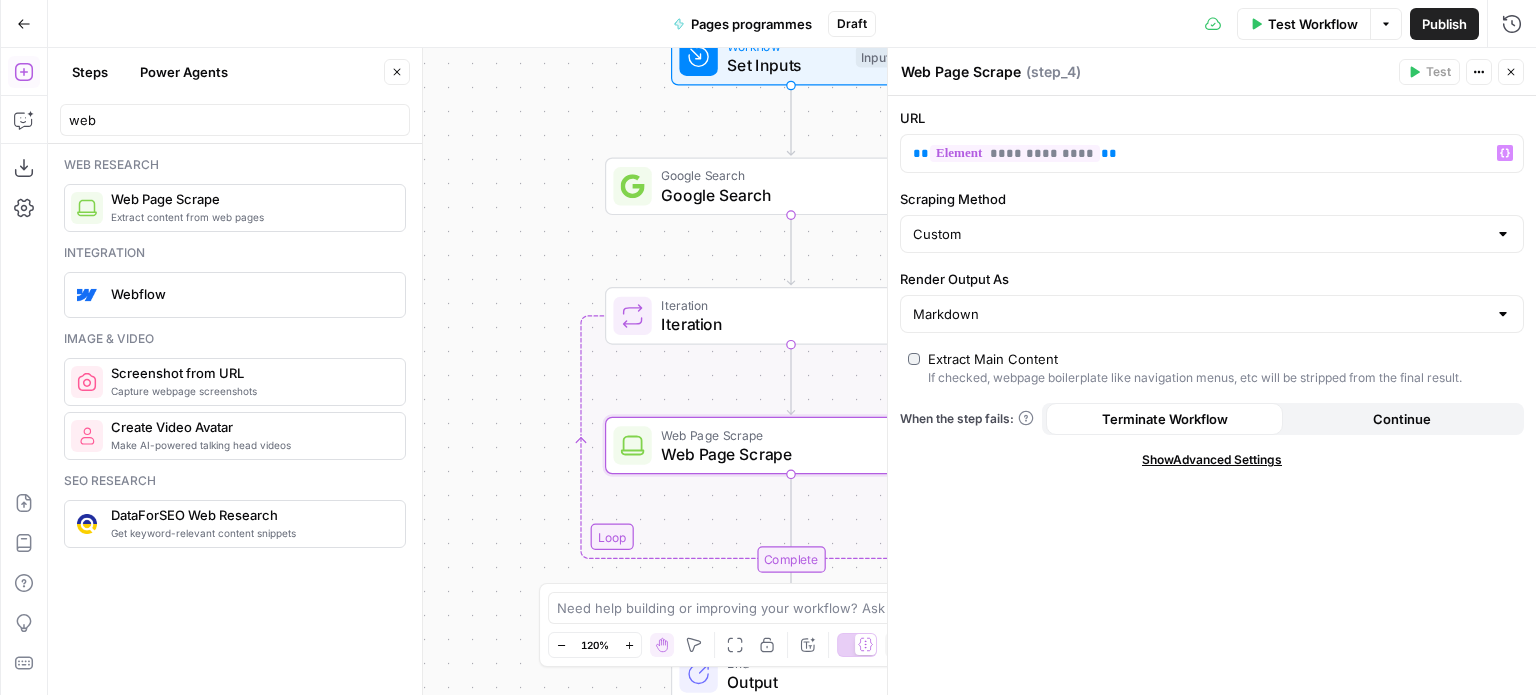drag, startPoint x: 1261, startPoint y: 458, endPoint x: 1253, endPoint y: 448, distance: 12.806249 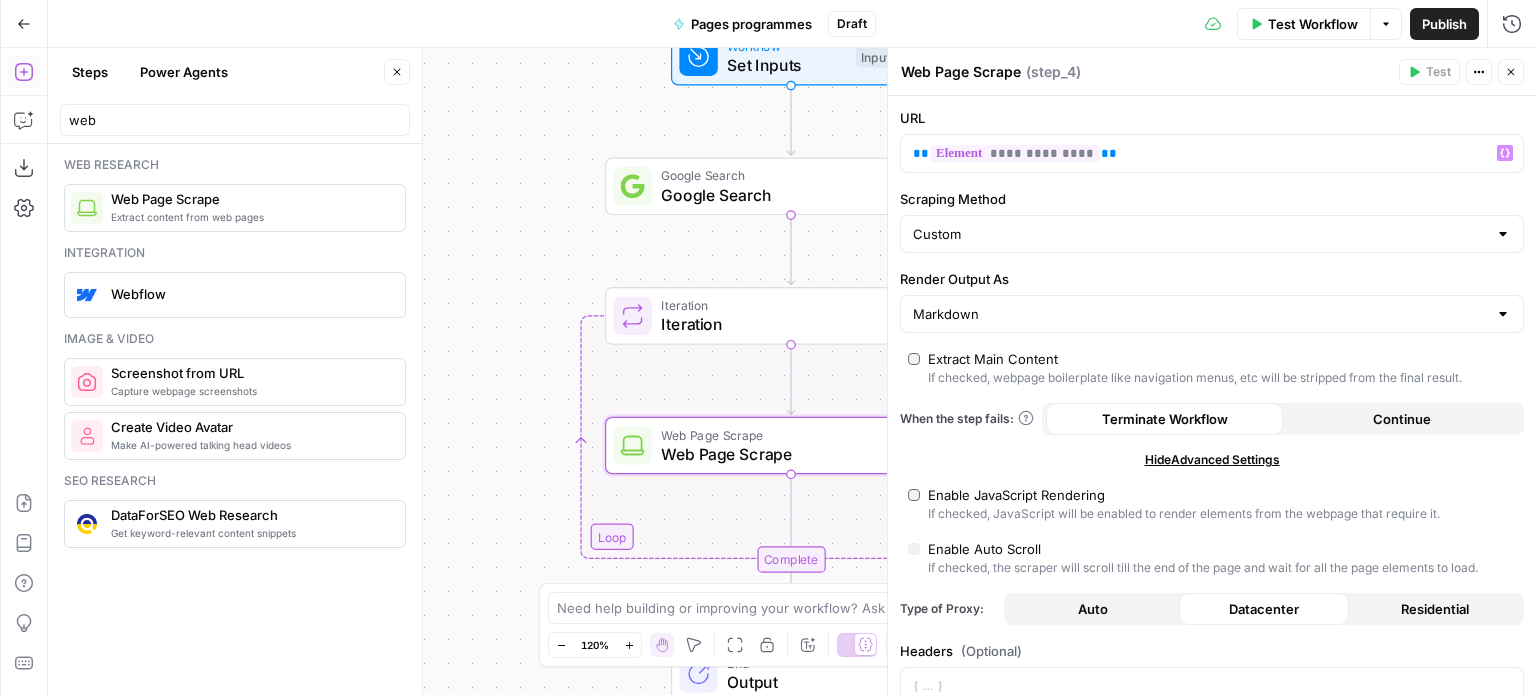scroll, scrollTop: 100, scrollLeft: 0, axis: vertical 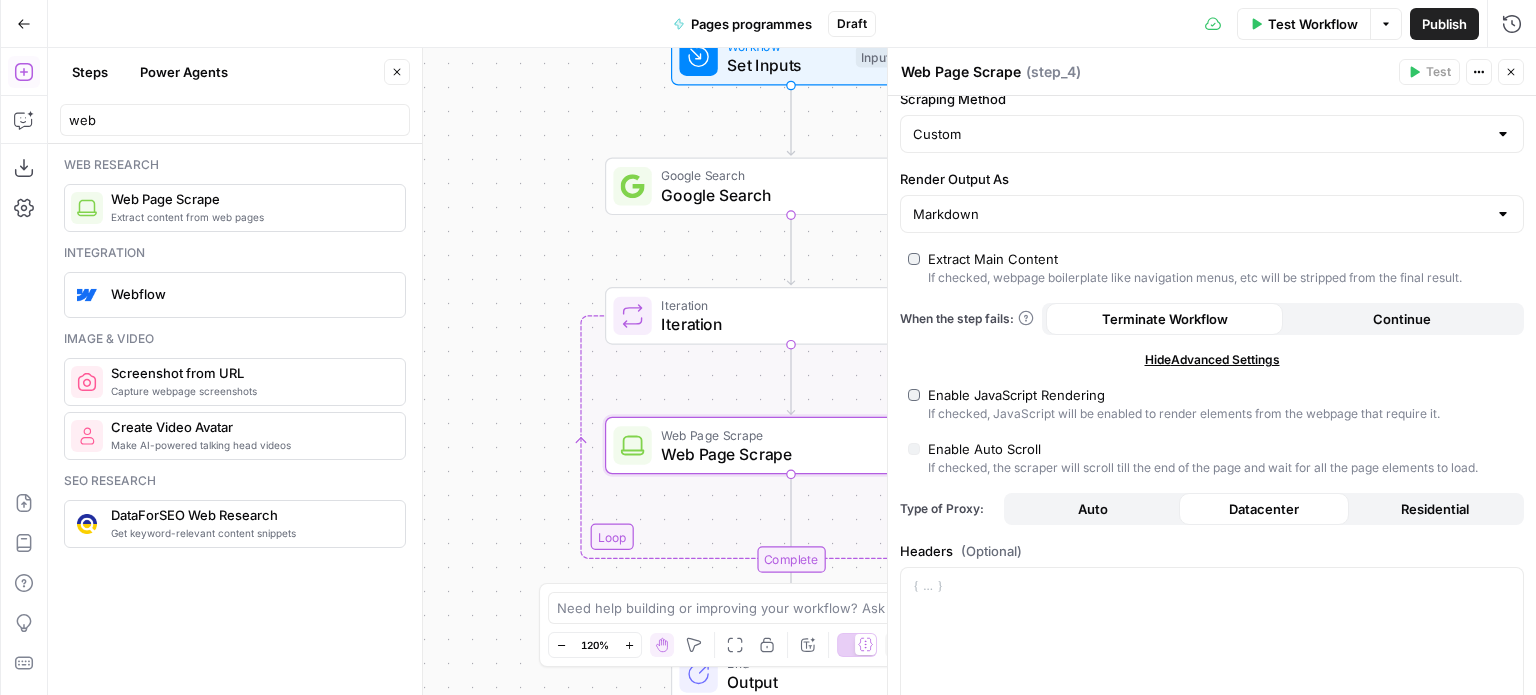 click on "Enable JavaScript Rendering" at bounding box center [1016, 395] 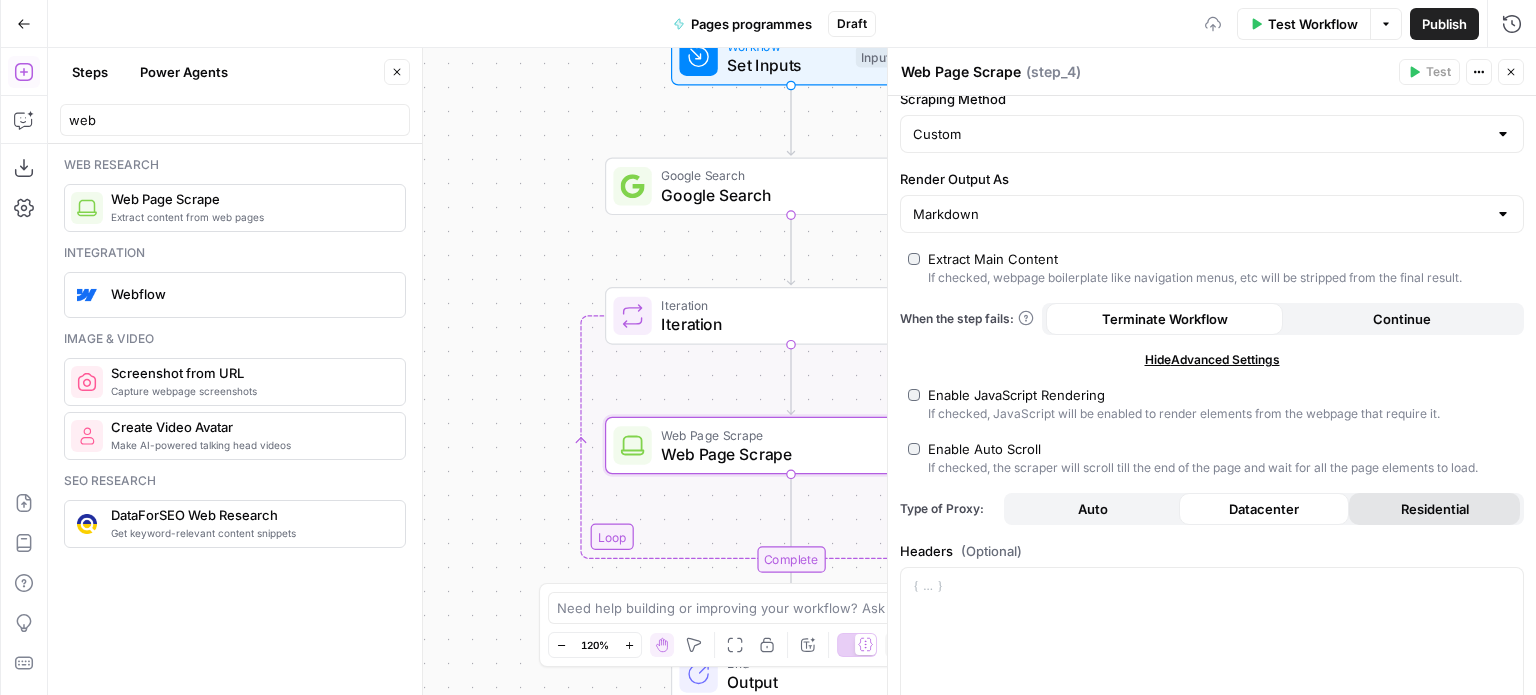 click on "Residential" at bounding box center [1435, 509] 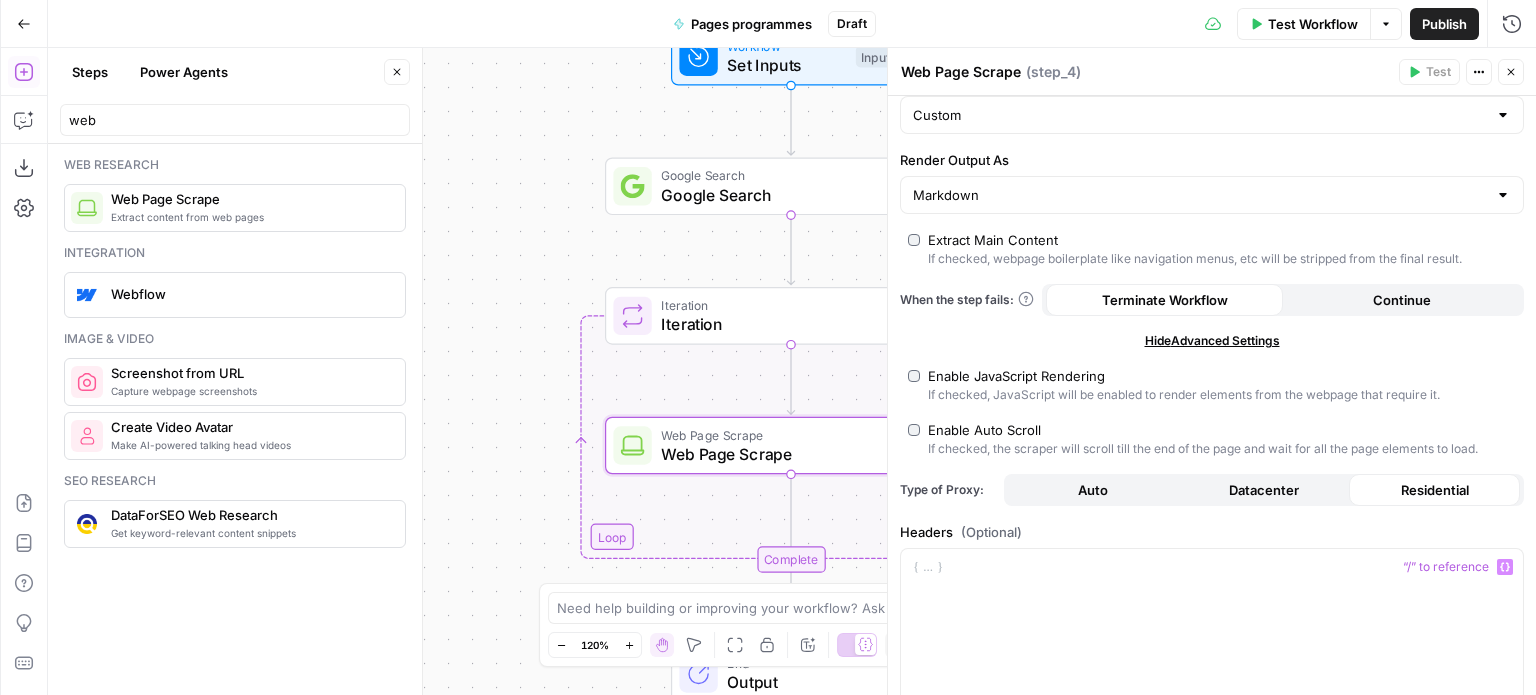scroll, scrollTop: 0, scrollLeft: 0, axis: both 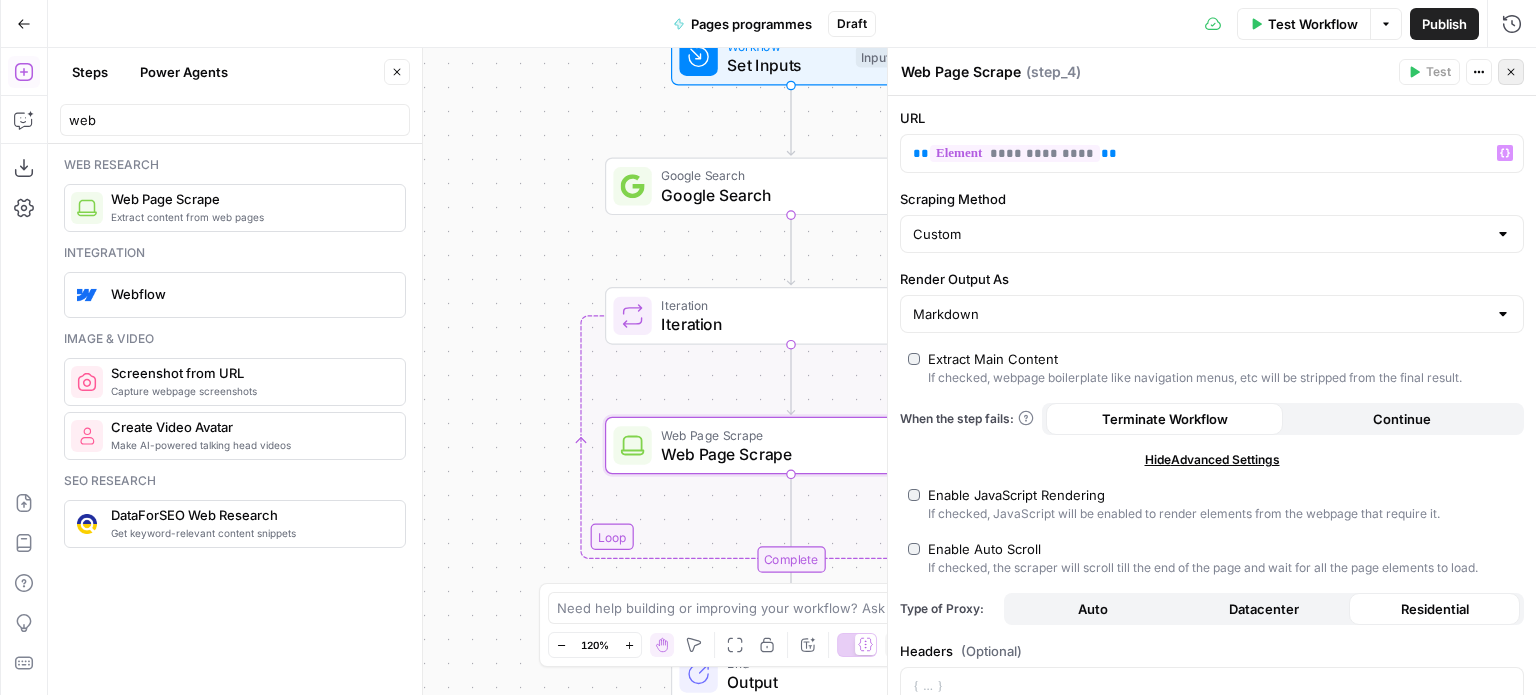 click on "Close" at bounding box center [1511, 72] 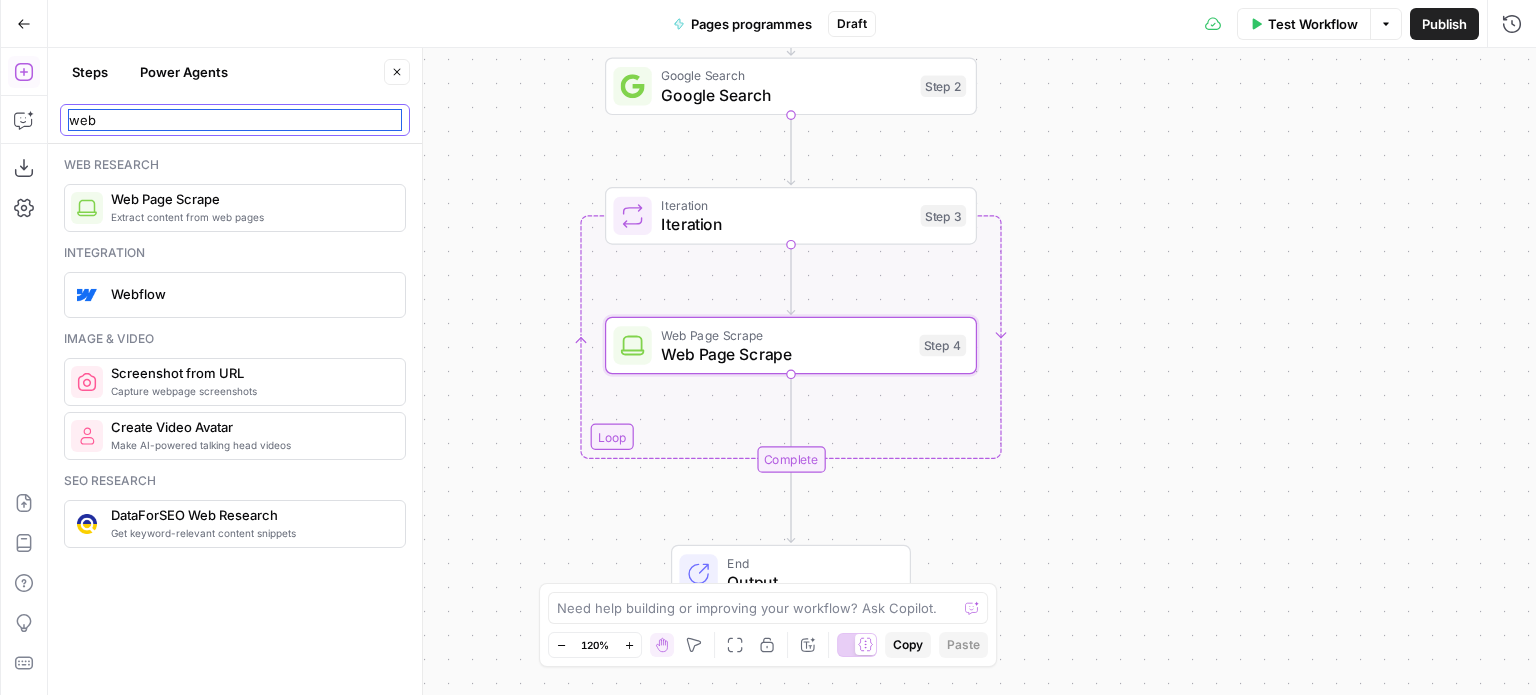 click on "web" at bounding box center [235, 120] 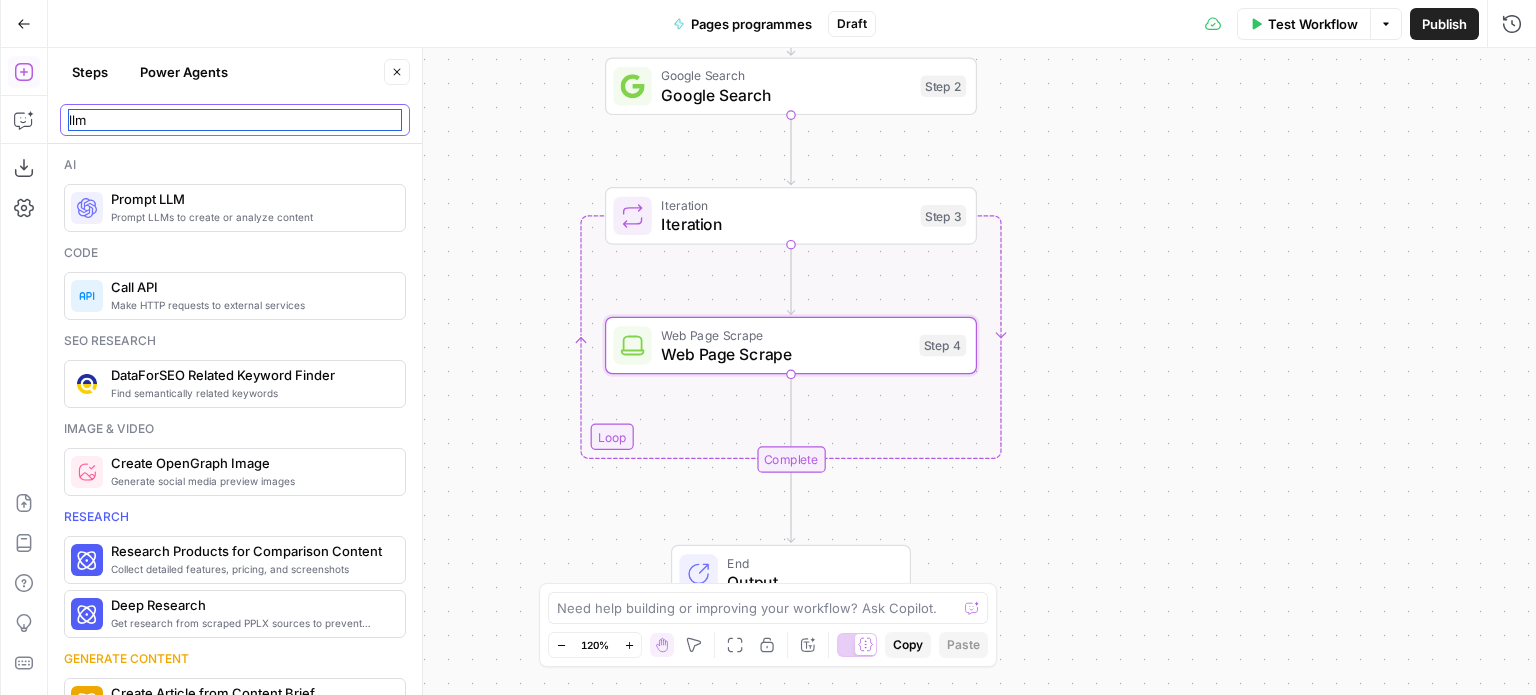 type on "llm" 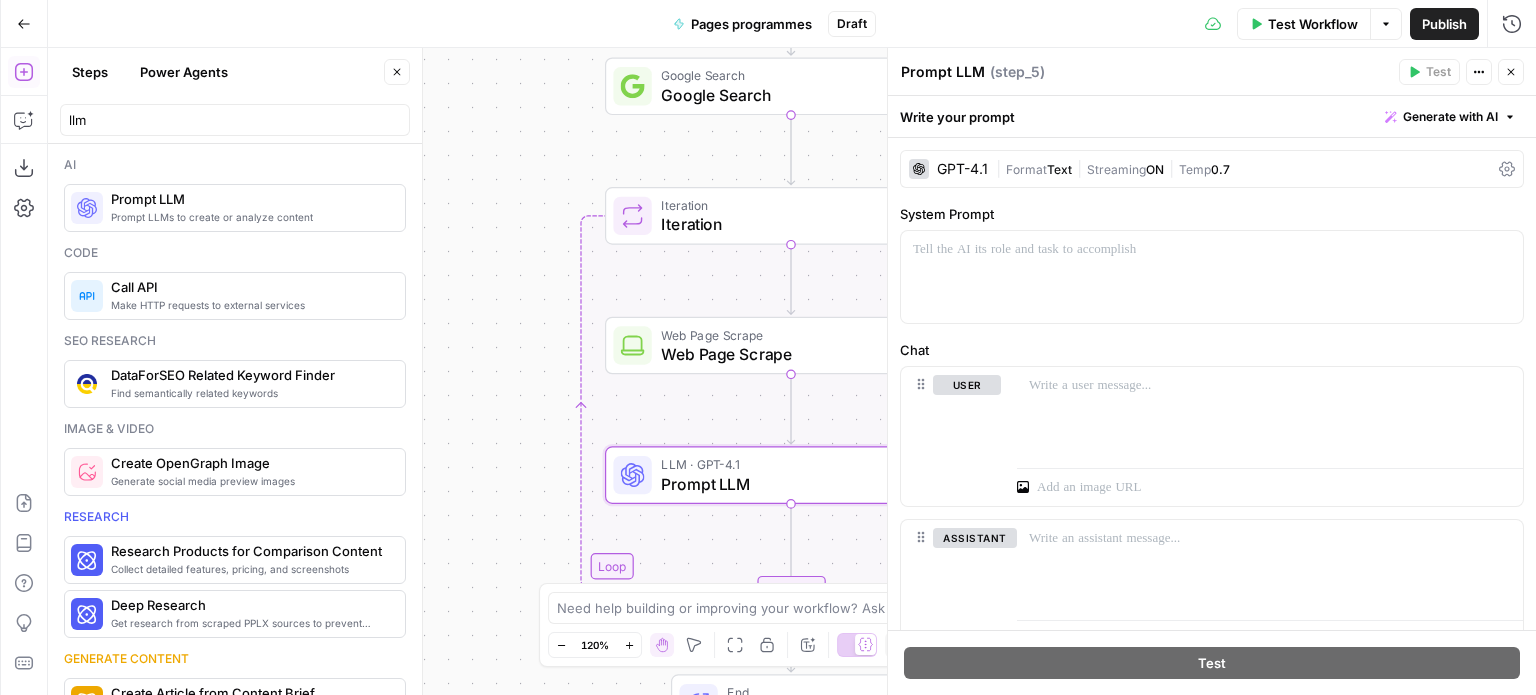 click on "GPT-4.1" at bounding box center (962, 169) 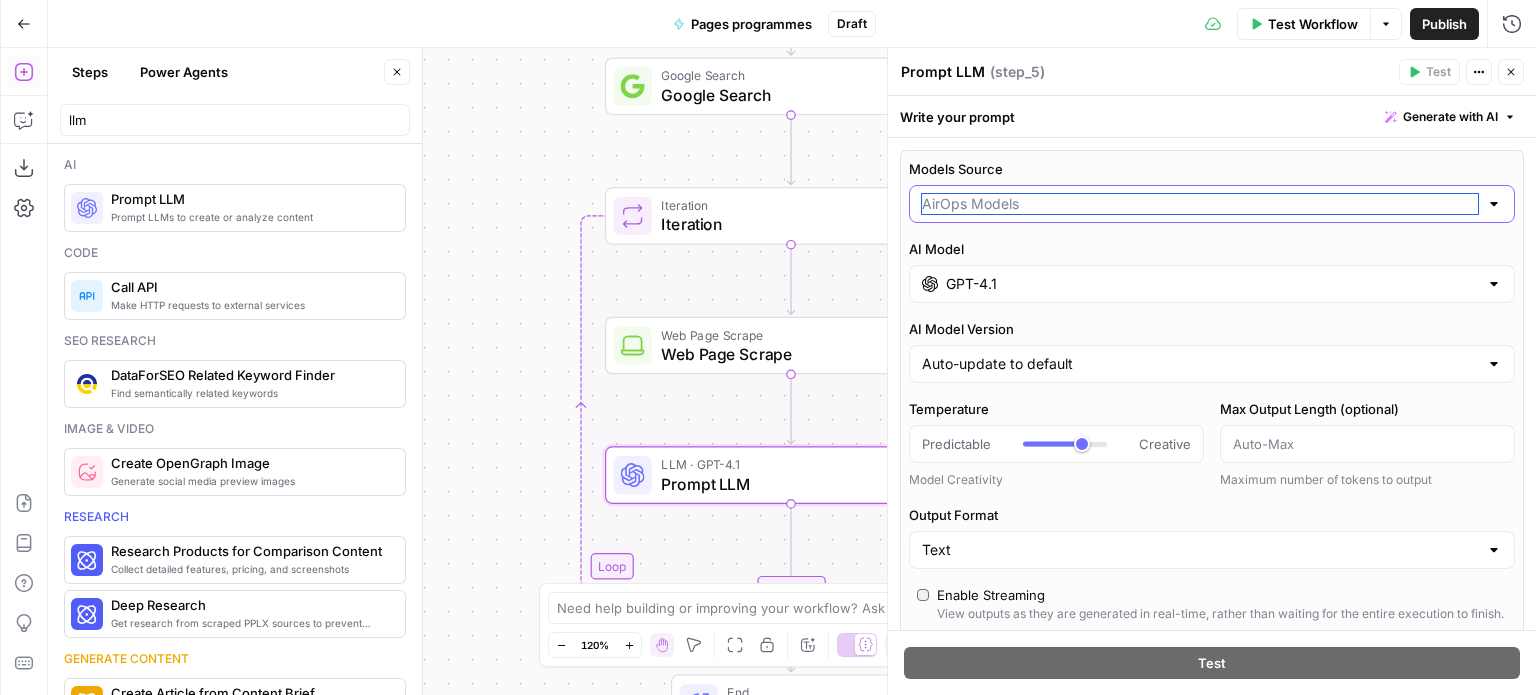 click on "Models Source" at bounding box center [1200, 204] 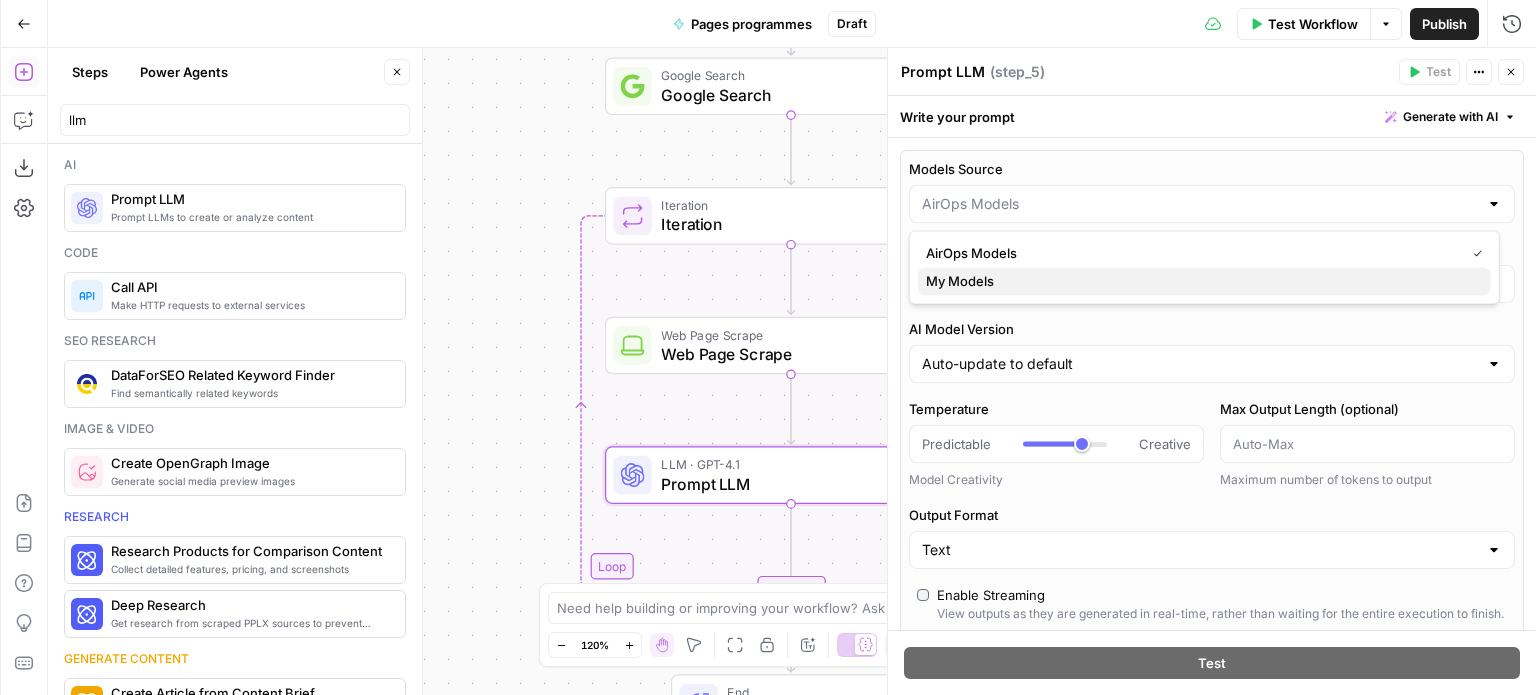 click on "My Models" at bounding box center [1204, 281] 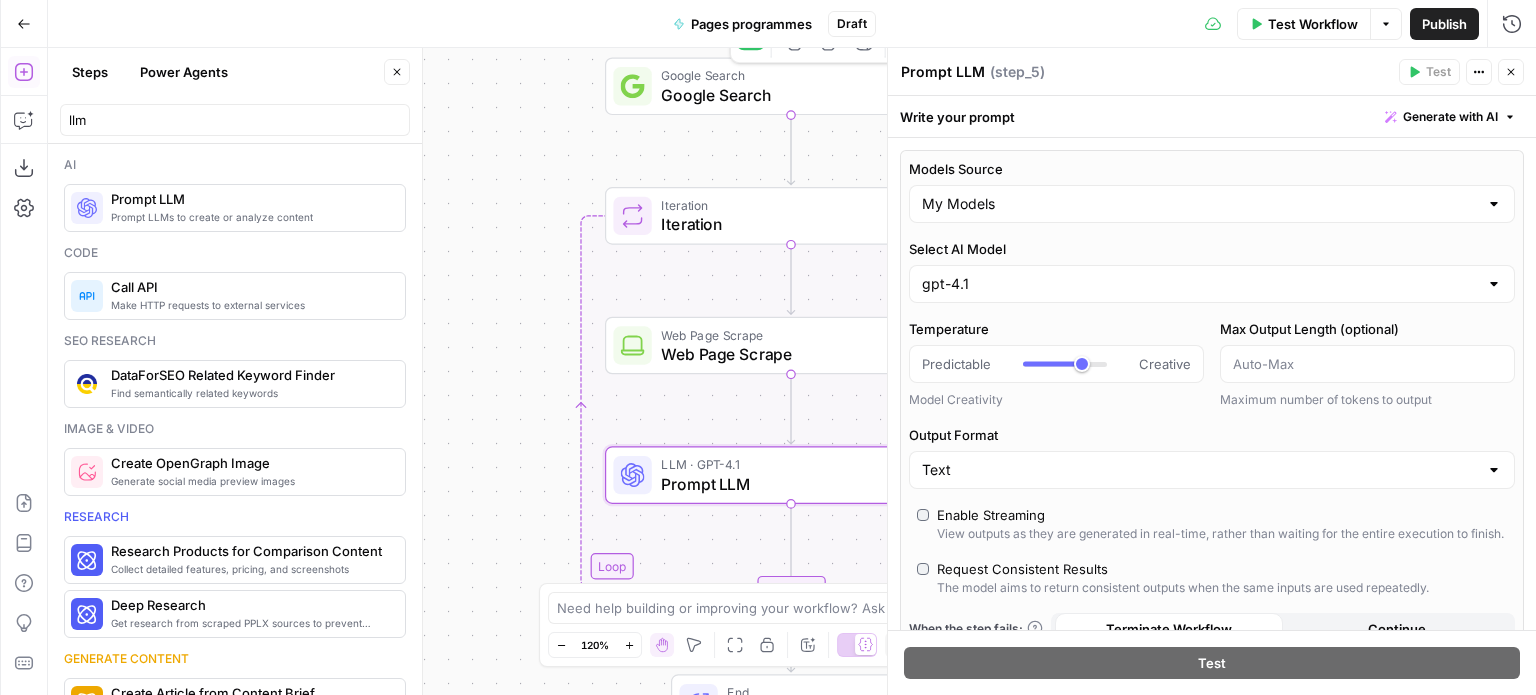 click on "Google Search" at bounding box center [786, 95] 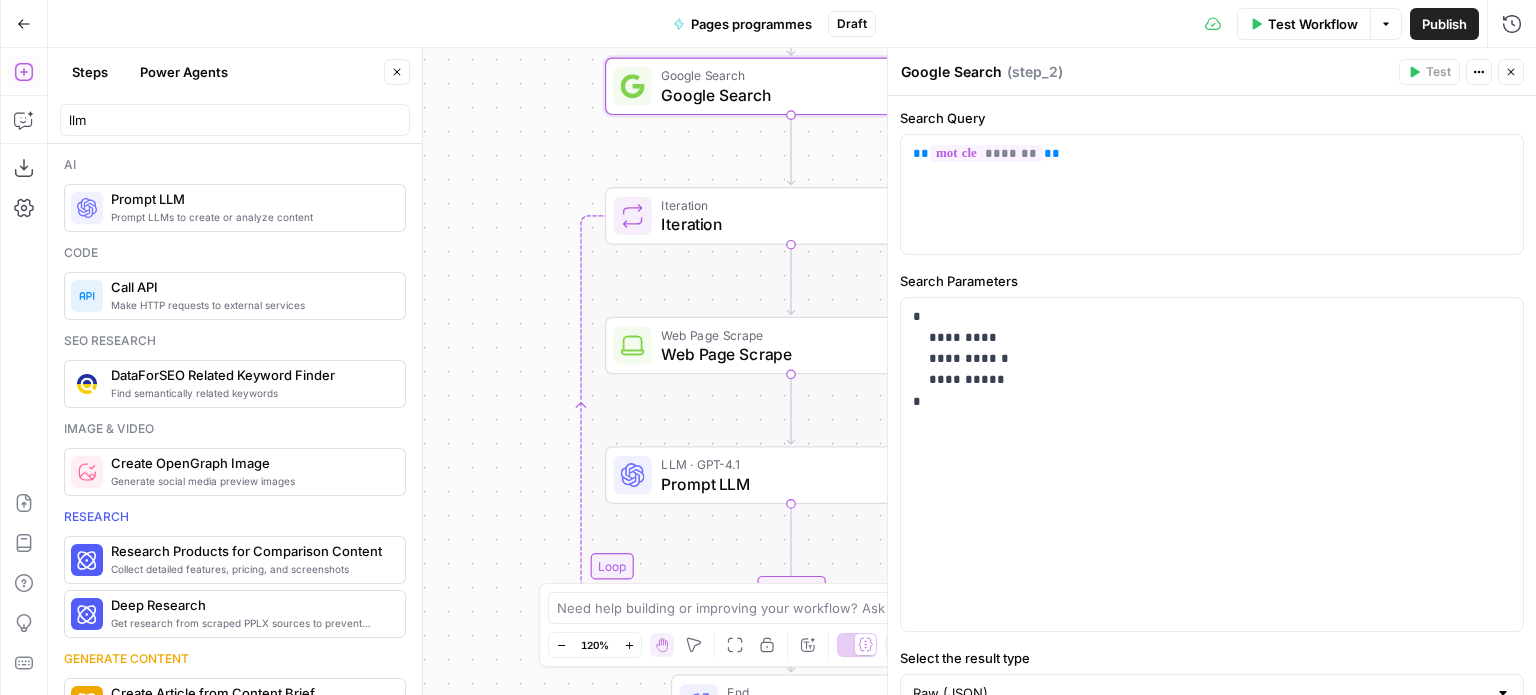 click on "Workflow Set Inputs Inputs Google Search Google Search Step 2 Loop Iteration Iteration Step 3 Web Page Scrape Web Page Scrape Step 4 LLM · GPT-4.1 Prompt LLM Step 5 Complete End Output" at bounding box center (792, 371) 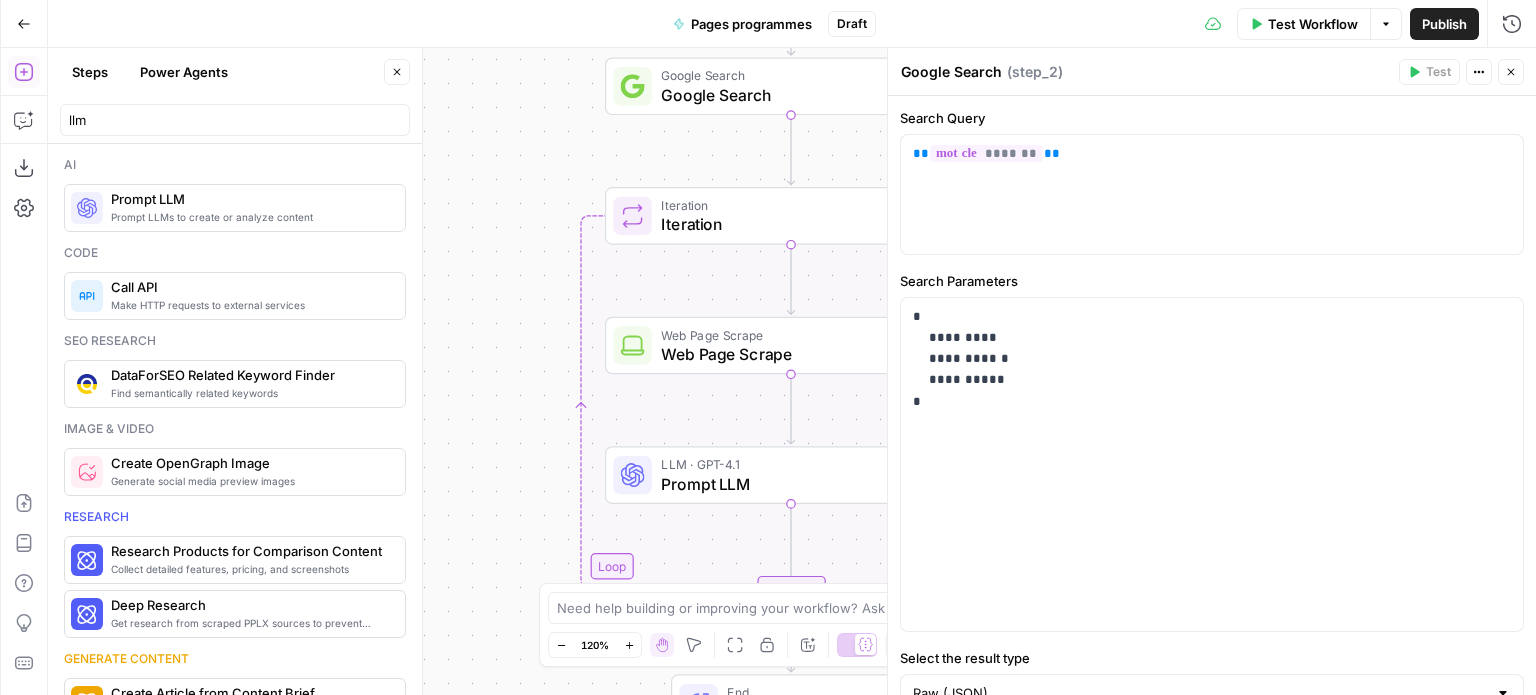 click on "Iteration" at bounding box center [786, 224] 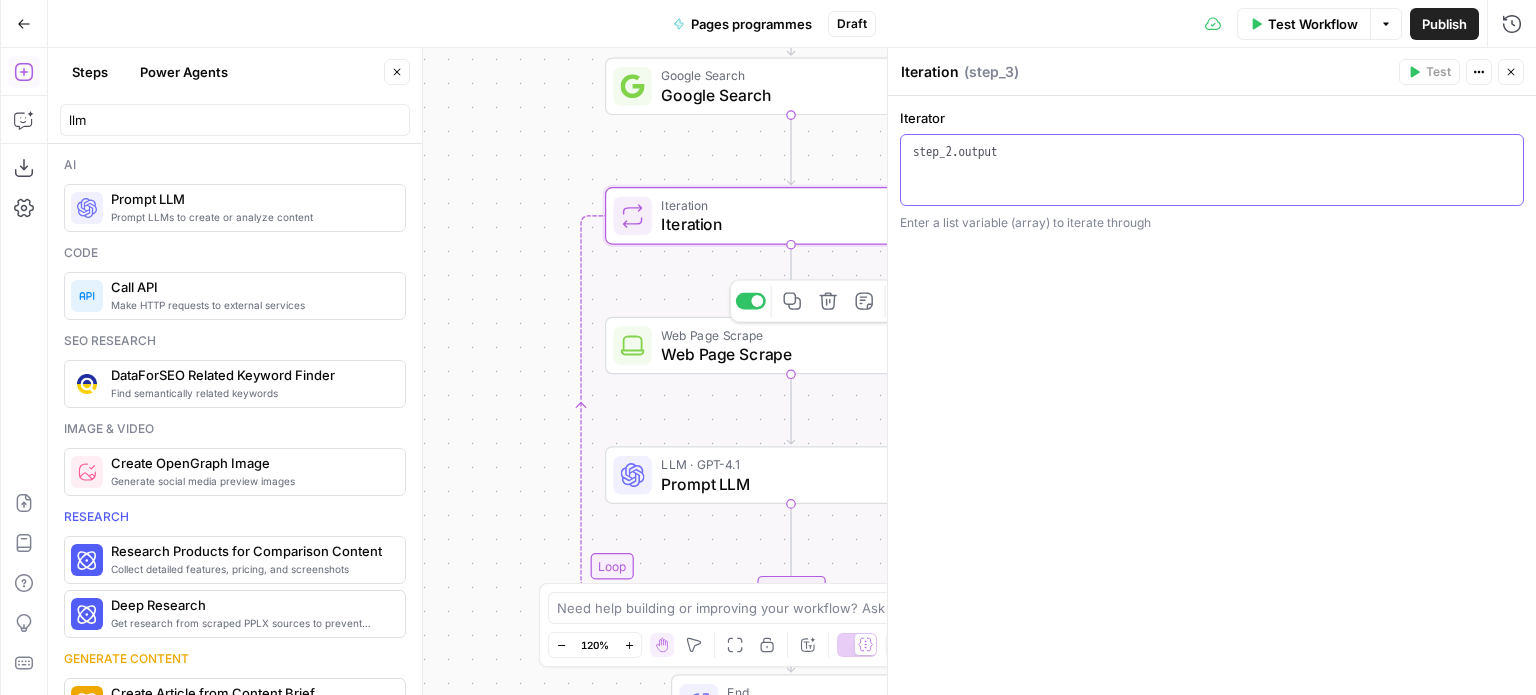 type on "**********" 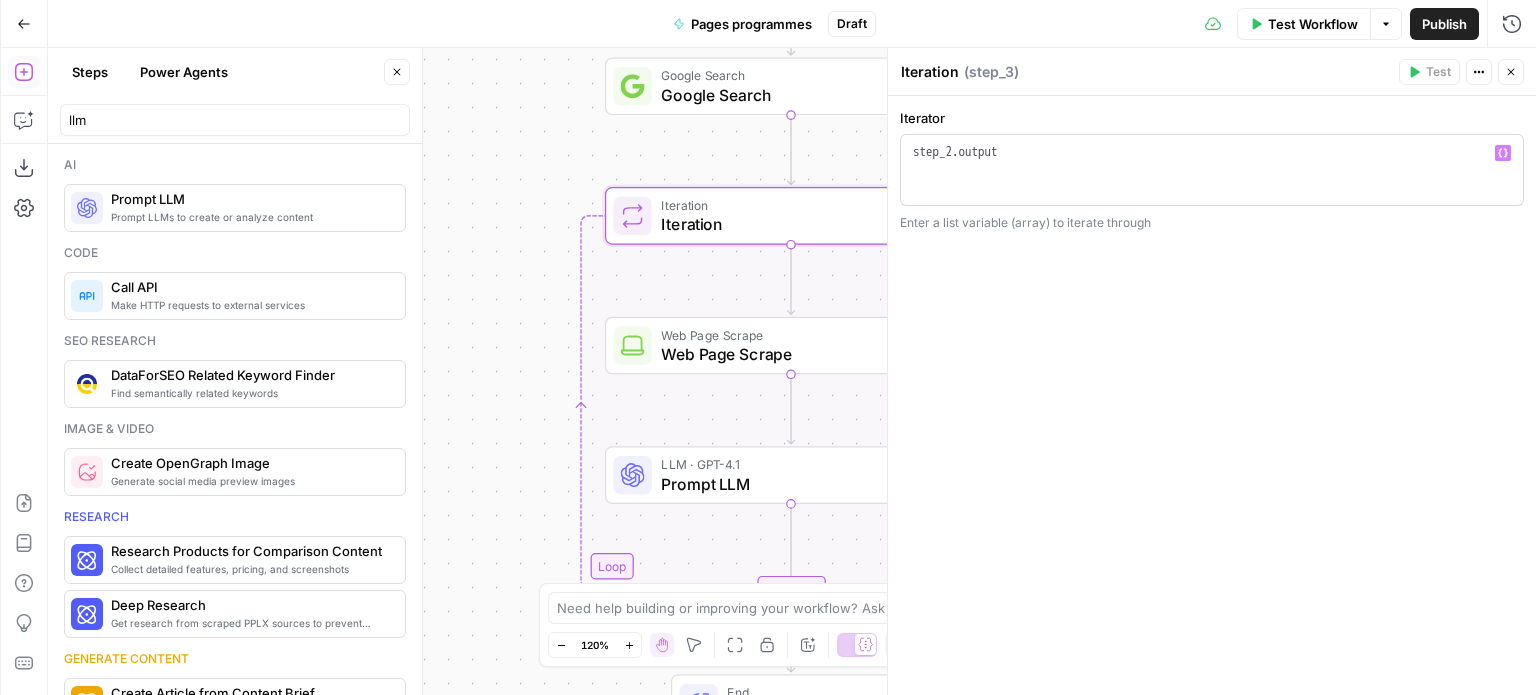 click 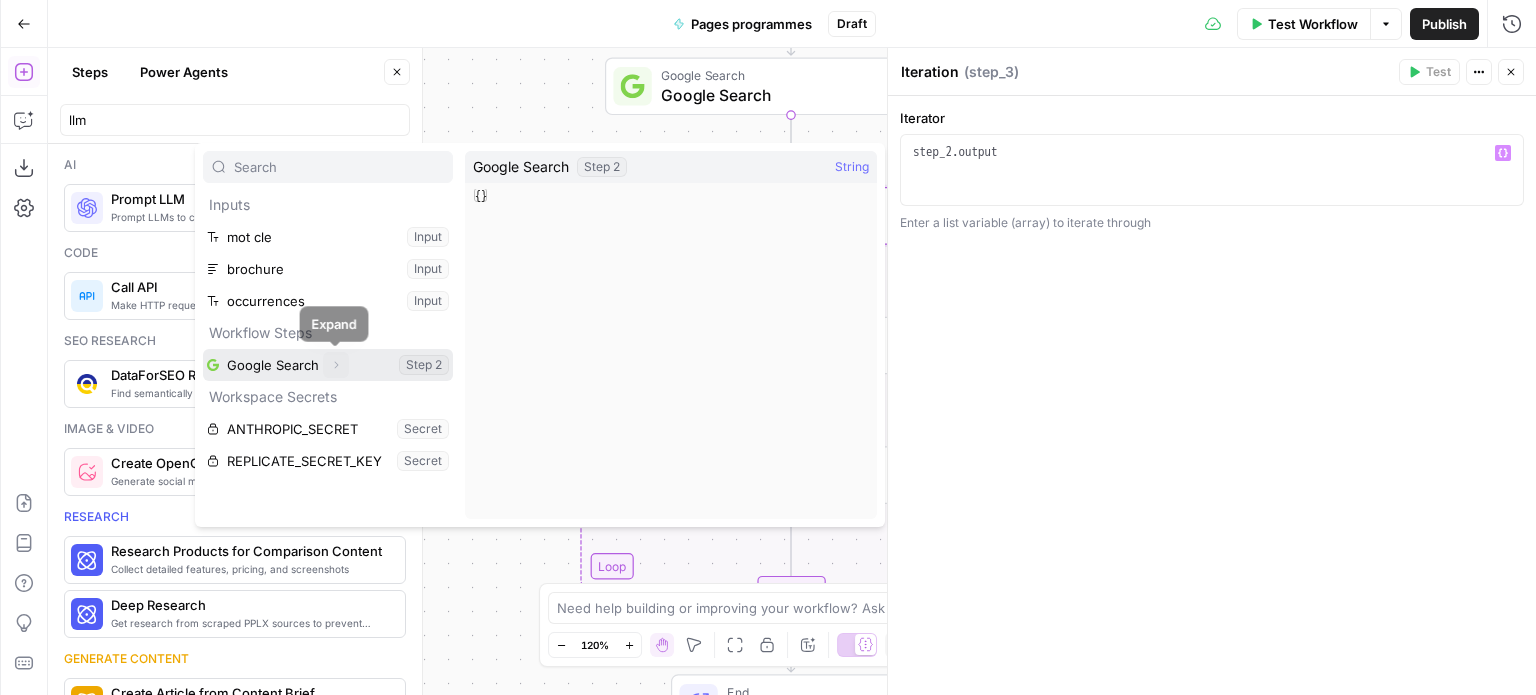click 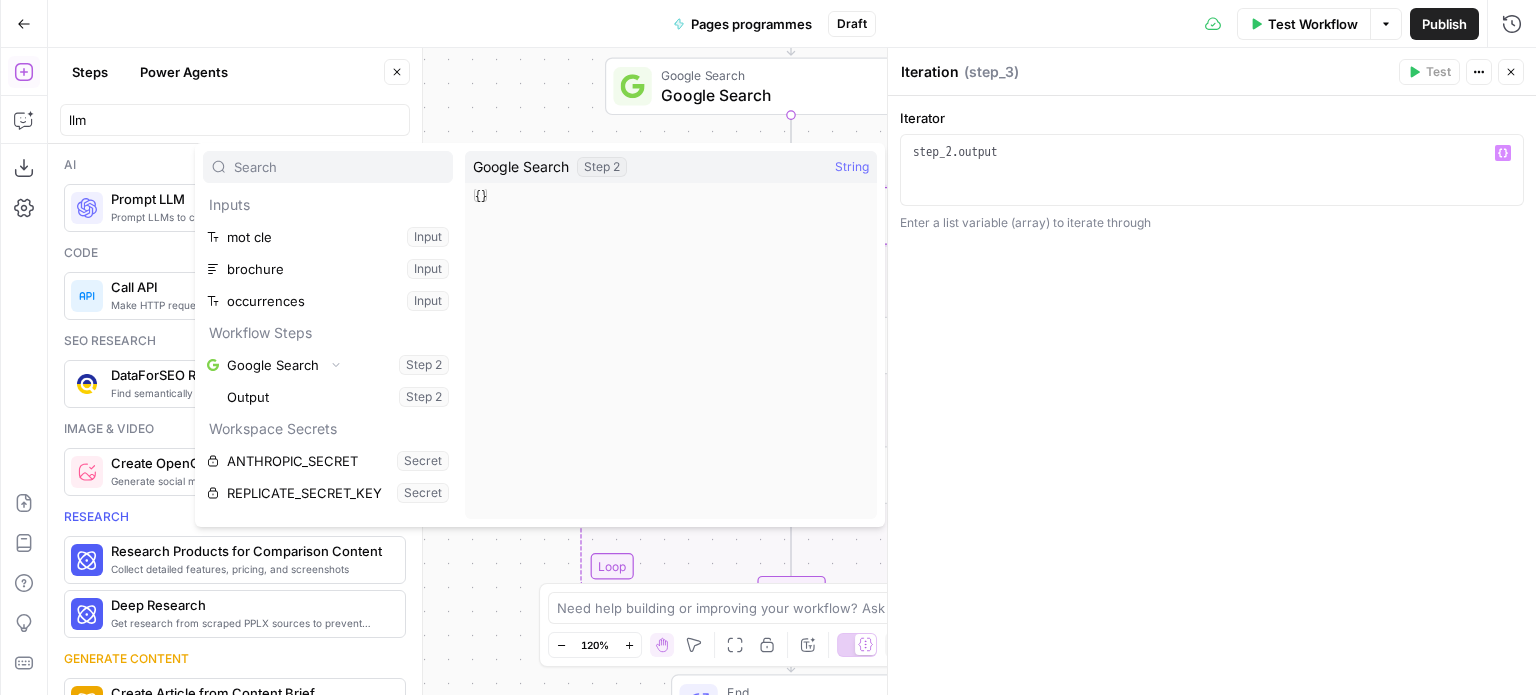 click on "Workflow Set Inputs Inputs Google Search Google Search Step 2 Loop Iteration Iteration Step 3 Web Page Scrape Web Page Scrape Step 4 LLM · GPT-4.1 Prompt LLM Step 5 Complete End Output" at bounding box center (792, 371) 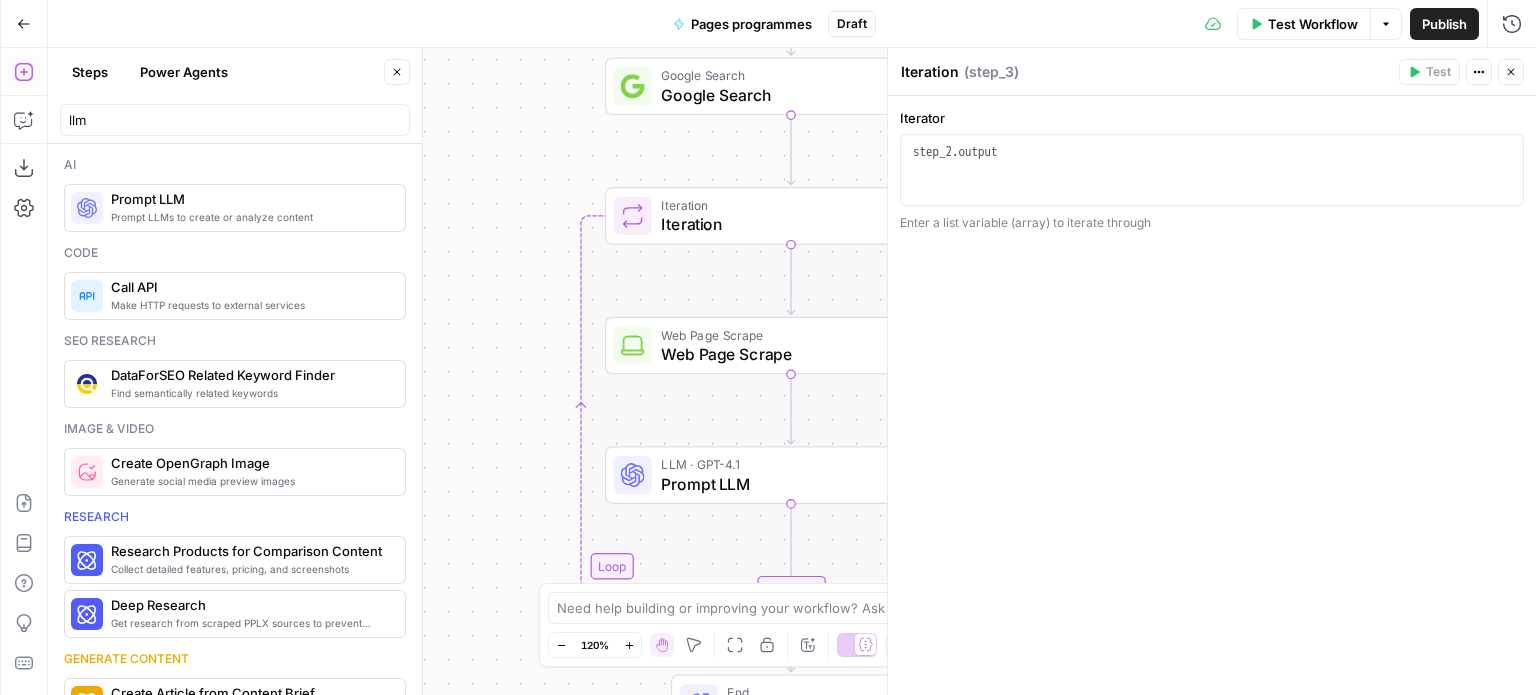 click on "Web Page Scrape" at bounding box center (785, 354) 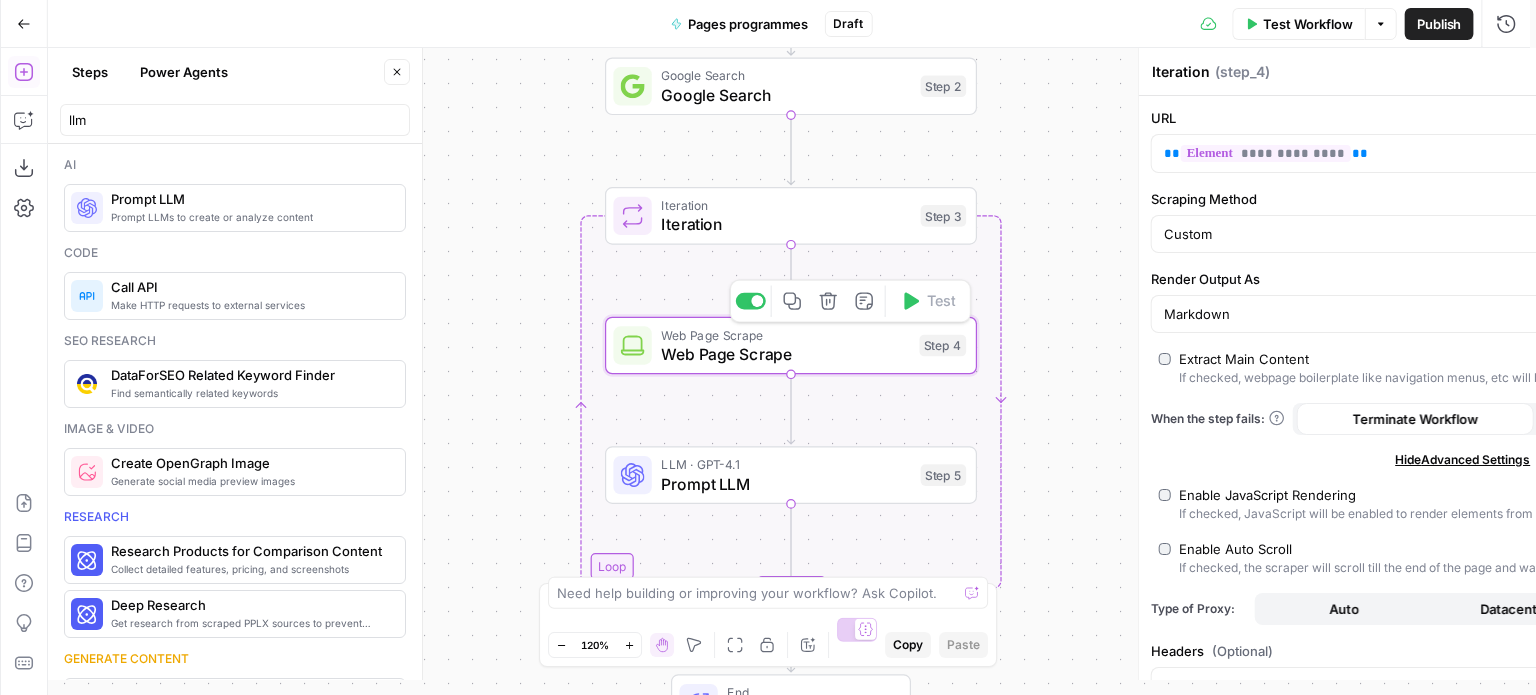 type on "Web Page Scrape" 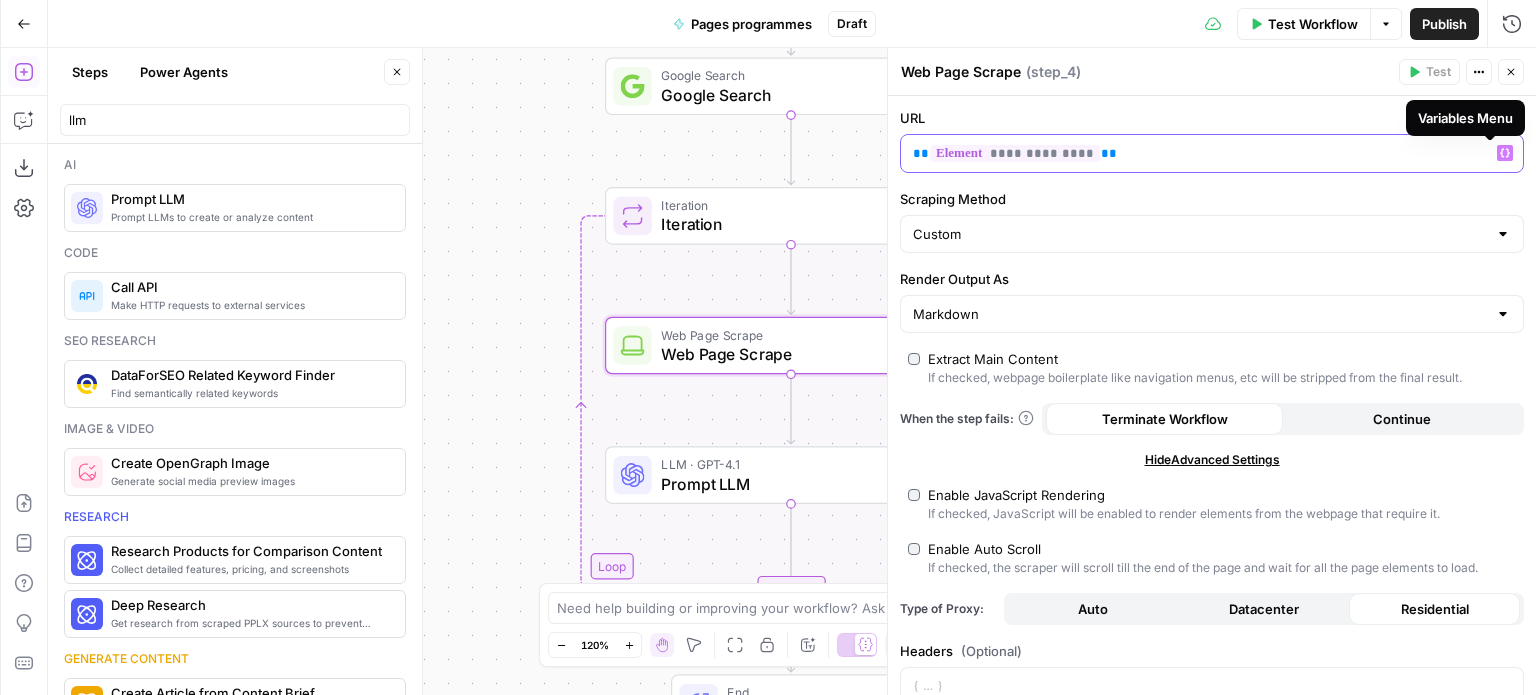 click 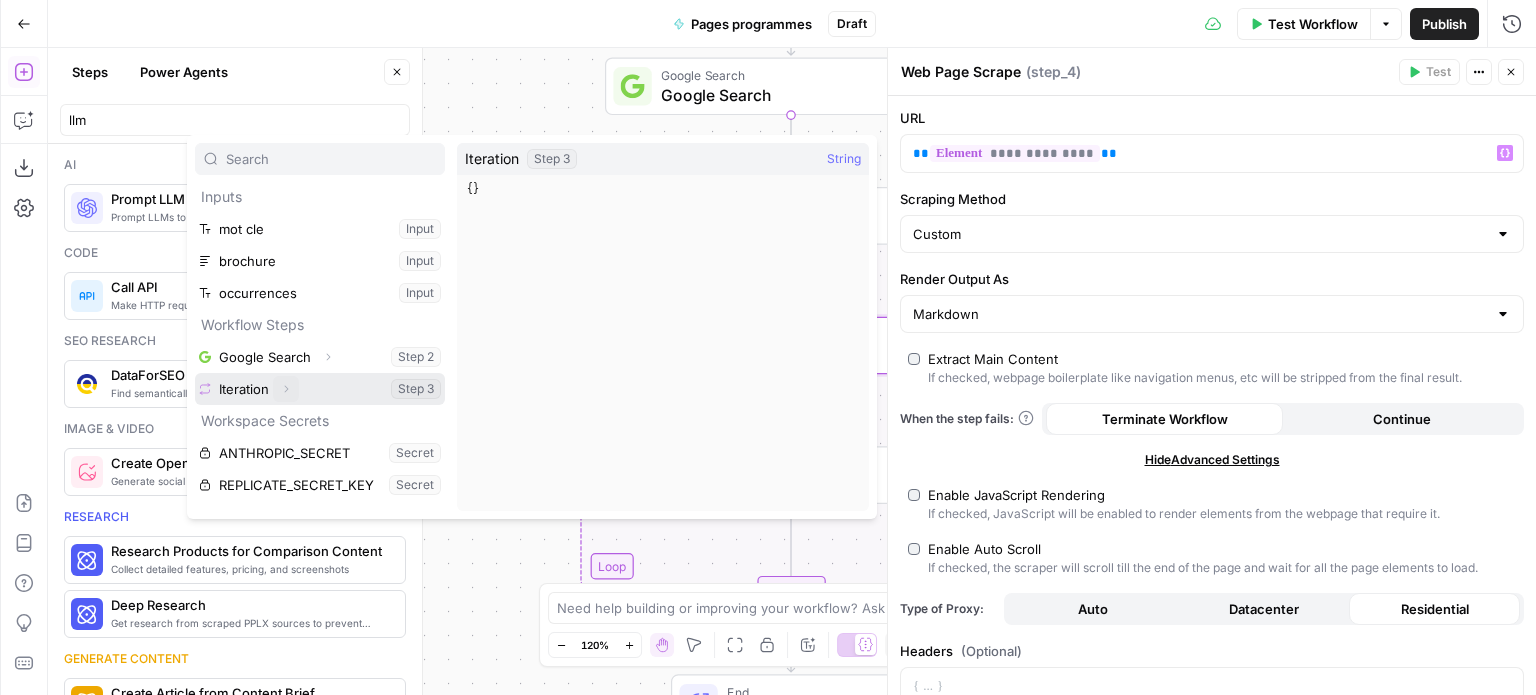 click 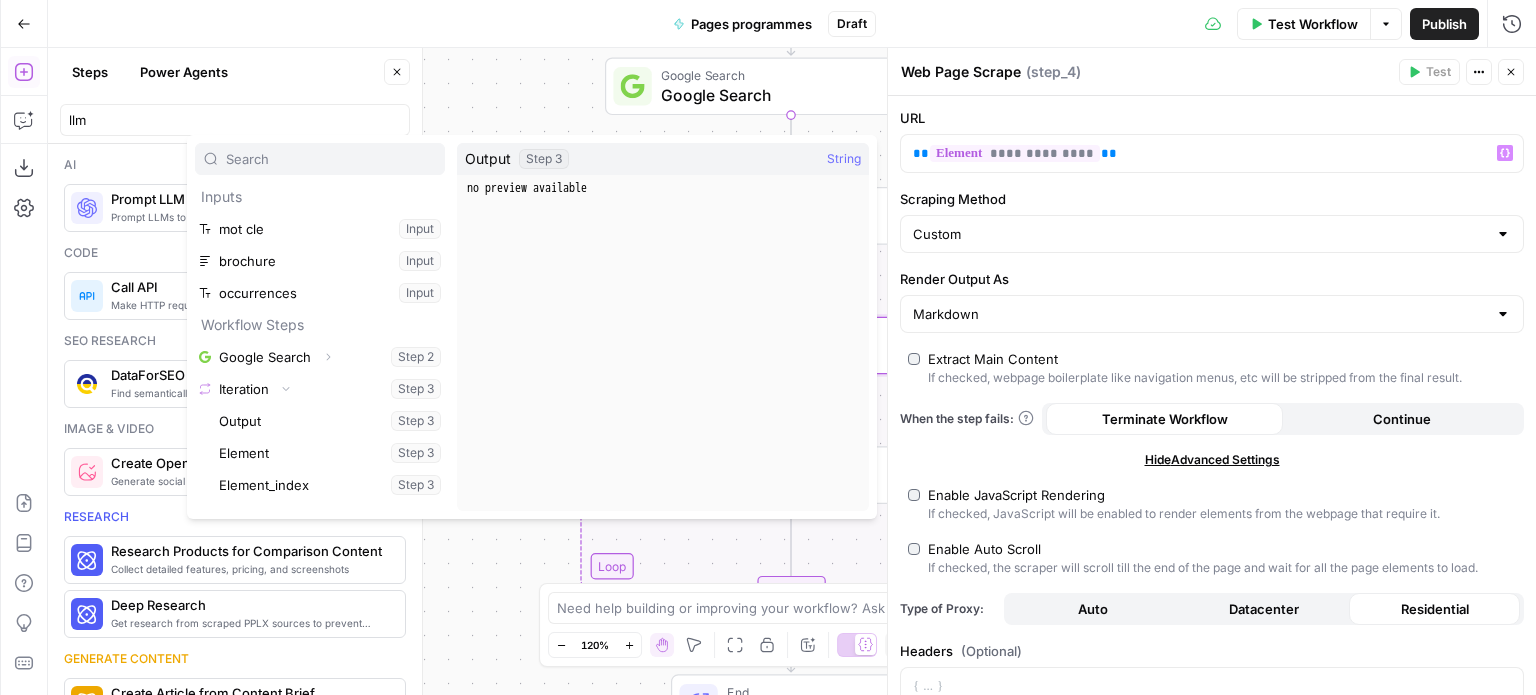 click on "Workflow Set Inputs Inputs Google Search Google Search Step 2 Loop Iteration Iteration Step 3 Web Page Scrape Web Page Scrape Step 4 LLM · GPT-4.1 Prompt LLM Step 5 Complete End Output" at bounding box center (792, 371) 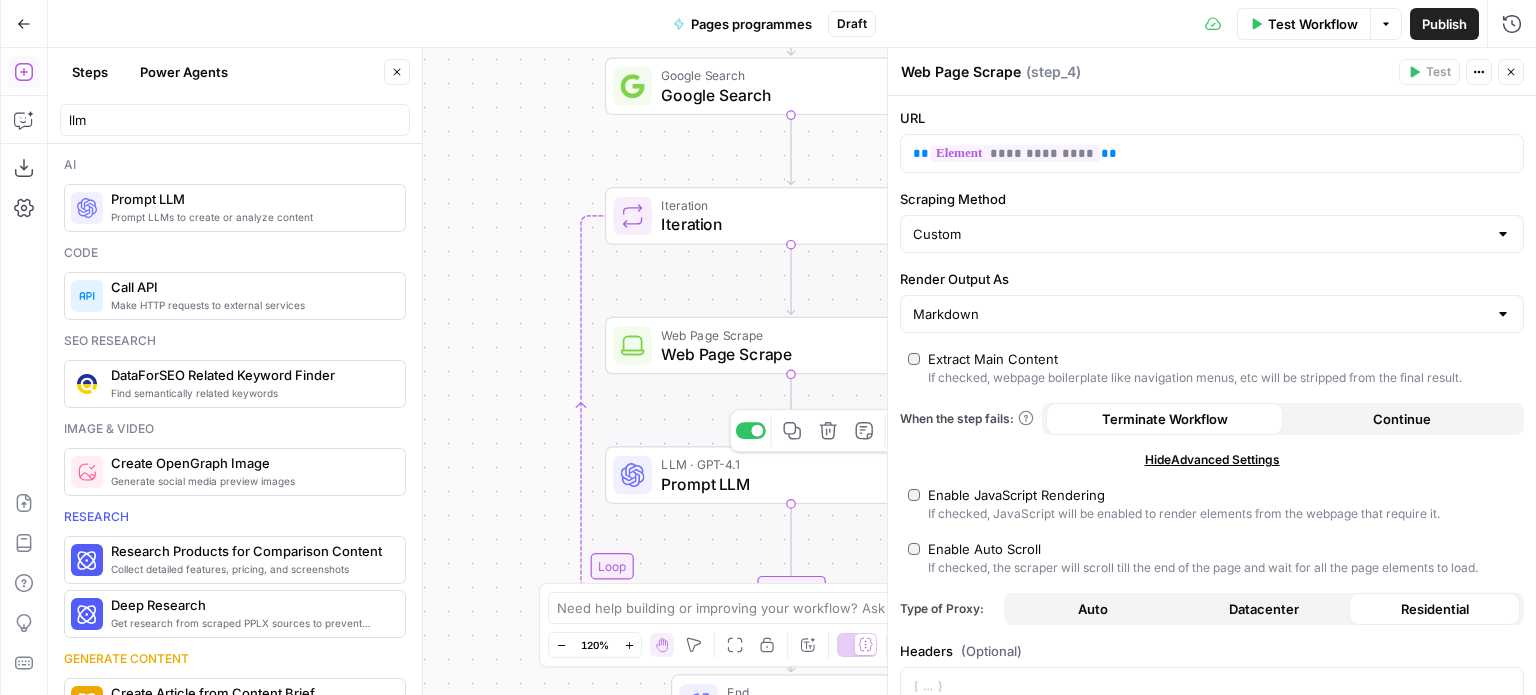 click on "LLM · GPT-4.1" at bounding box center [786, 464] 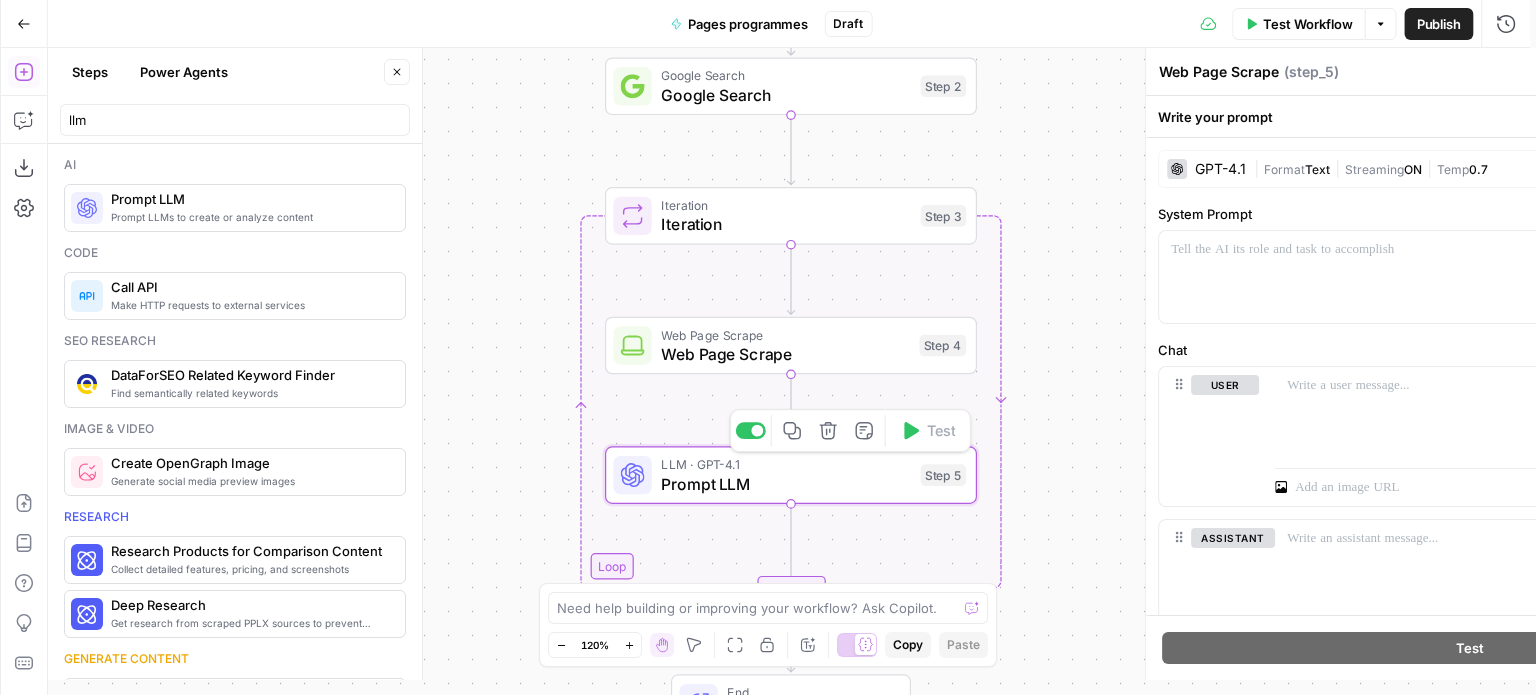 type on "Prompt LLM" 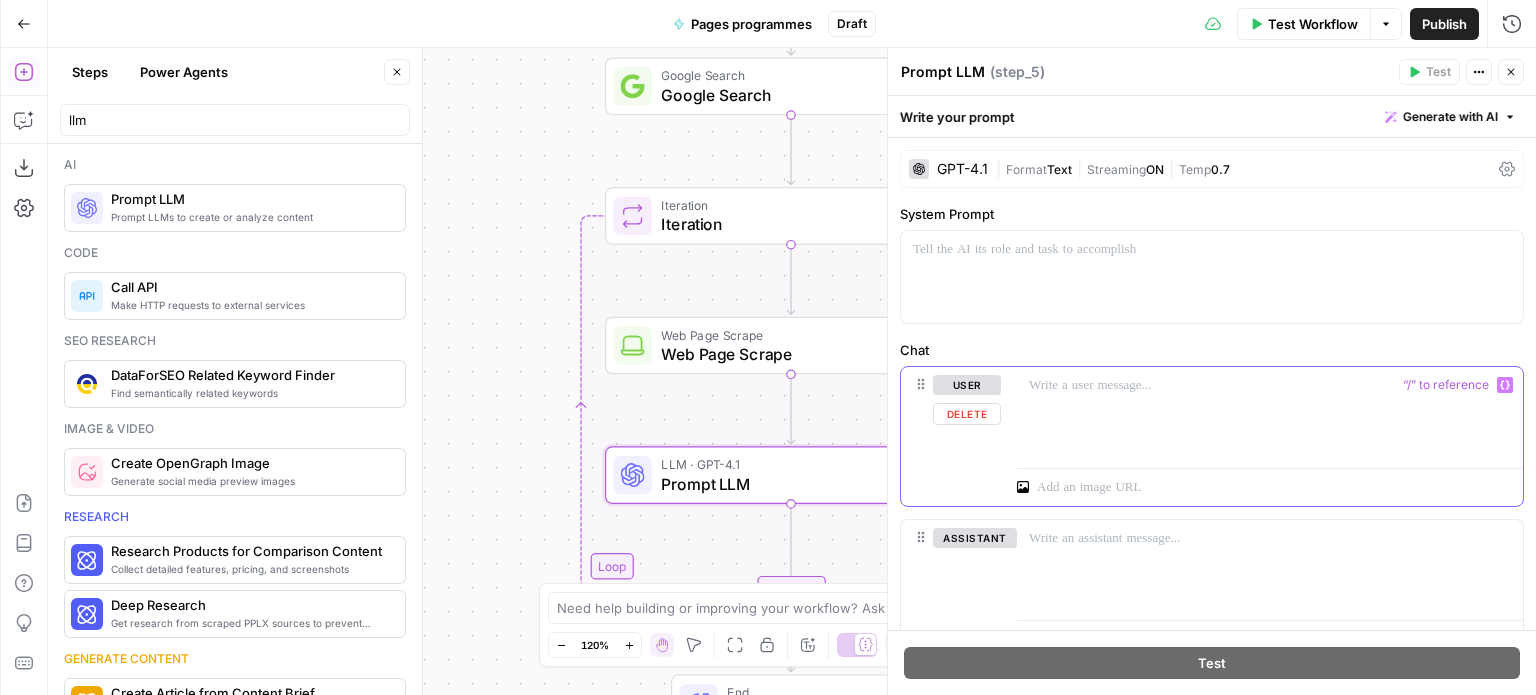 click on "Variables Menu" at bounding box center (1505, 385) 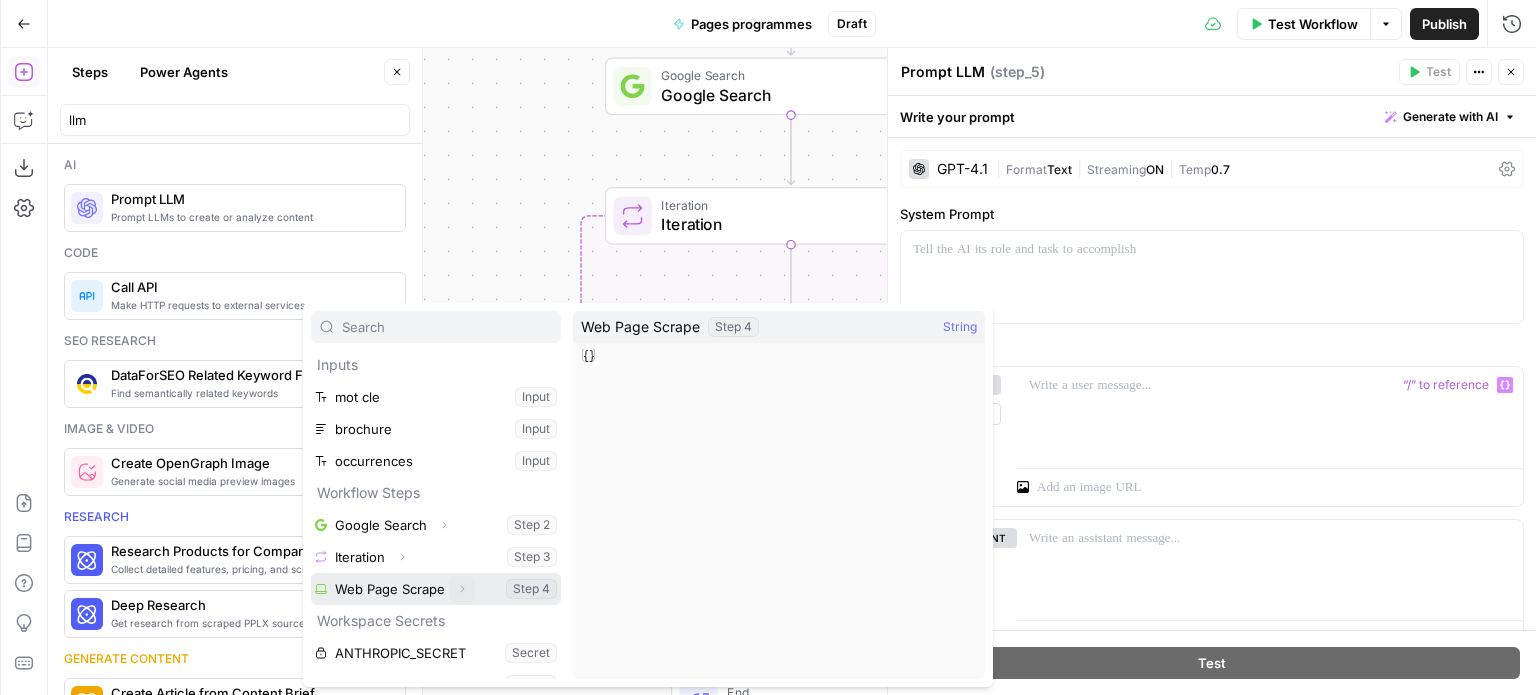 click on "Expand" at bounding box center [462, 589] 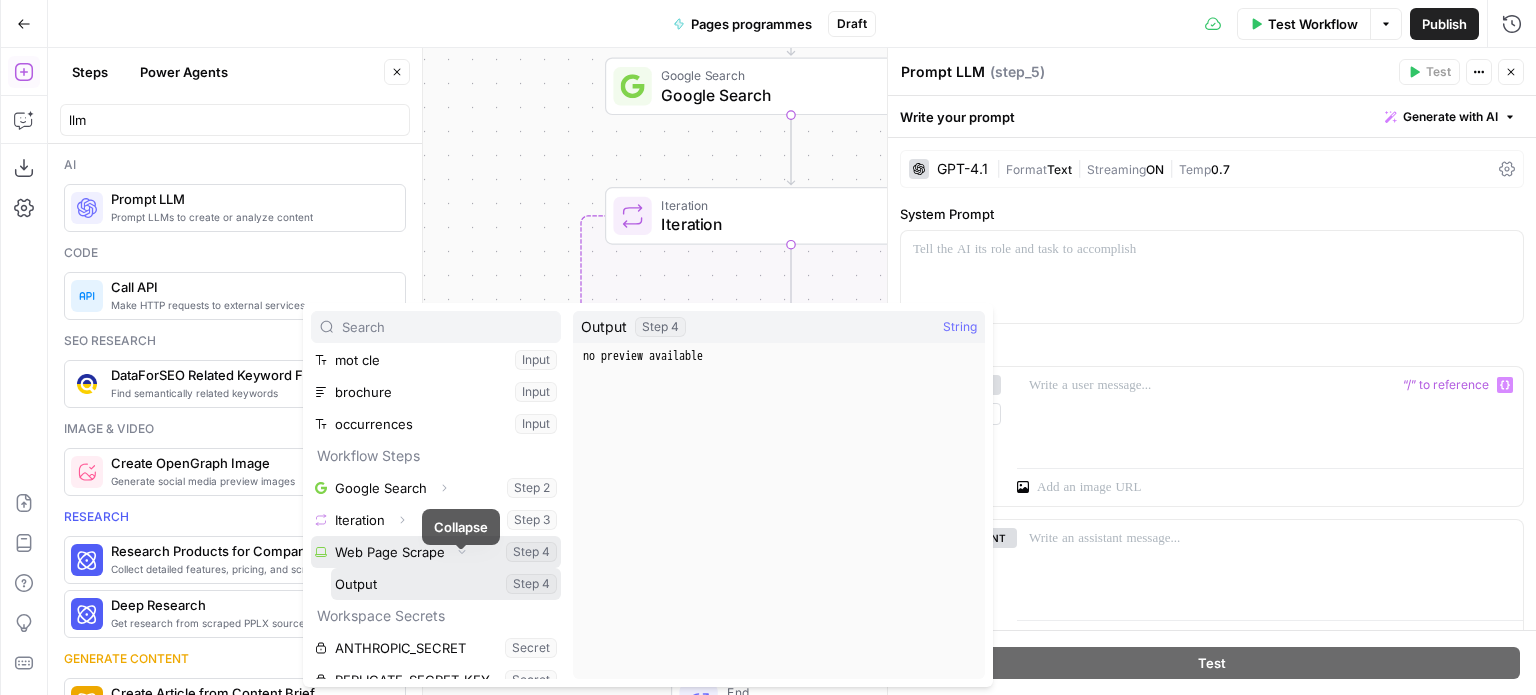 scroll, scrollTop: 53, scrollLeft: 0, axis: vertical 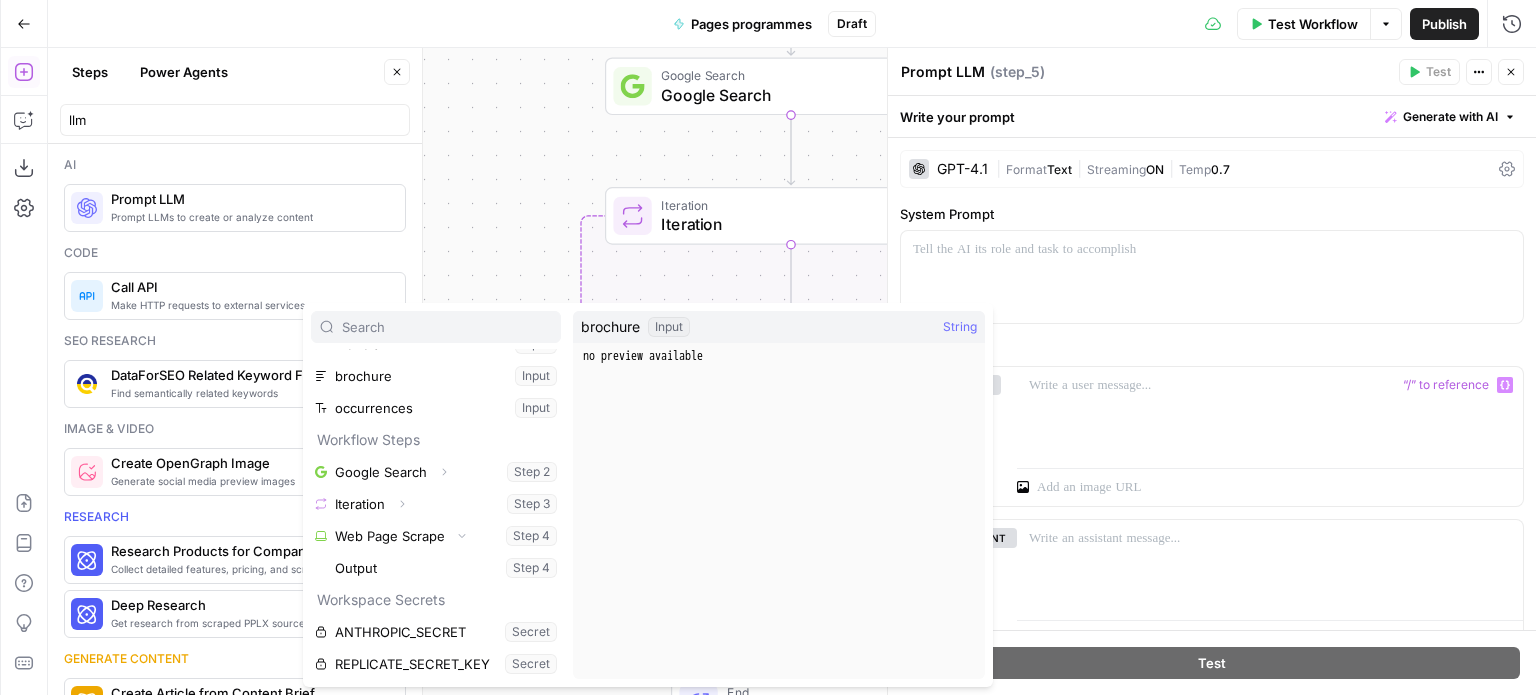click on "Workflow Set Inputs Inputs Google Search Google Search Step 2 Loop Iteration Iteration Step 3 Web Page Scrape Web Page Scrape Step 4 LLM · GPT-4.1 Prompt LLM Step 5 Complete End Output" at bounding box center (792, 371) 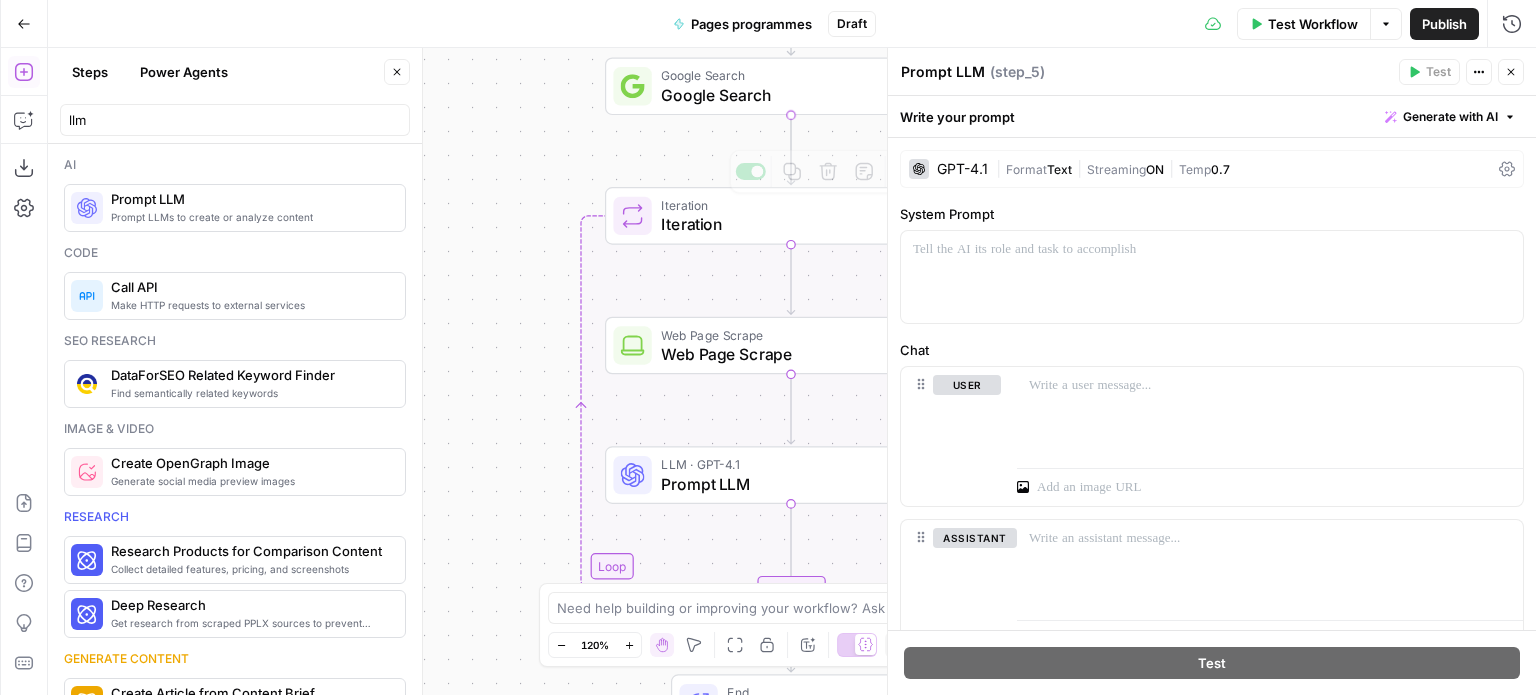 click on "Google Search Google Search Step 2 Copy step Delete step Add Note Test" at bounding box center [791, 87] 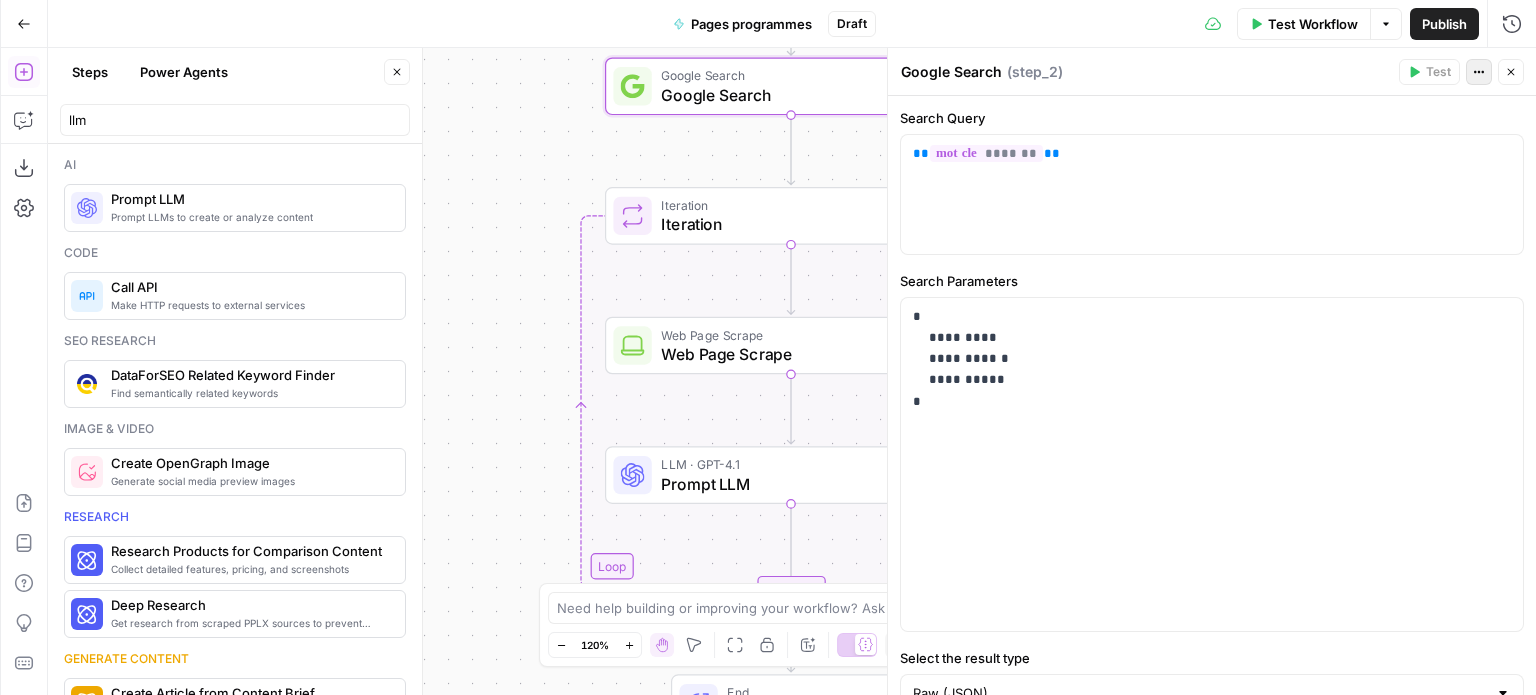 click on "Actions" at bounding box center (1479, 72) 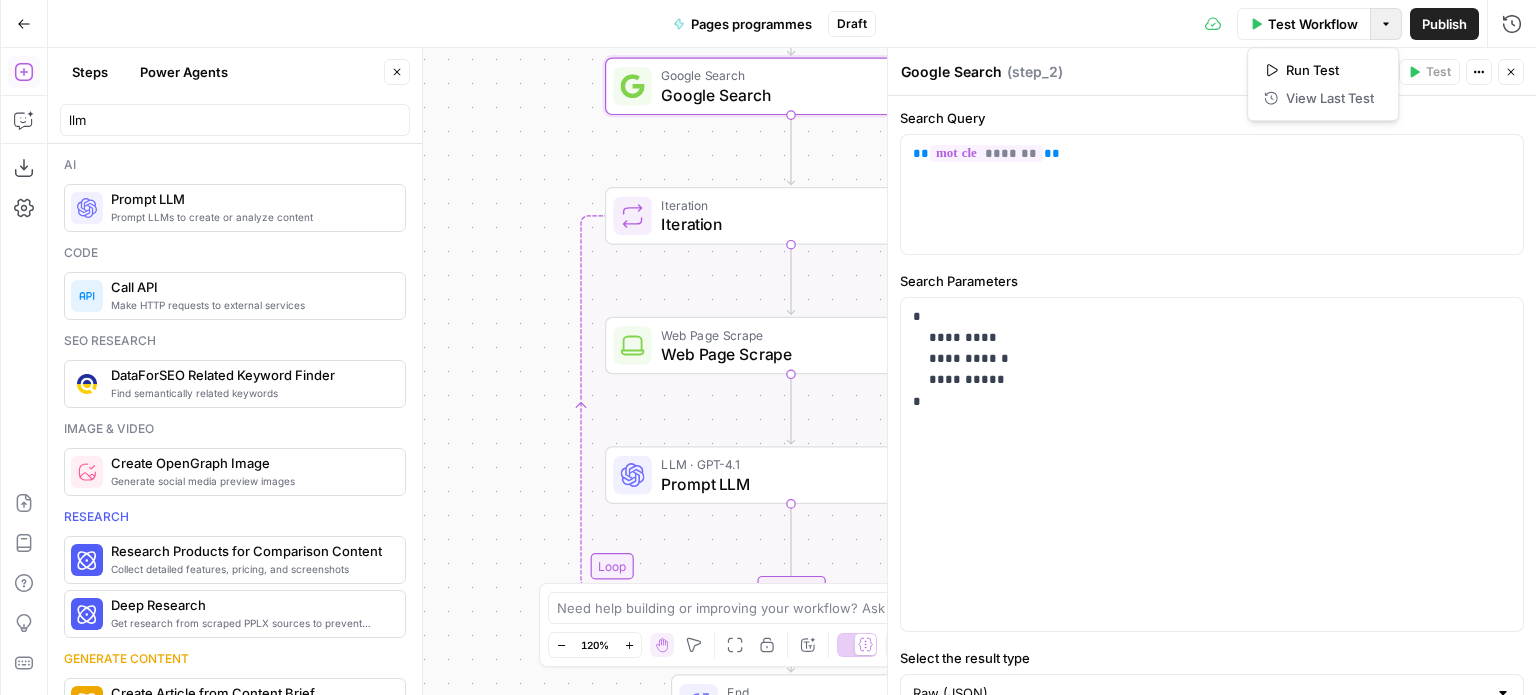 click 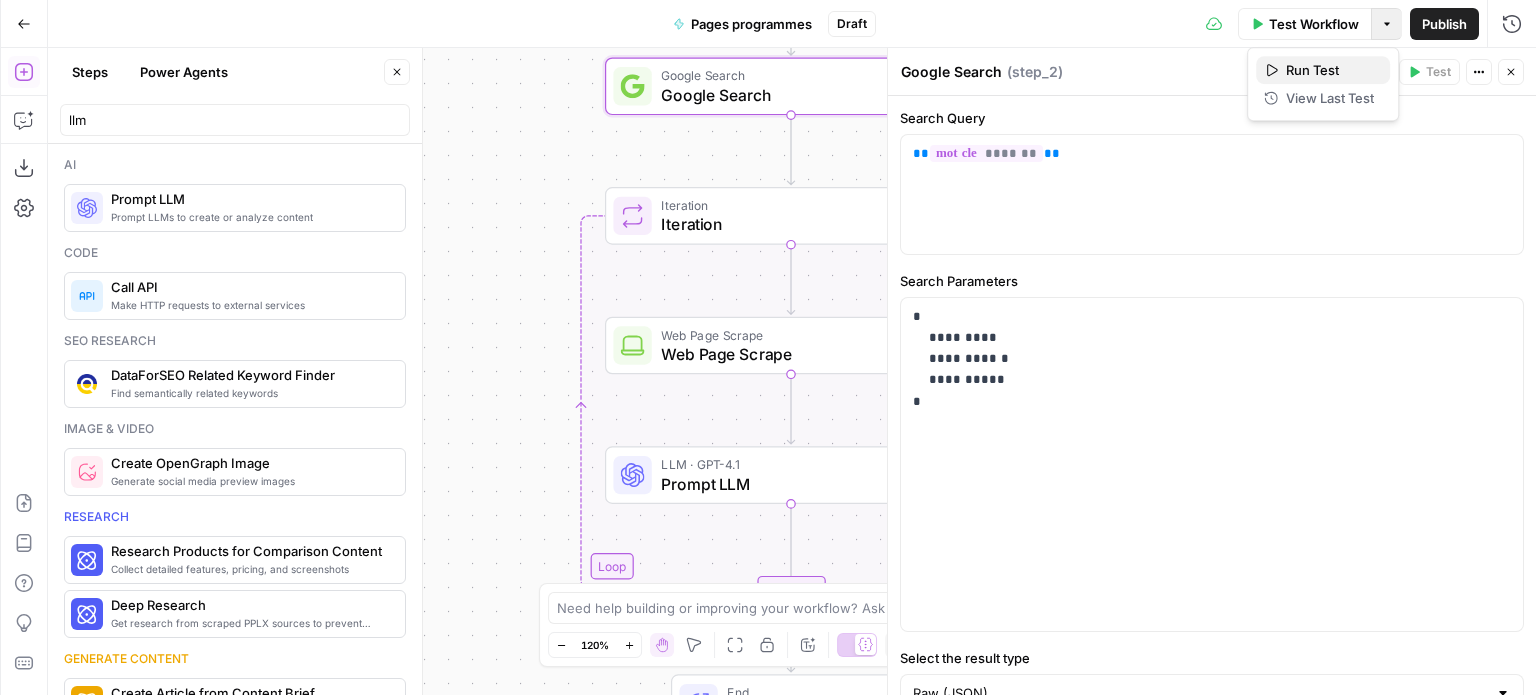 click on "Run Test" at bounding box center [1323, 70] 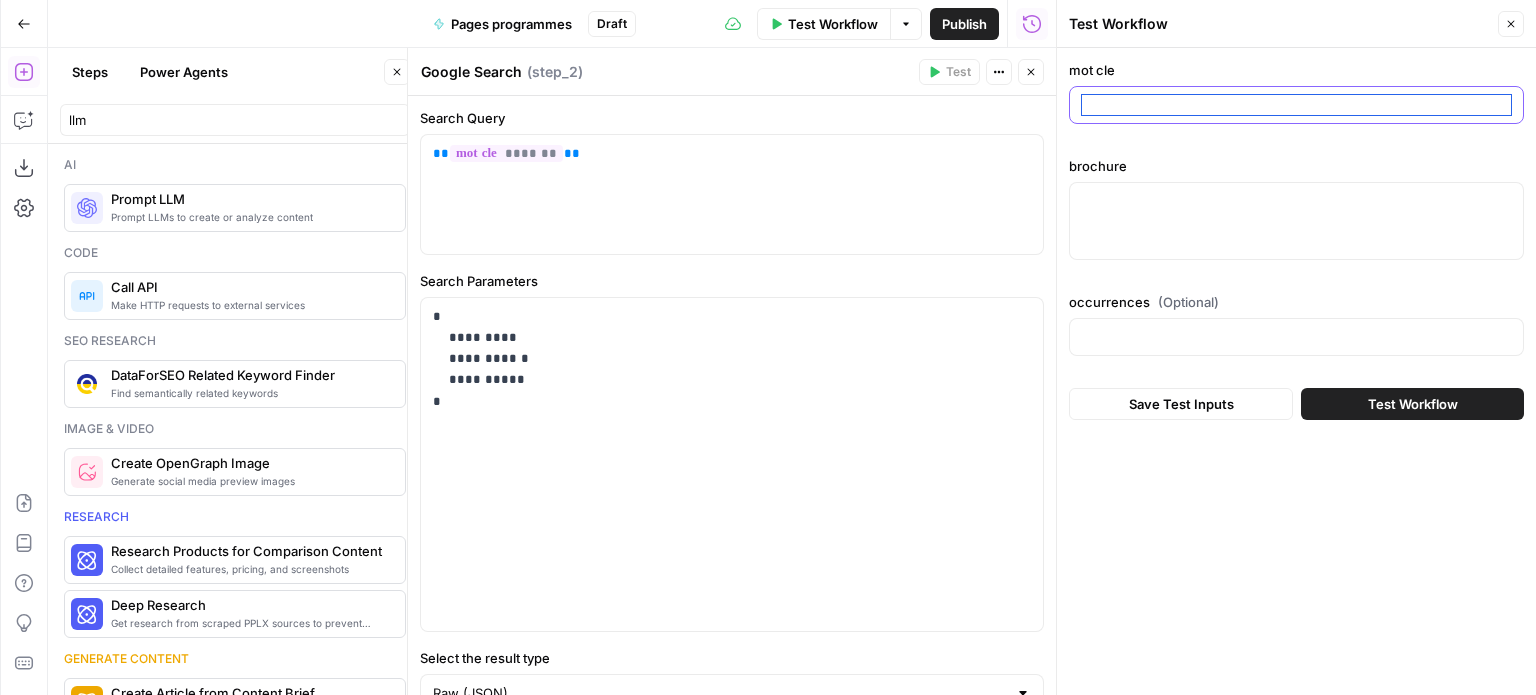 click on "mot cle" at bounding box center (1296, 105) 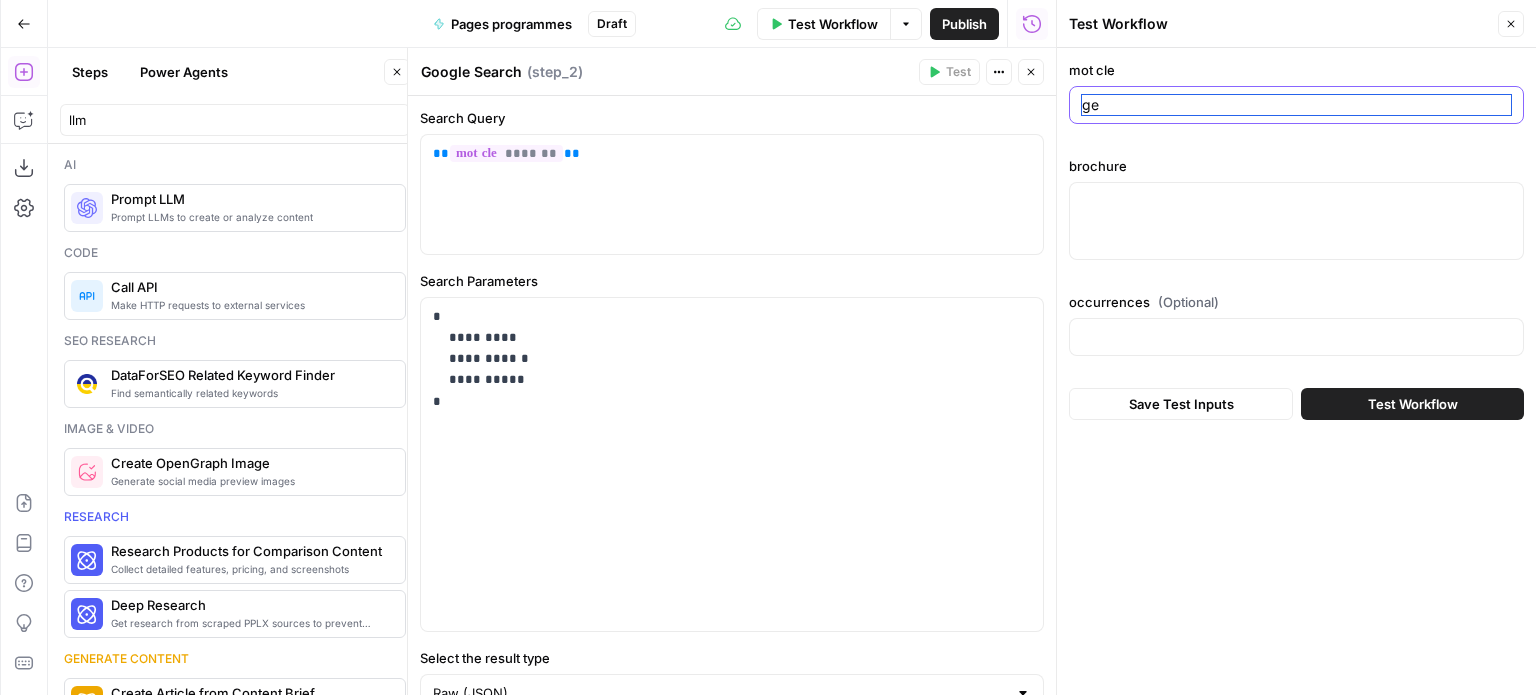 type on "g" 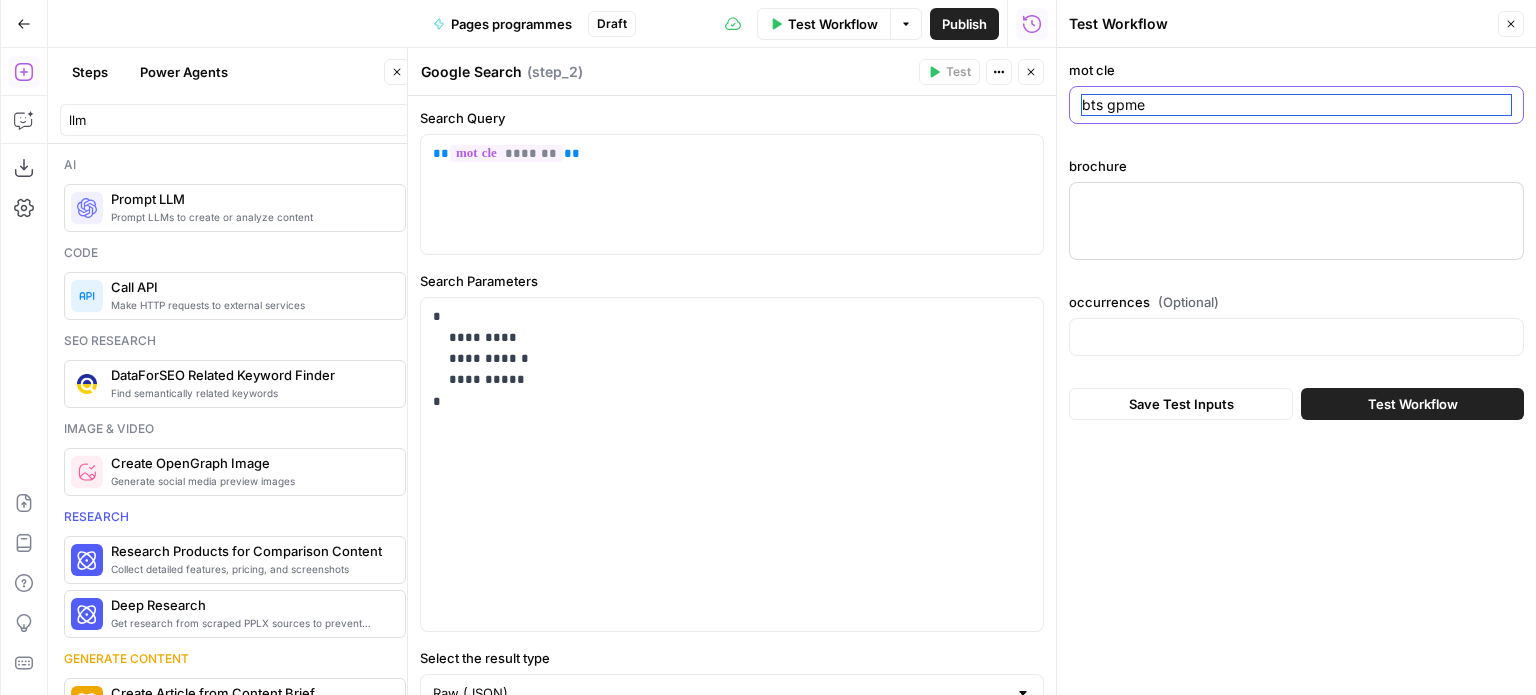 type on "bts gpme" 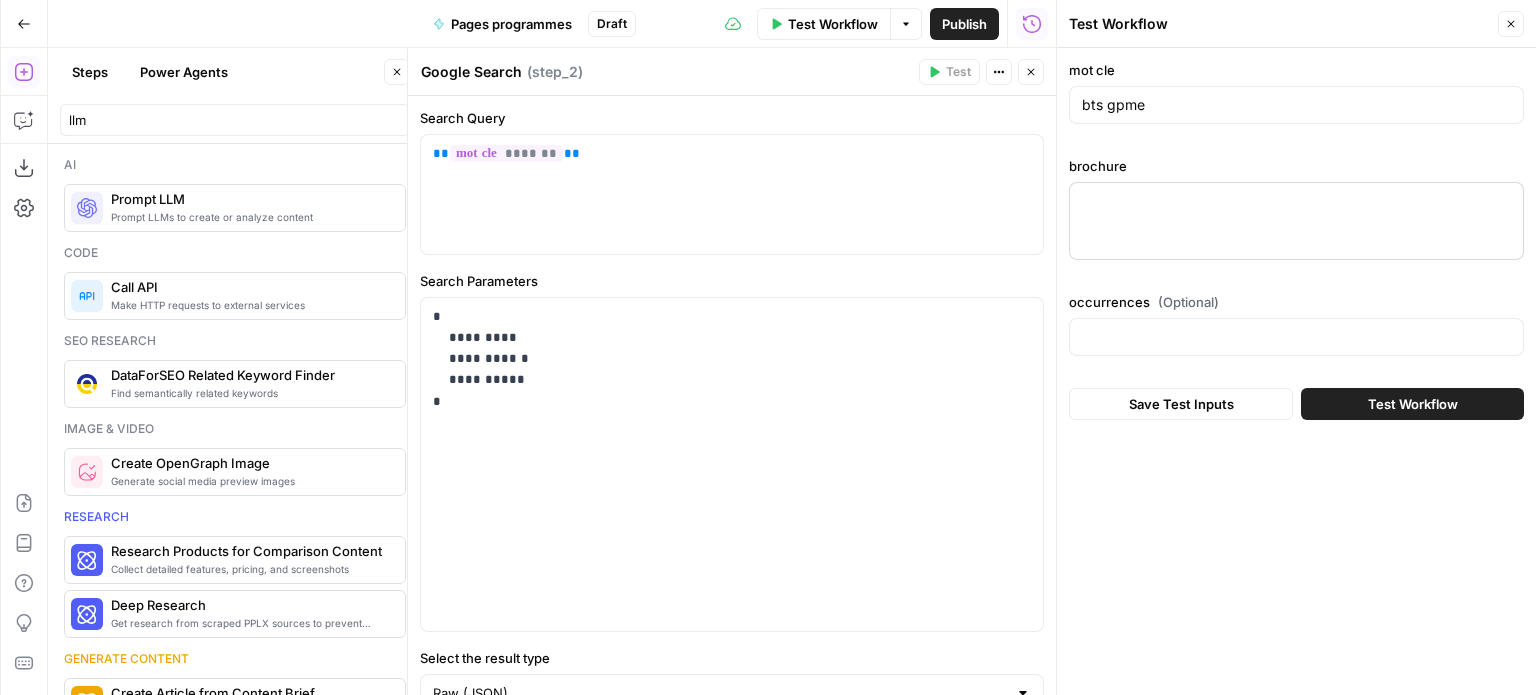 click at bounding box center [1296, 221] 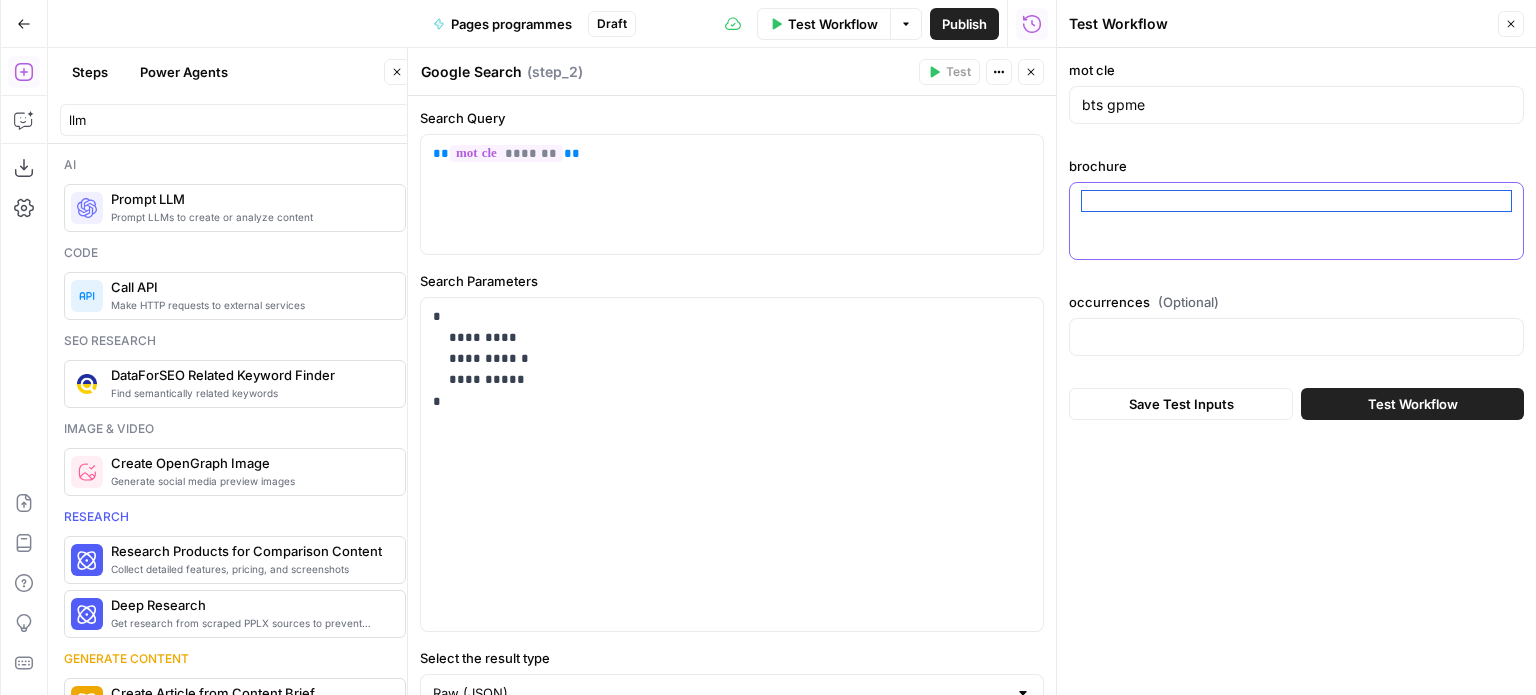 paste on "Le BTS Gestion des PME-PMI forme des profils généralistes, polyvalents,
essentiels au bon fonctionnement de l’entreprise, souvent des collaborateurs
directs de l’équipe dirigeante.
92 %
Taux de réussite
à l’IPAG :
Expérience professionnelle Matières enseignées :
Culture Générale
LV1 & LV2 :
Anglais/Espagnol/
Italien/Allemand
Gestion de la Relation
Clients Fournisseurs
Gestion des risques
Gestion des RH
Soutenir le développement
de la PME
Communication interne
et externe
1re année :
■ Alternance ou stage
de 6 semaines
2e
année :
■ Alternance ou stage
de 6 semaines
Assistant
commercial
Assistant
de gestion
Assistant
de direction
Chargé
de clientèle
Gestionnaire
administratif" 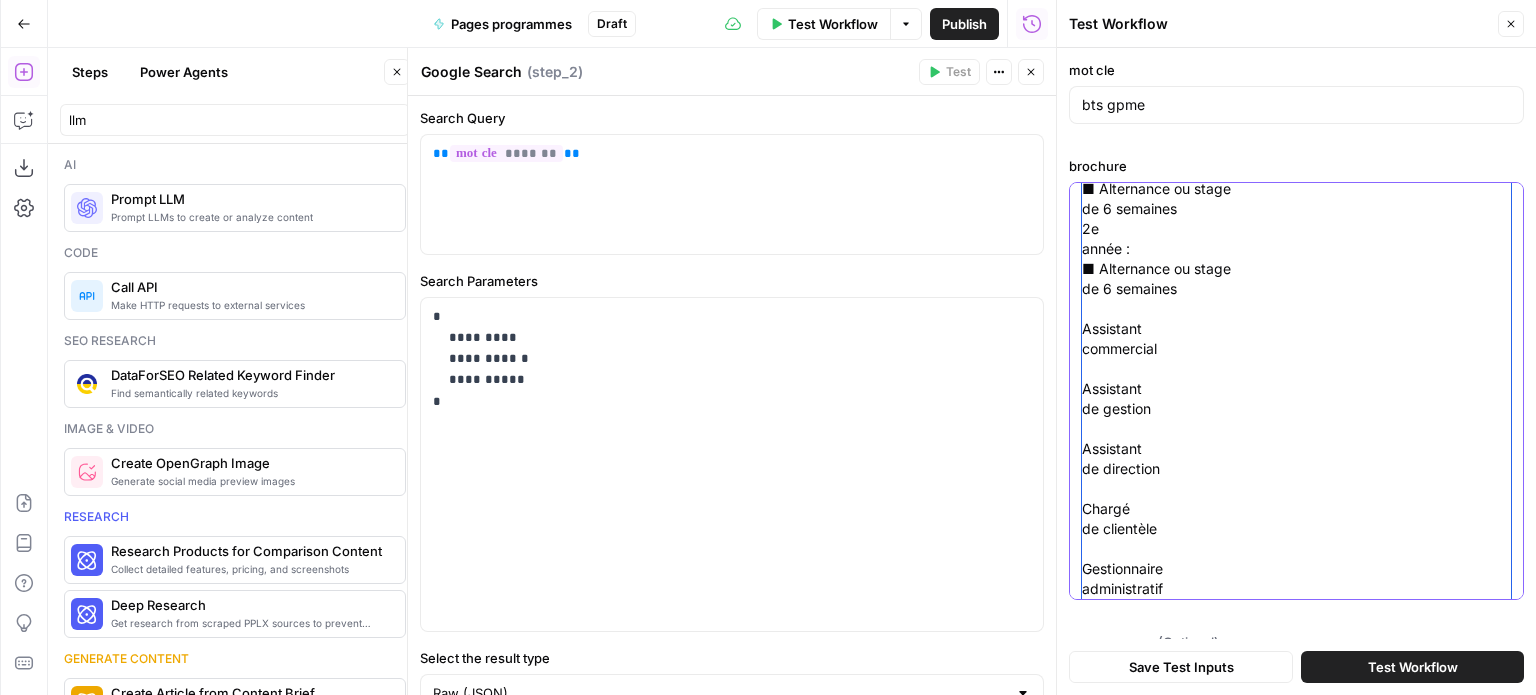 scroll, scrollTop: 559, scrollLeft: 0, axis: vertical 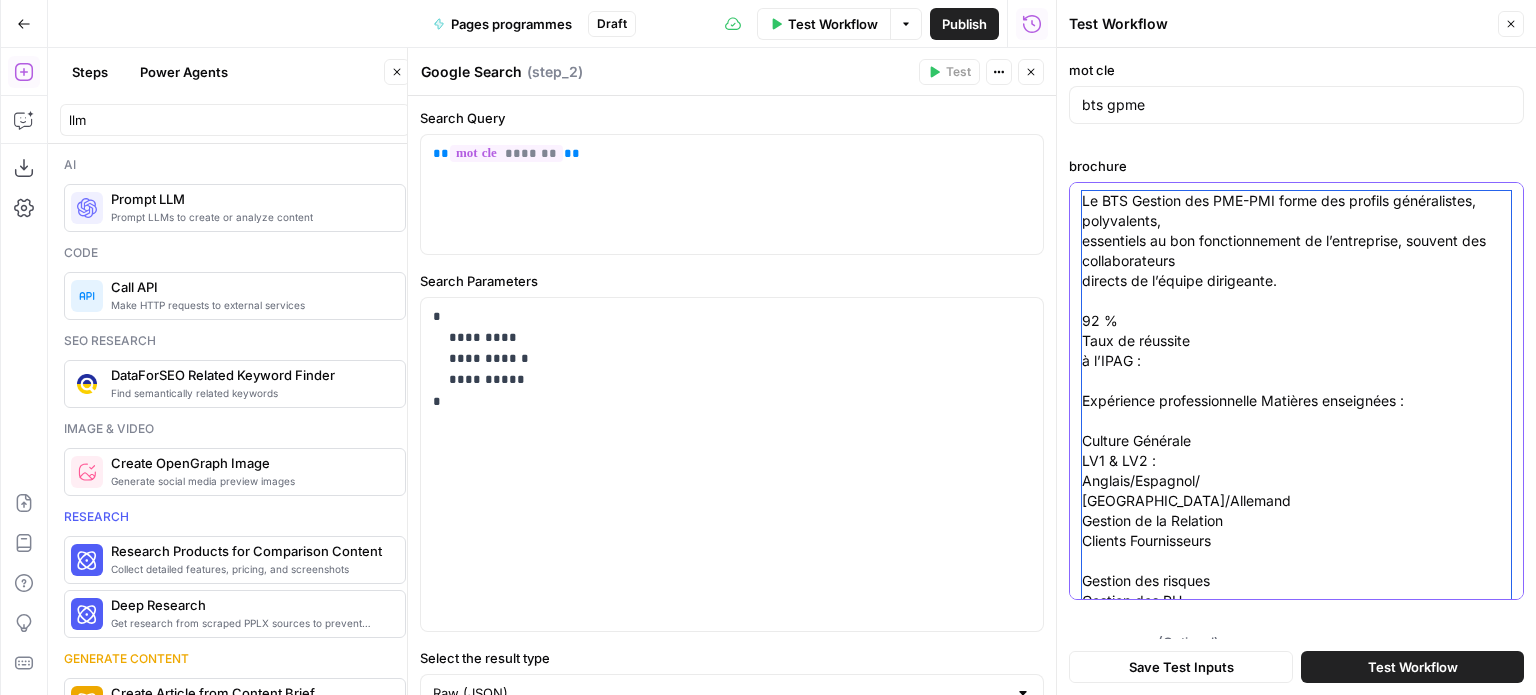 click on "Le BTS Gestion des PME-PMI forme des profils généralistes, polyvalents,
essentiels au bon fonctionnement de l’entreprise, souvent des collaborateurs
directs de l’équipe dirigeante.
92 %
Taux de réussite
à l’IPAG :
Expérience professionnelle Matières enseignées :
Culture Générale
LV1 & LV2 :
Anglais/Espagnol/
Italien/Allemand
Gestion de la Relation
Clients Fournisseurs
Gestion des risques
Gestion des RH
Soutenir le développement
de la PME
Communication interne
et externe
1re année :
■ Alternance ou stage
de 6 semaines
2e
année :
■ Alternance ou stage
de 6 semaines
Assistant
commercial
Assistant
de gestion
Assistant
de direction
Chargé
de clientèle
Gestionnaire
administratif" at bounding box center [1296, 671] 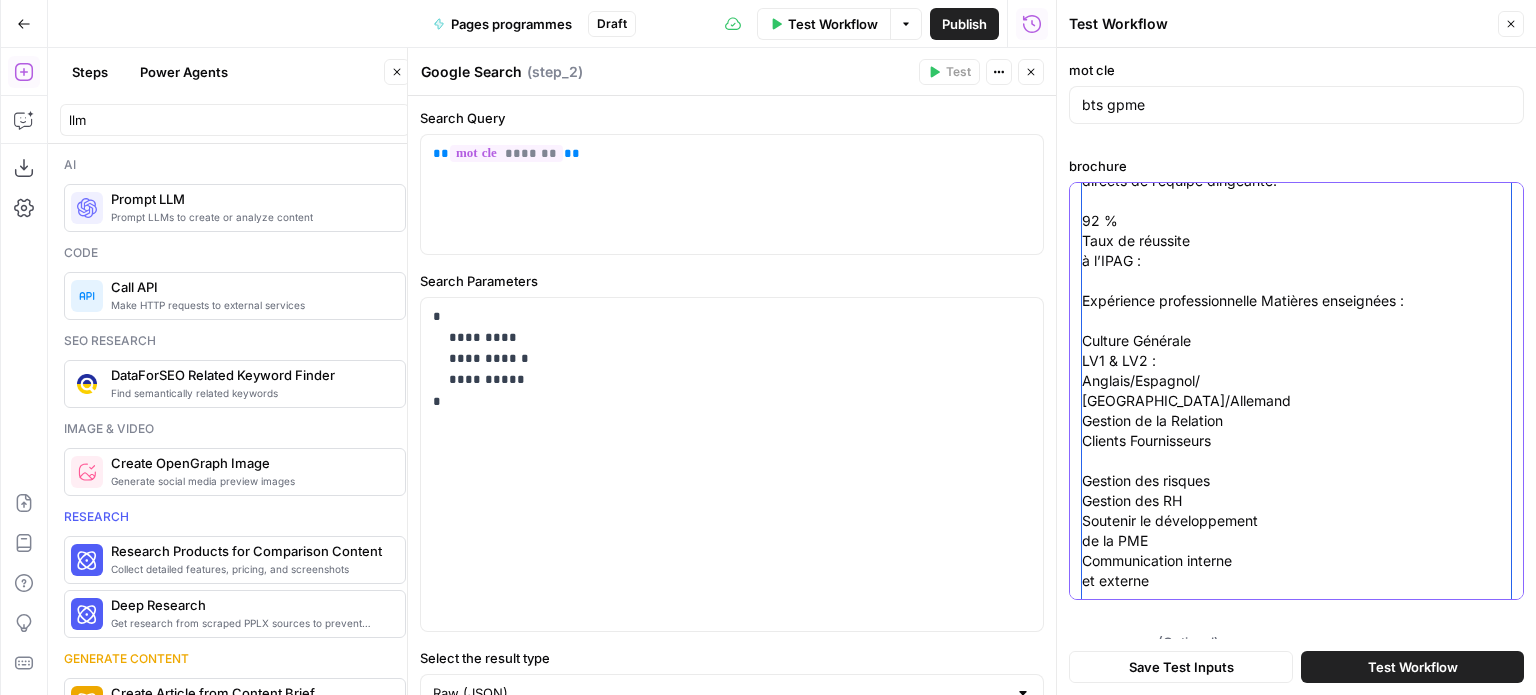 scroll, scrollTop: 0, scrollLeft: 0, axis: both 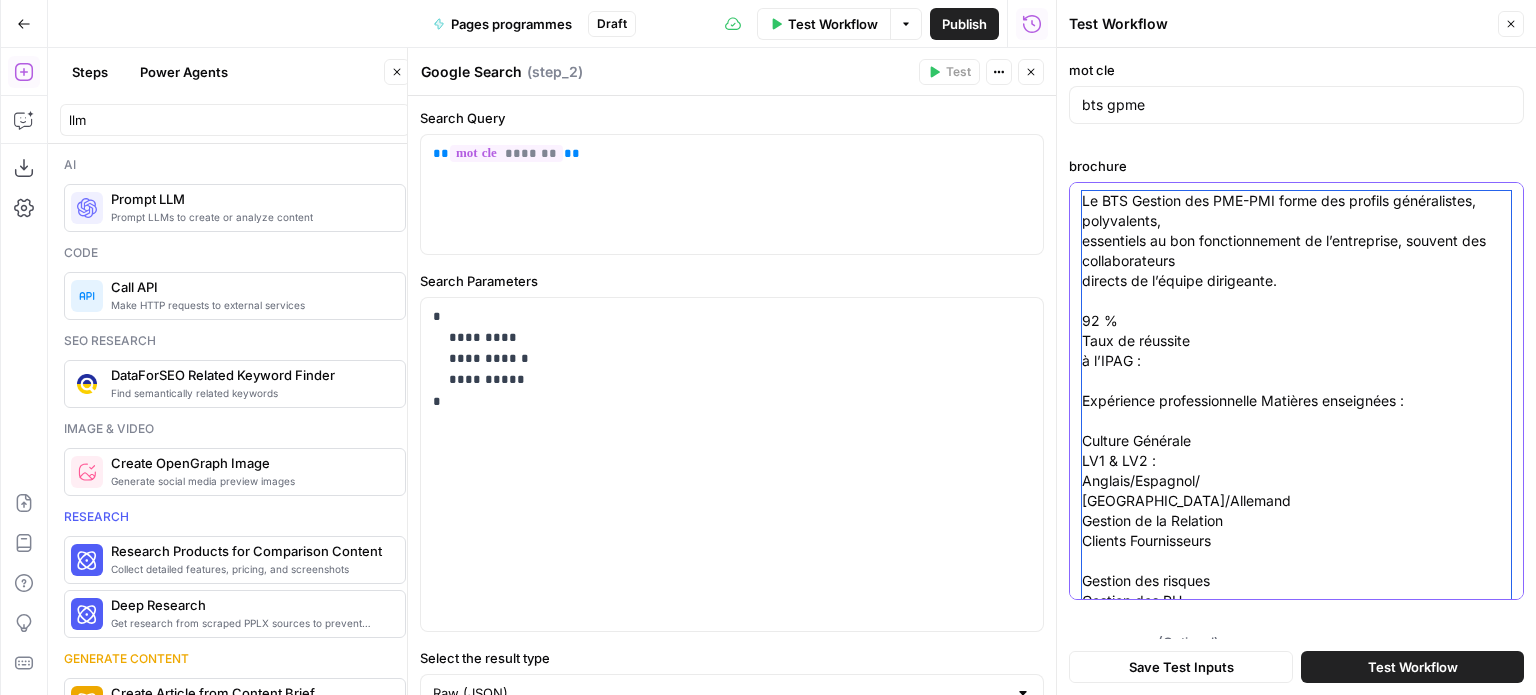 click on "Le BTS Gestion des PME-PMI forme des profils généralistes, polyvalents,
essentiels au bon fonctionnement de l’entreprise, souvent des collaborateurs
directs de l’équipe dirigeante.
92 %
Taux de réussite
à l’IPAG :
Expérience professionnelle Matières enseignées :
Culture Générale
LV1 & LV2 :
Anglais/Espagnol/
Italien/Allemand
Gestion de la Relation
Clients Fournisseurs
Gestion des risques
Gestion des RH
Soutenir le développement
de la PME
Communication interne
et externe
1re année :
■ Alternance ou stage
de 6 semaines
2e
année :
■ Alternance ou stage
de 6 semaines
Assistant
commercial
Assistant
de gestion
Assistant
de direction
Chargé
de clientèle
Gestionnaire
administratif" at bounding box center (1296, 671) 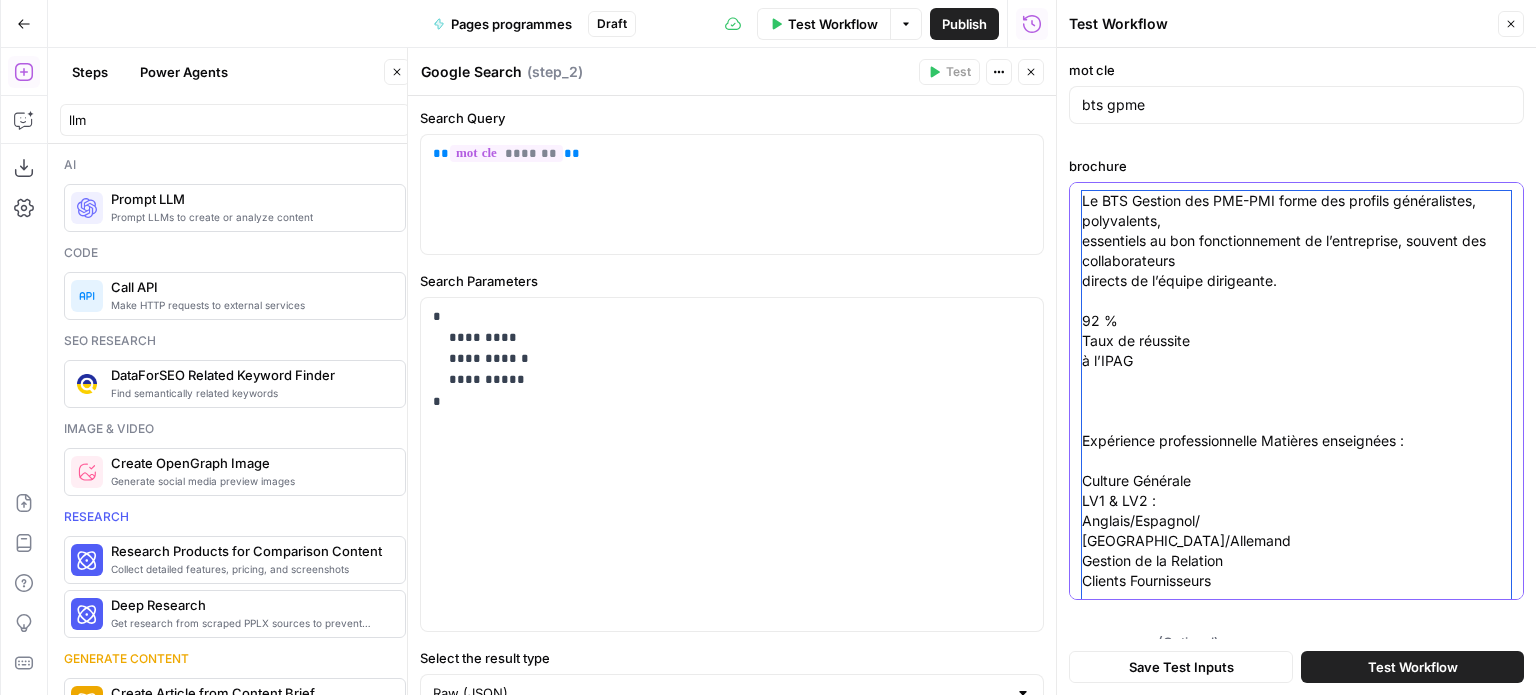 paste on "CAMPUS
■ Paris & Nice
RYTHME
■ Alternance
possible dès
la 1re année
Il couvre des thématiques
aussi diverses que la gestion
des ressources humaines,
les relations client-fournisseur,
ou la communication interne
et externe." 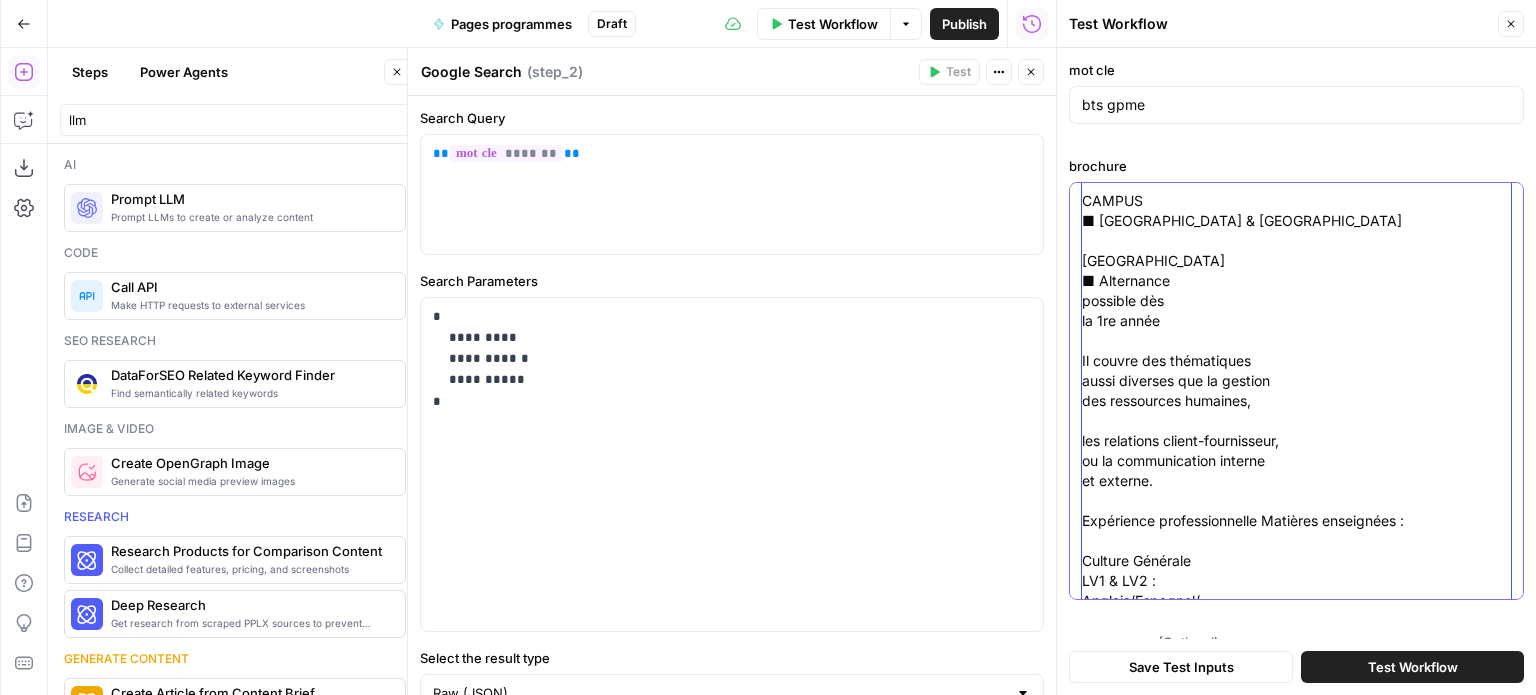 scroll, scrollTop: 300, scrollLeft: 0, axis: vertical 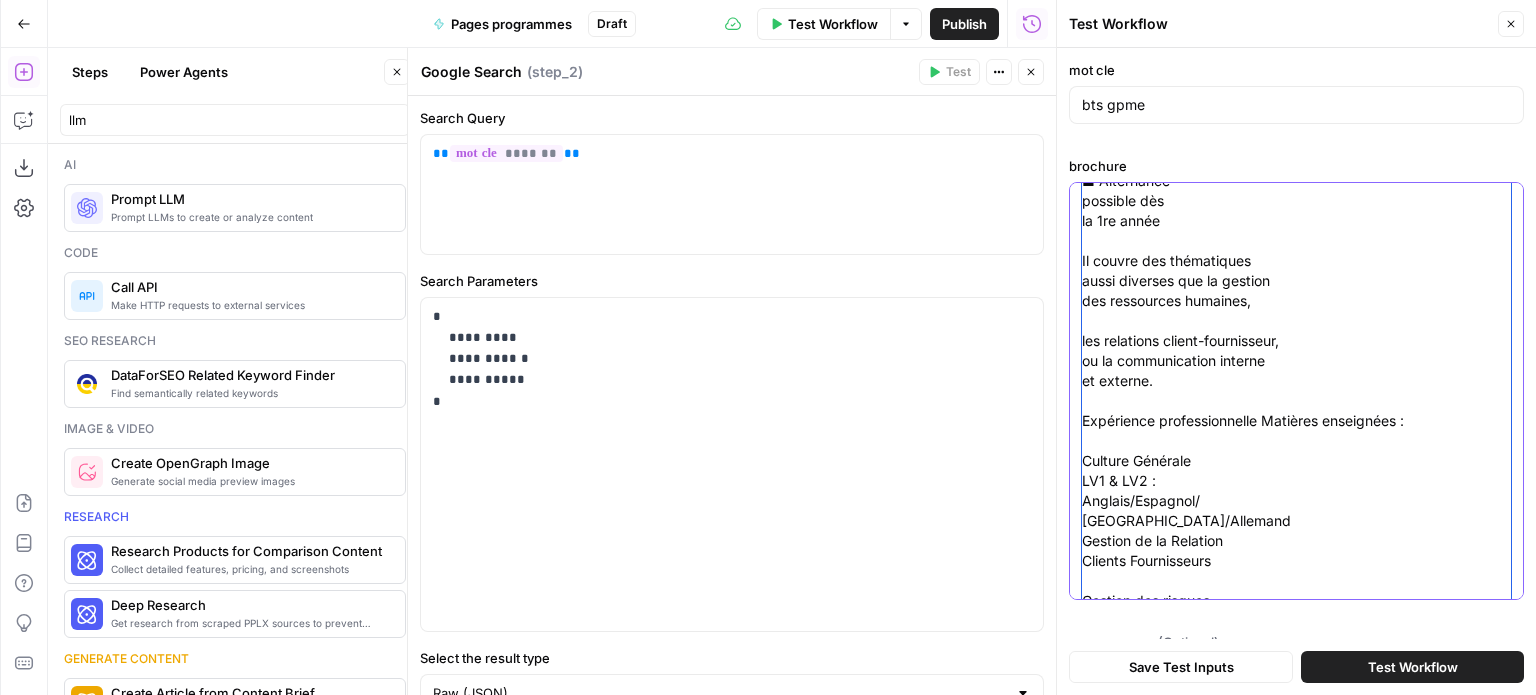 drag, startPoint x: 1259, startPoint y: 418, endPoint x: 1072, endPoint y: 413, distance: 187.06683 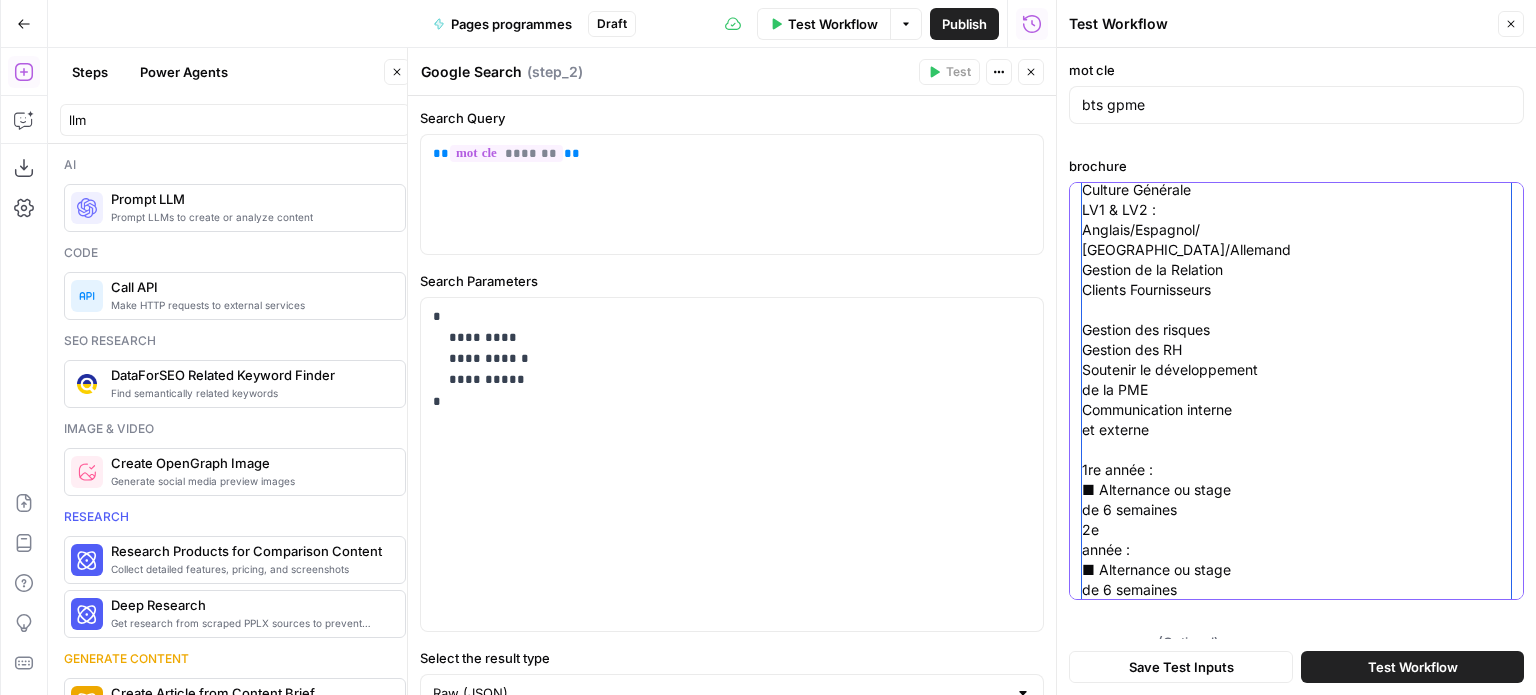 scroll, scrollTop: 600, scrollLeft: 0, axis: vertical 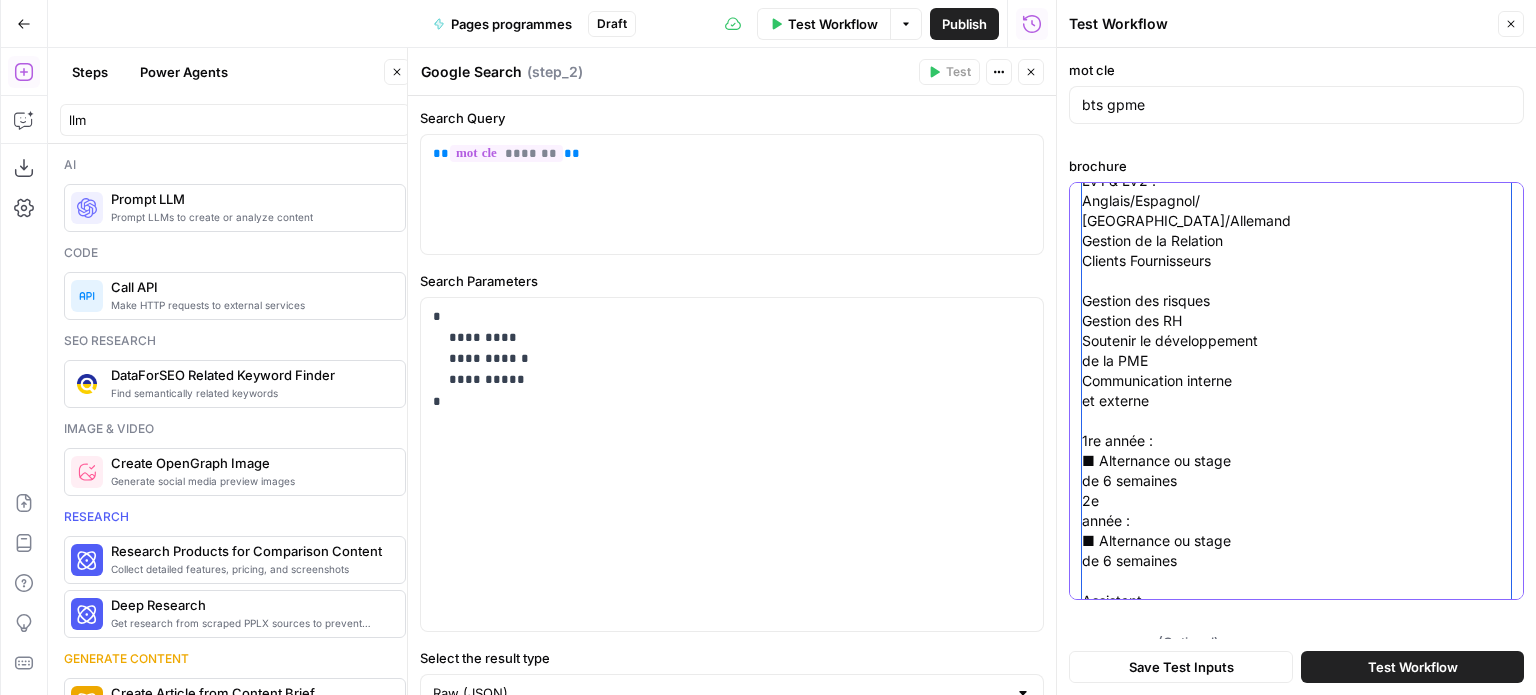click on "Le BTS Gestion des PME-PMI forme des profils généralistes, polyvalents,
essentiels au bon fonctionnement de l’entreprise, souvent des collaborateurs
directs de l’équipe dirigeante.
92 %
Taux de réussite
à l’IPAG
CAMPUS
■ Paris & Nice
RYTHME
■ Alternance
possible dès
la 1re année
Il couvre des thématiques
aussi diverses que la gestion
des ressources humaines,
les relations client-fournisseur,
ou la communication interne
et externe.
Matières enseignées :
Culture Générale
LV1 & LV2 :
Anglais/Espagnol/
Italien/Allemand
Gestion de la Relation
Clients Fournisseurs
Gestion des risques
Gestion des RH
Soutenir le développement
de la PME
Communication interne
et externe
1re année :
■ Alternance ou stage
de 6 semaines
2e
année :
■ Alternance ou stage
de 6 semaines
Assistant
commercial
Assistant
de gestion
Assistant
de direction
Chargé
de clientèle
Gestionnaire
administratif" at bounding box center [1296, 231] 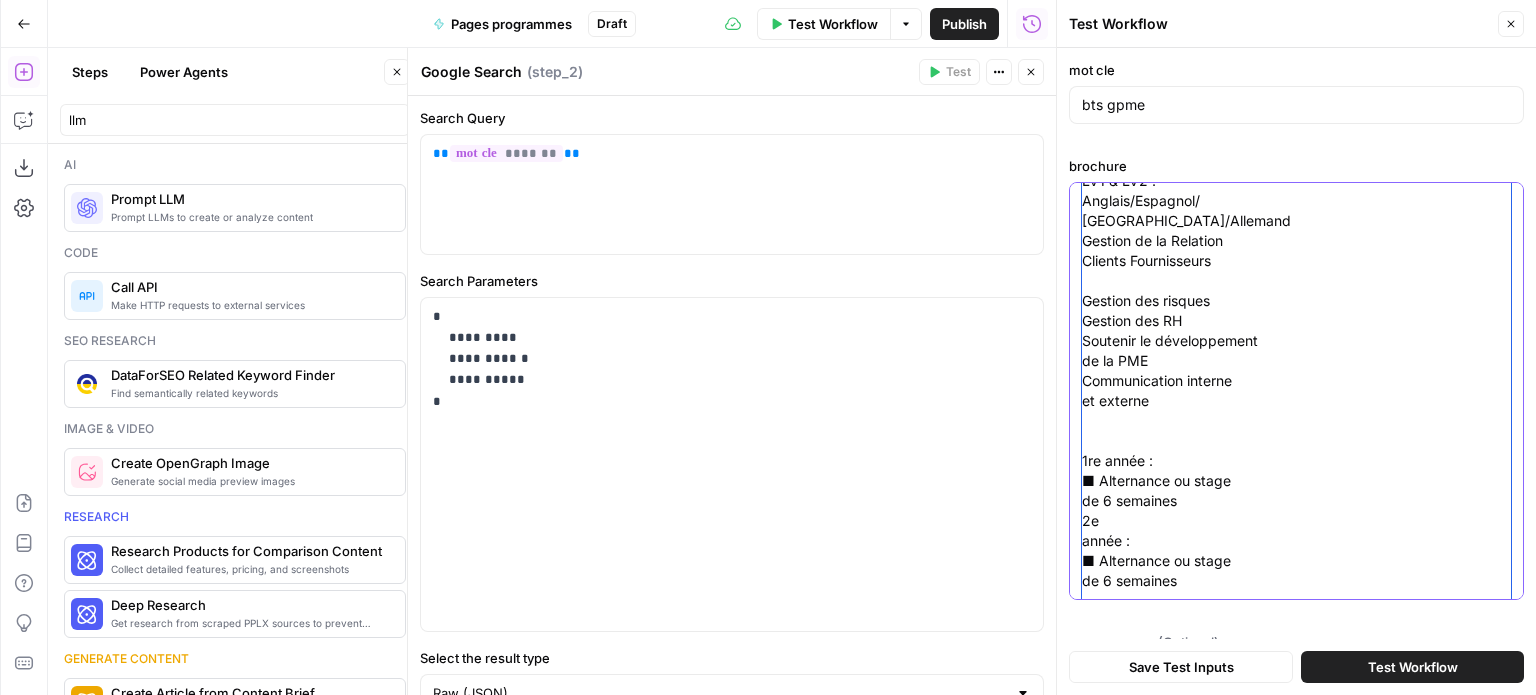 scroll, scrollTop: 849, scrollLeft: 0, axis: vertical 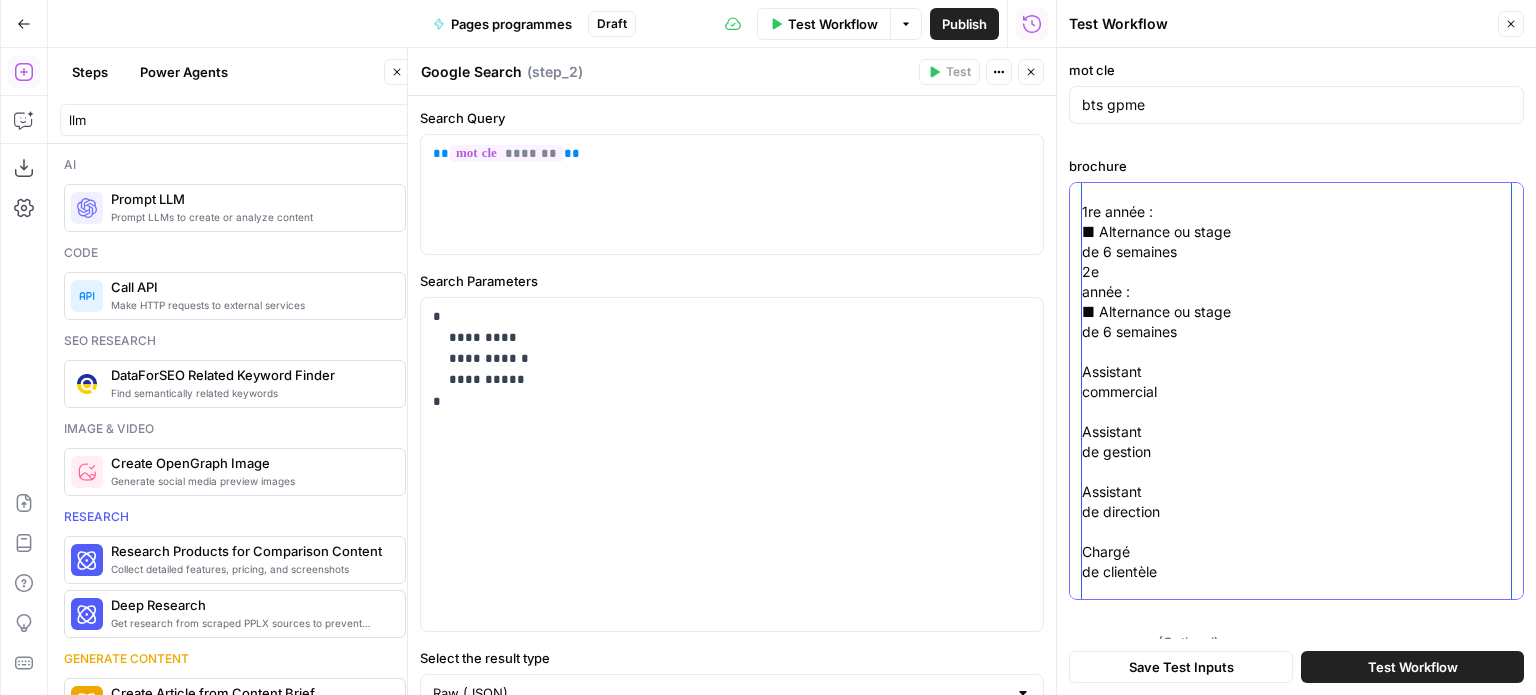 paste on "Expérience professionnelle" 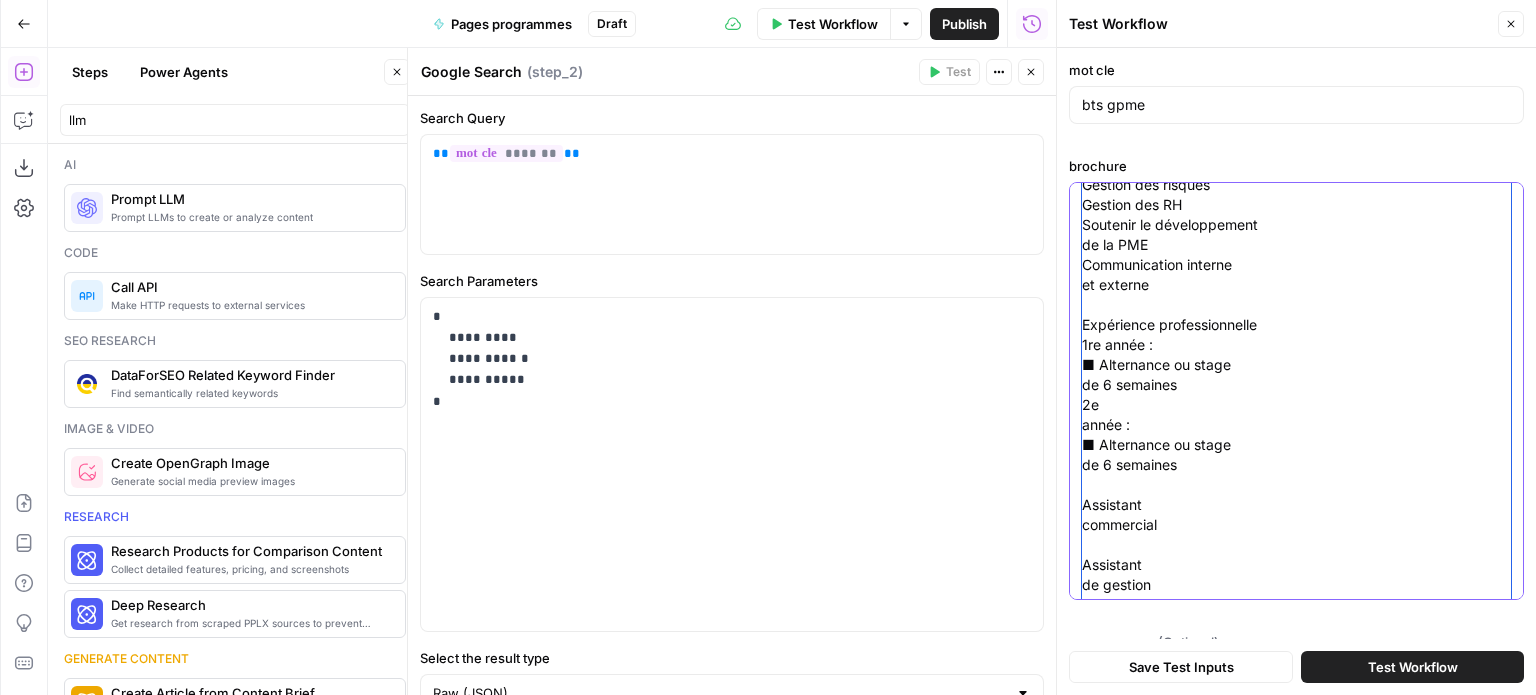 scroll, scrollTop: 849, scrollLeft: 0, axis: vertical 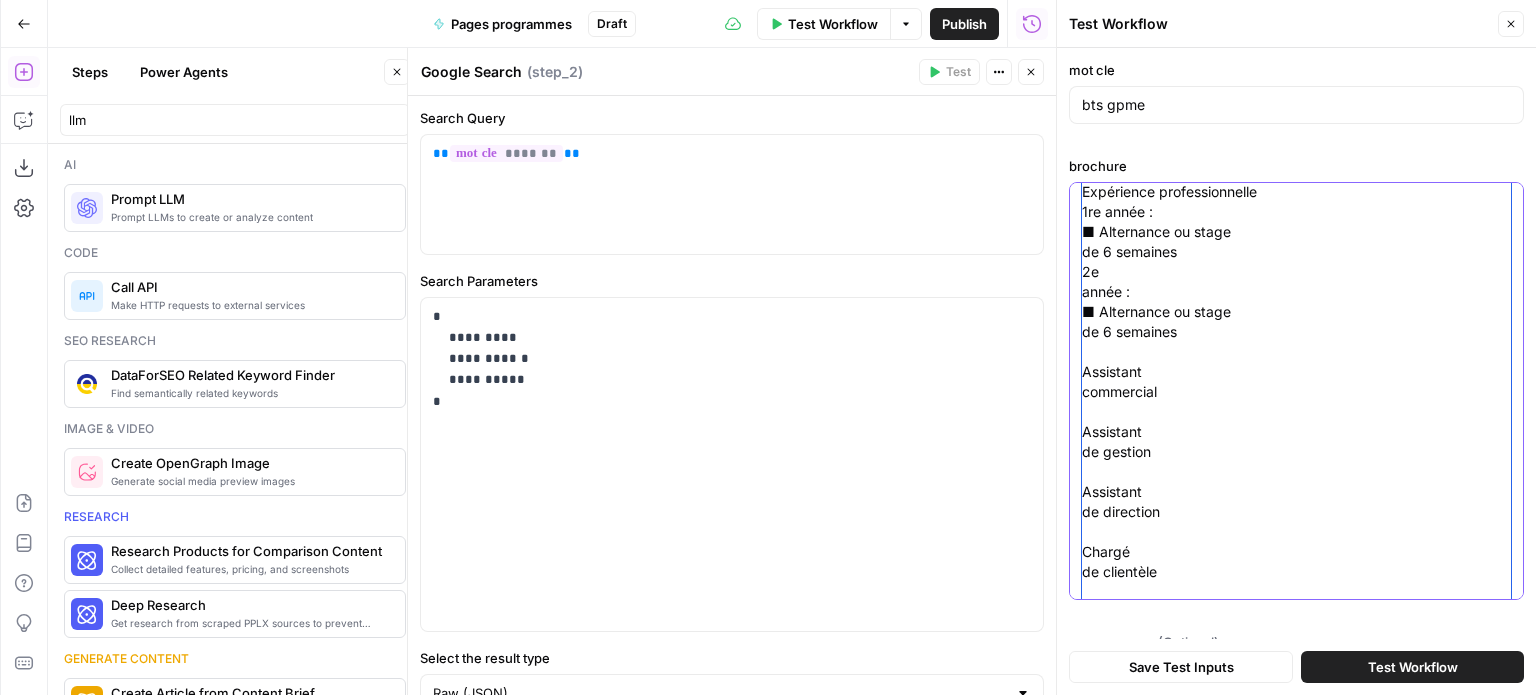 click on "Le BTS Gestion des PME-PMI forme des profils généralistes, polyvalents,
essentiels au bon fonctionnement de l’entreprise, souvent des collaborateurs
directs de l’équipe dirigeante.
92 %
Taux de réussite
à l’IPAG
CAMPUS
■ Paris & Nice
RYTHME
■ Alternance
possible dès
la 1re année
Il couvre des thématiques
aussi diverses que la gestion
des ressources humaines,
les relations client-fournisseur,
ou la communication interne
et externe.
Matières enseignées :
Culture Générale
LV1 & LV2 :
Anglais/Espagnol/
Italien/Allemand
Gestion de la Relation
Clients Fournisseurs
Gestion des risques
Gestion des RH
Soutenir le développement
de la PME
Communication interne
et externe
Expérience professionnelle
1re année :
■ Alternance ou stage
de 6 semaines
2e
année :
■ Alternance ou stage
de 6 semaines
Assistant
commercial
Assistant
de gestion
Assistant
de direction
Chargé
de clientèle
Gestionnaire
administratif" at bounding box center (1296, -8) 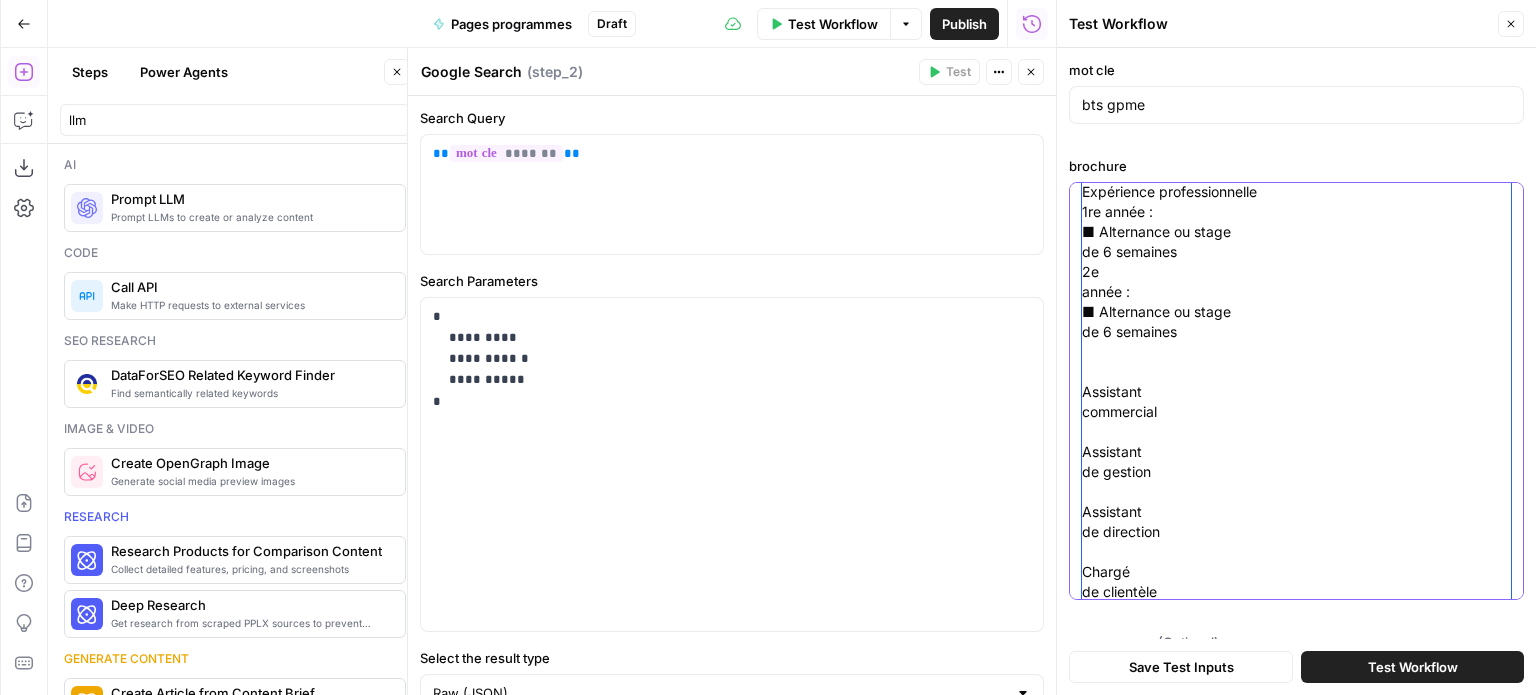 scroll, scrollTop: 919, scrollLeft: 0, axis: vertical 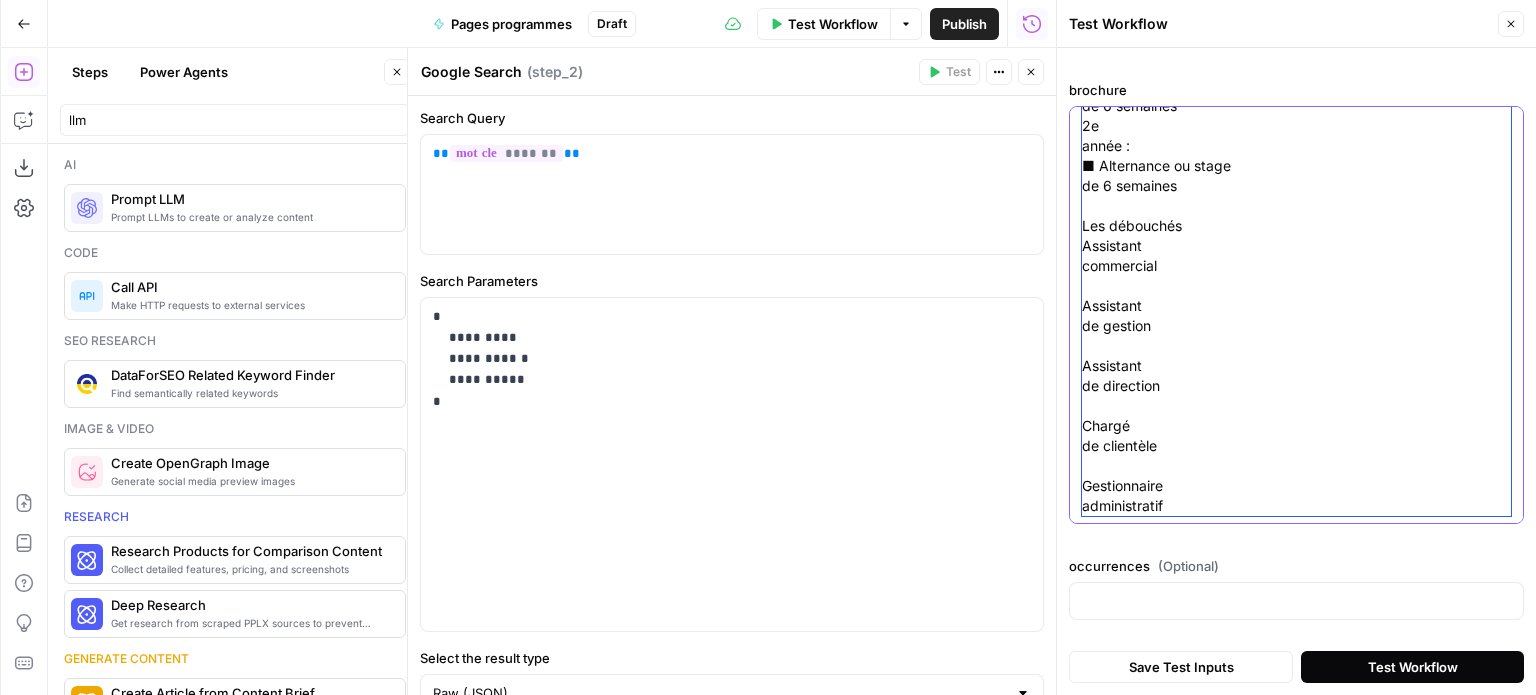 type on "Le BTS Gestion des PME-PMI forme des profils généralistes, polyvalents,
essentiels au bon fonctionnement de l’entreprise, souvent des collaborateurs
directs de l’équipe dirigeante.
92 %
Taux de réussite
à l’IPAG
CAMPUS
■ Paris & Nice
RYTHME
■ Alternance
possible dès
la 1re année
Il couvre des thématiques
aussi diverses que la gestion
des ressources humaines,
les relations client-fournisseur,
ou la communication interne
et externe.
Matières enseignées :
Culture Générale
LV1 & LV2 :
Anglais/Espagnol/
Italien/Allemand
Gestion de la Relation
Clients Fournisseurs
Gestion des risques
Gestion des RH
Soutenir le développement
de la PME
Communication interne
et externe
Expérience professionnelle
1re année :
■ Alternance ou stage
de 6 semaines
2e
année :
■ Alternance ou stage
de 6 semaines
Les débouchés
Assistant
commercial
Assistant
de gestion
Assistant
de direction
Chargé
de clientèle
Gestionnaire
administratif" 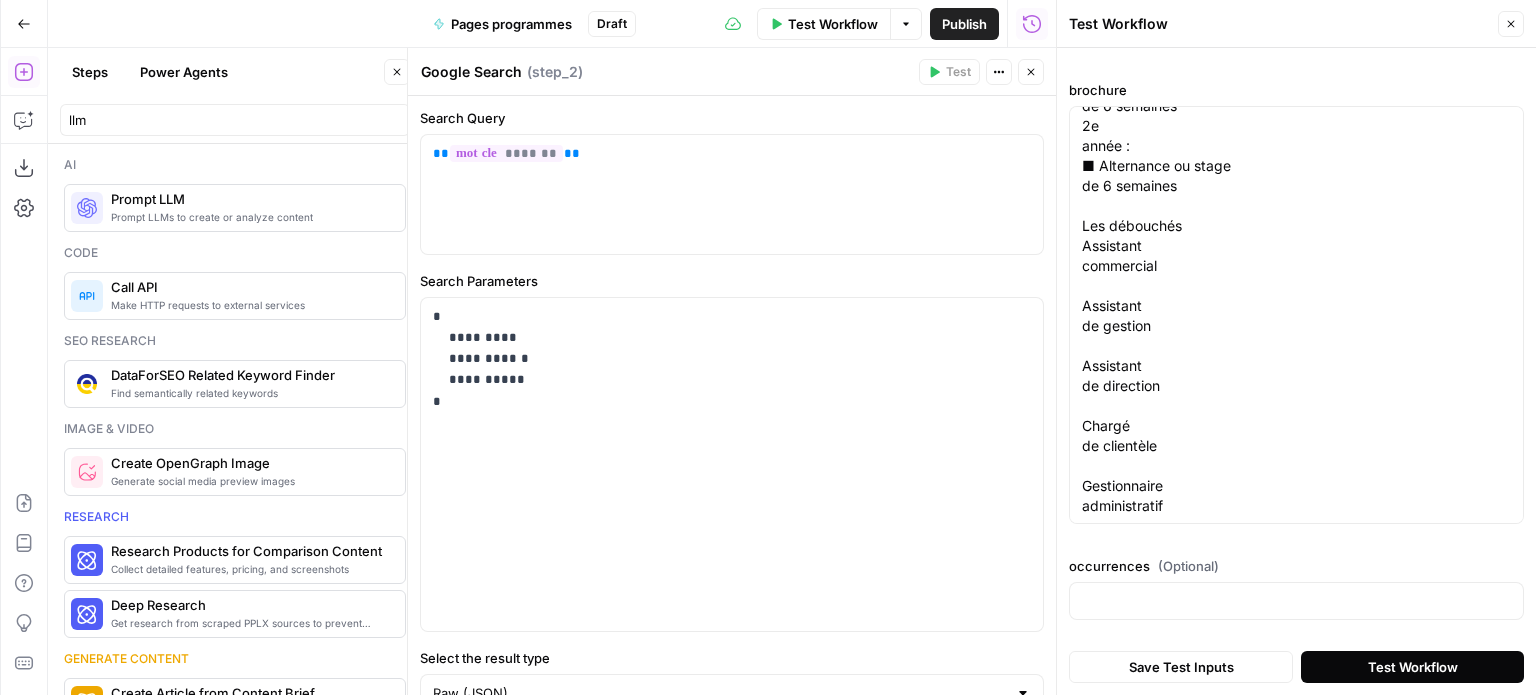 click on "Test Workflow" at bounding box center [1412, 667] 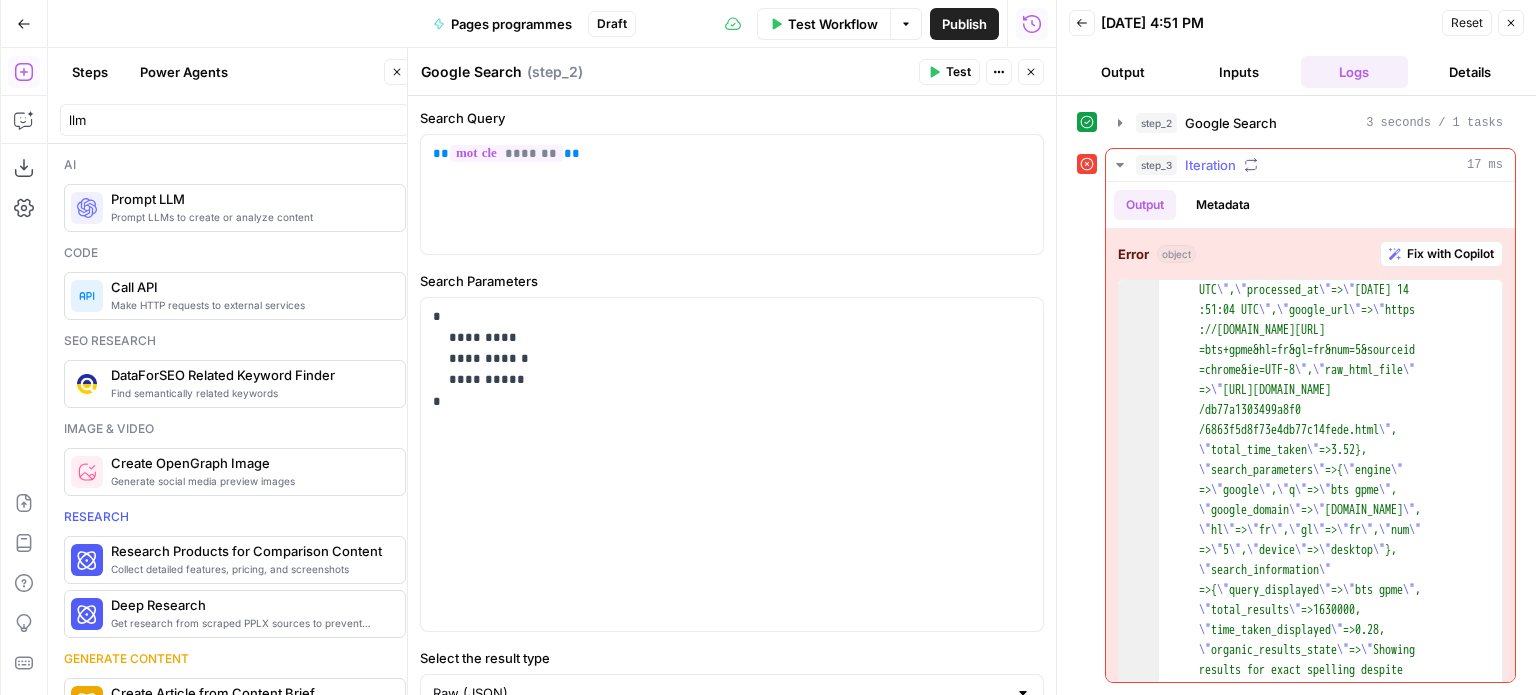 scroll, scrollTop: 0, scrollLeft: 0, axis: both 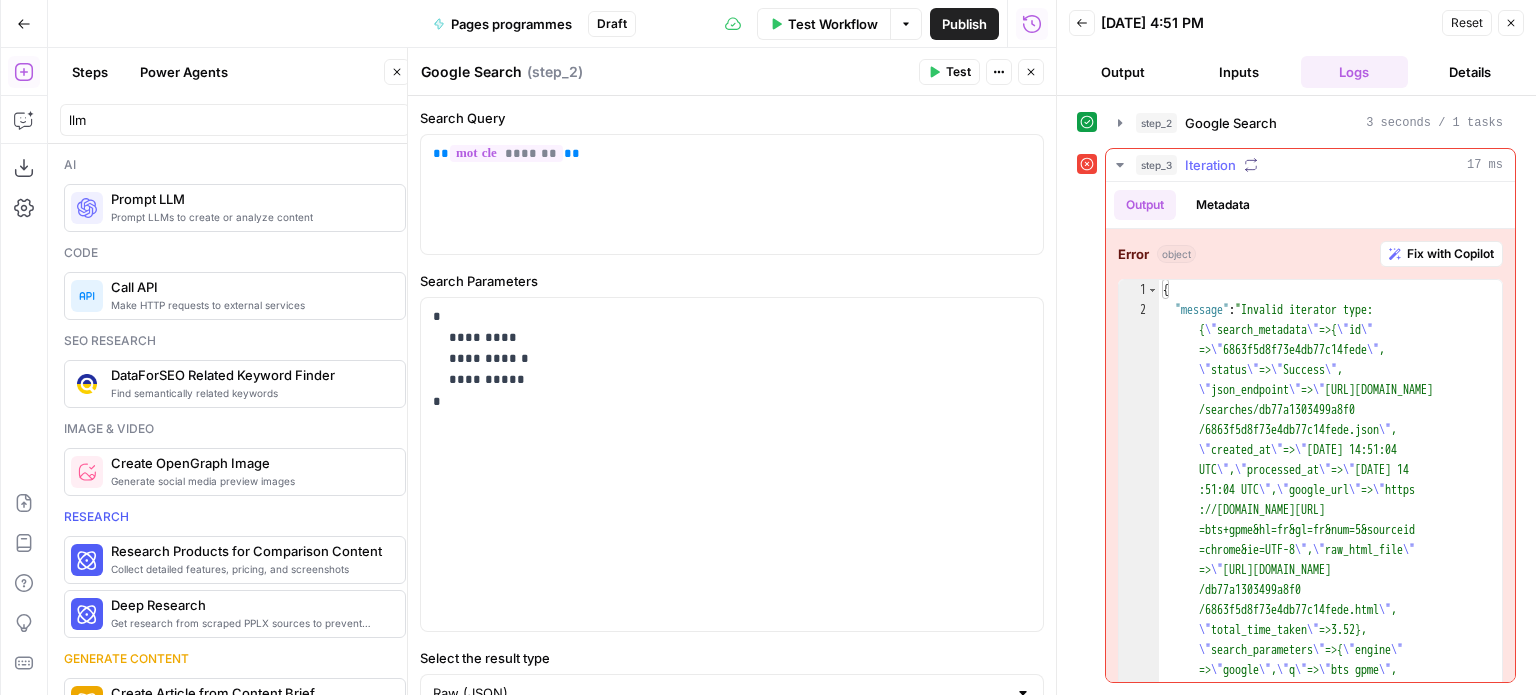 drag, startPoint x: 1199, startPoint y: 215, endPoint x: 1218, endPoint y: 226, distance: 21.954498 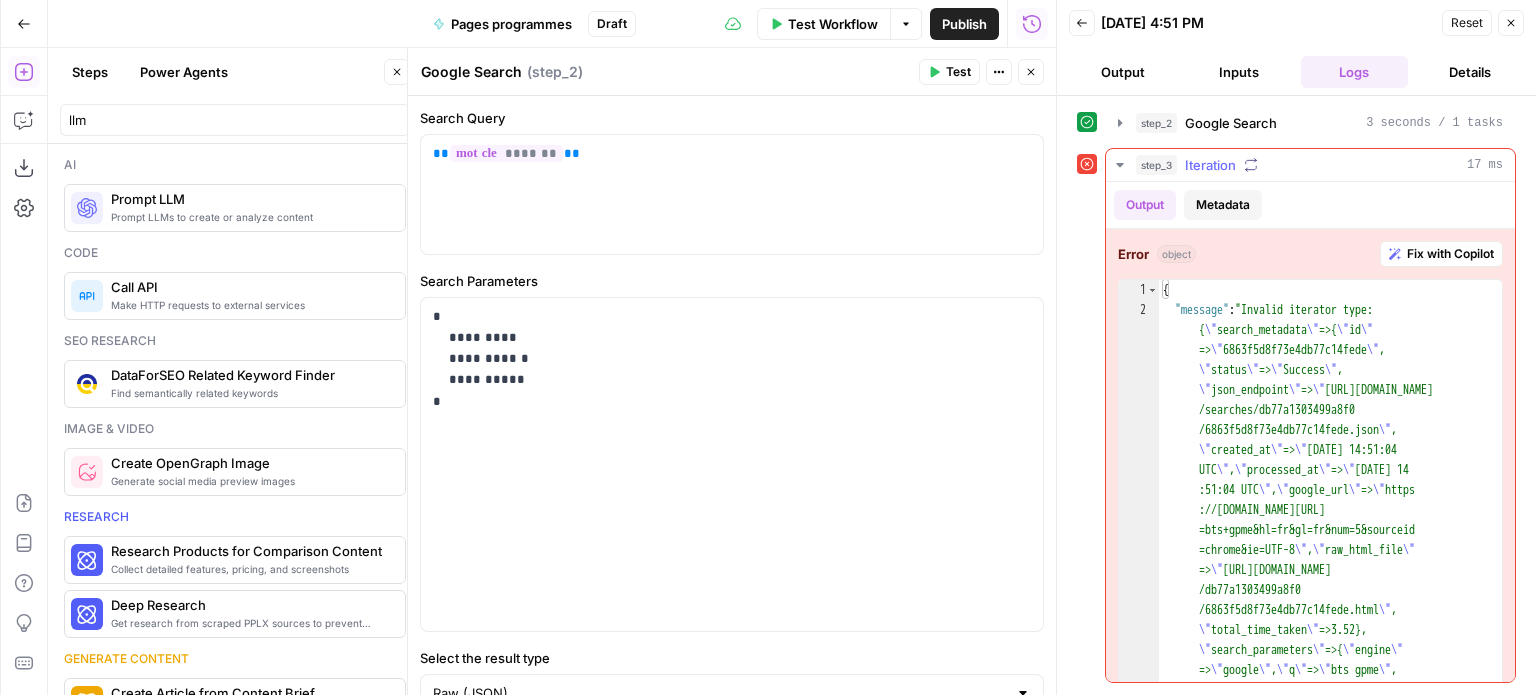 click on "Metadata" at bounding box center (1223, 205) 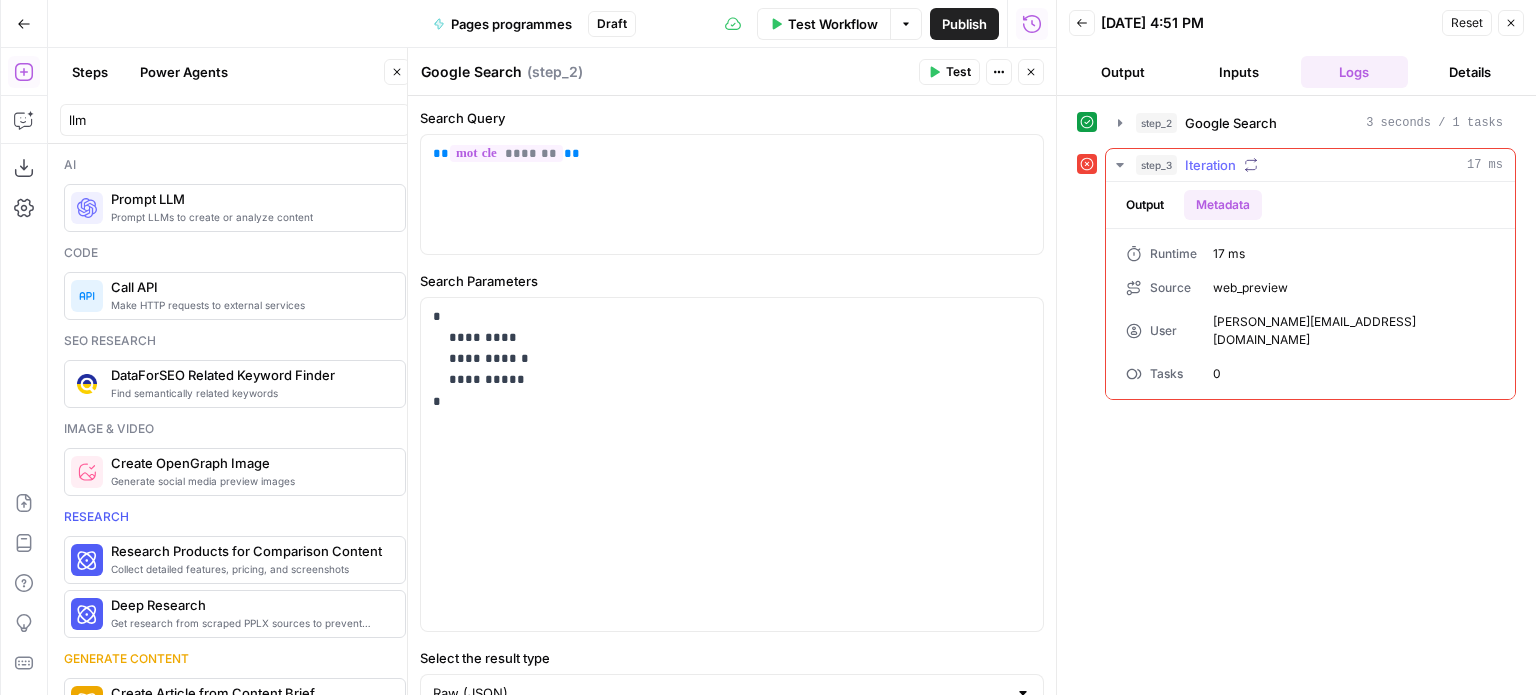 drag, startPoint x: 1164, startPoint y: 203, endPoint x: 1180, endPoint y: 201, distance: 16.124516 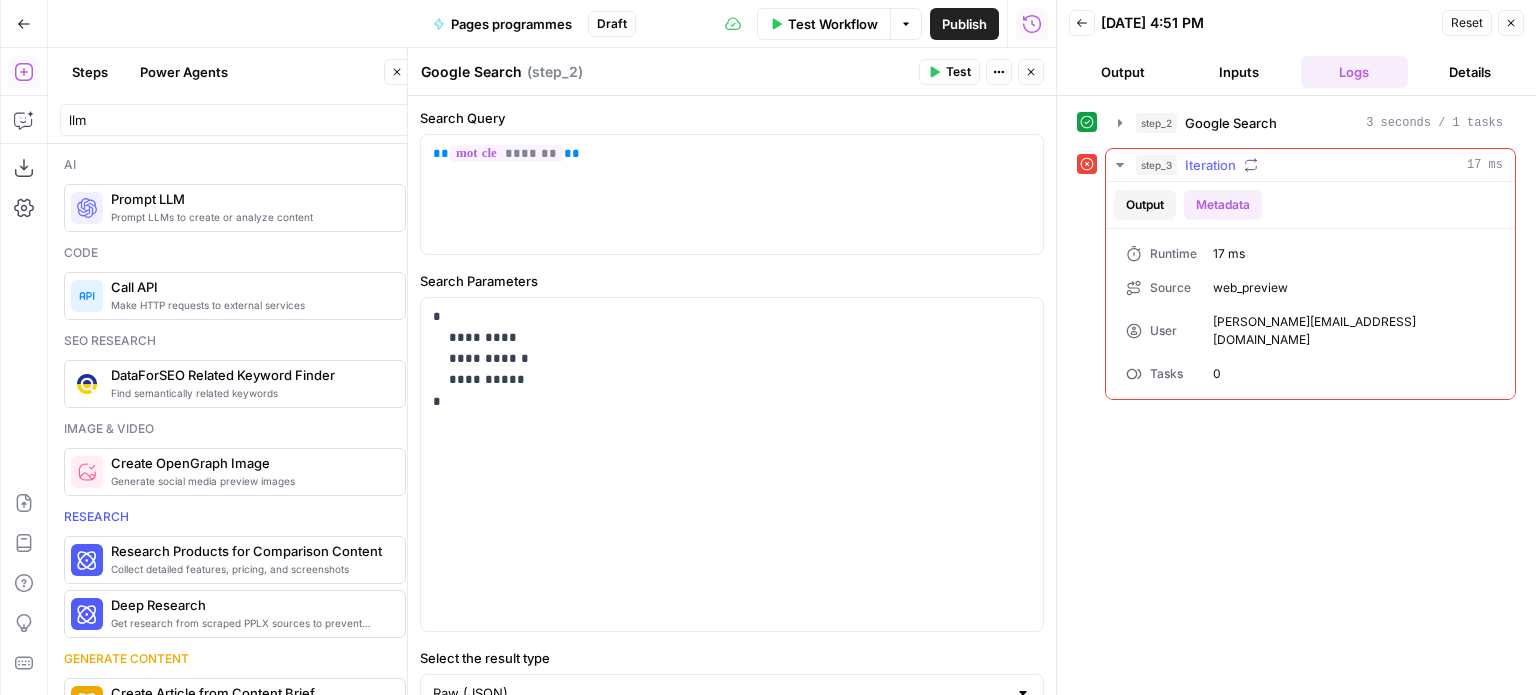 click on "Output" at bounding box center (1145, 205) 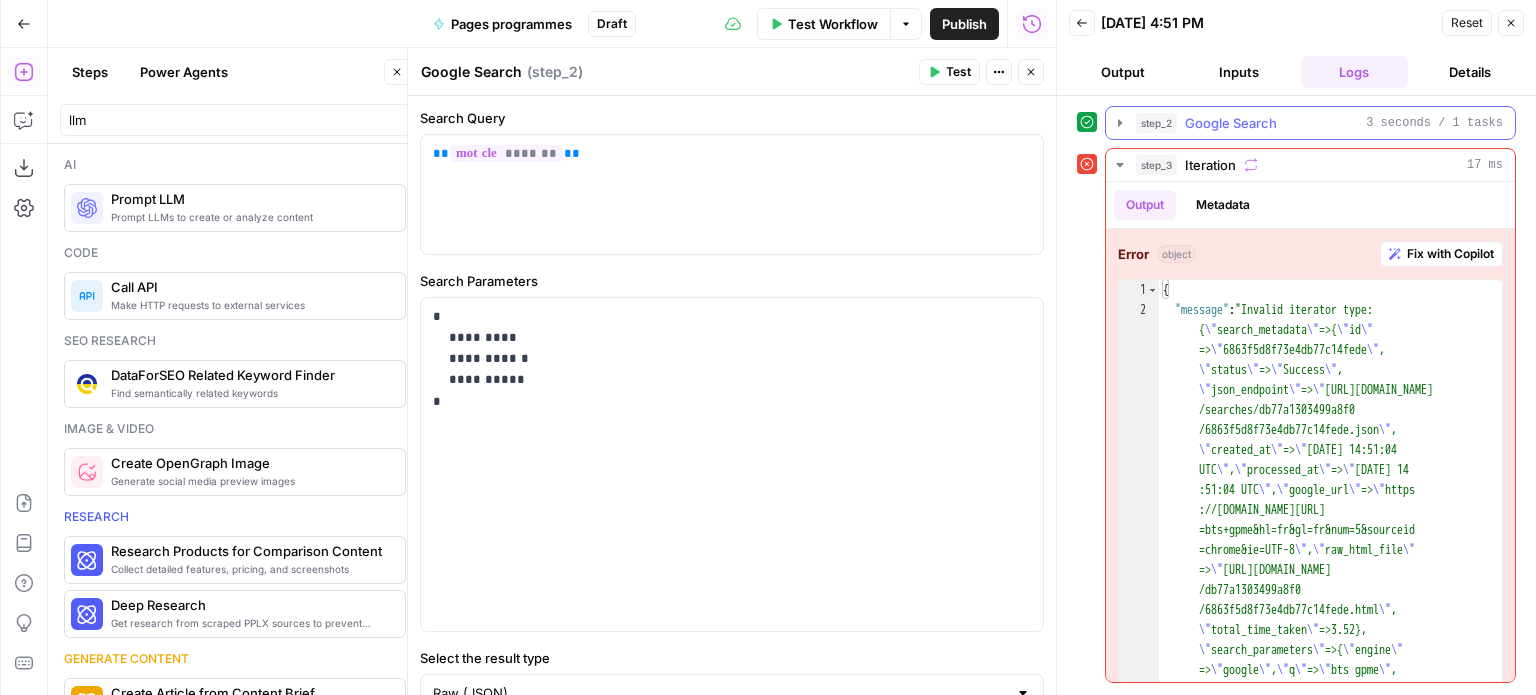 click 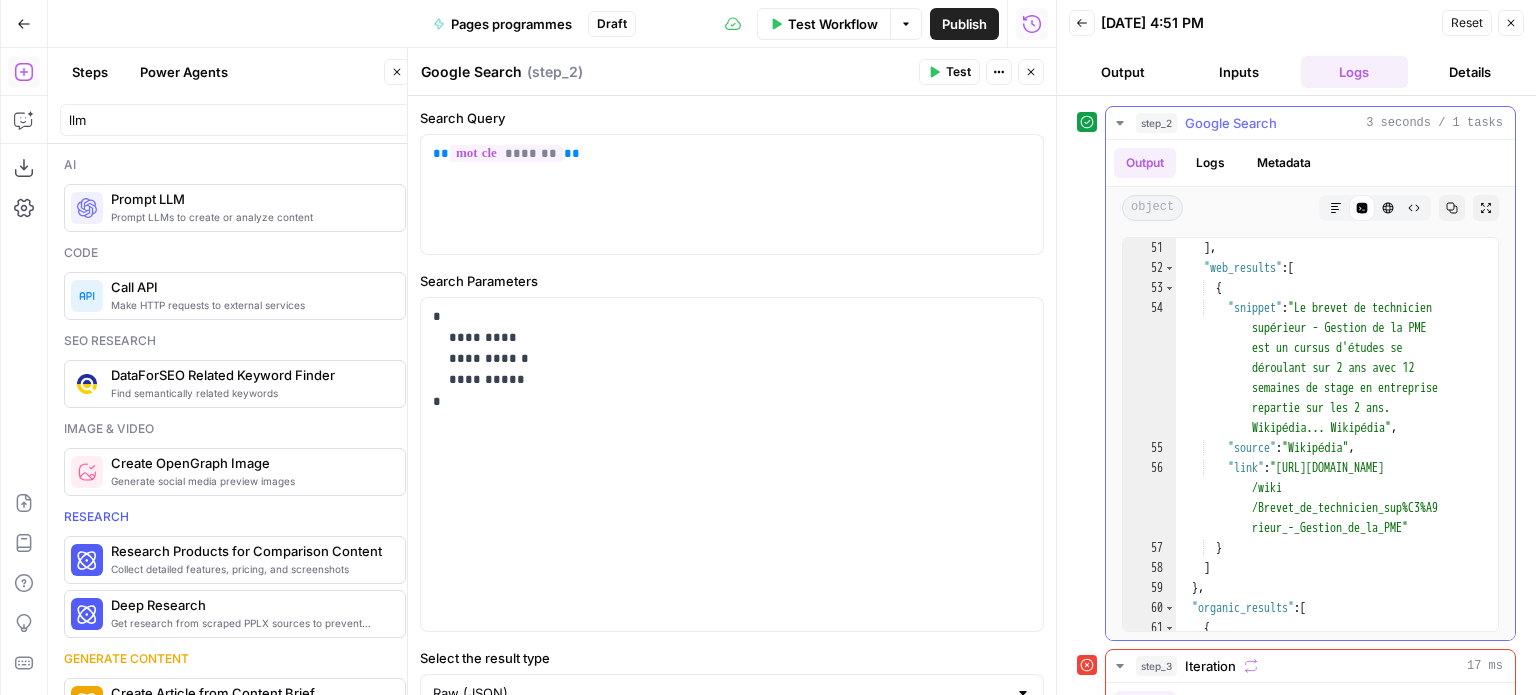 scroll, scrollTop: 2220, scrollLeft: 0, axis: vertical 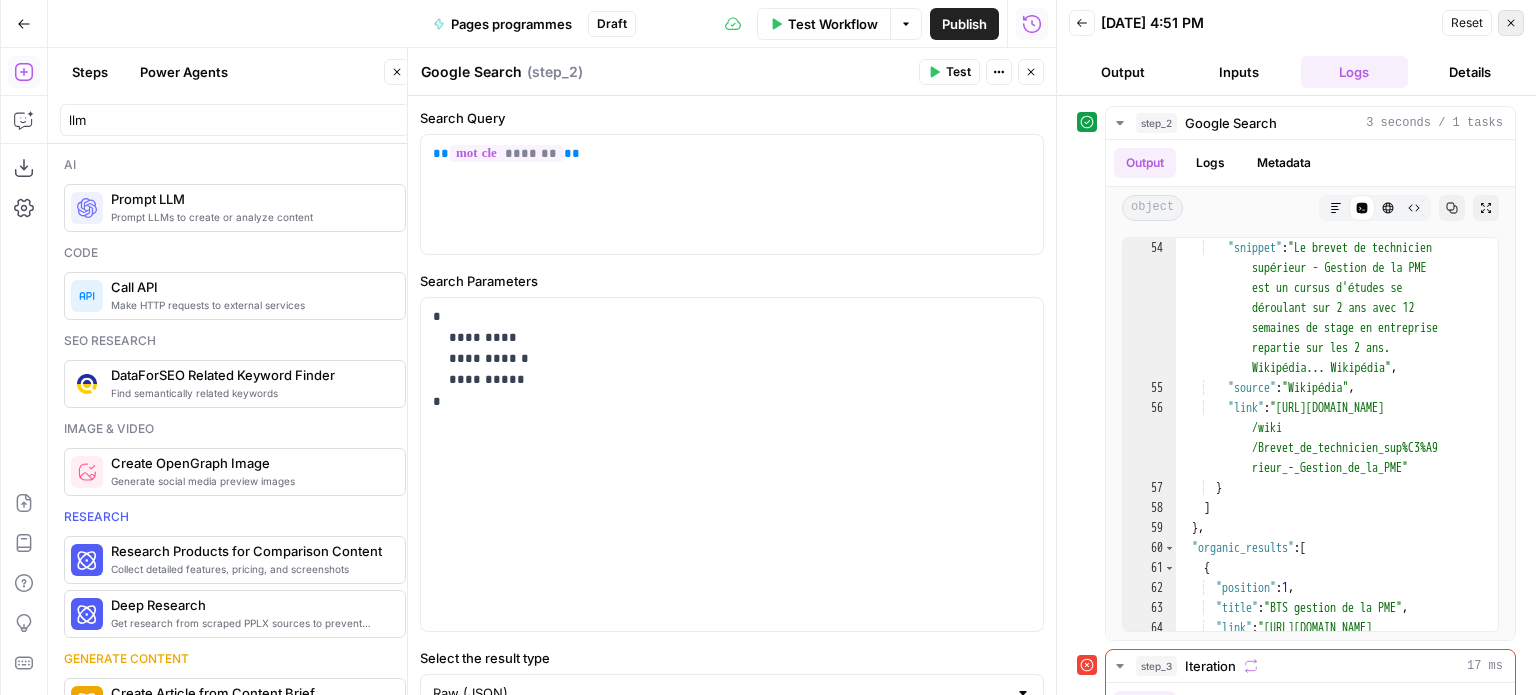 click on "Close" at bounding box center (1511, 23) 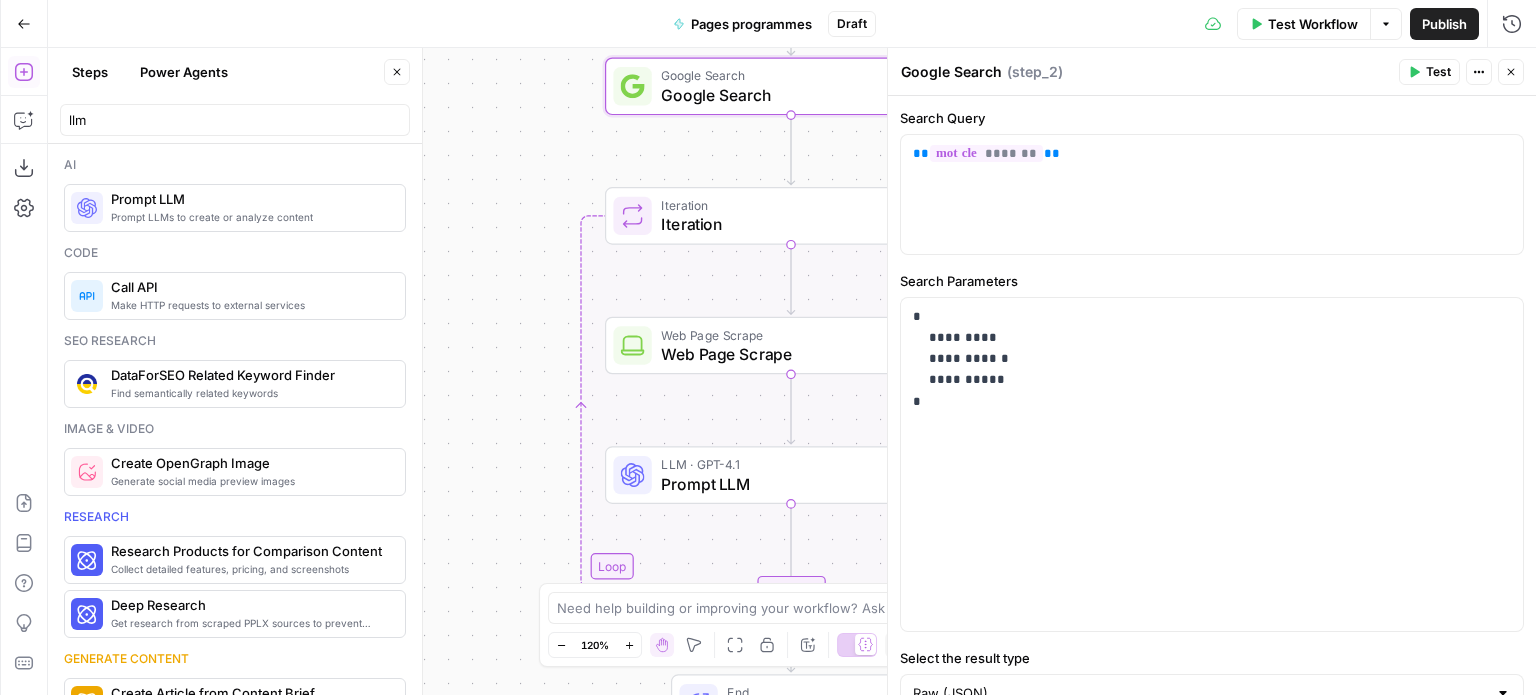 click on "Iteration Iteration Step 3 Copy step Delete step Add Note Test" at bounding box center [791, 216] 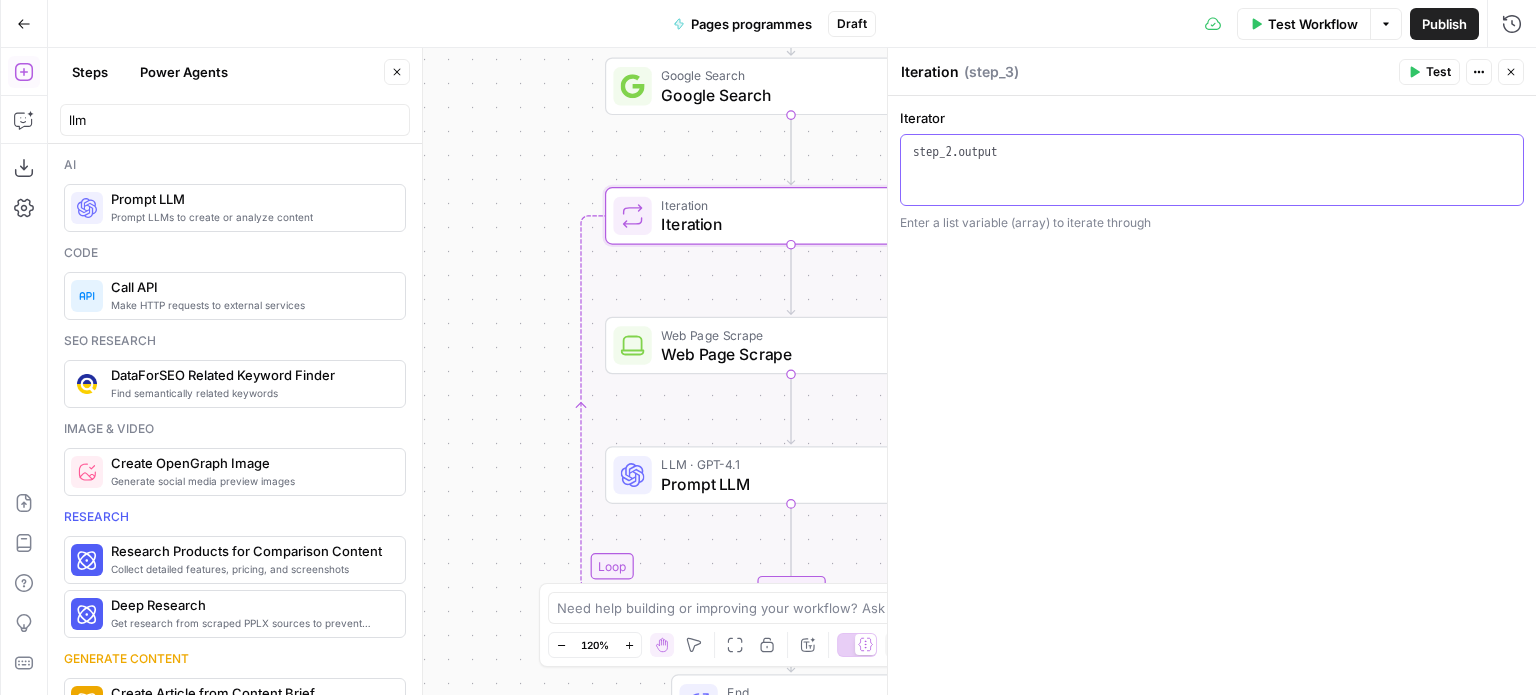 type on "**********" 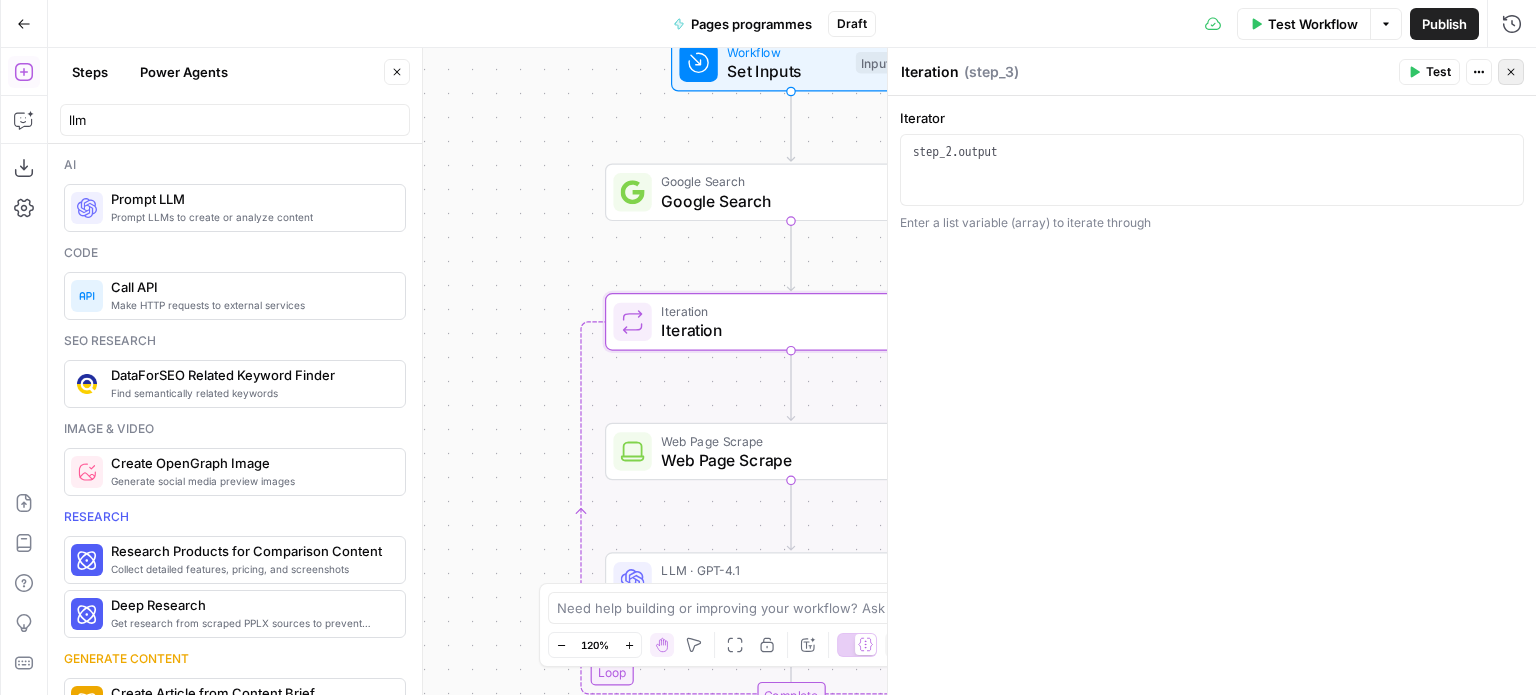 click on "Close" at bounding box center (1511, 72) 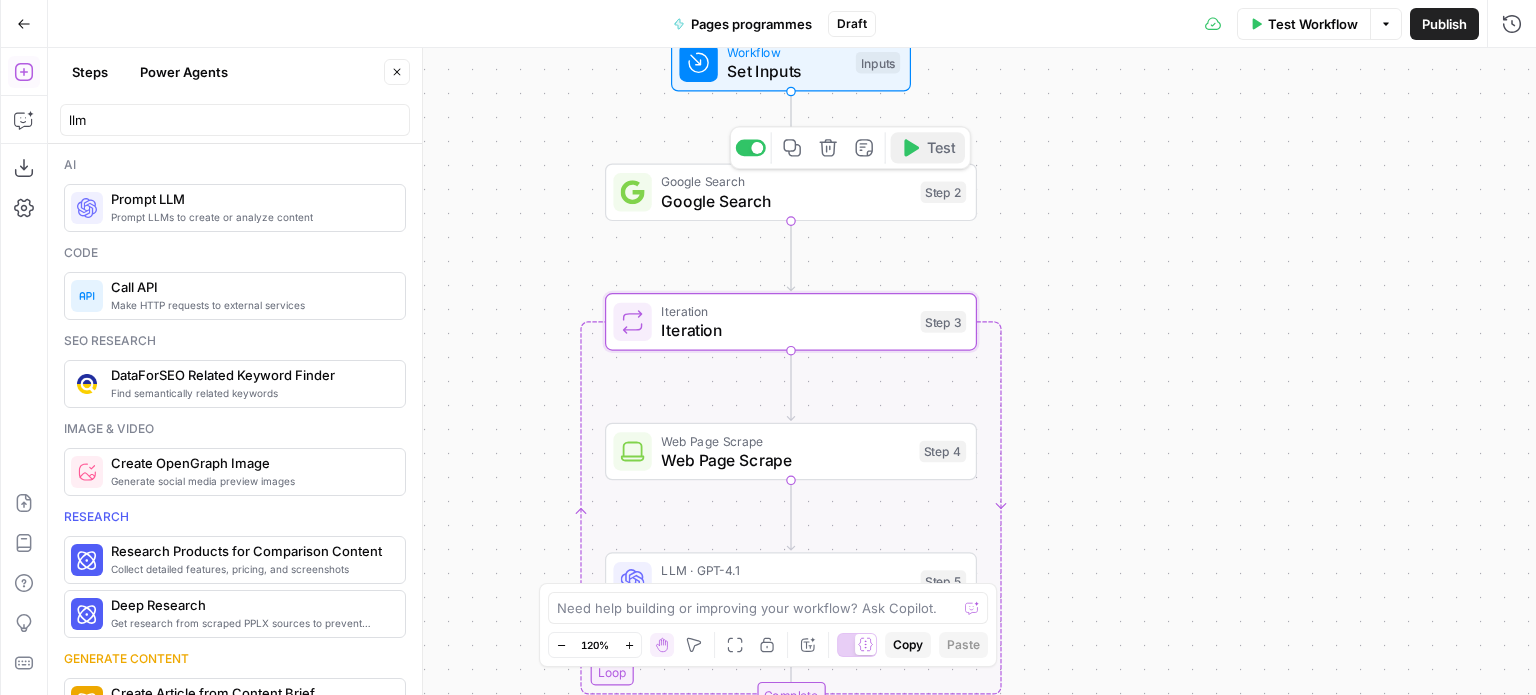 click 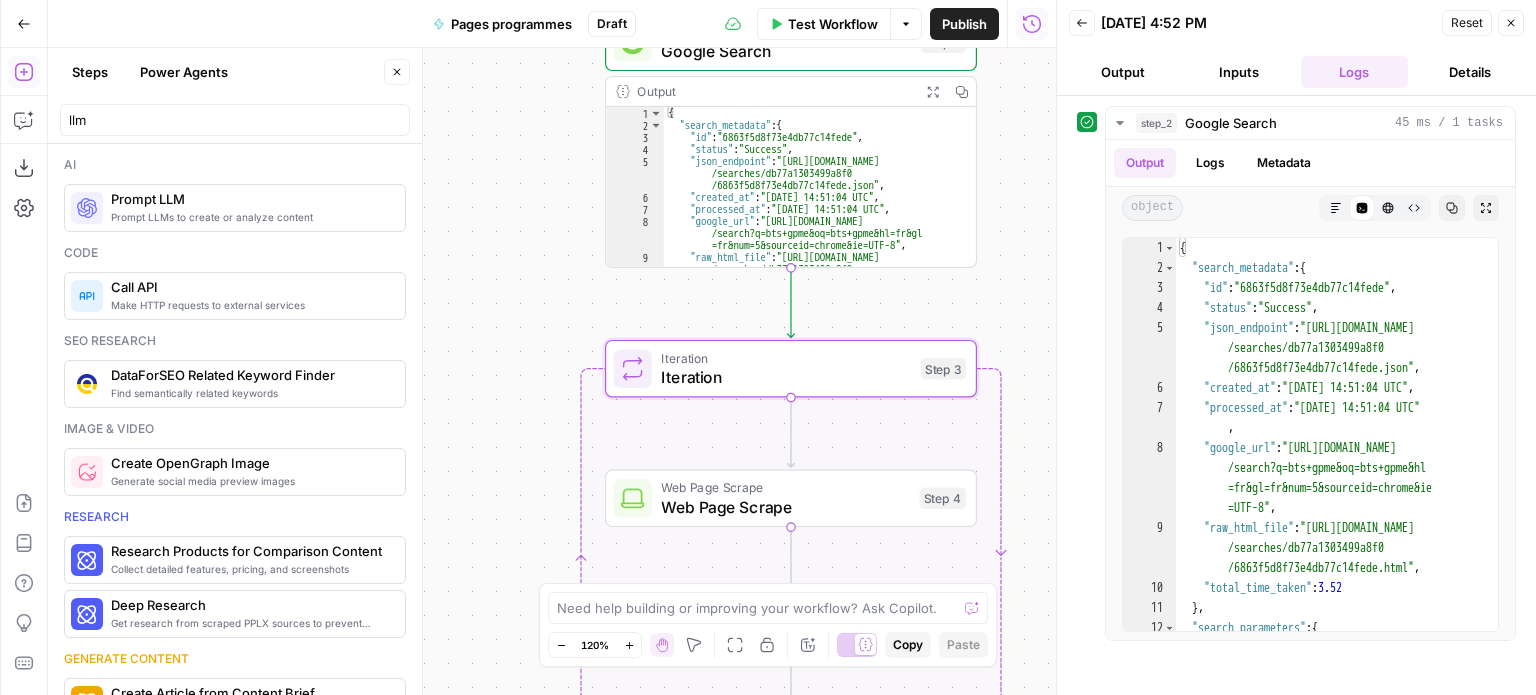 click on "Workflow Set Inputs Inputs Google Search Google Search Step 2 Output Expand Output Copy 1 2 3 4 5 6 7 8 9 {    "search_metadata" :  {      "id" :  "6863f5d8f73e4db77c14fede" ,      "status" :  "Success" ,      "json_endpoint" :  "https://serpapi.com          /searches/db77a1303499a8f0          /6863f5d8f73e4db77c14fede.json" ,      "created_at" :  "2025-07-01 14:51:04 UTC" ,      "processed_at" :  "2025-07-01 14:51:04 UTC" ,      "google_url" :  "https://www.google.com          /search?q=bts+gpme&oq=bts+gpme&hl=fr&gl          =fr&num=5&sourceid=chrome&ie=UTF-8" ,      "raw_html_file" :  "https://serpapi.com          /searches/db77a1303499a8f0          /6863f5d8f73e4db77c14fede.html" ,     Loop Iteration Iteration Step 3 Web Page Scrape Web Page Scrape Step 4 LLM · GPT-4.1 Prompt LLM Step 5 Complete End Output" at bounding box center [552, 371] 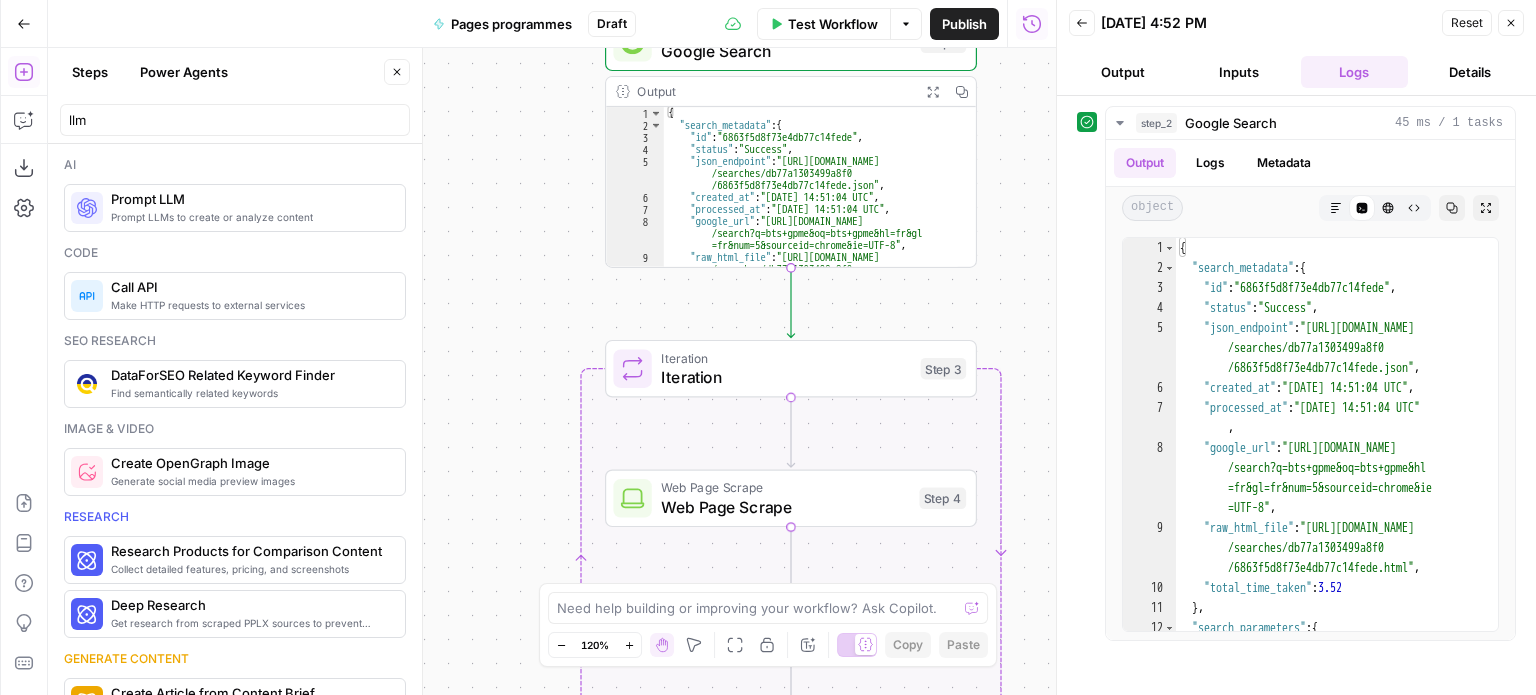 click on "Iteration Iteration Step 3 Copy step Delete step Add Note Test" at bounding box center (791, 369) 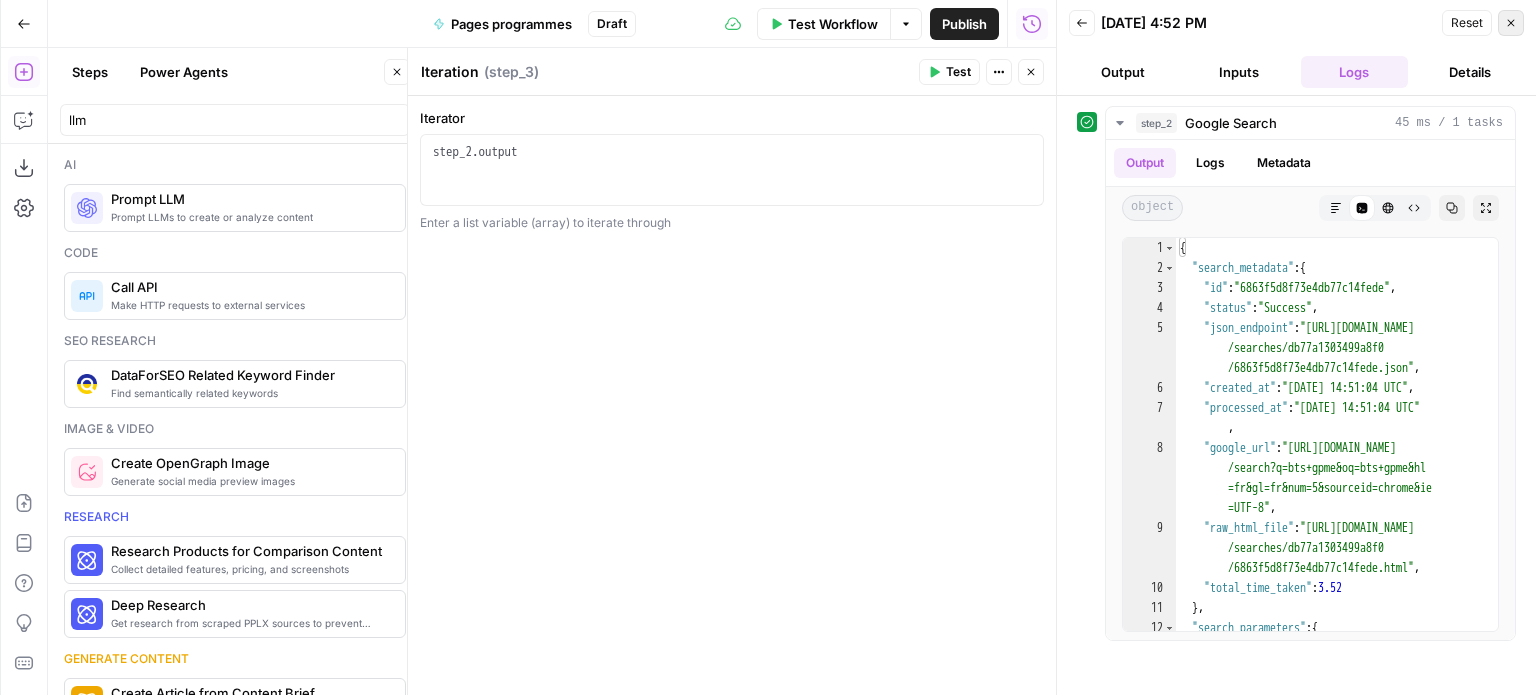 click 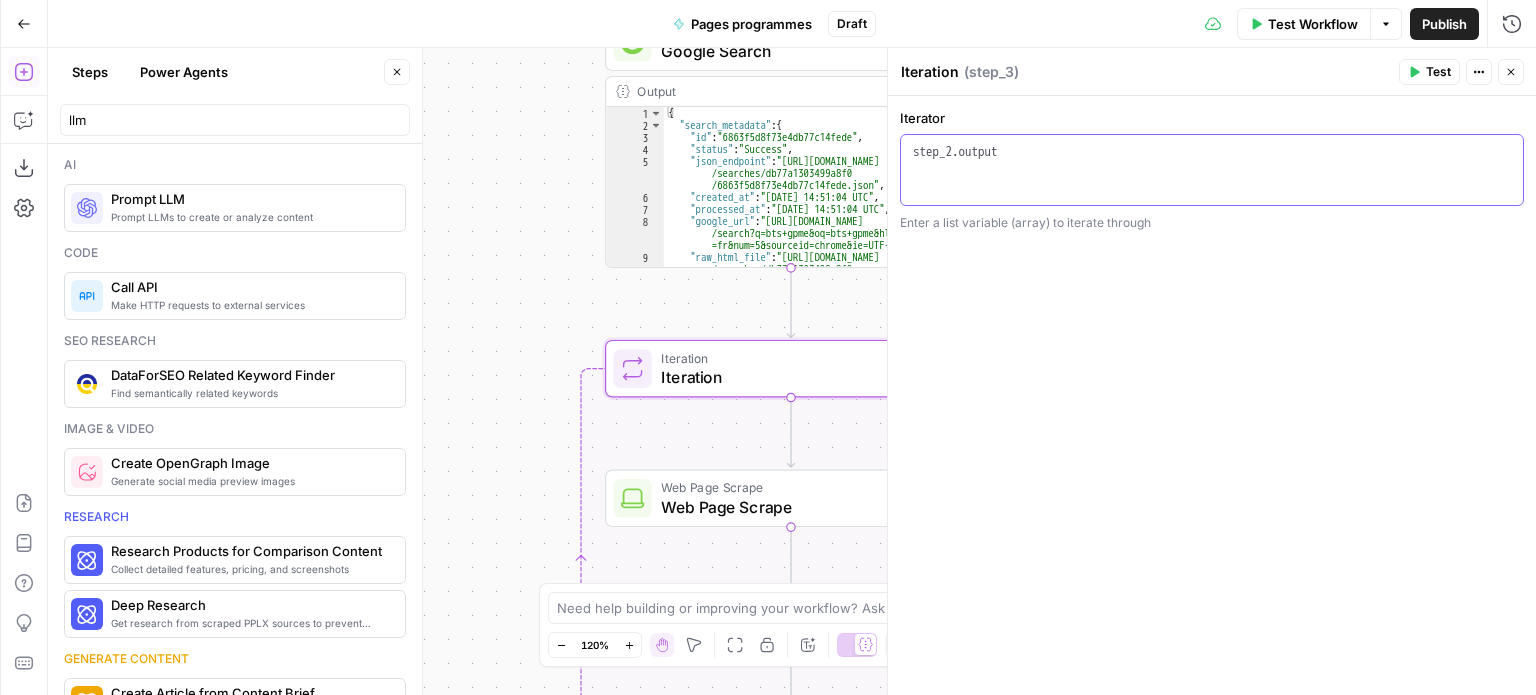 type on "**********" 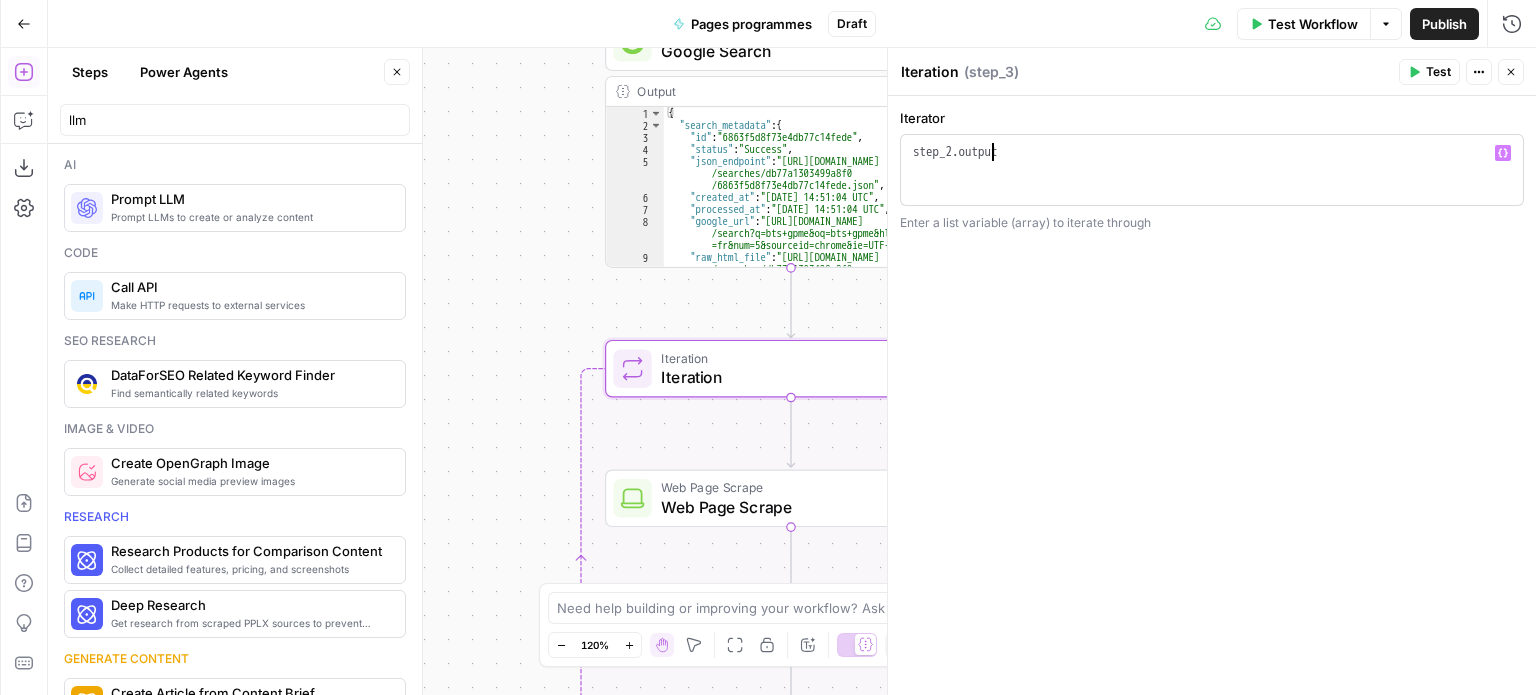 click 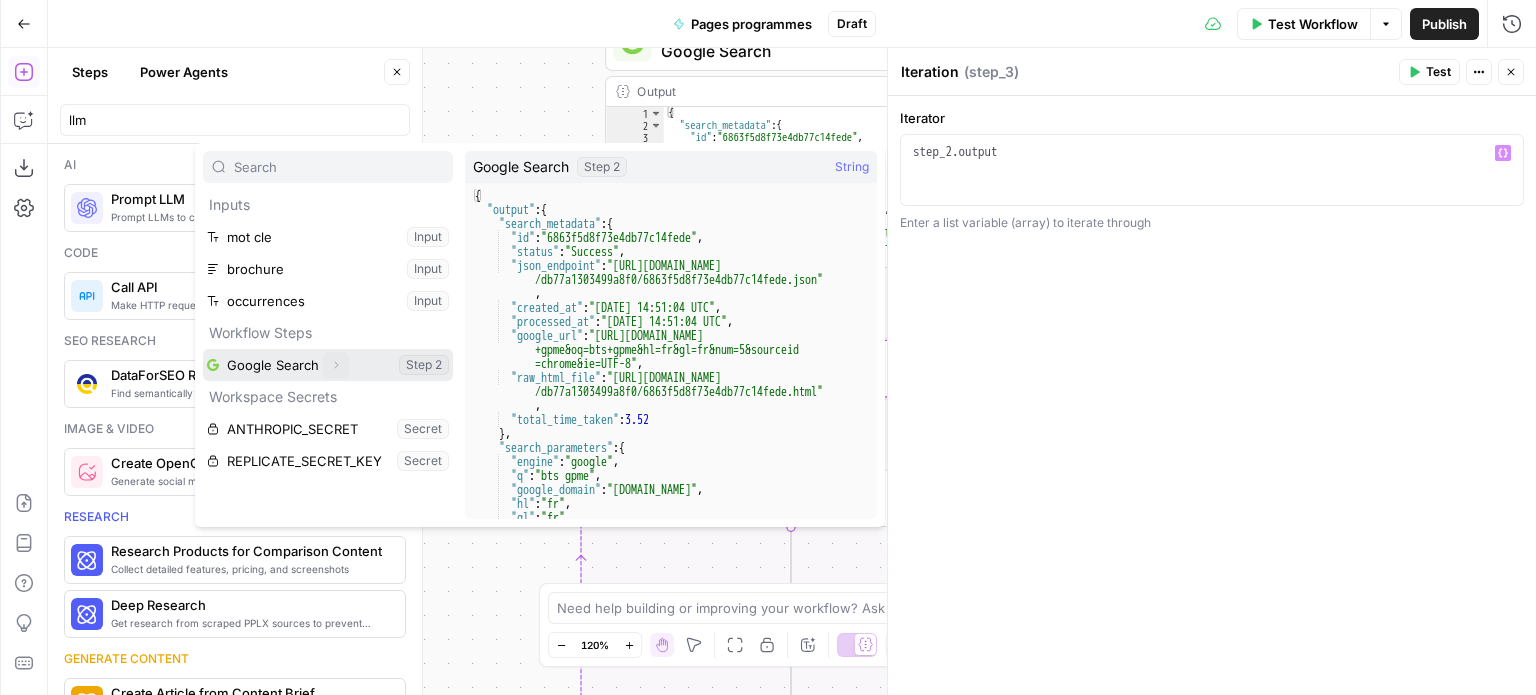 click 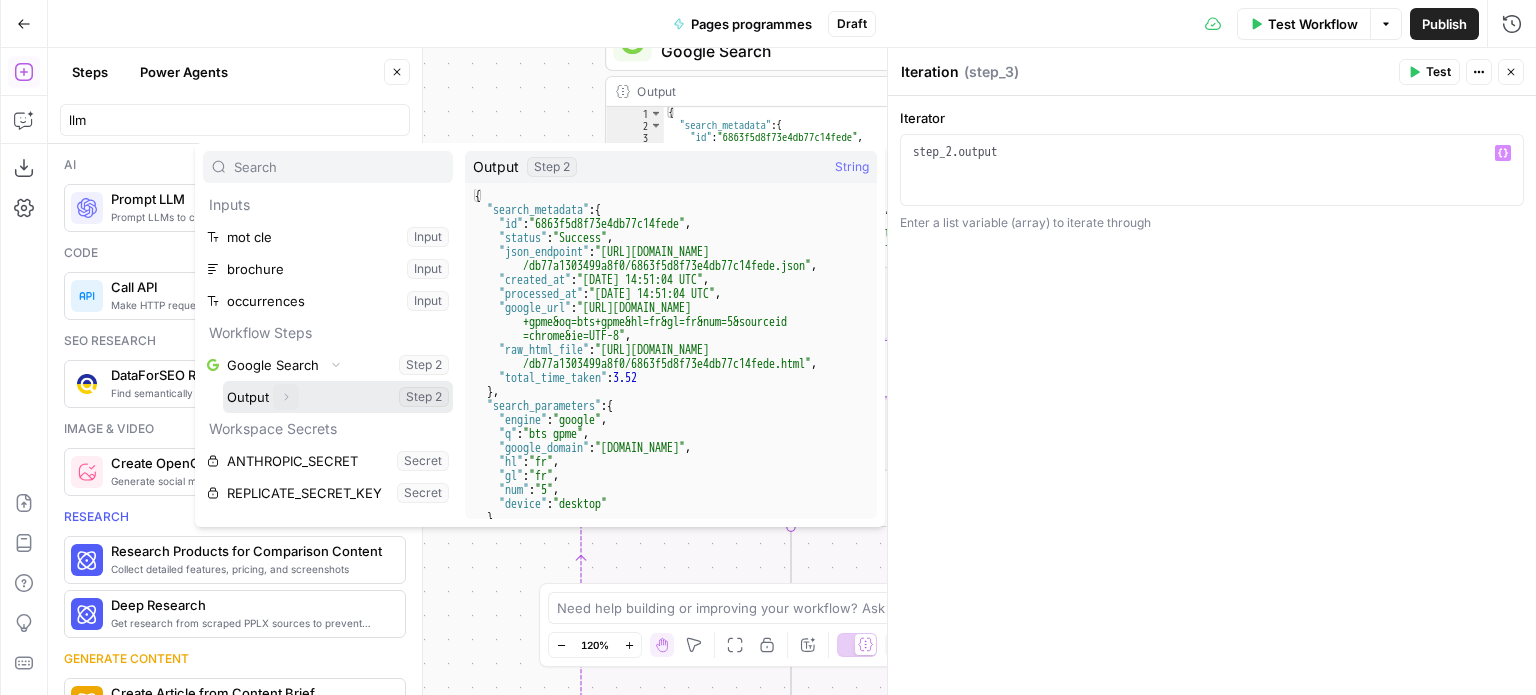 click 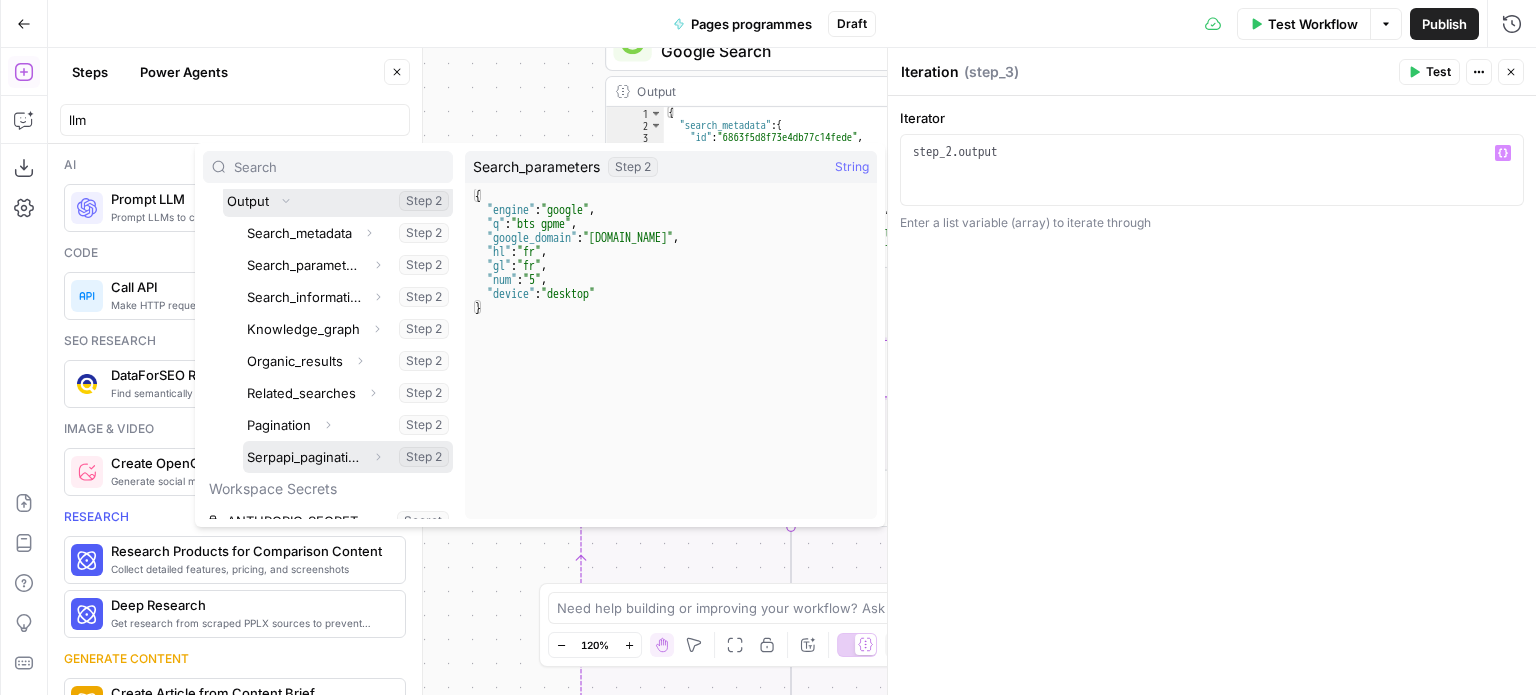 scroll, scrollTop: 200, scrollLeft: 0, axis: vertical 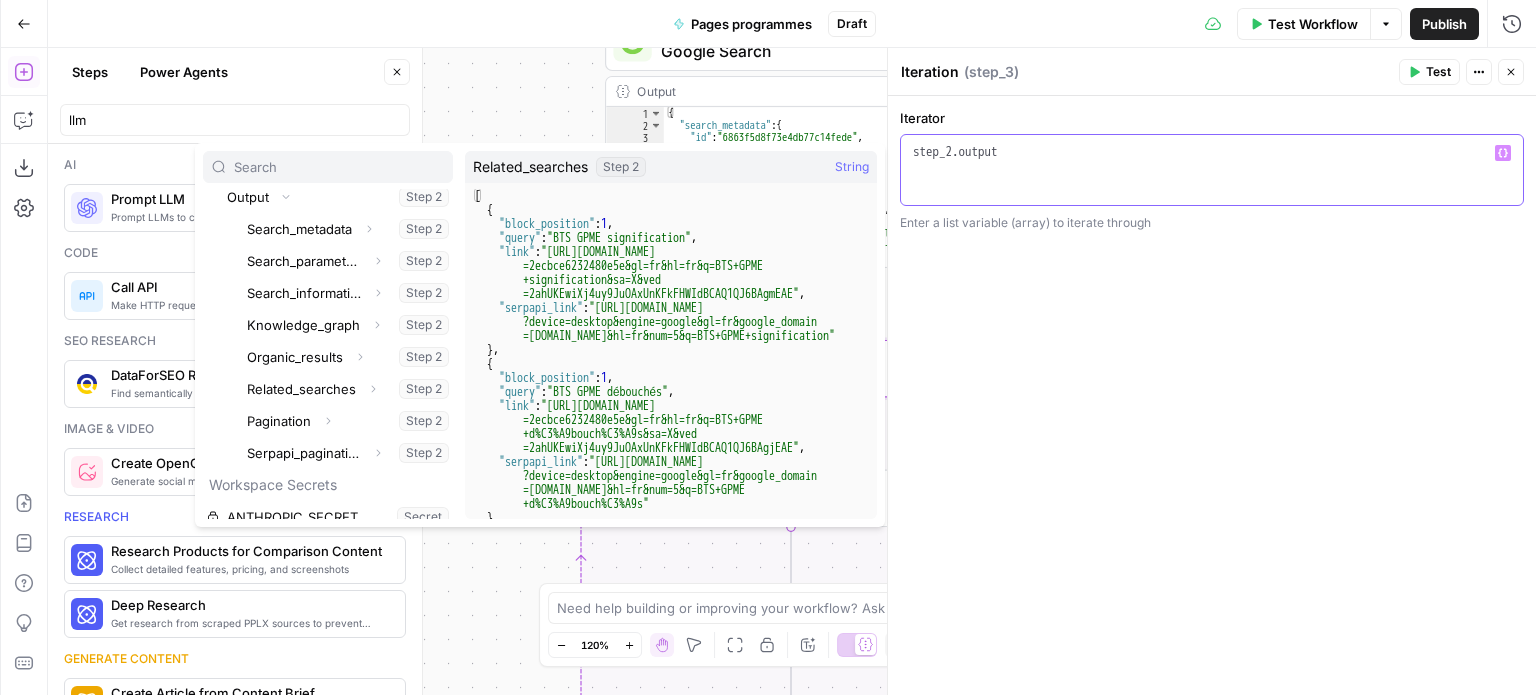 click on "step_2 . output" at bounding box center (1212, 188) 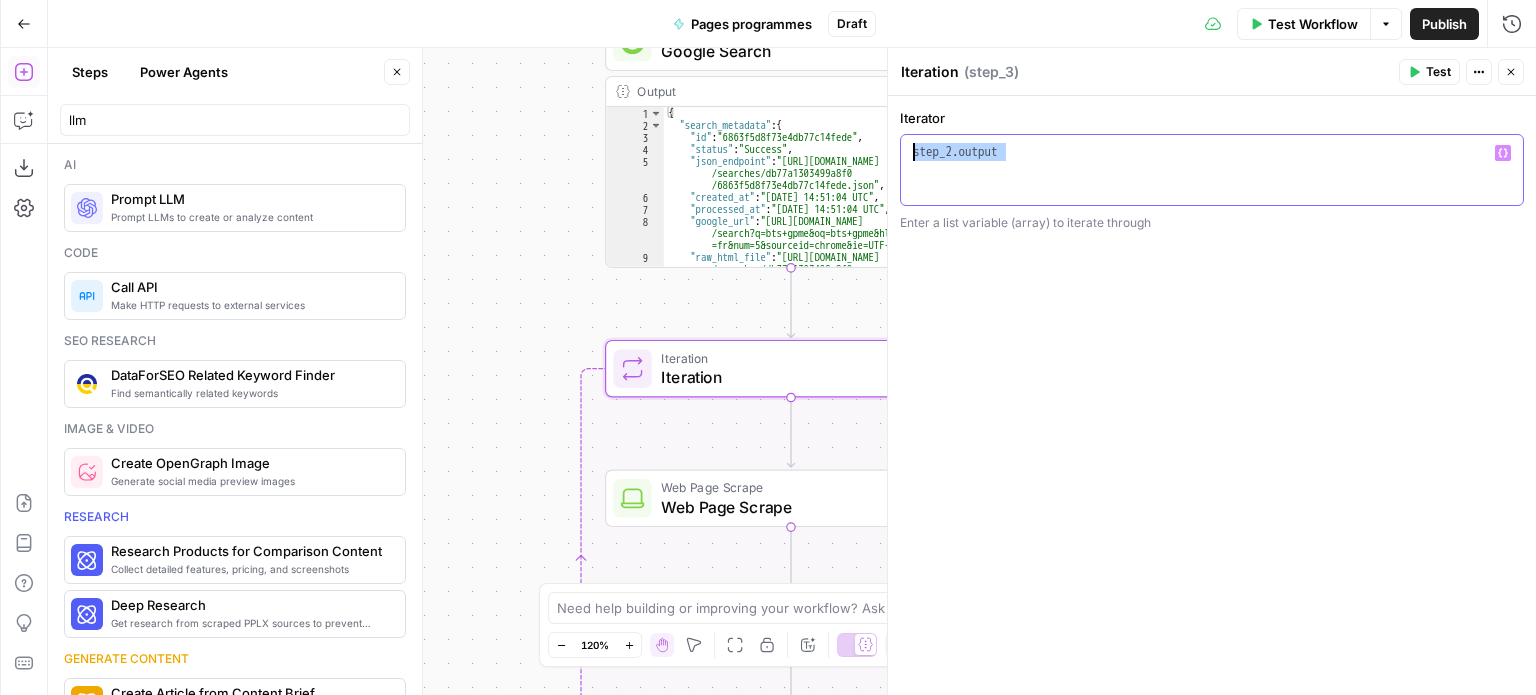 drag, startPoint x: 1020, startPoint y: 157, endPoint x: 860, endPoint y: 152, distance: 160.07811 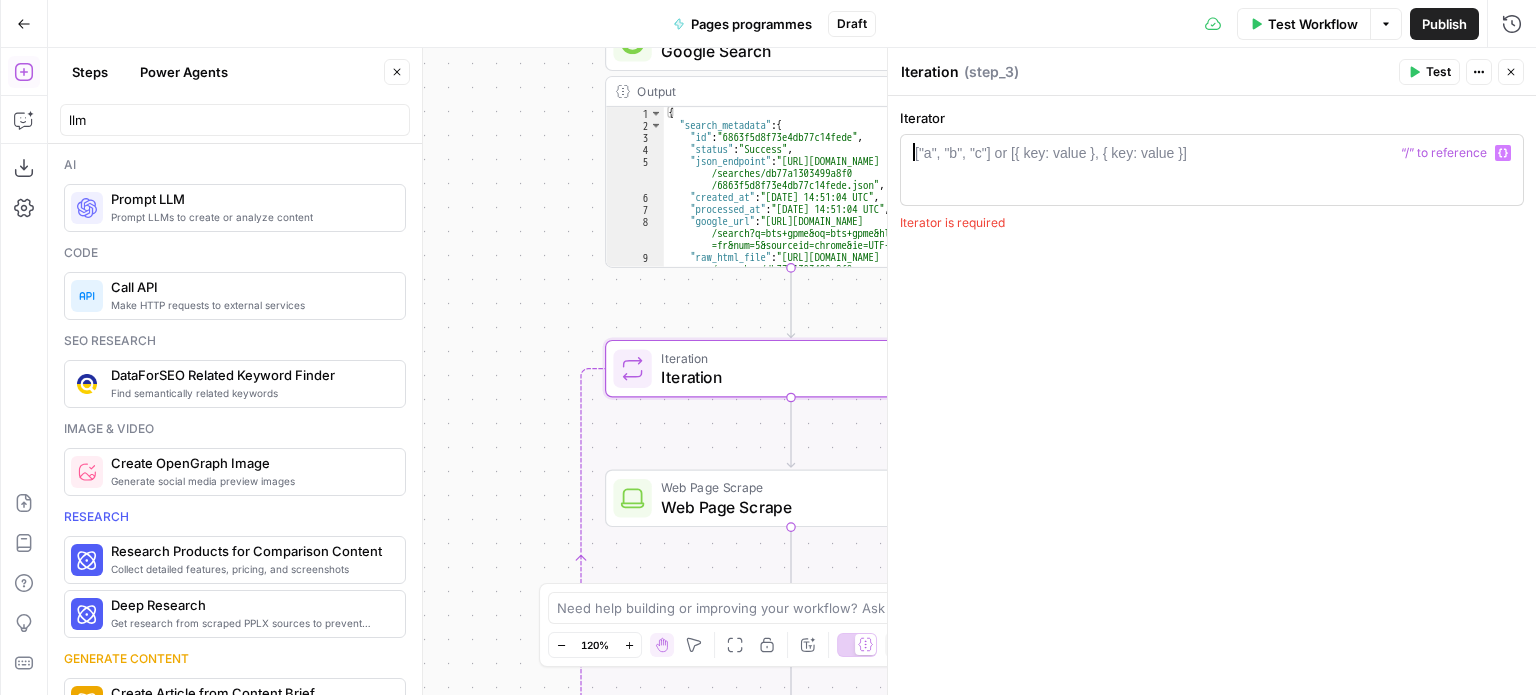 click 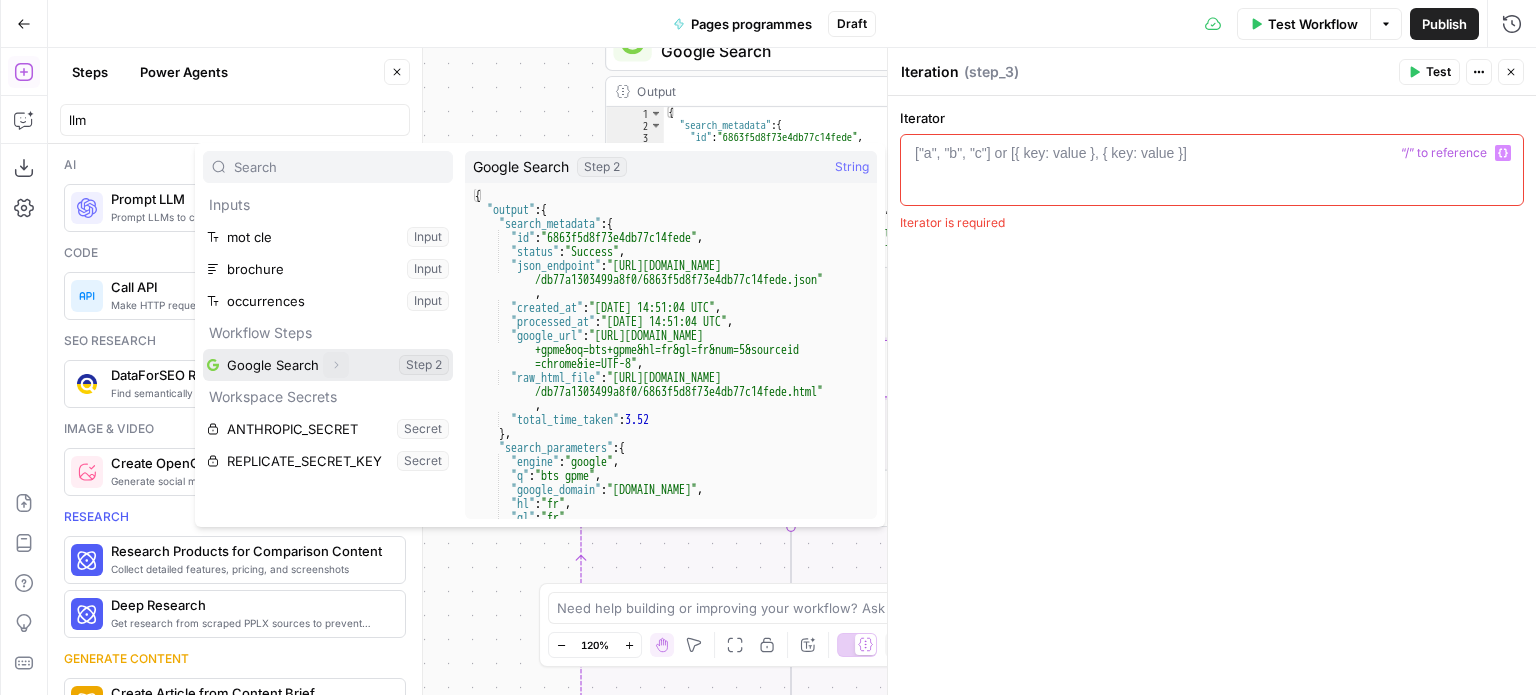 click 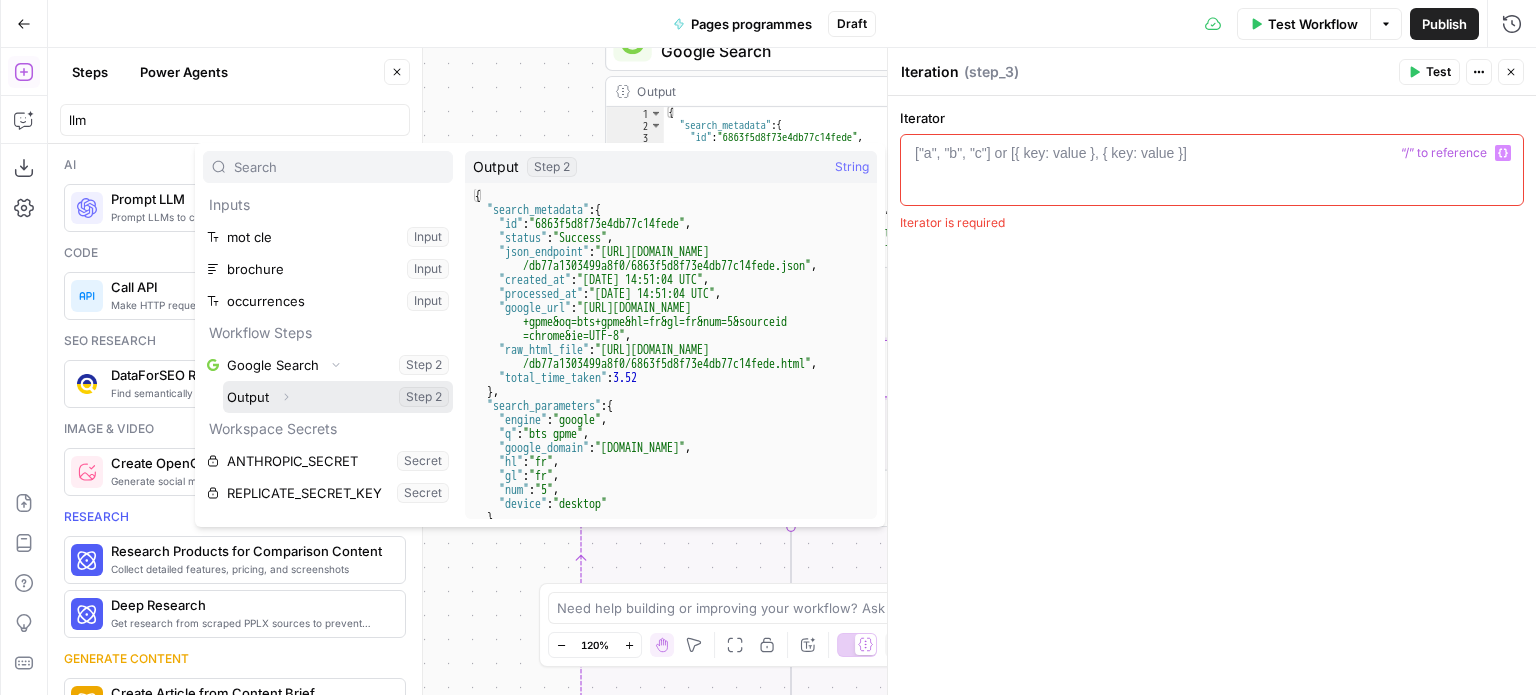 click at bounding box center [338, 397] 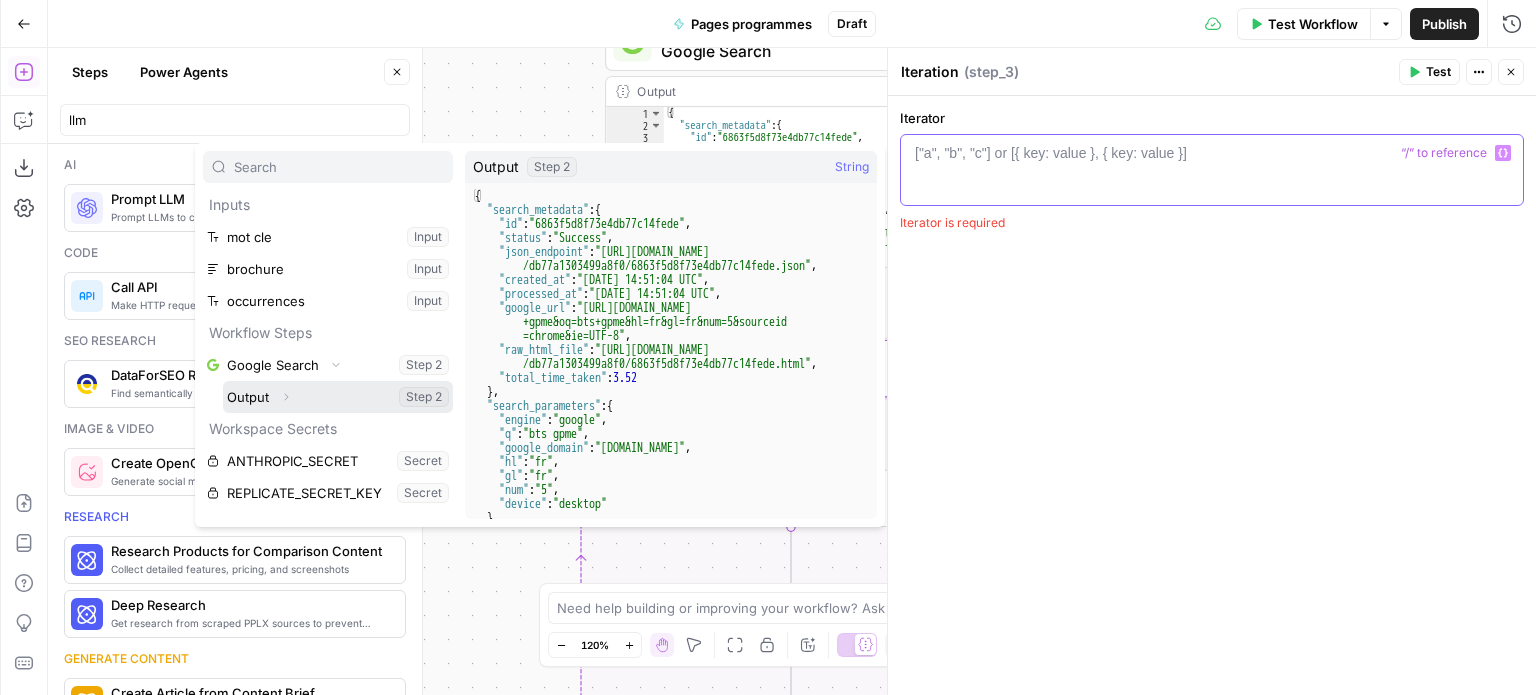 type on "**********" 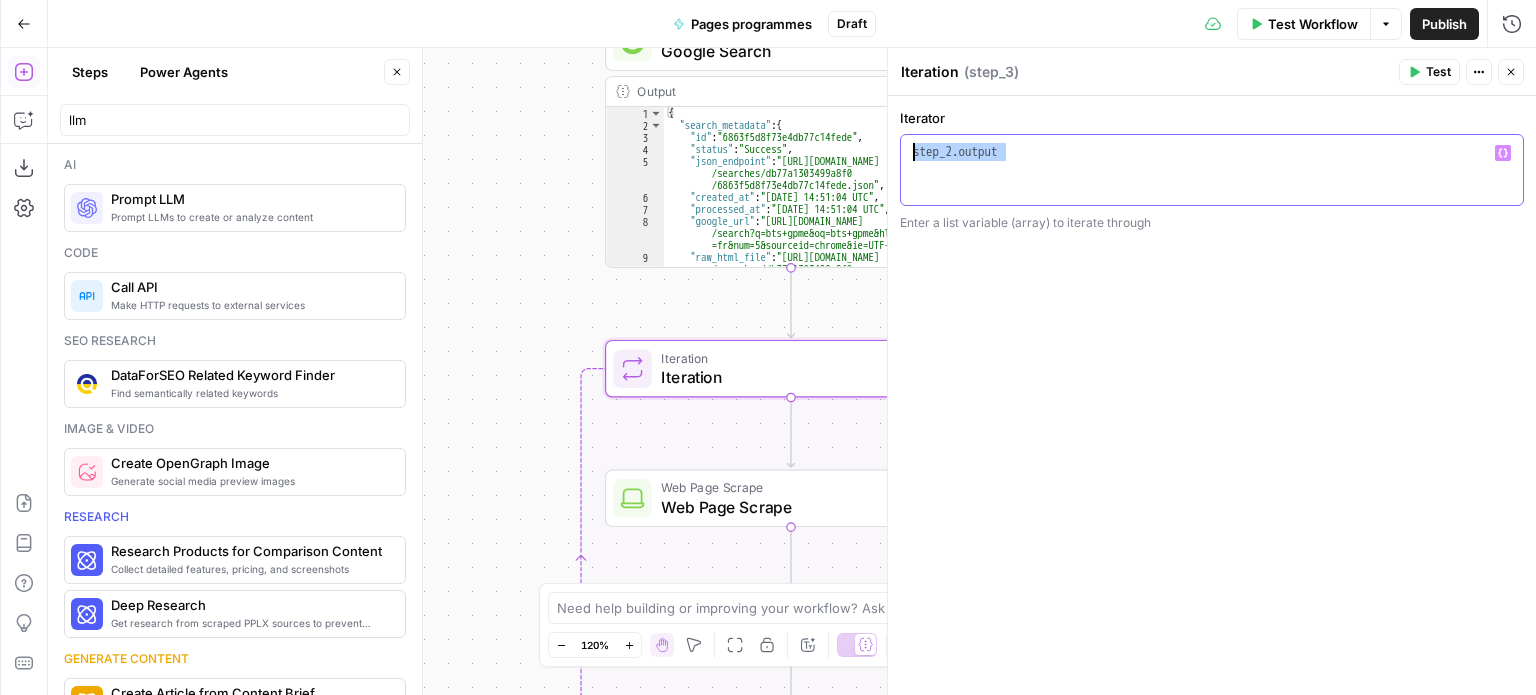 drag, startPoint x: 1075, startPoint y: 157, endPoint x: 848, endPoint y: 150, distance: 227.10791 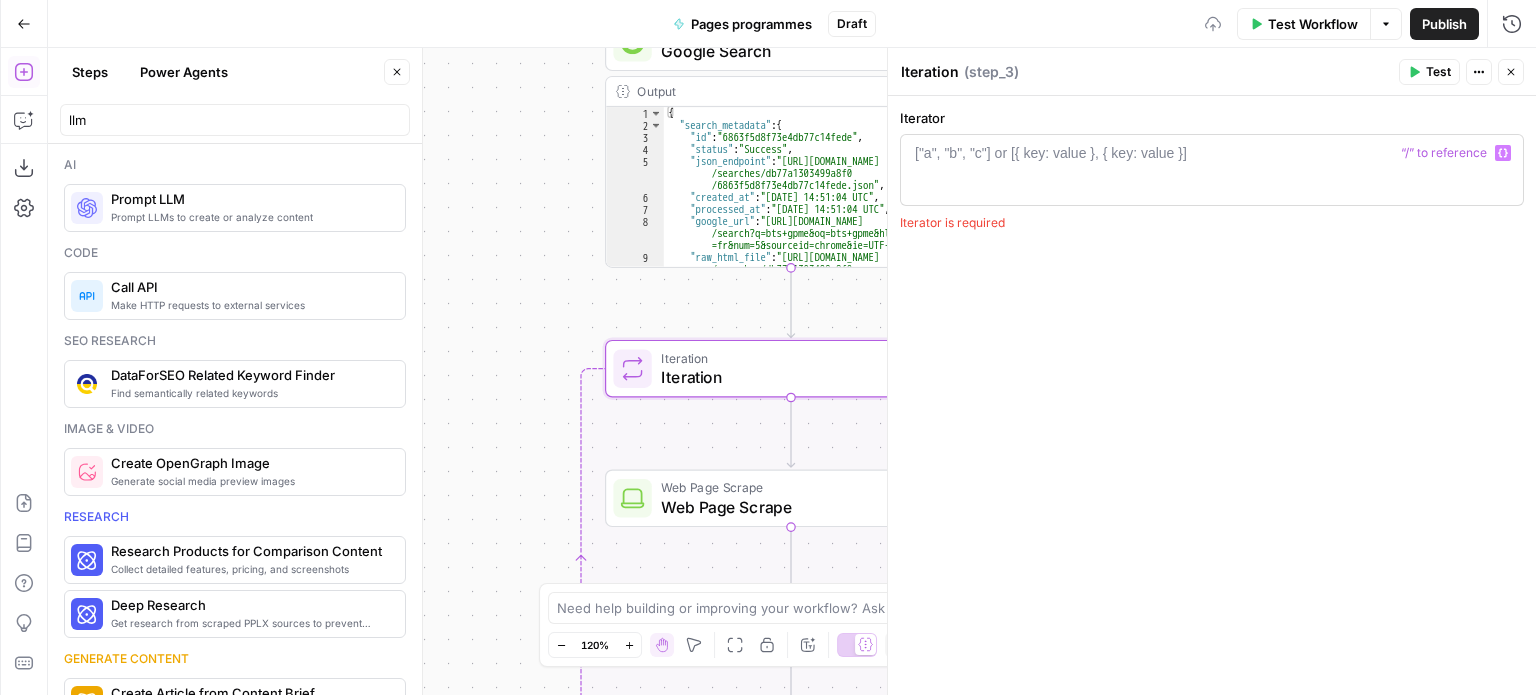 click on "Variables Menu" at bounding box center [1503, 153] 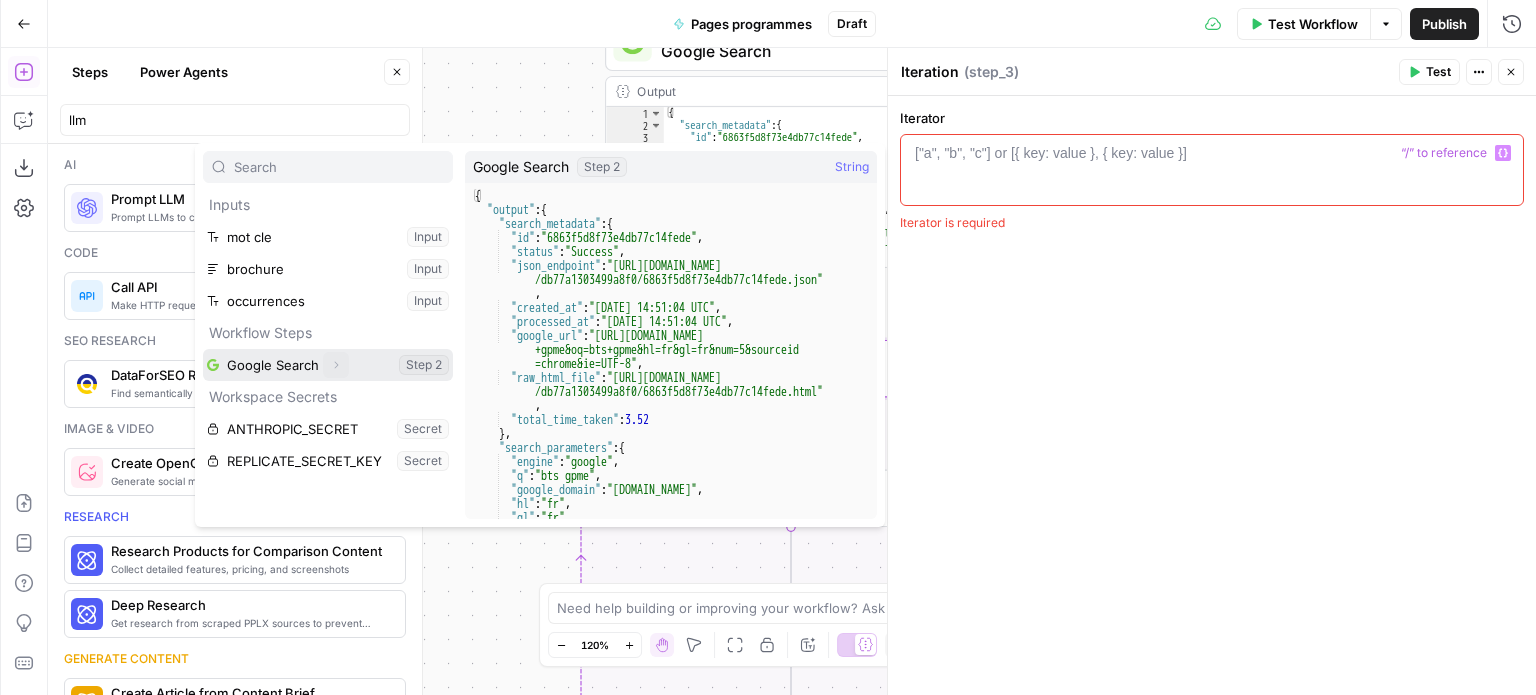 click 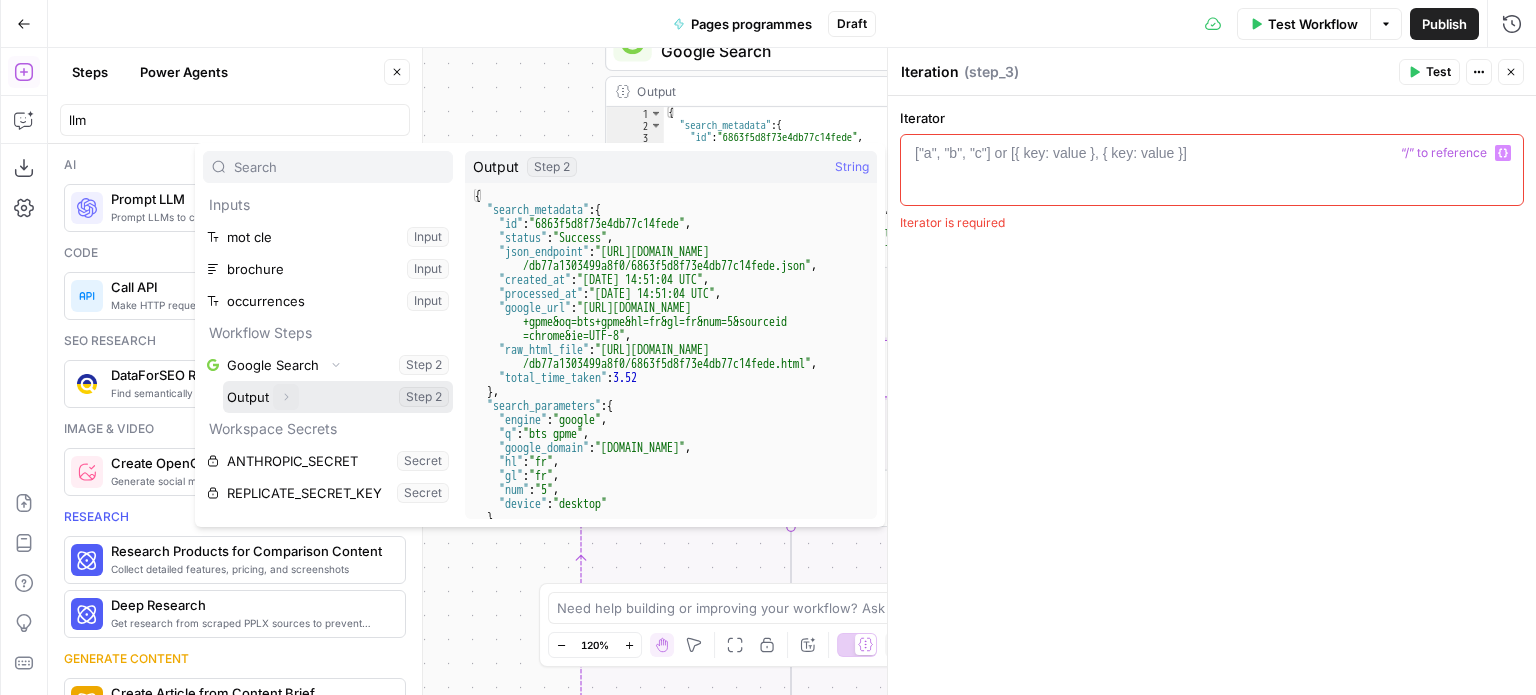 click on "Expand" at bounding box center [286, 397] 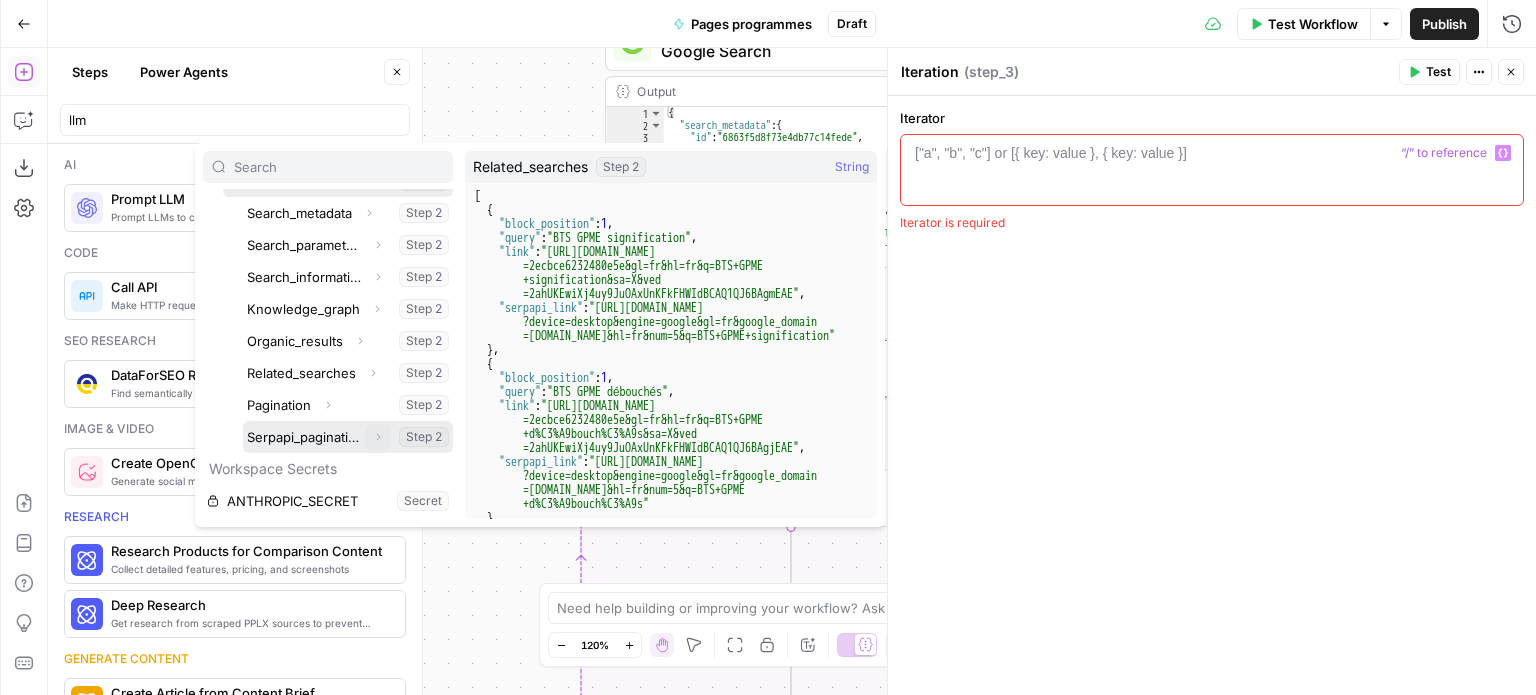 scroll, scrollTop: 245, scrollLeft: 0, axis: vertical 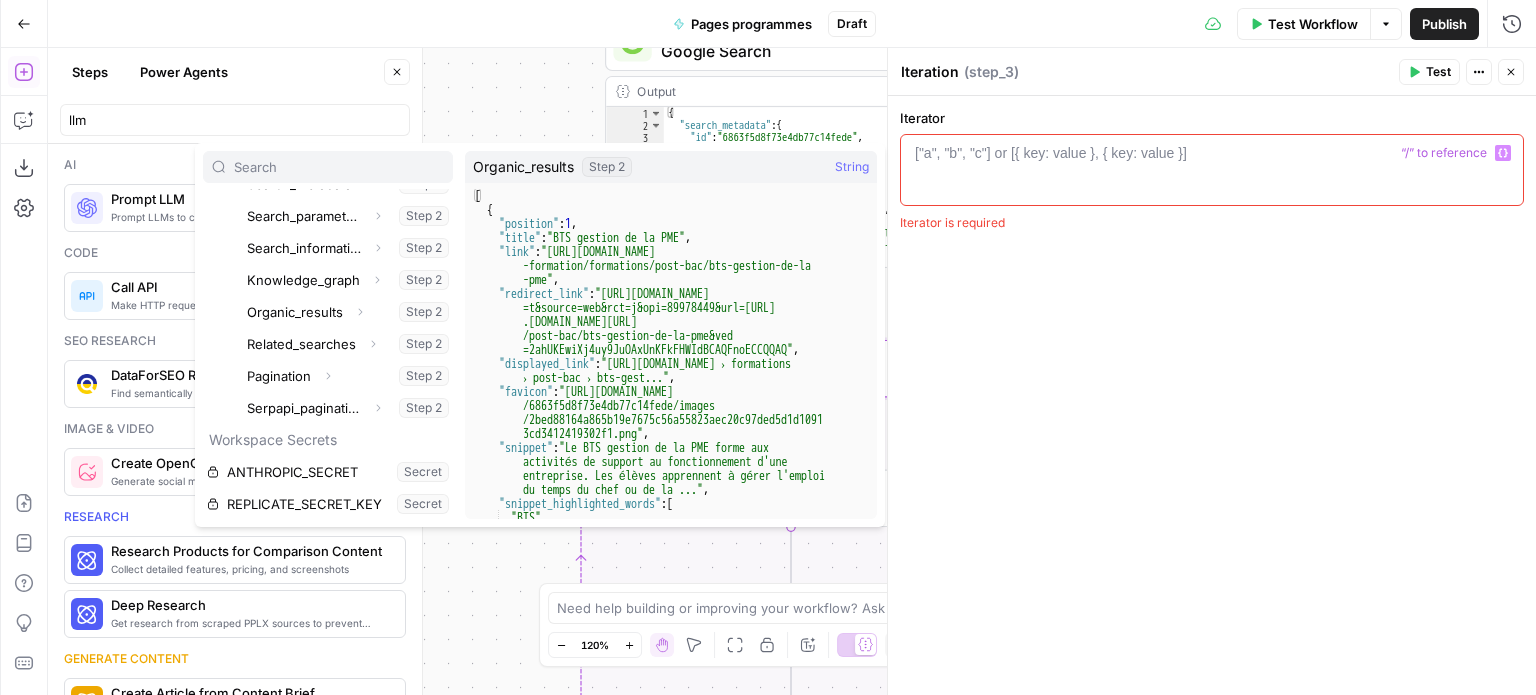 click on "Expand" at bounding box center (361, 303) 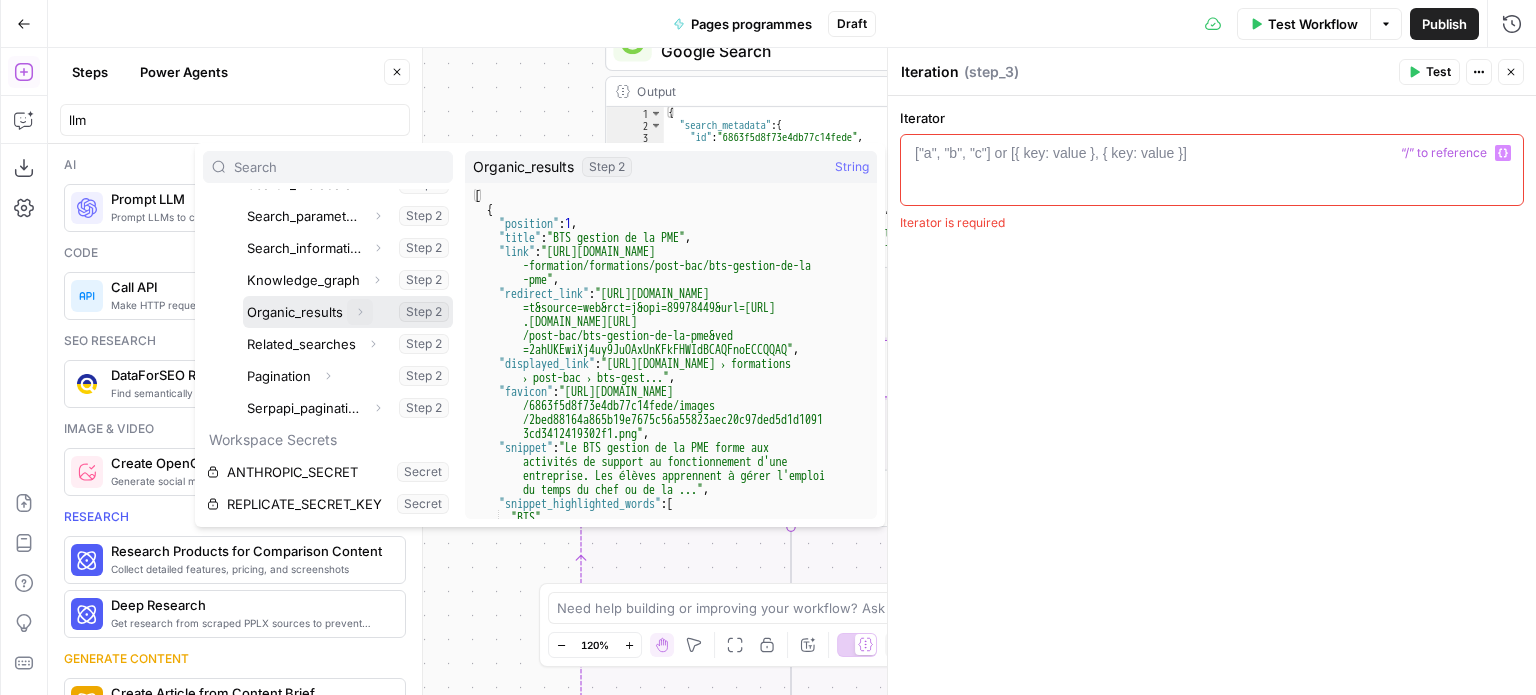 click 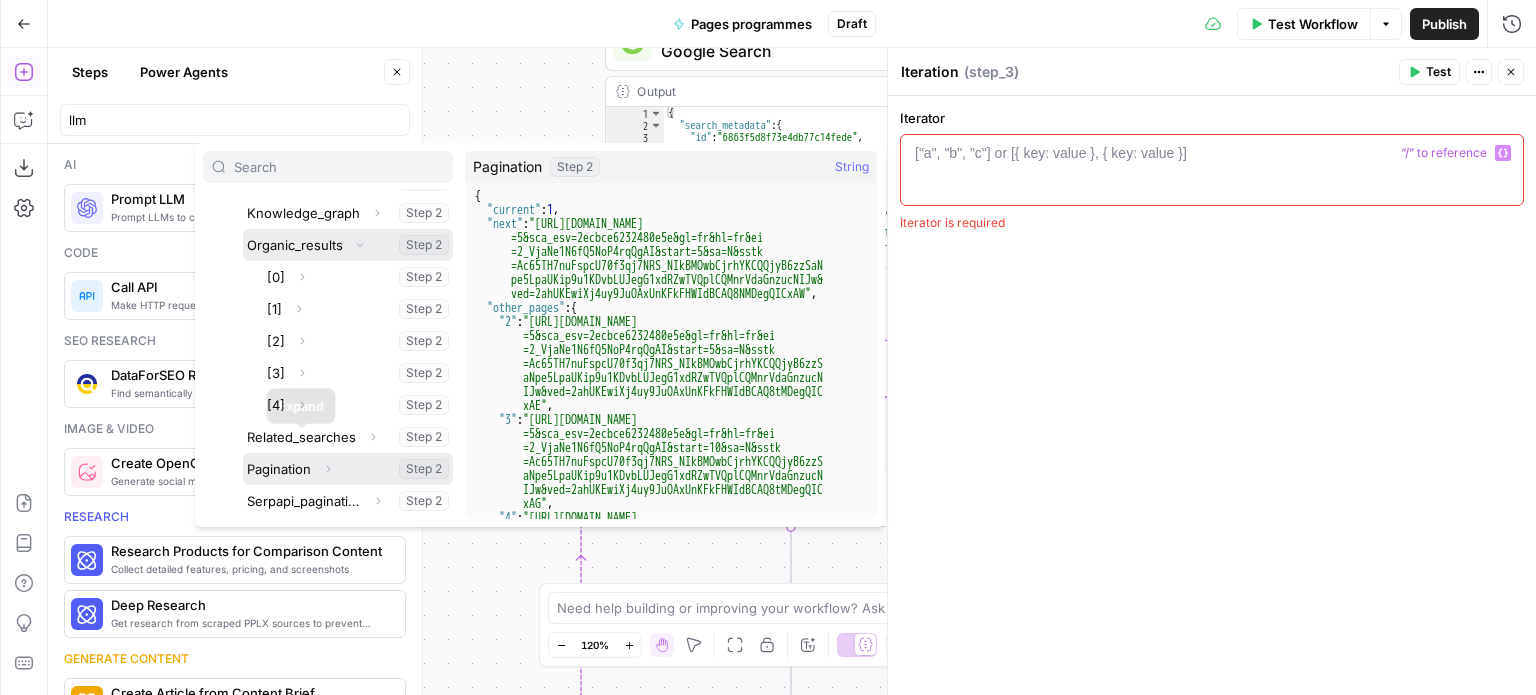 scroll, scrollTop: 345, scrollLeft: 0, axis: vertical 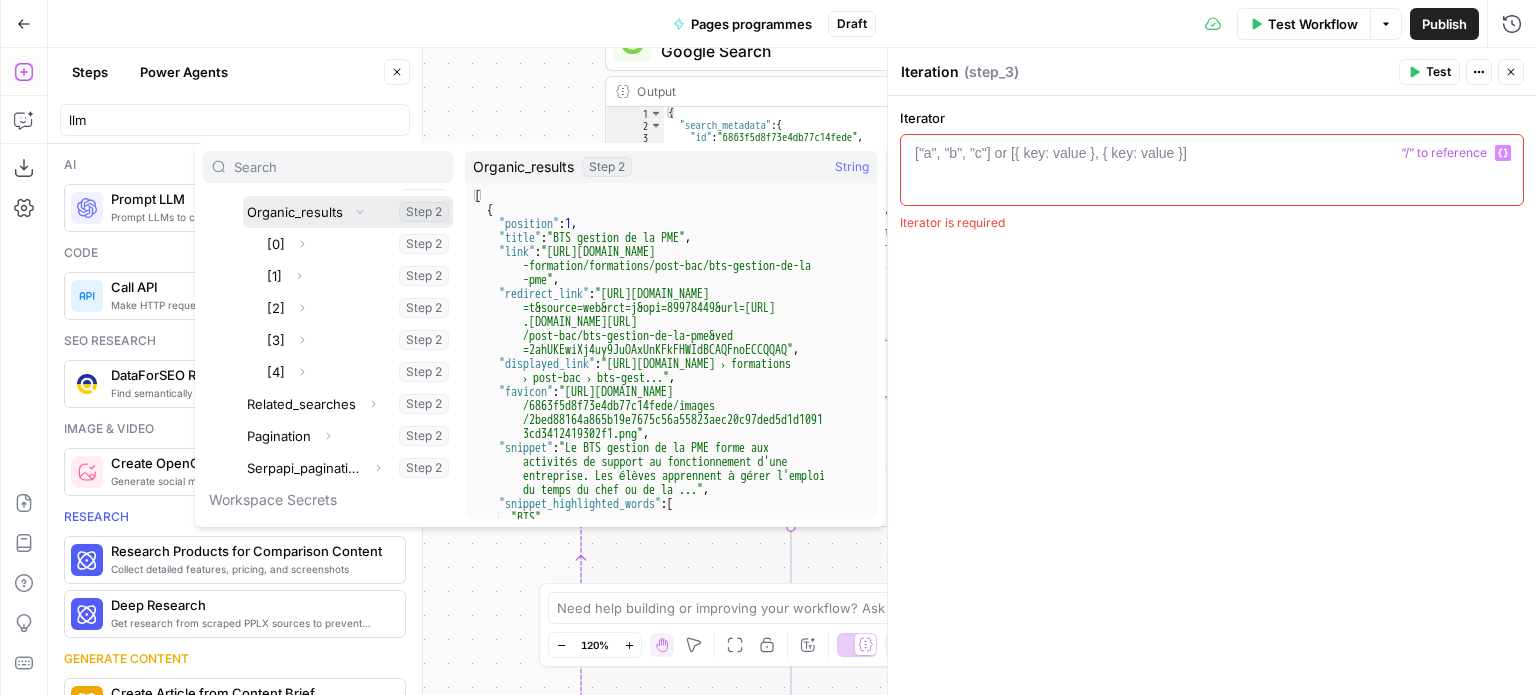 click at bounding box center (348, 212) 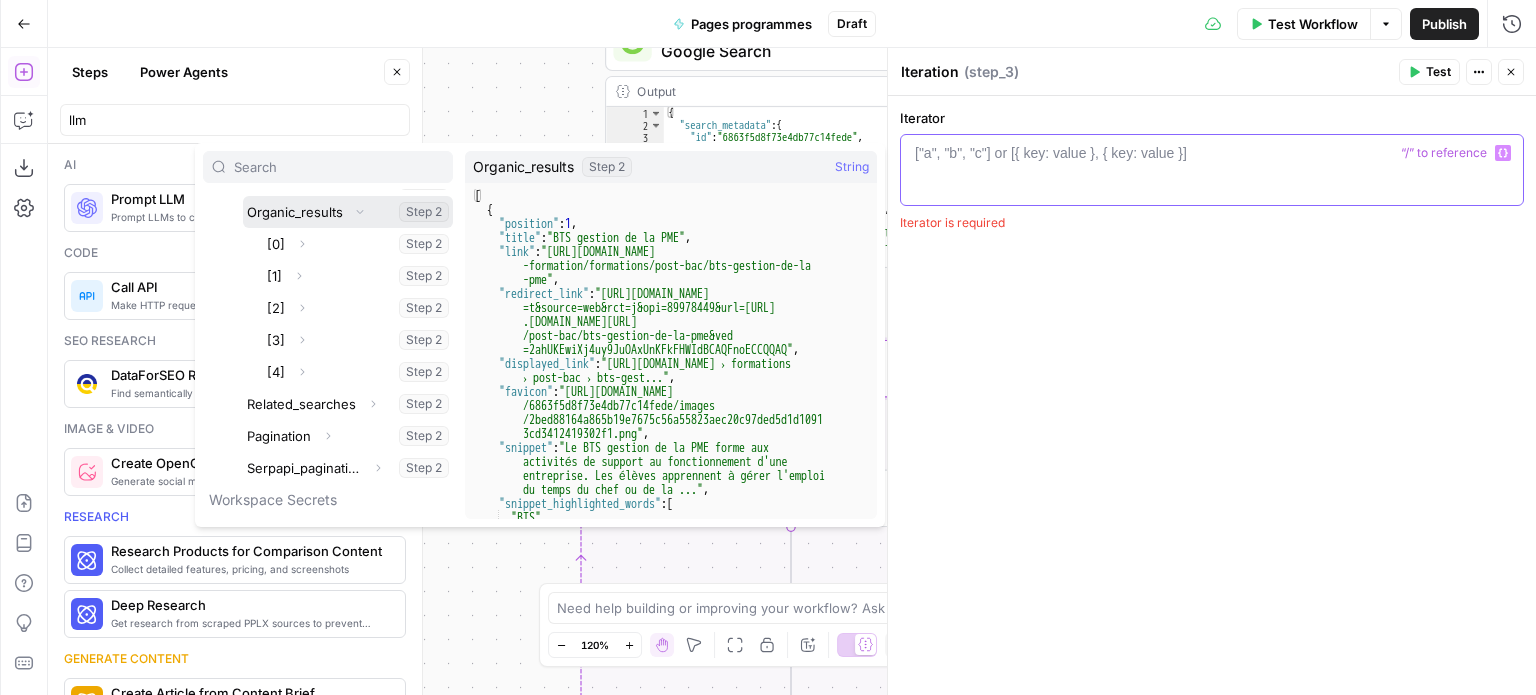 type on "**********" 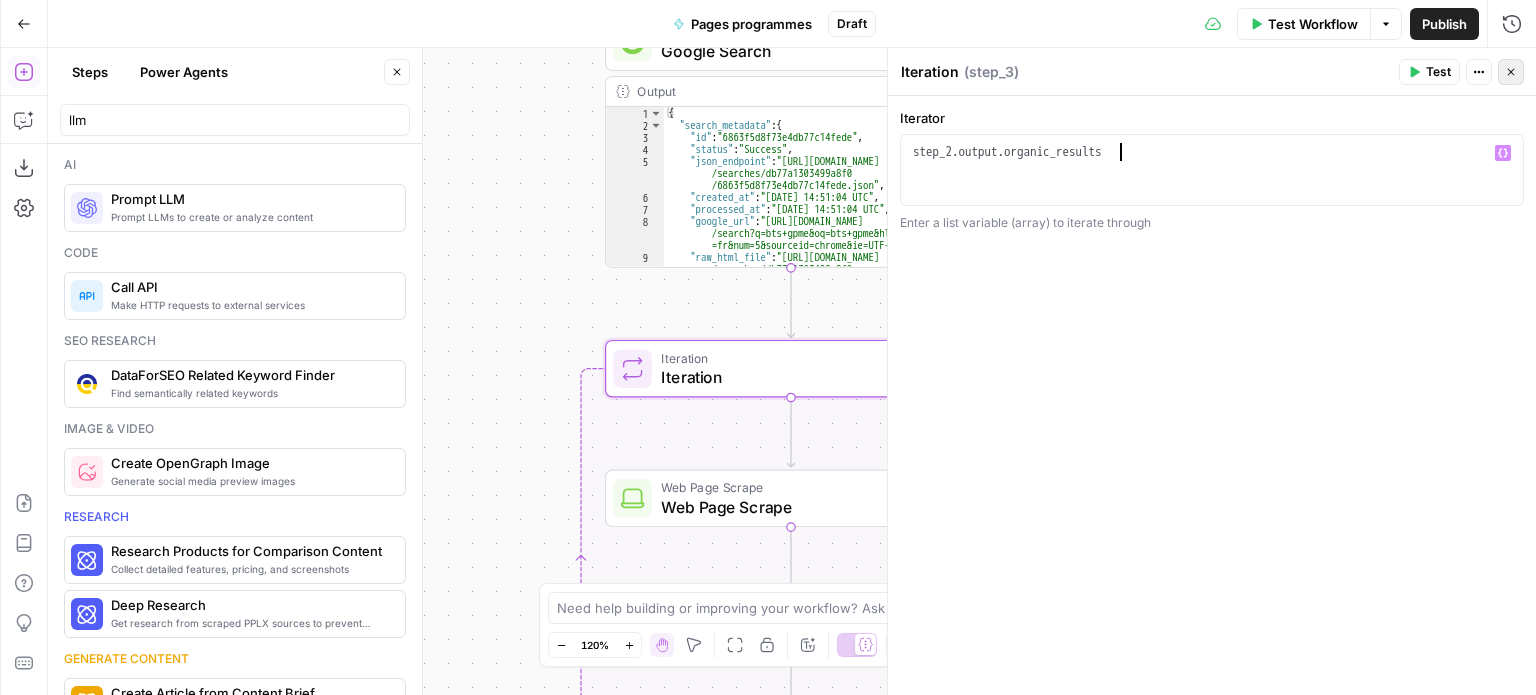 click on "Close" at bounding box center (1511, 72) 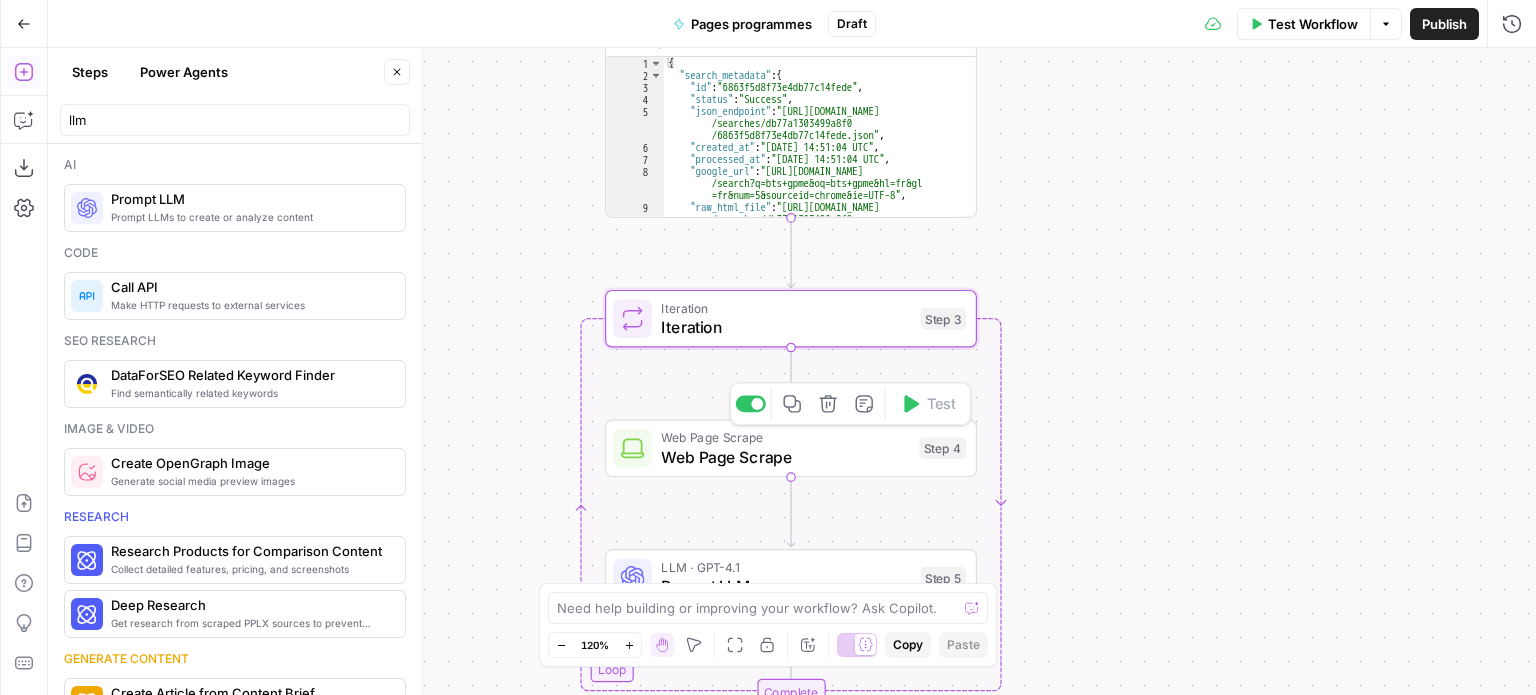 click on "Web Page Scrape" at bounding box center [785, 457] 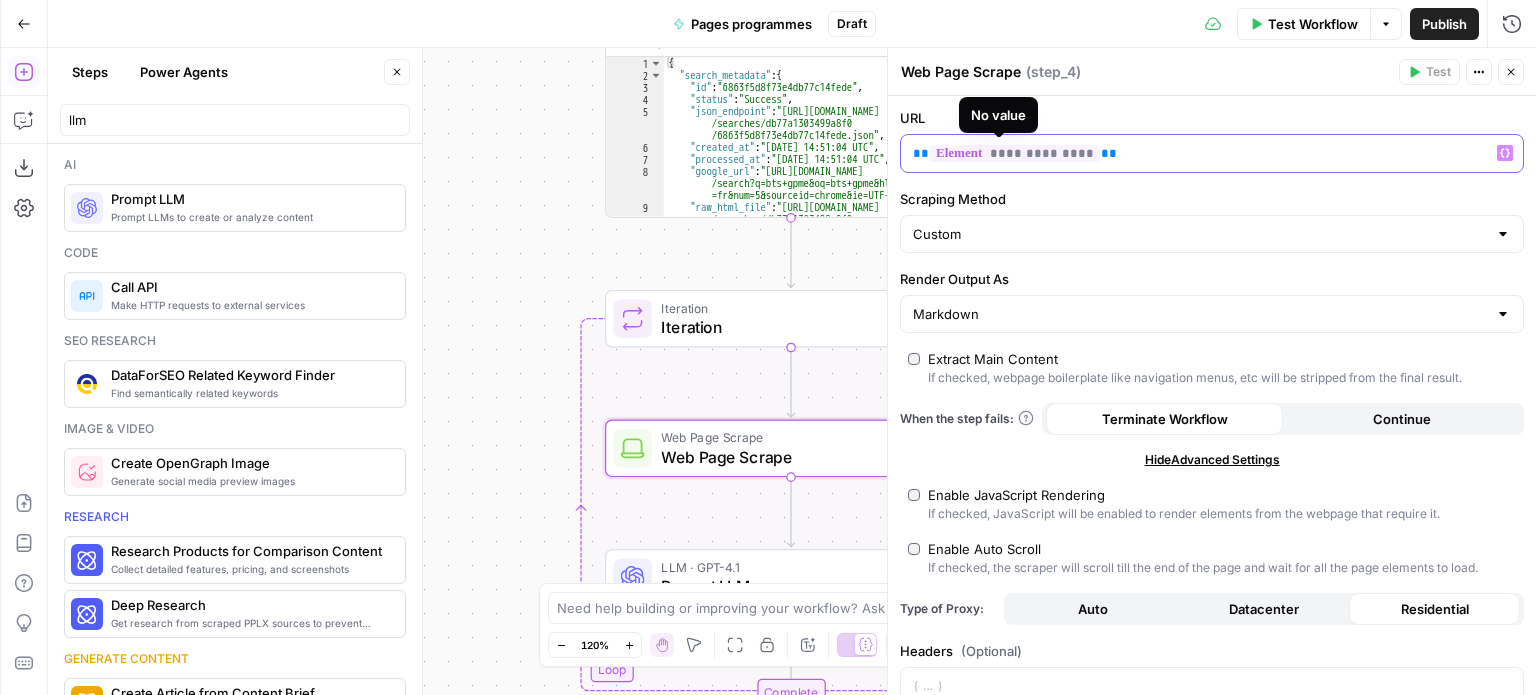 click on "**********" at bounding box center (1015, 153) 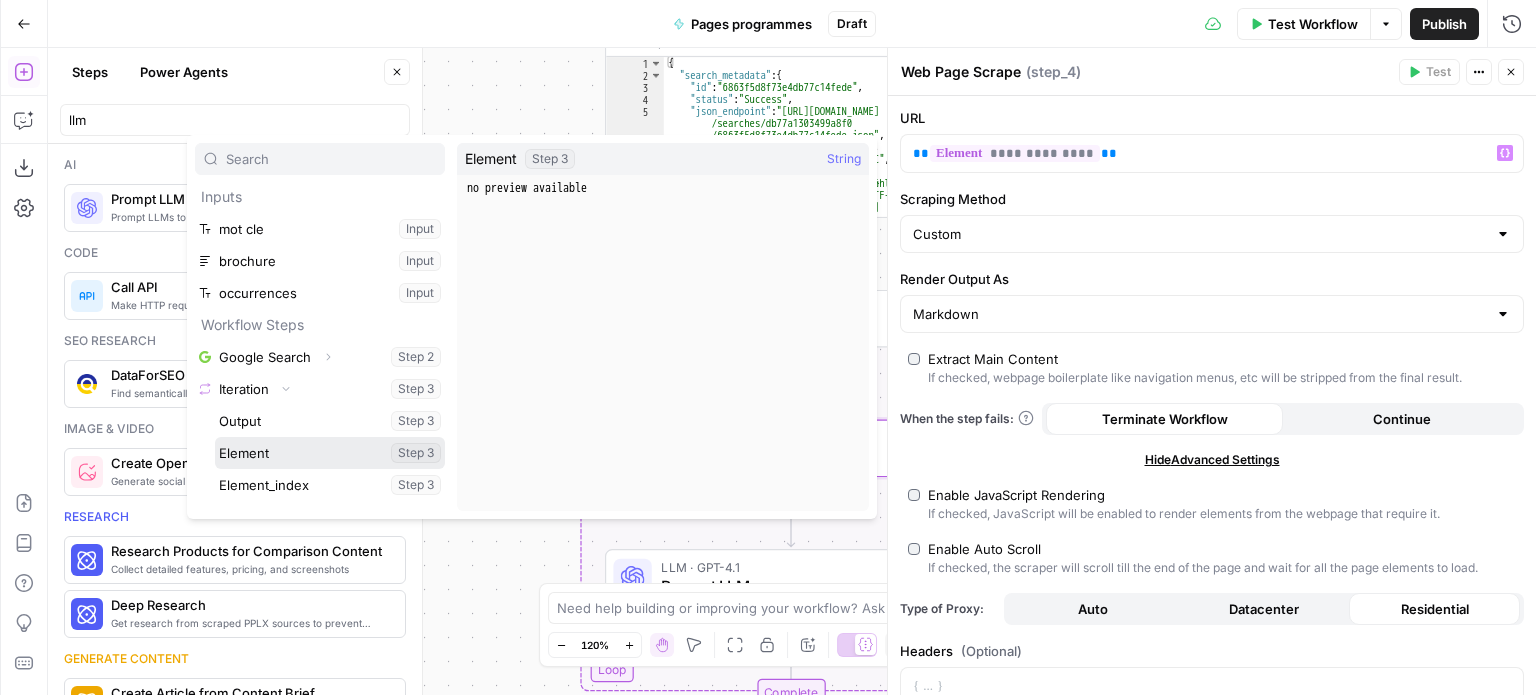 scroll, scrollTop: 85, scrollLeft: 0, axis: vertical 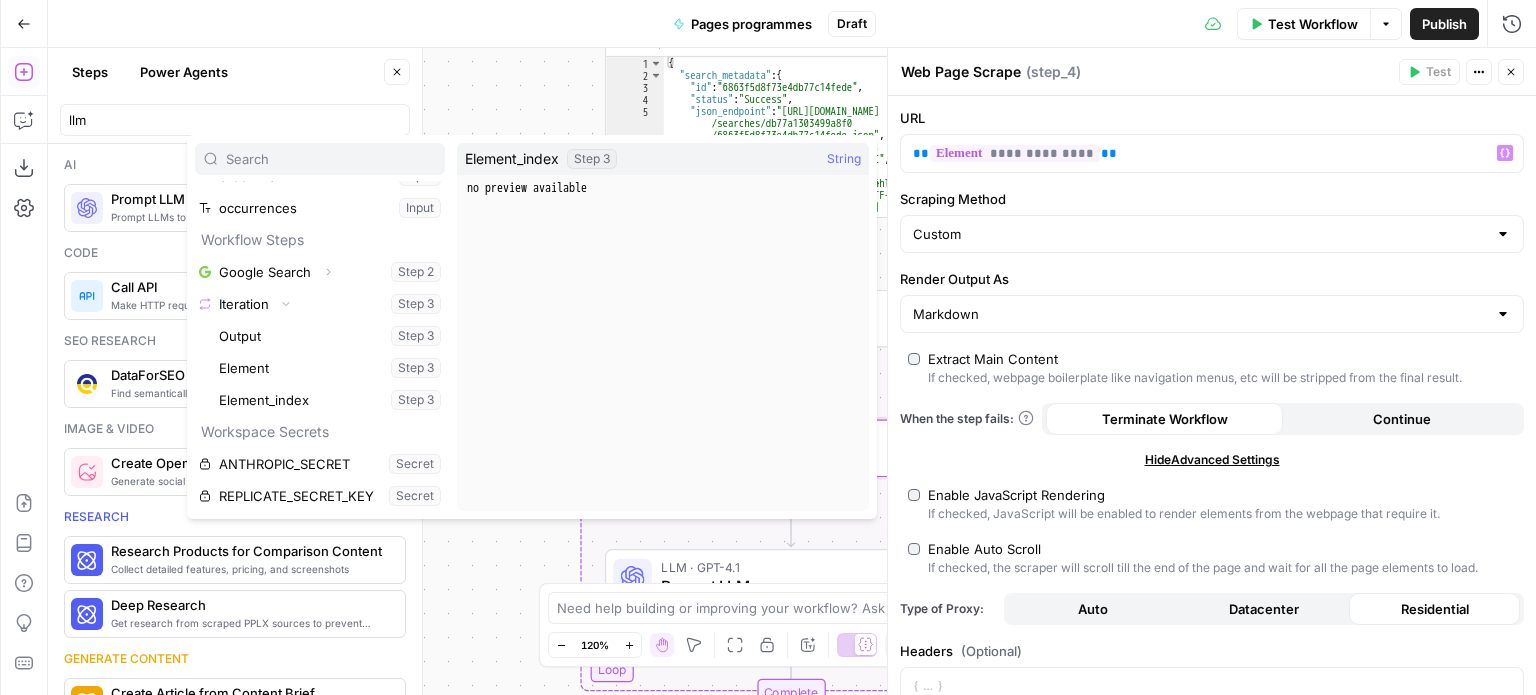 click on "Scraping Method" at bounding box center (1212, 199) 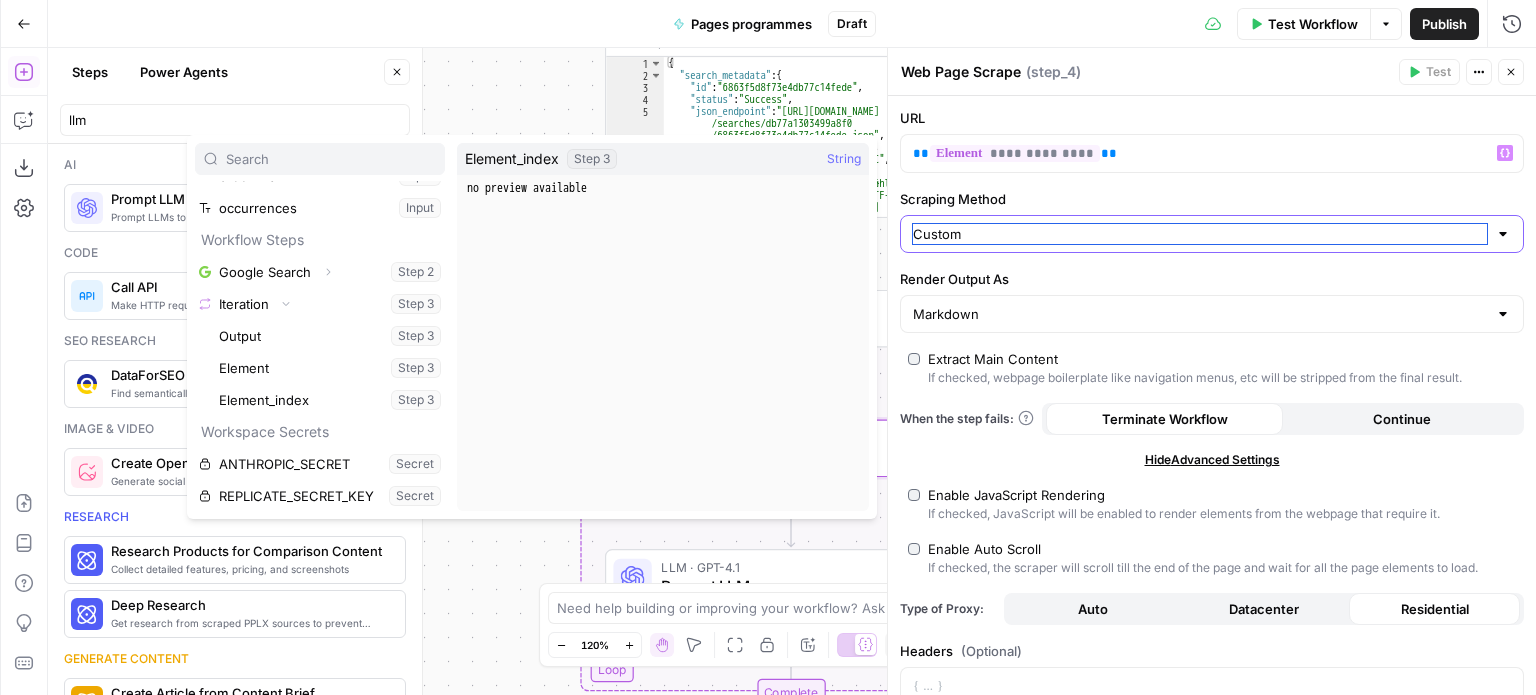 click on "Custom" at bounding box center [1200, 234] 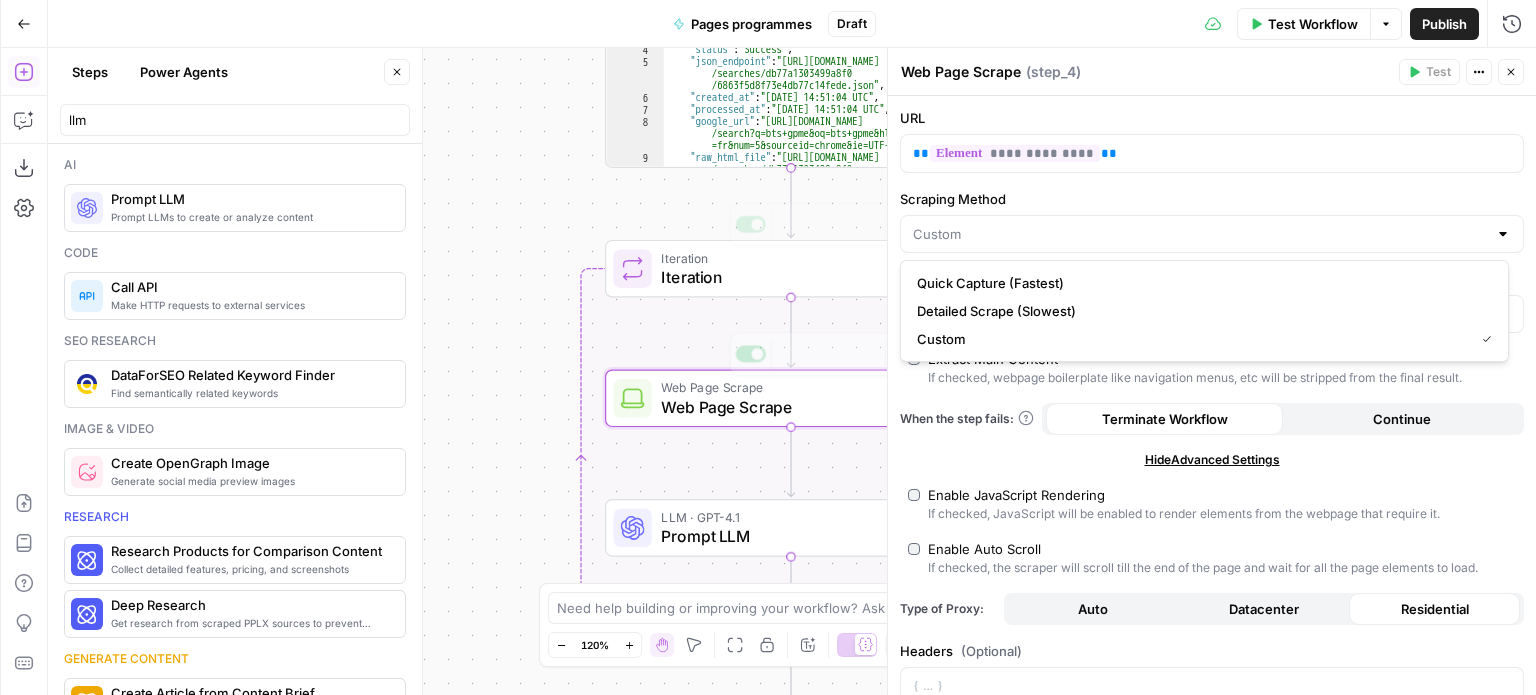 type on "Custom" 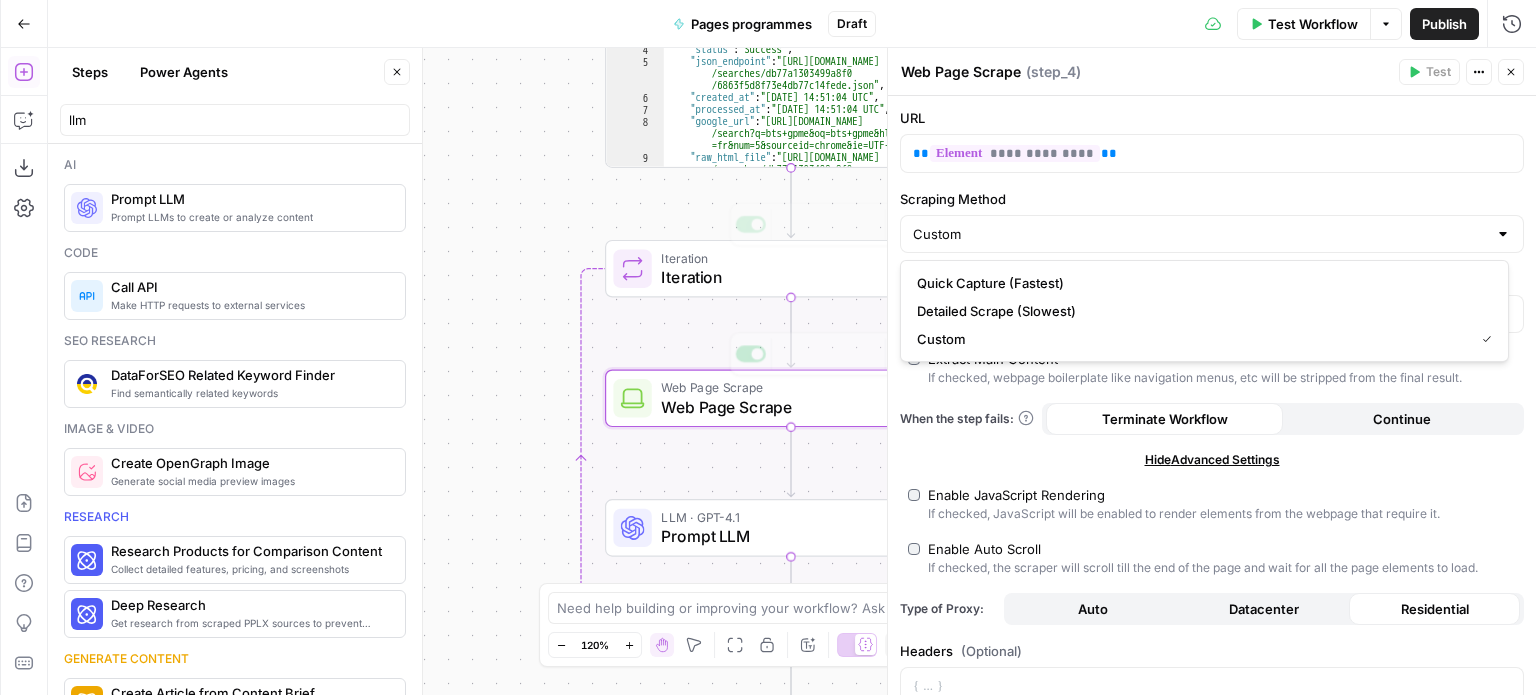 click on "Workflow Set Inputs Inputs Google Search Google Search Step 2 Output Expand Output Copy 1 2 3 4 5 6 7 8 9 {    "search_metadata" :  {      "id" :  "6863f5d8f73e4db77c14fede" ,      "status" :  "Success" ,      "json_endpoint" :  "https://serpapi.com          /searches/db77a1303499a8f0          /6863f5d8f73e4db77c14fede.json" ,      "created_at" :  "2025-07-01 14:51:04 UTC" ,      "processed_at" :  "2025-07-01 14:51:04 UTC" ,      "google_url" :  "https://www.google.com          /search?q=bts+gpme&oq=bts+gpme&hl=fr&gl          =fr&num=5&sourceid=chrome&ie=UTF-8" ,      "raw_html_file" :  "https://serpapi.com          /searches/db77a1303499a8f0          /6863f5d8f73e4db77c14fede.html" ,     Loop Iteration Iteration Step 3 Copy step Delete step Add Note Test Web Page Scrape Web Page Scrape Step 4 Copy step Delete step Add Note Test LLM · GPT-4.1 Prompt LLM Step 5 Complete End Output" at bounding box center (792, 371) 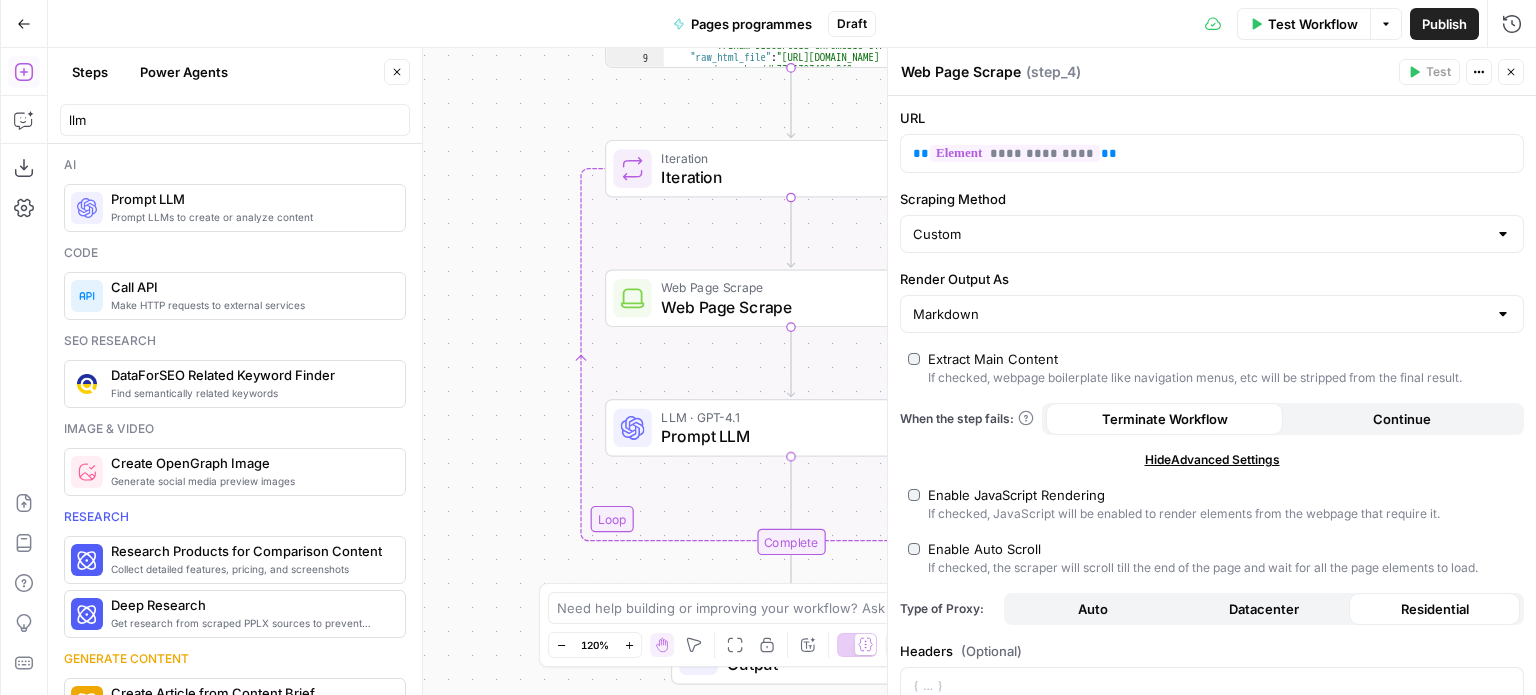 click on "Prompt LLM" at bounding box center [786, 436] 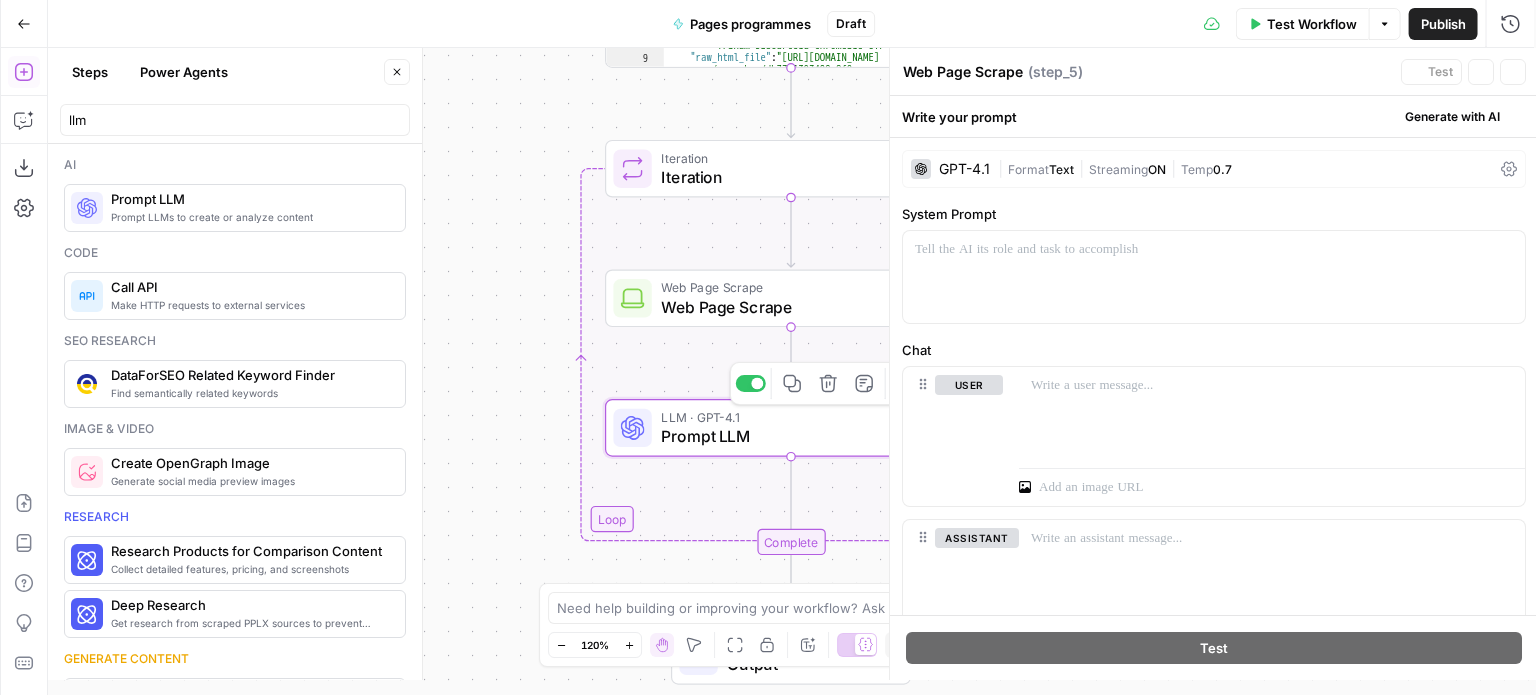 type on "Prompt LLM" 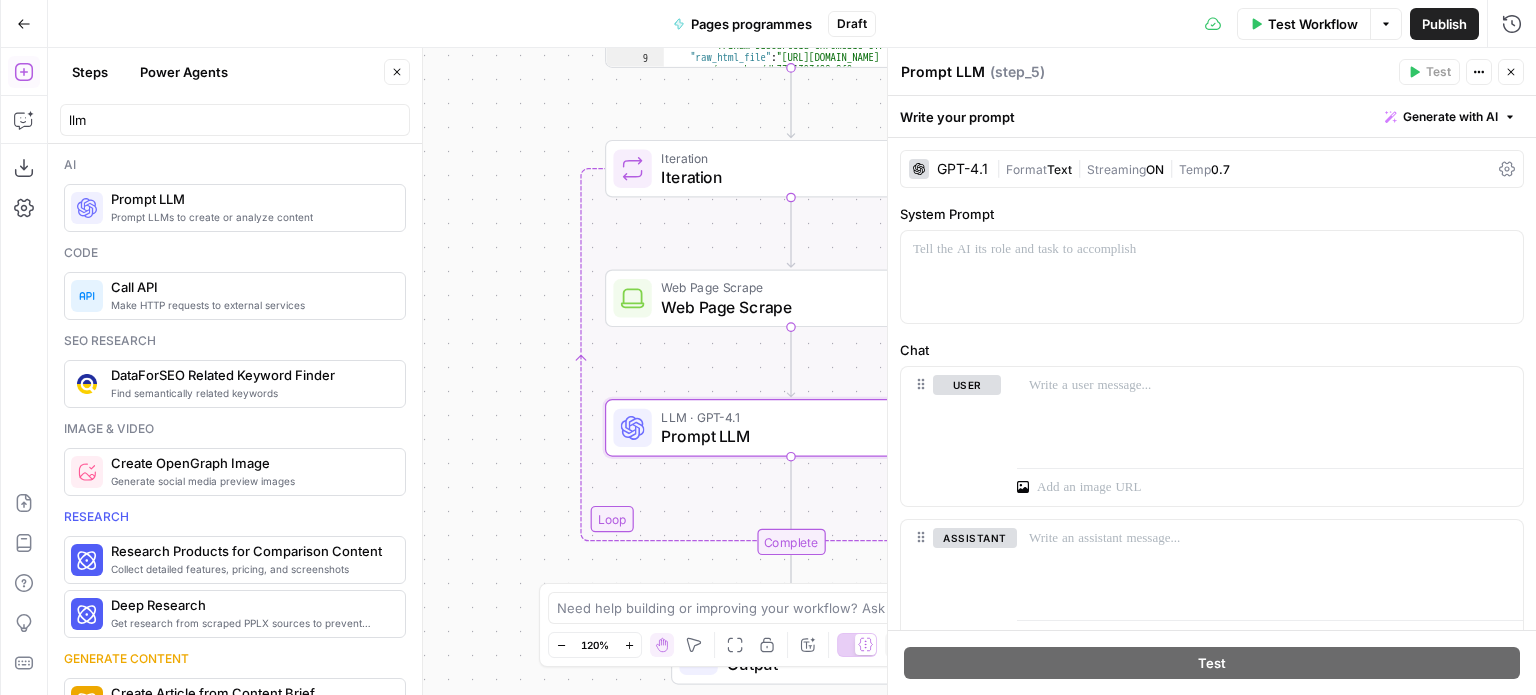 click on "GPT-4.1" at bounding box center [962, 169] 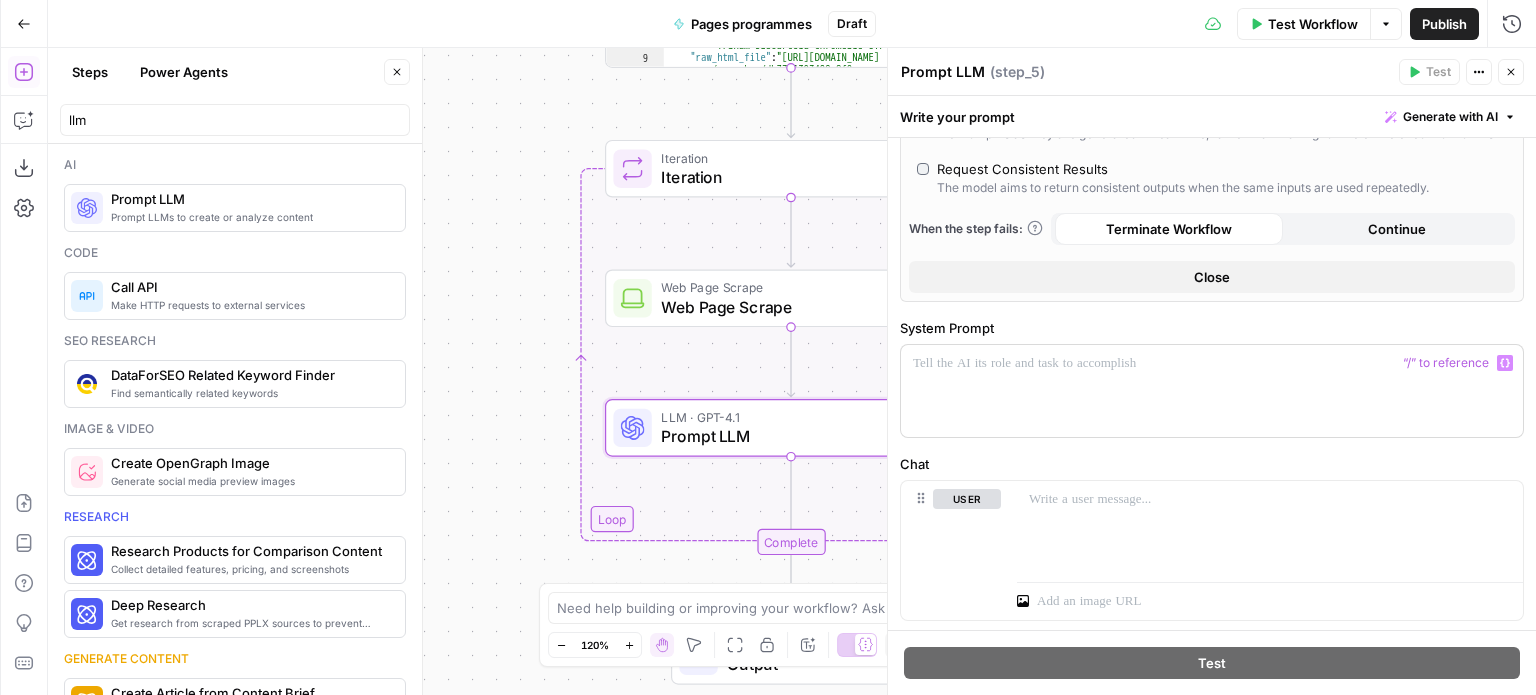 scroll, scrollTop: 500, scrollLeft: 0, axis: vertical 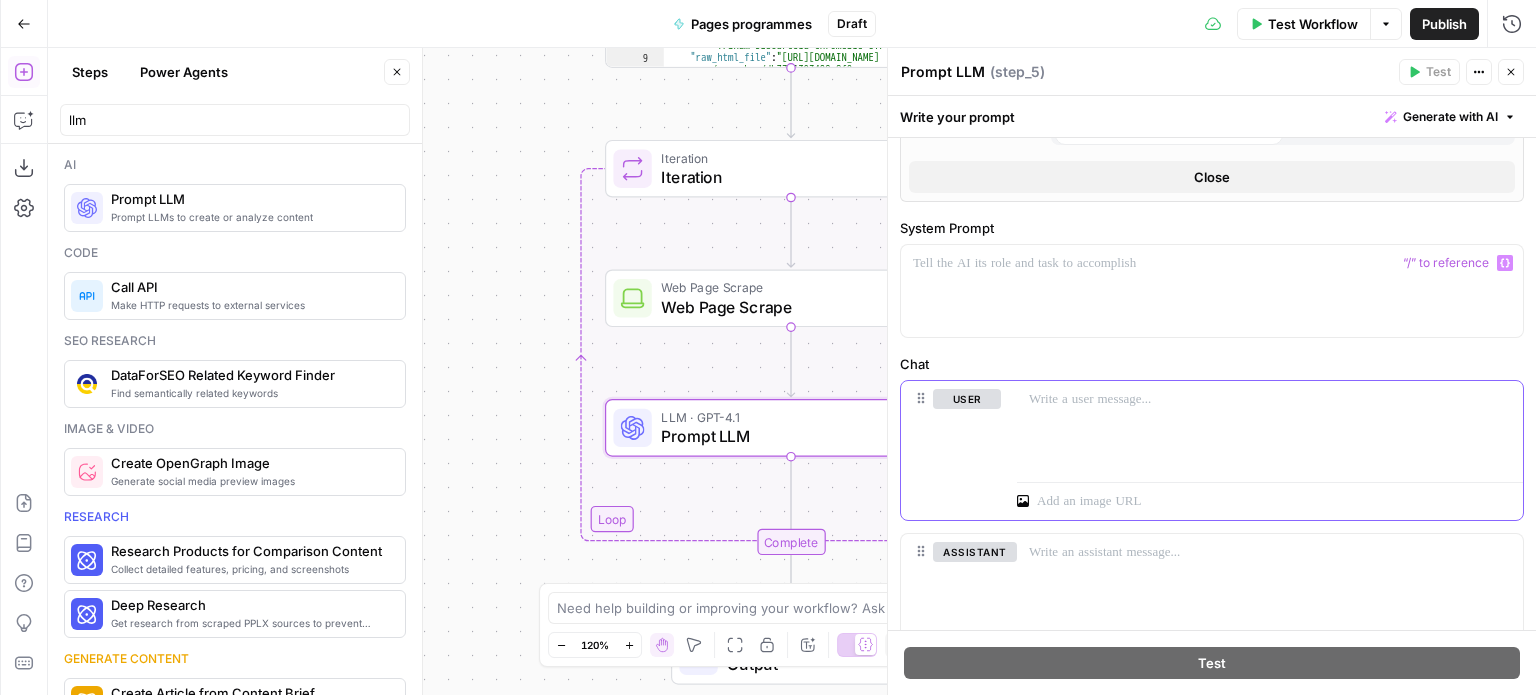 click at bounding box center (1270, 399) 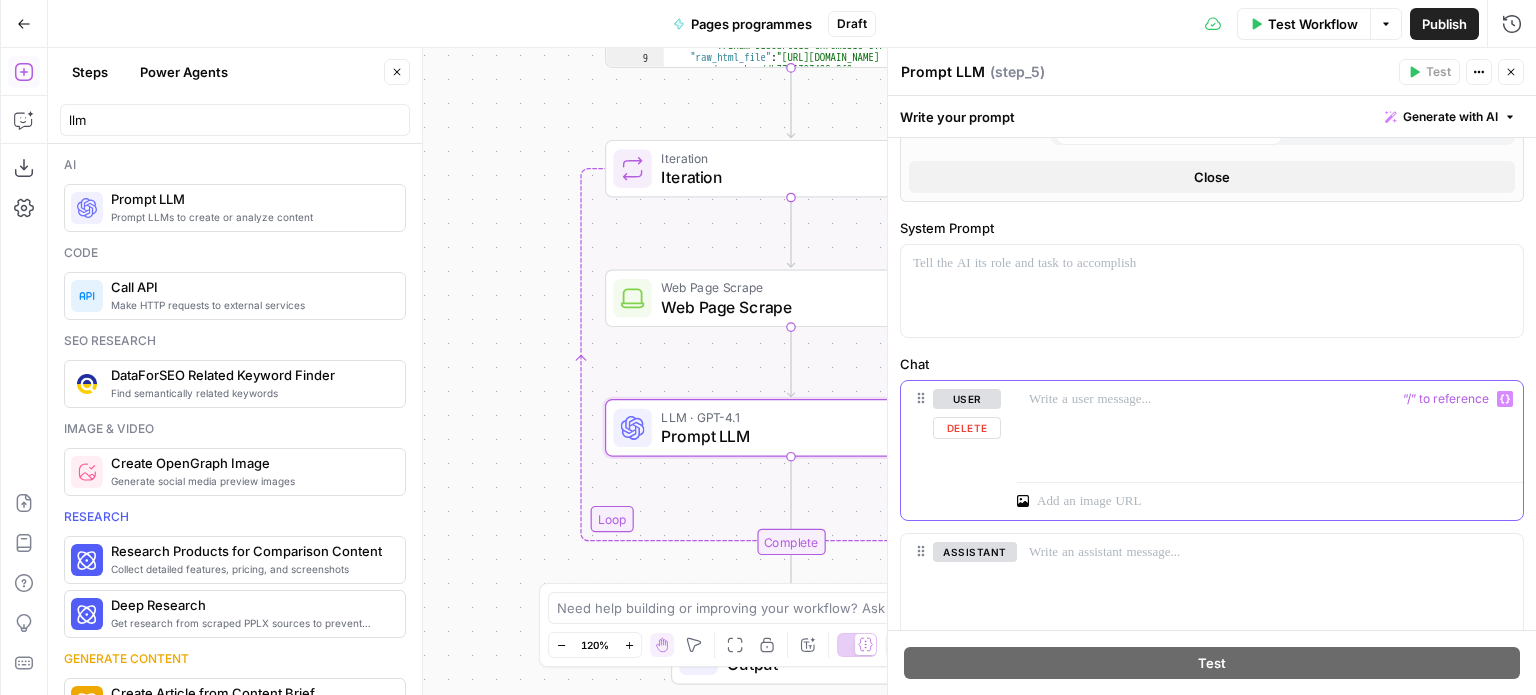 click at bounding box center (1270, 399) 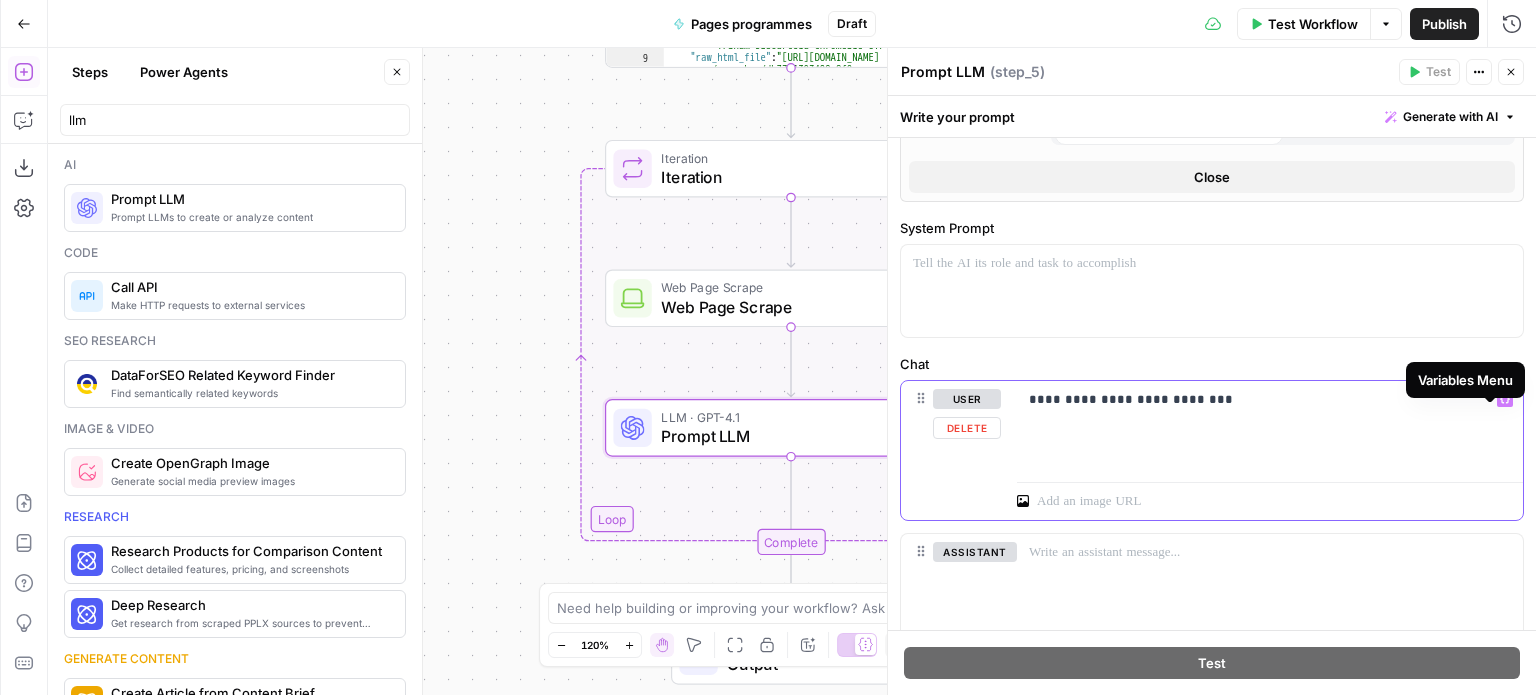click 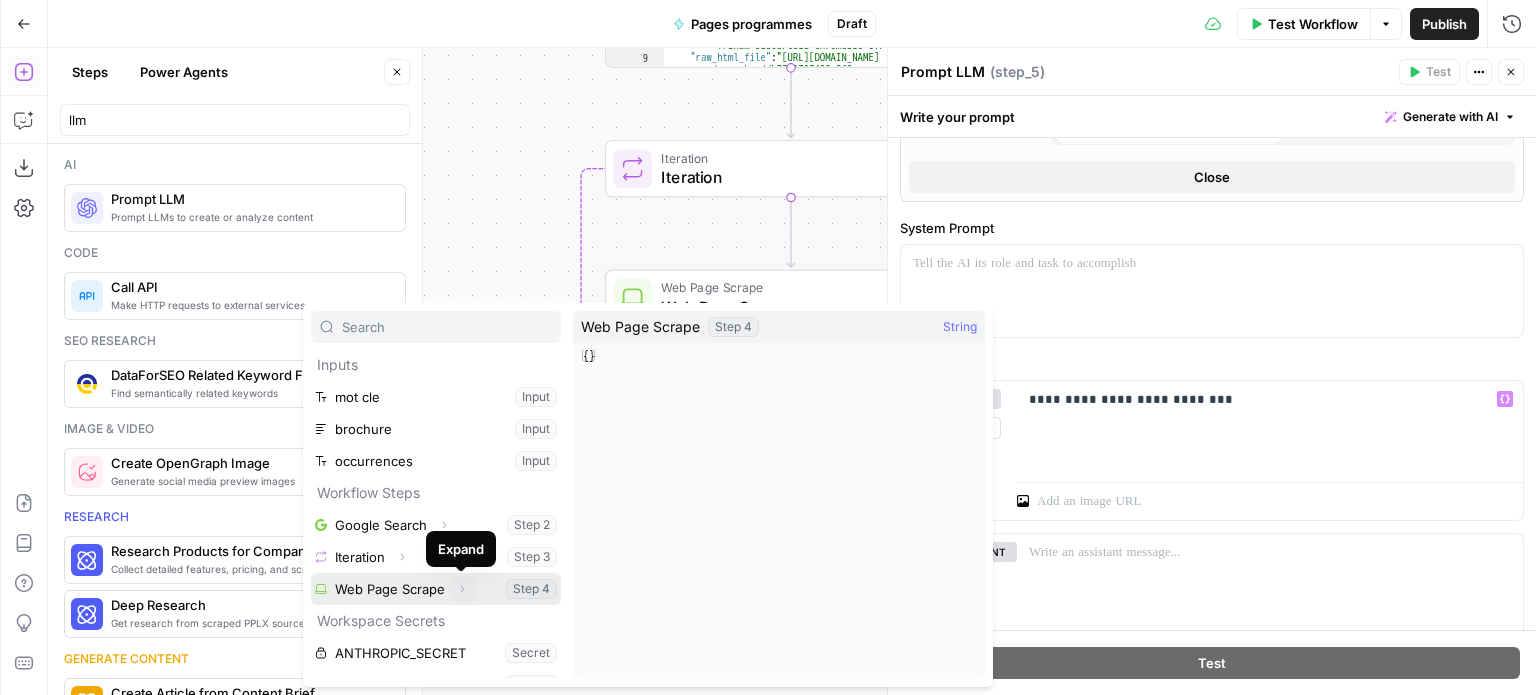 click 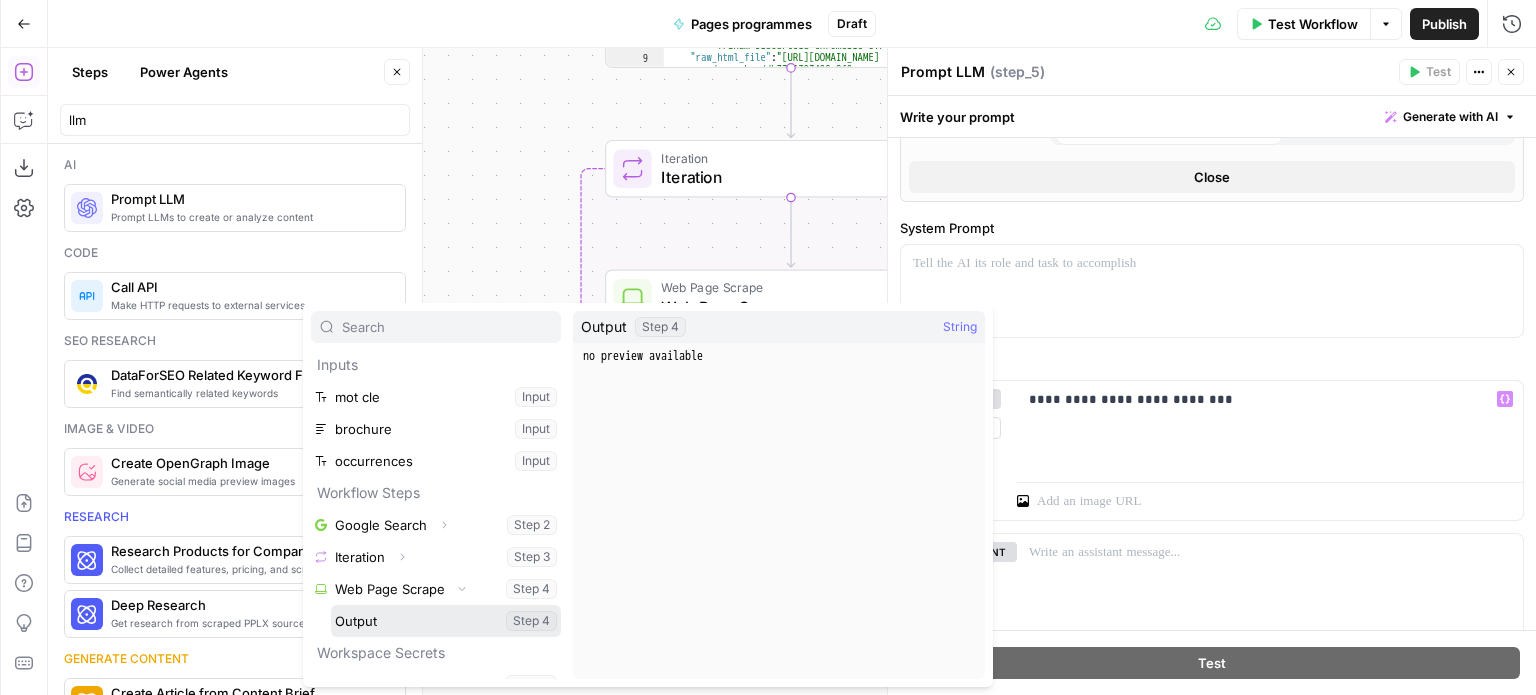 click at bounding box center [446, 621] 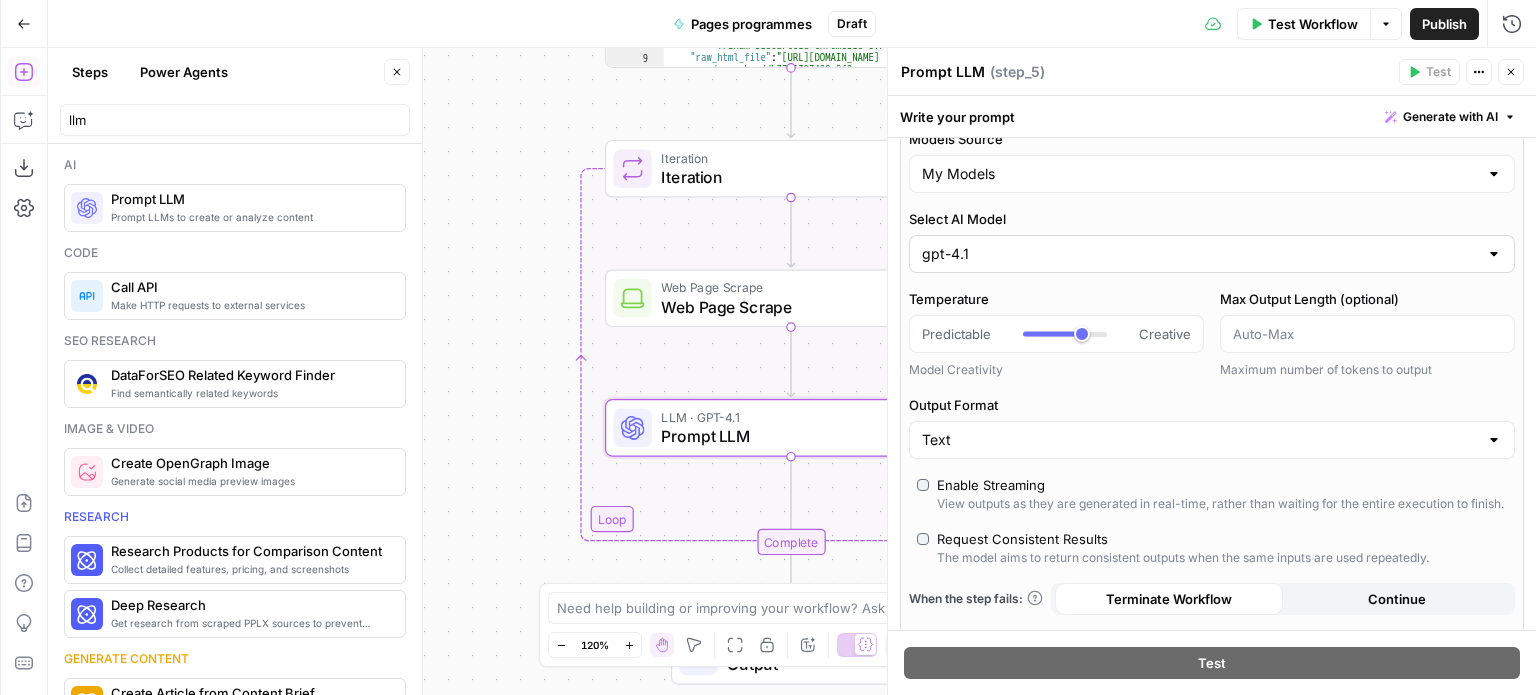 scroll, scrollTop: 0, scrollLeft: 0, axis: both 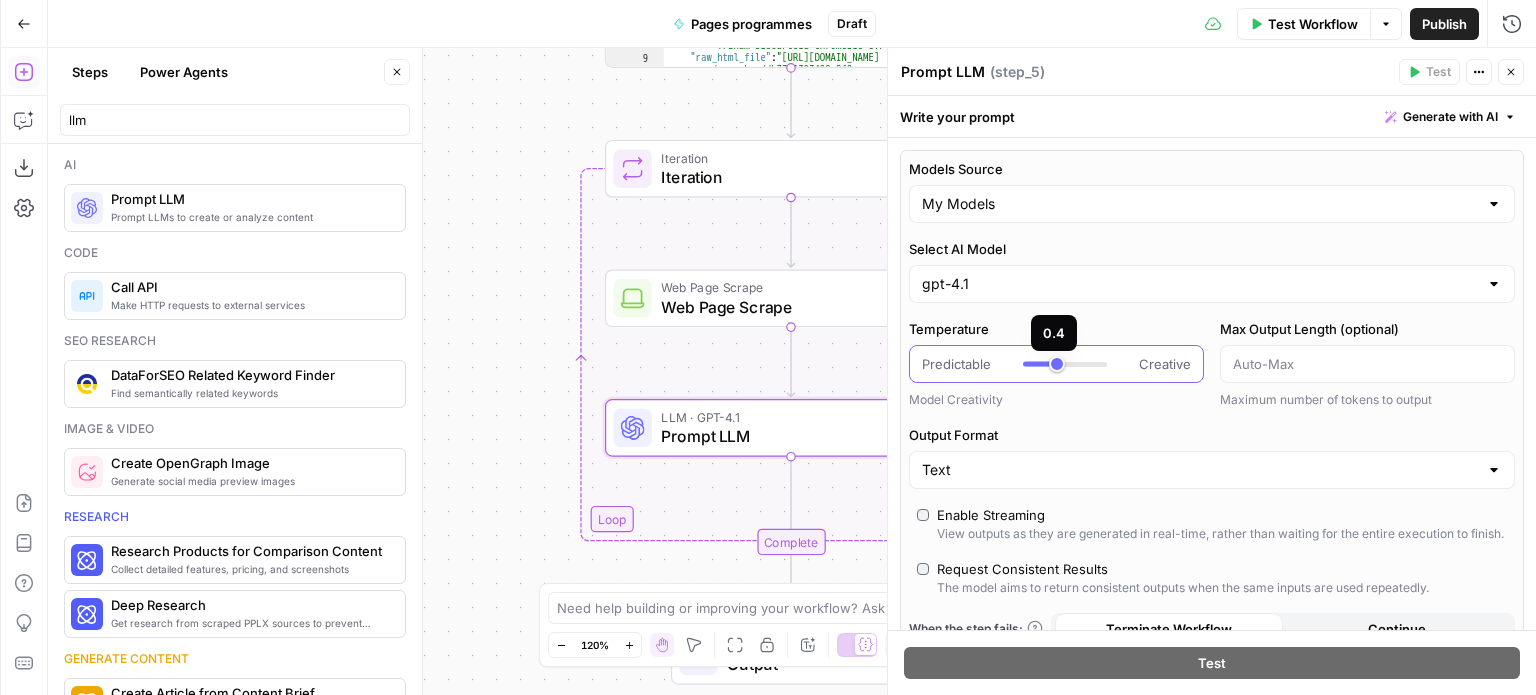 type on "***" 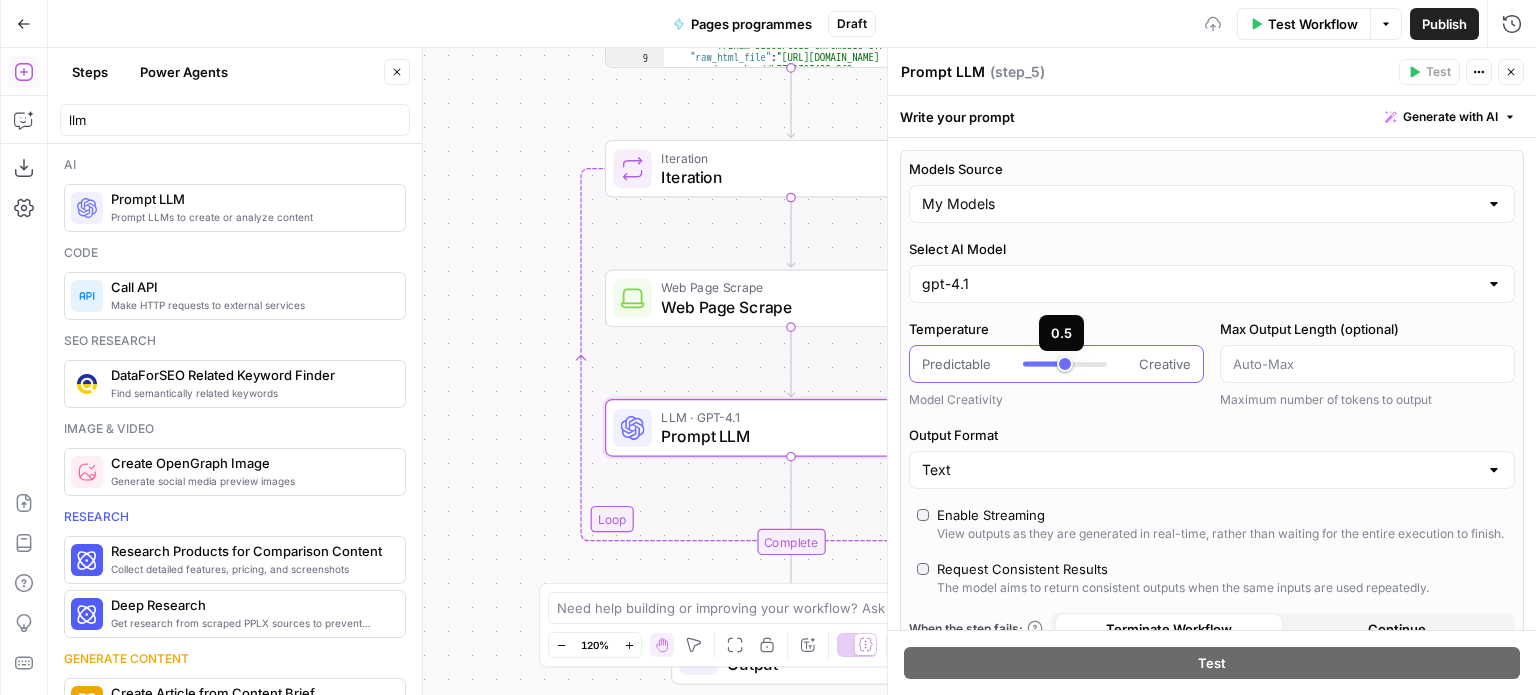 drag, startPoint x: 1076, startPoint y: 363, endPoint x: 1060, endPoint y: 363, distance: 16 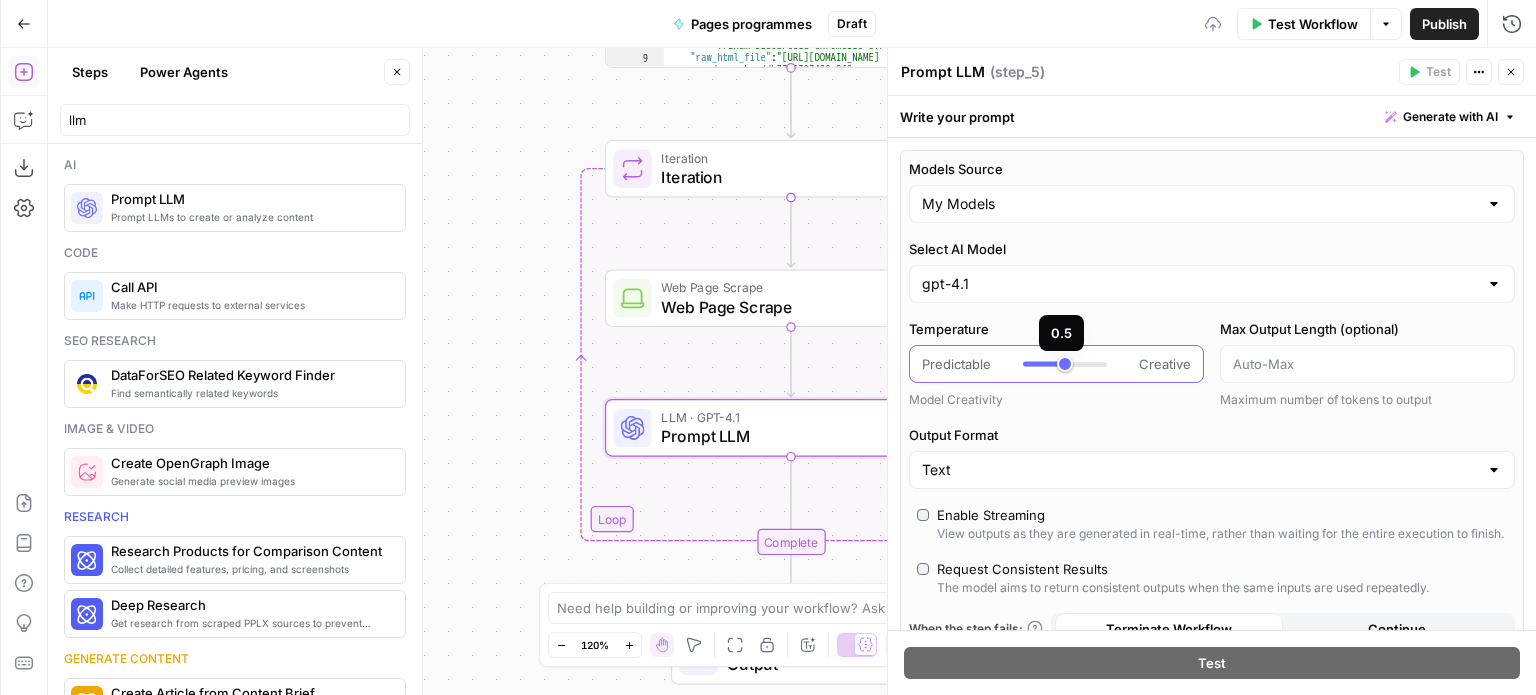 click at bounding box center (1044, 364) 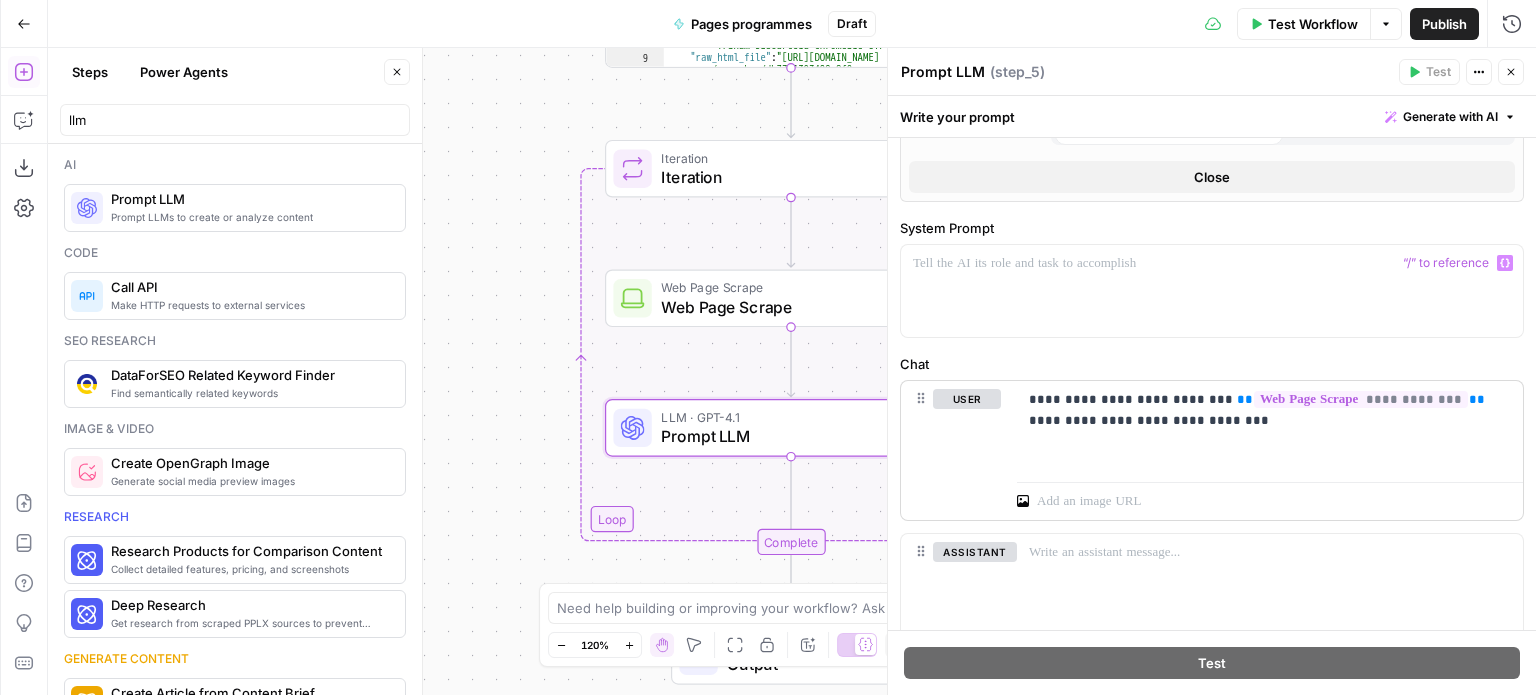 scroll, scrollTop: 600, scrollLeft: 0, axis: vertical 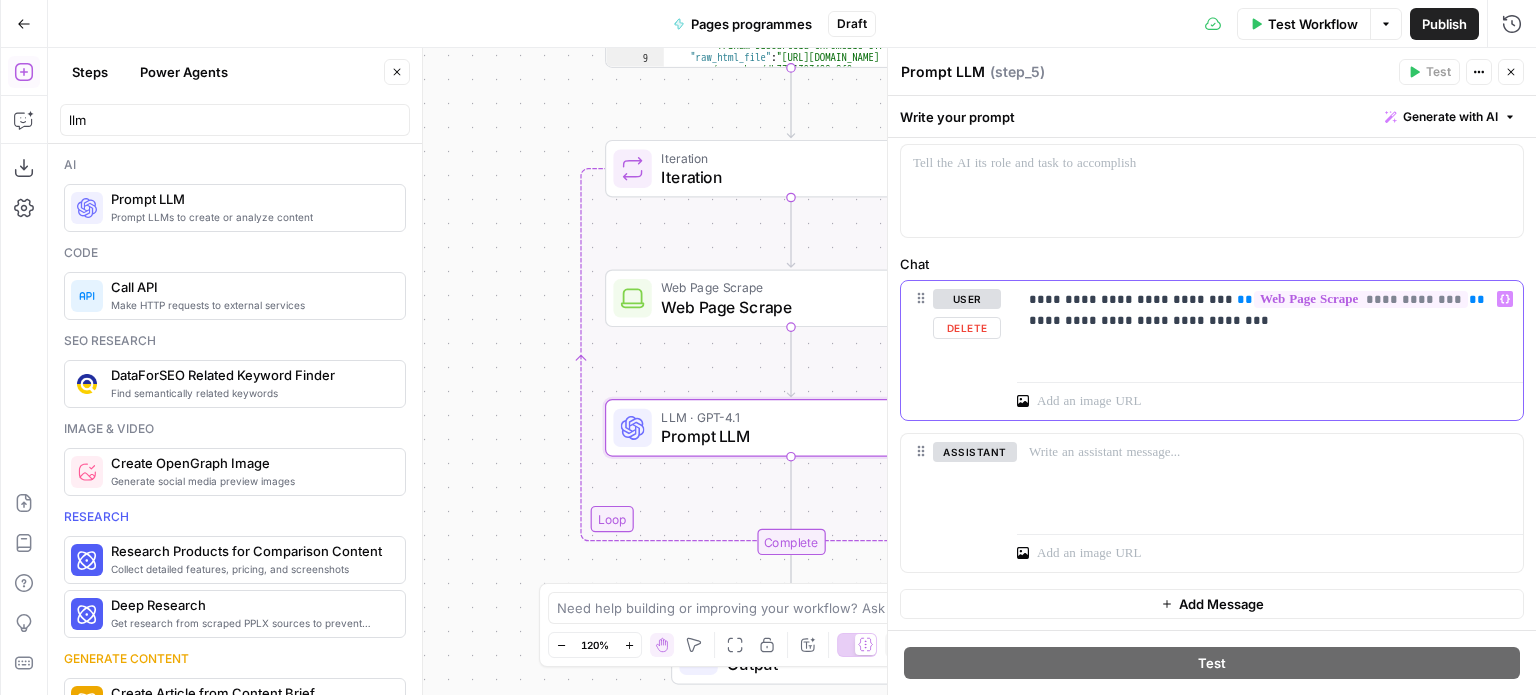click on "**********" at bounding box center (1262, 310) 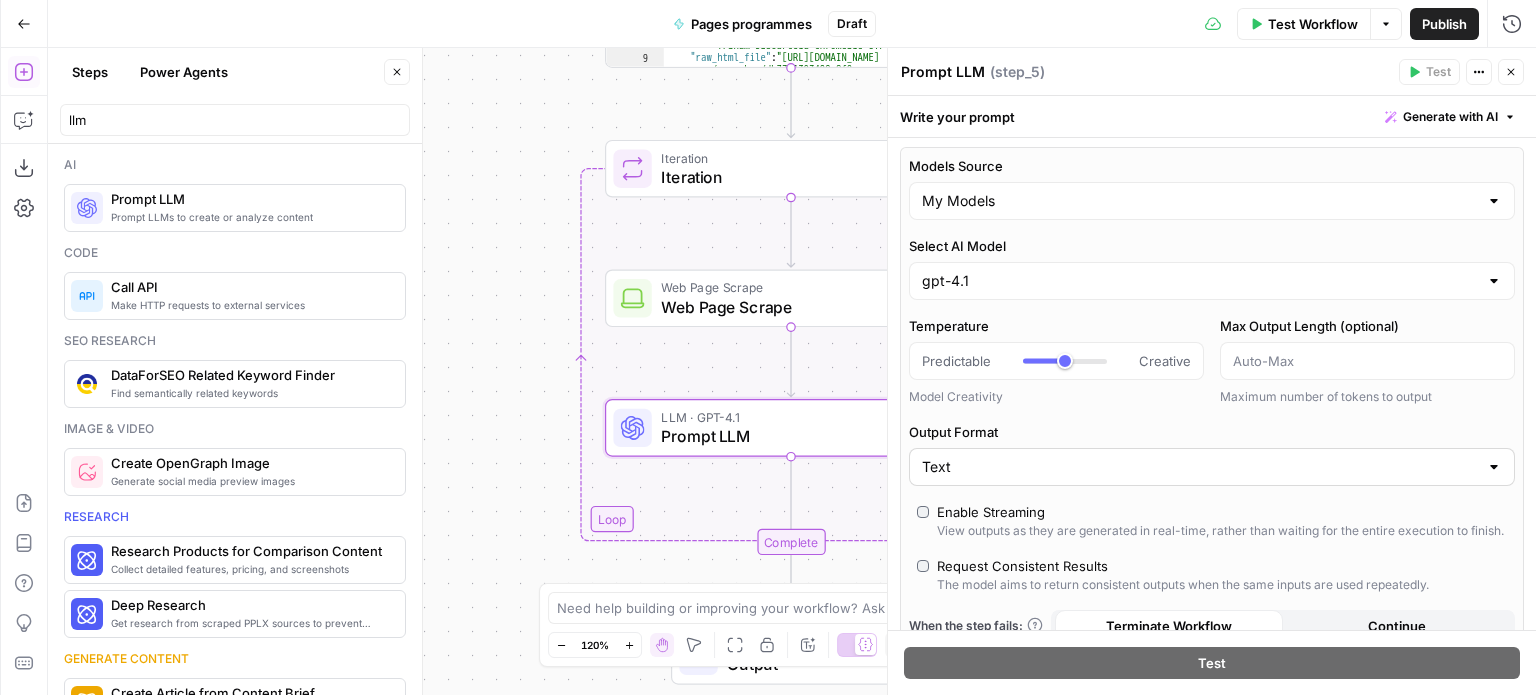 scroll, scrollTop: 0, scrollLeft: 0, axis: both 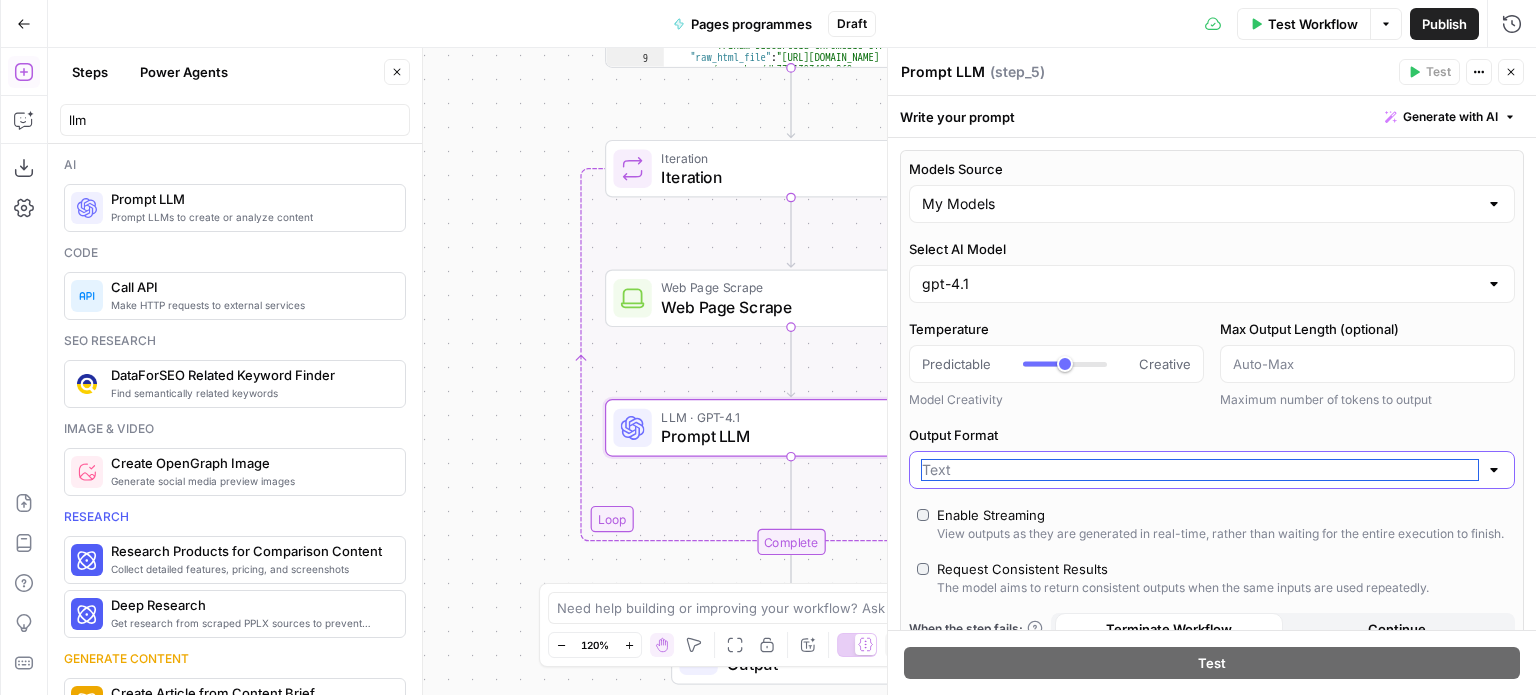 click on "Output Format" at bounding box center [1200, 470] 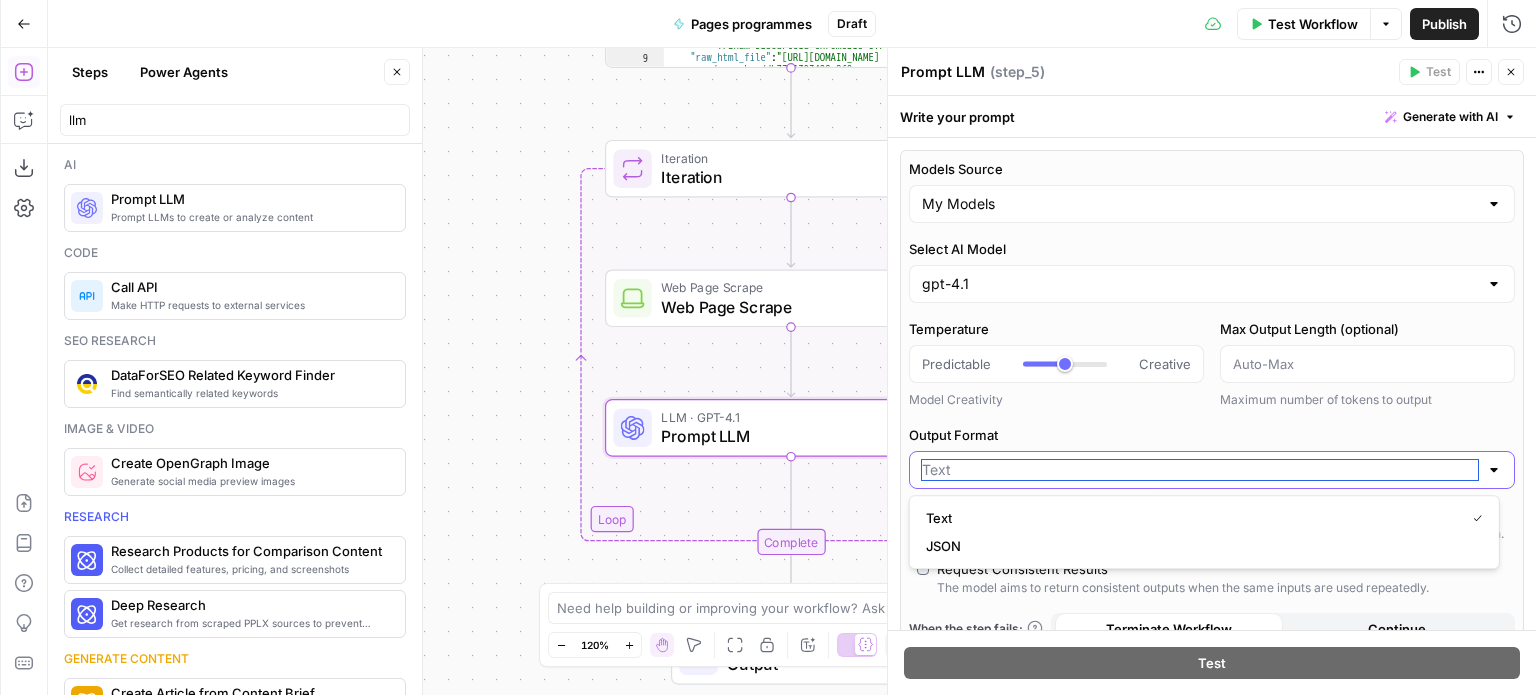 click on "Output Format" at bounding box center [1200, 470] 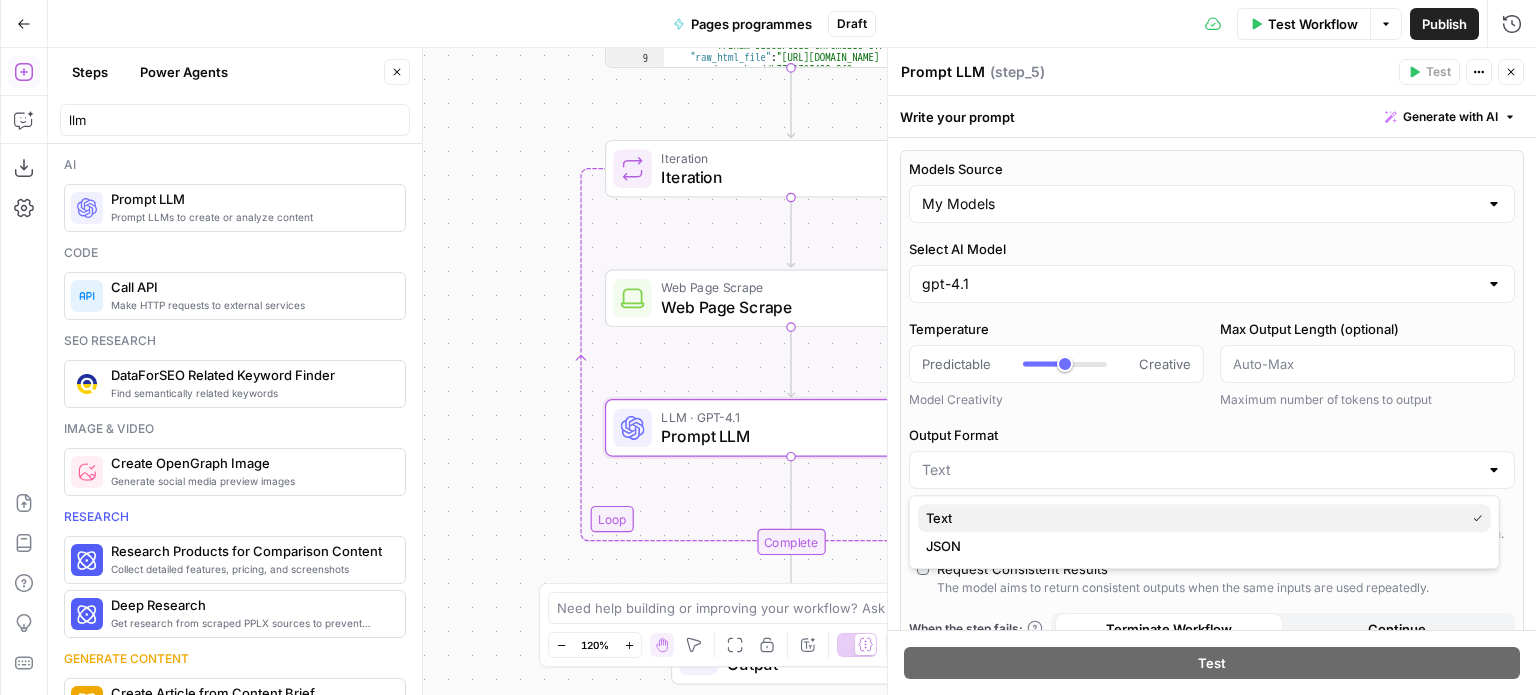 click on "Text" at bounding box center (1204, 518) 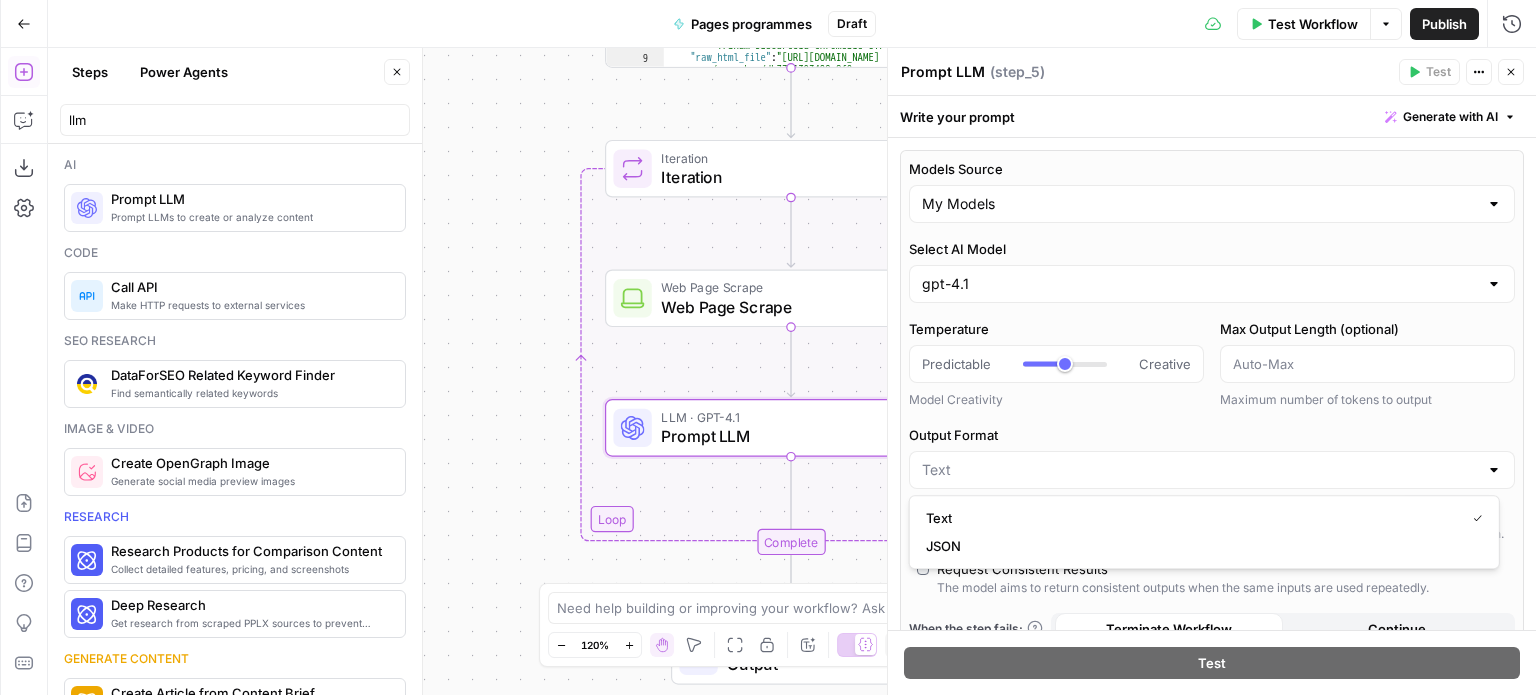 type on "Text" 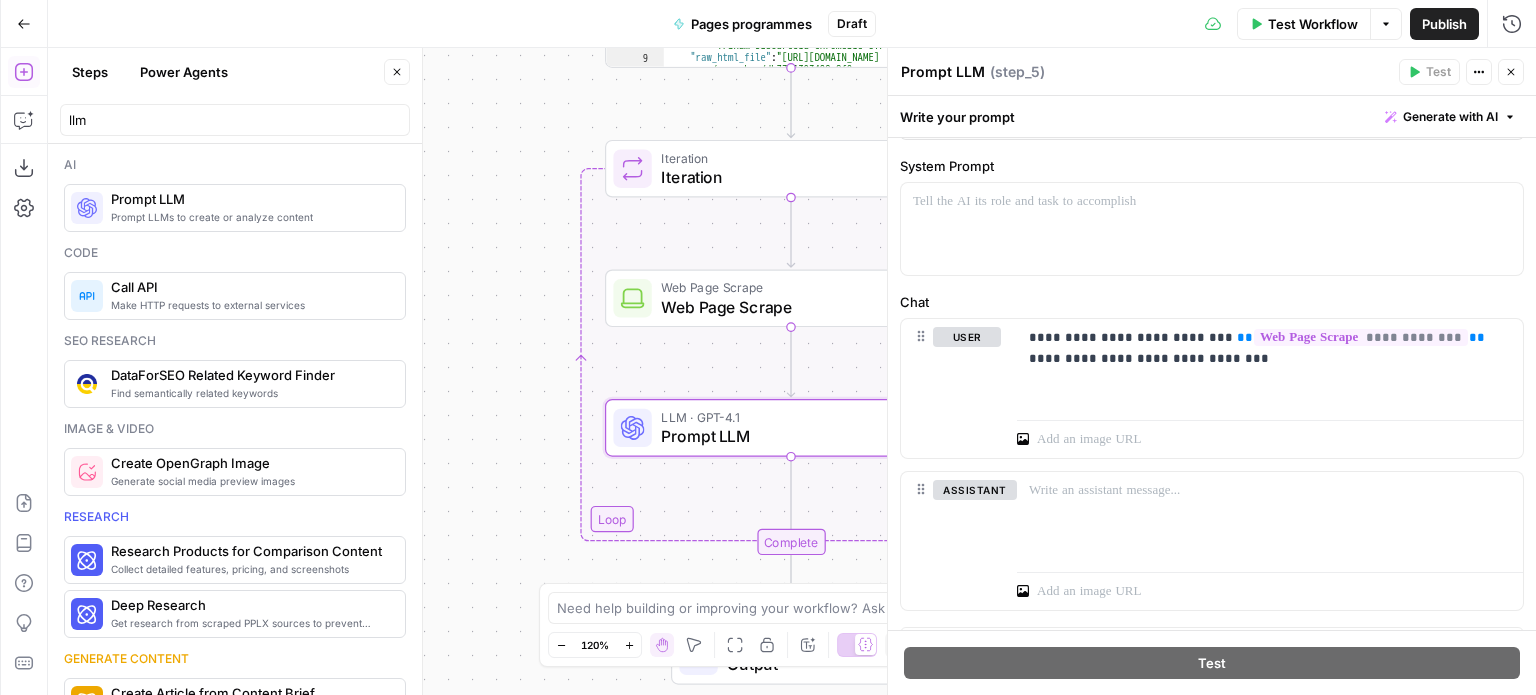 scroll, scrollTop: 600, scrollLeft: 0, axis: vertical 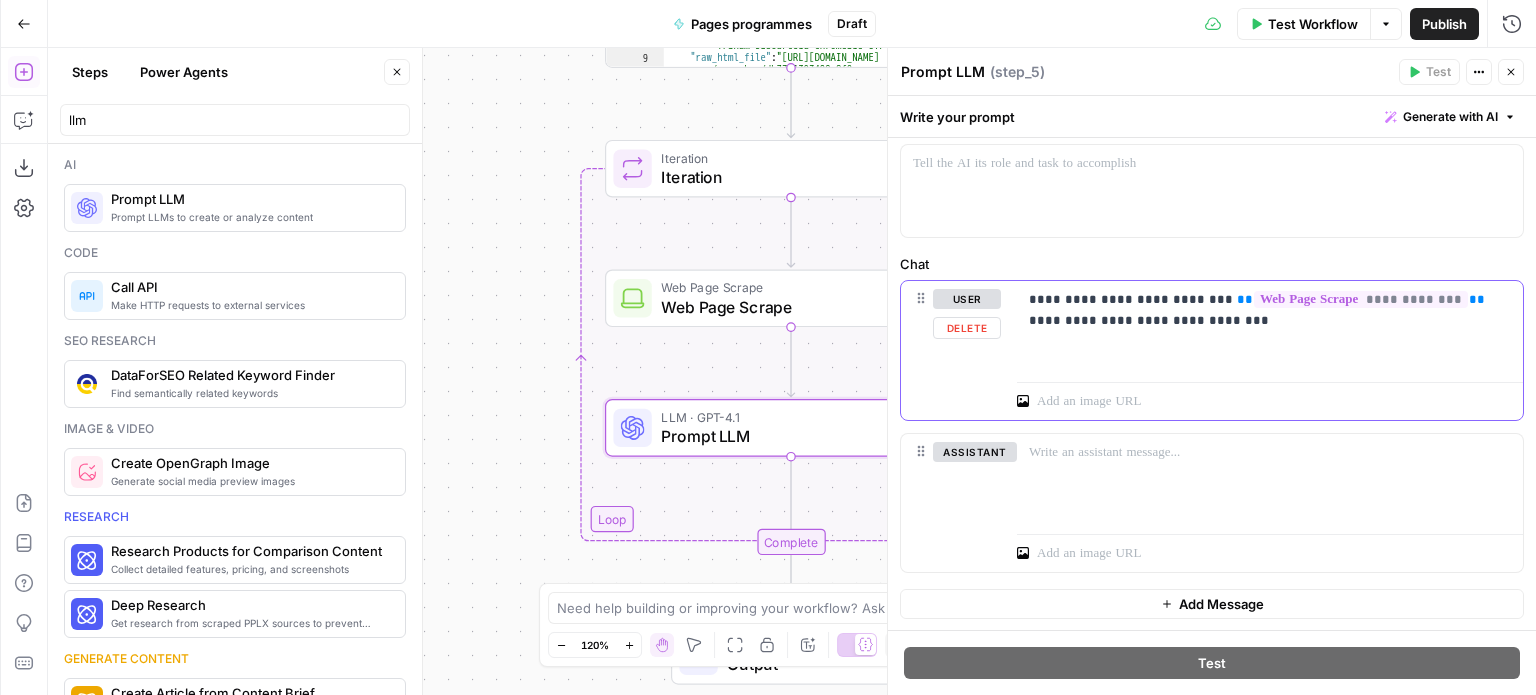 click on "**********" at bounding box center [1262, 310] 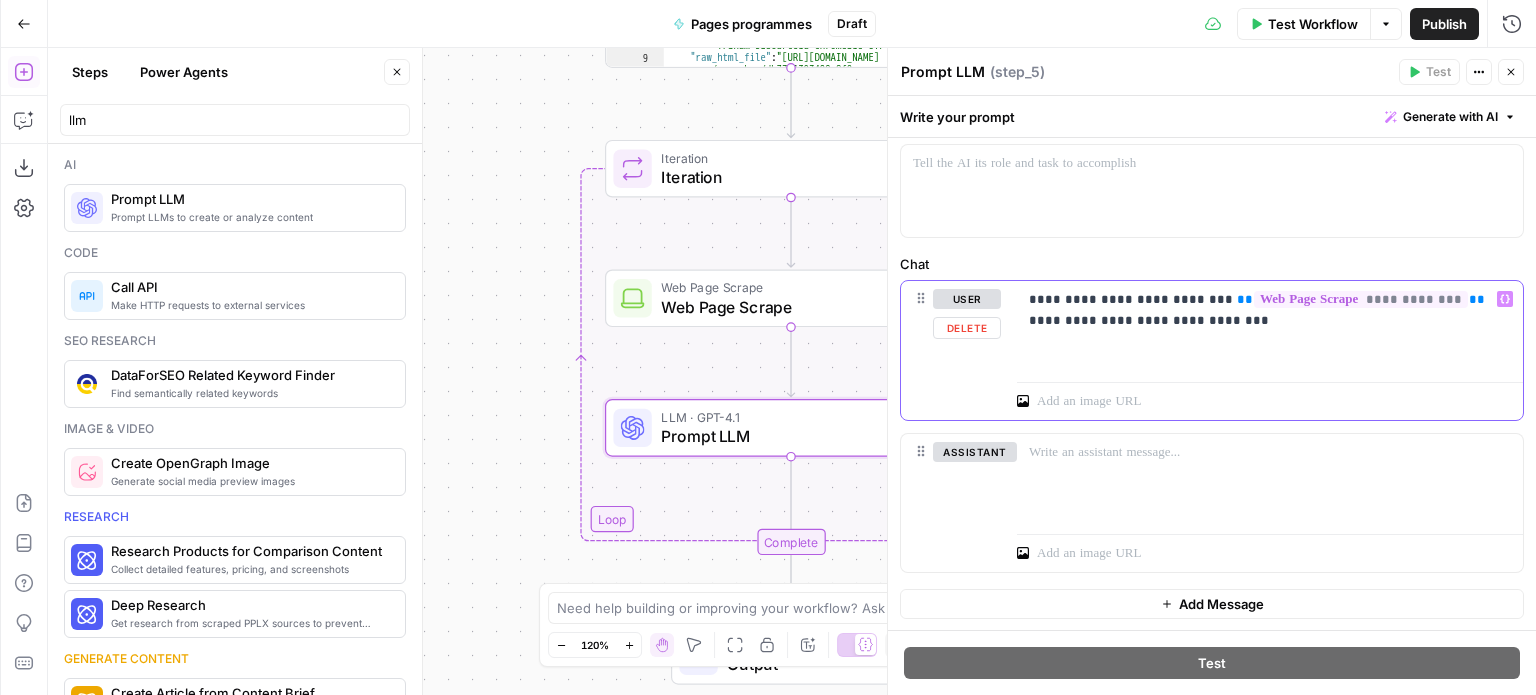 drag, startPoint x: 1238, startPoint y: 336, endPoint x: 1205, endPoint y: 343, distance: 33.734257 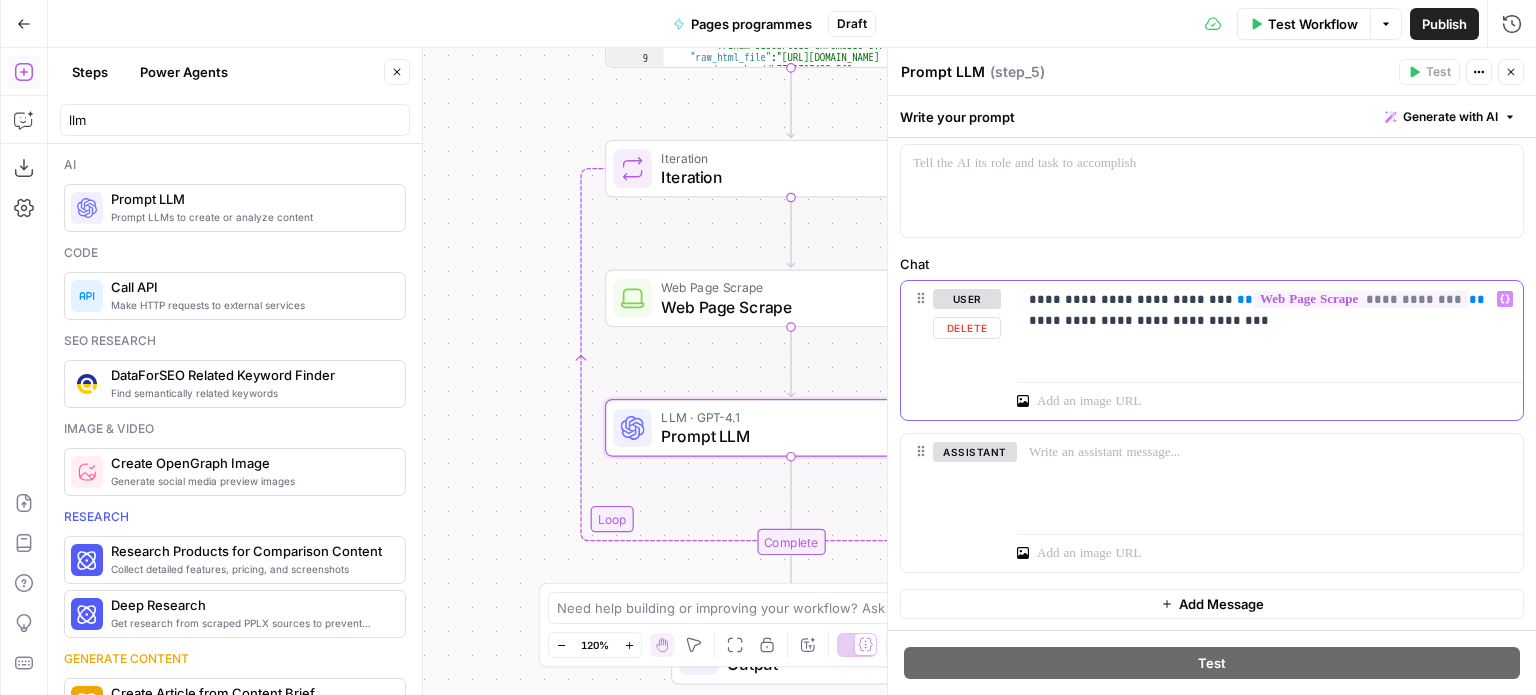 click on "**********" at bounding box center [1262, 310] 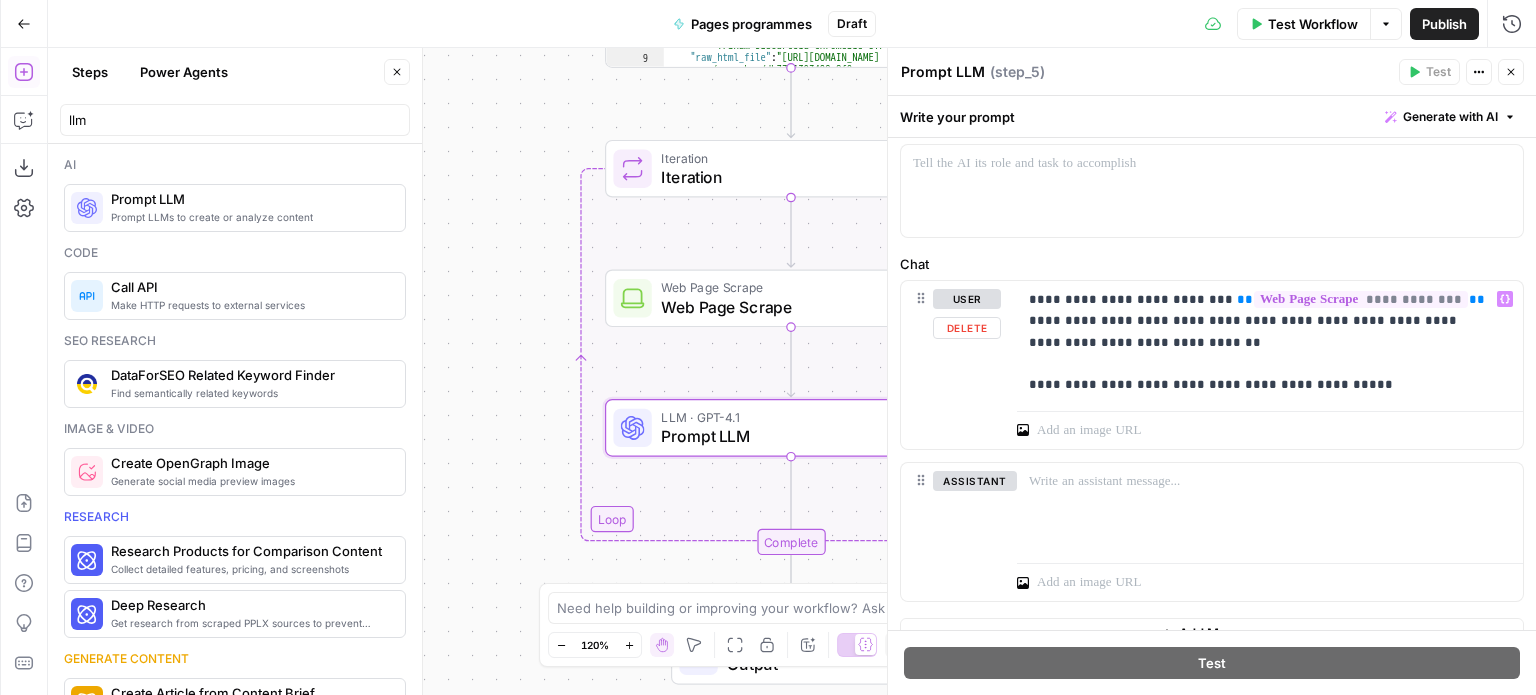 click on "**********" at bounding box center [1212, 384] 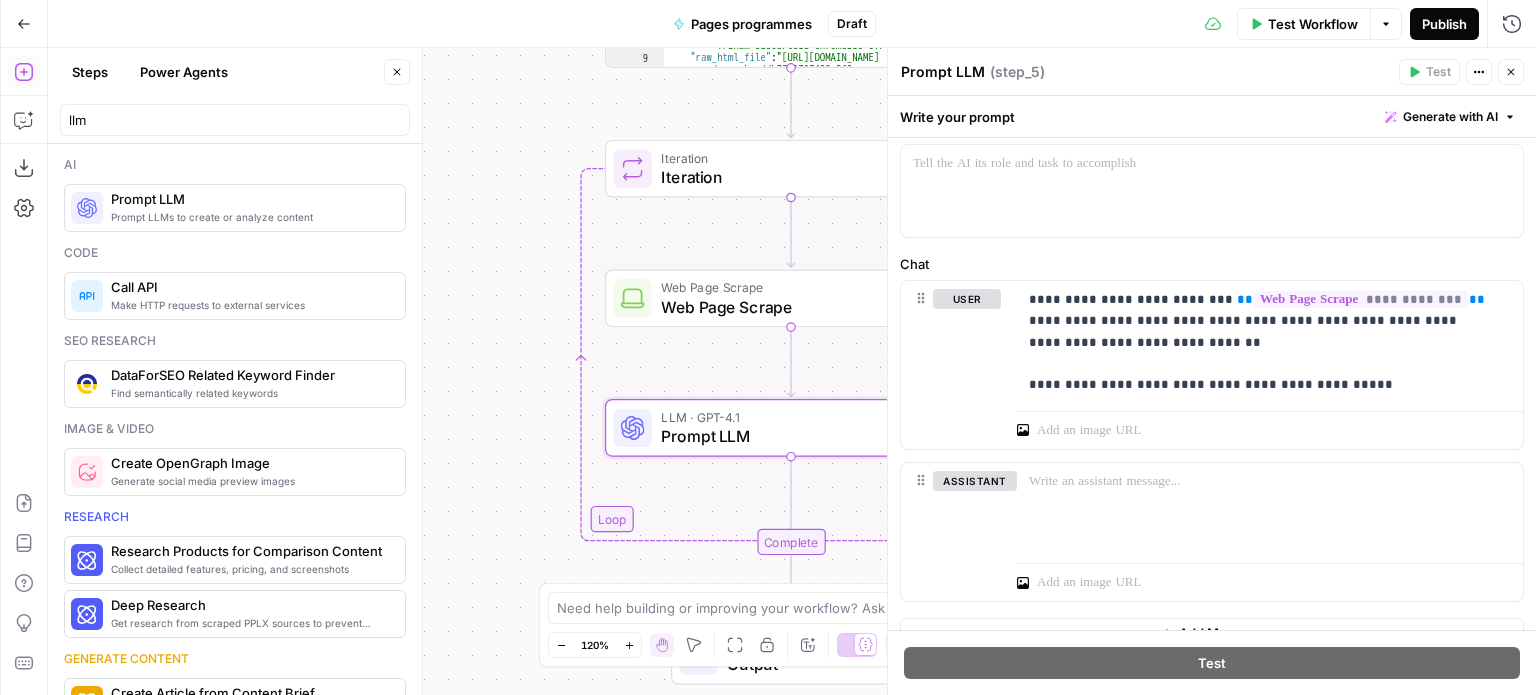 click on "Publish" at bounding box center [1444, 24] 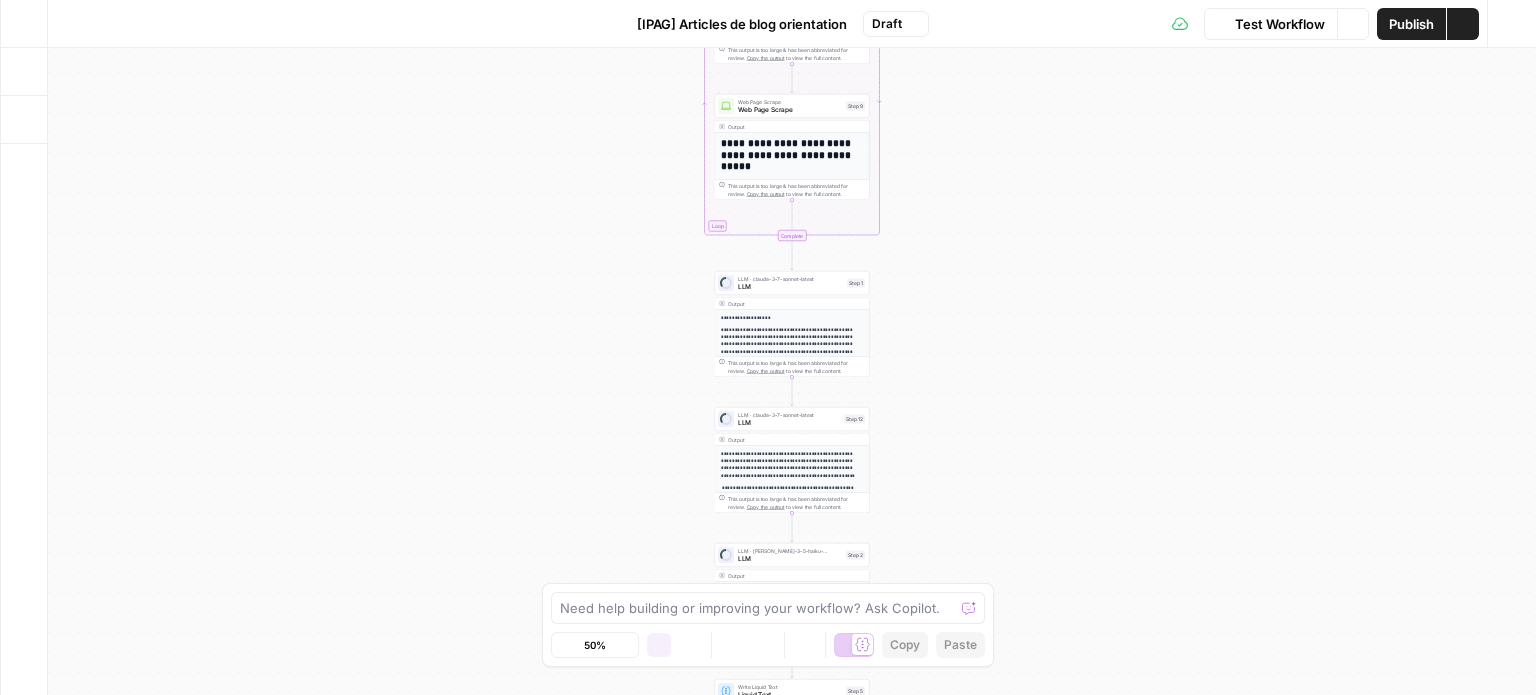 scroll, scrollTop: 0, scrollLeft: 0, axis: both 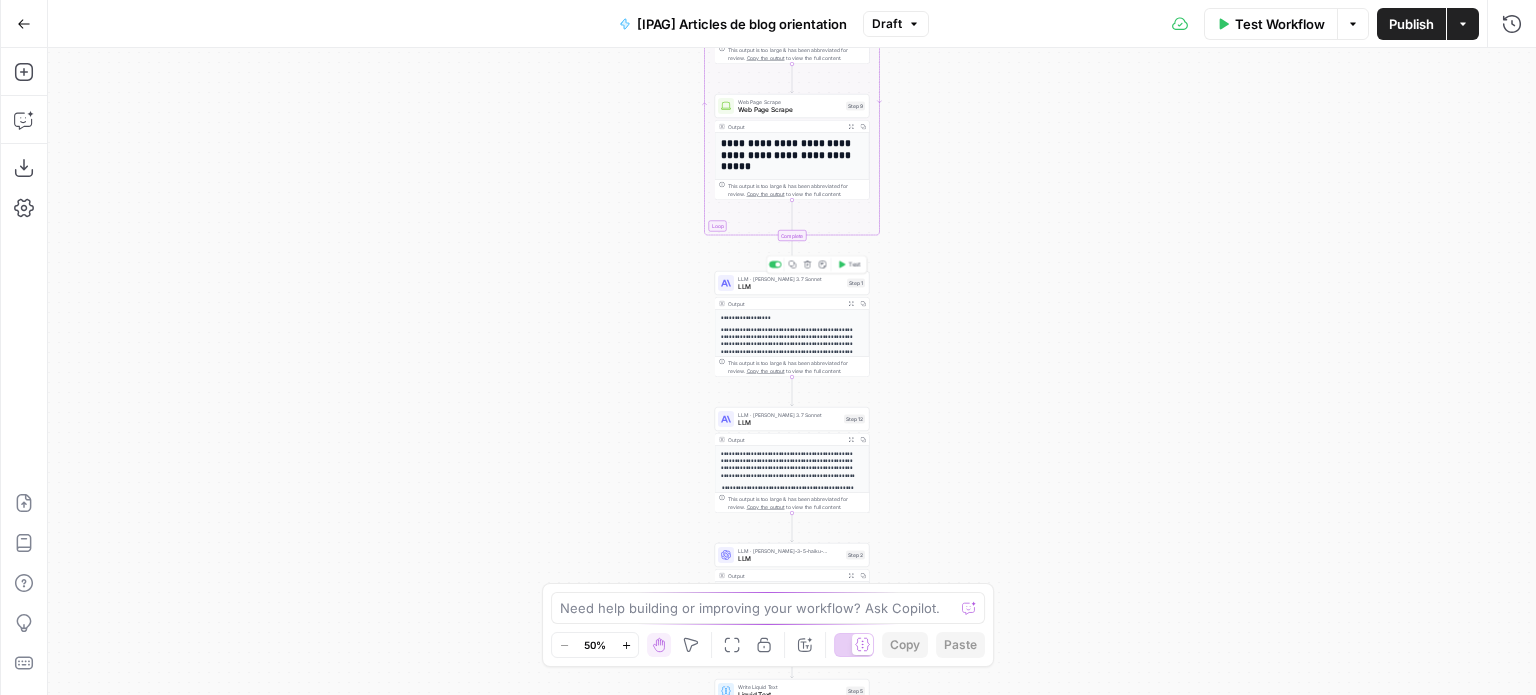 click on "LLM" at bounding box center [790, 287] 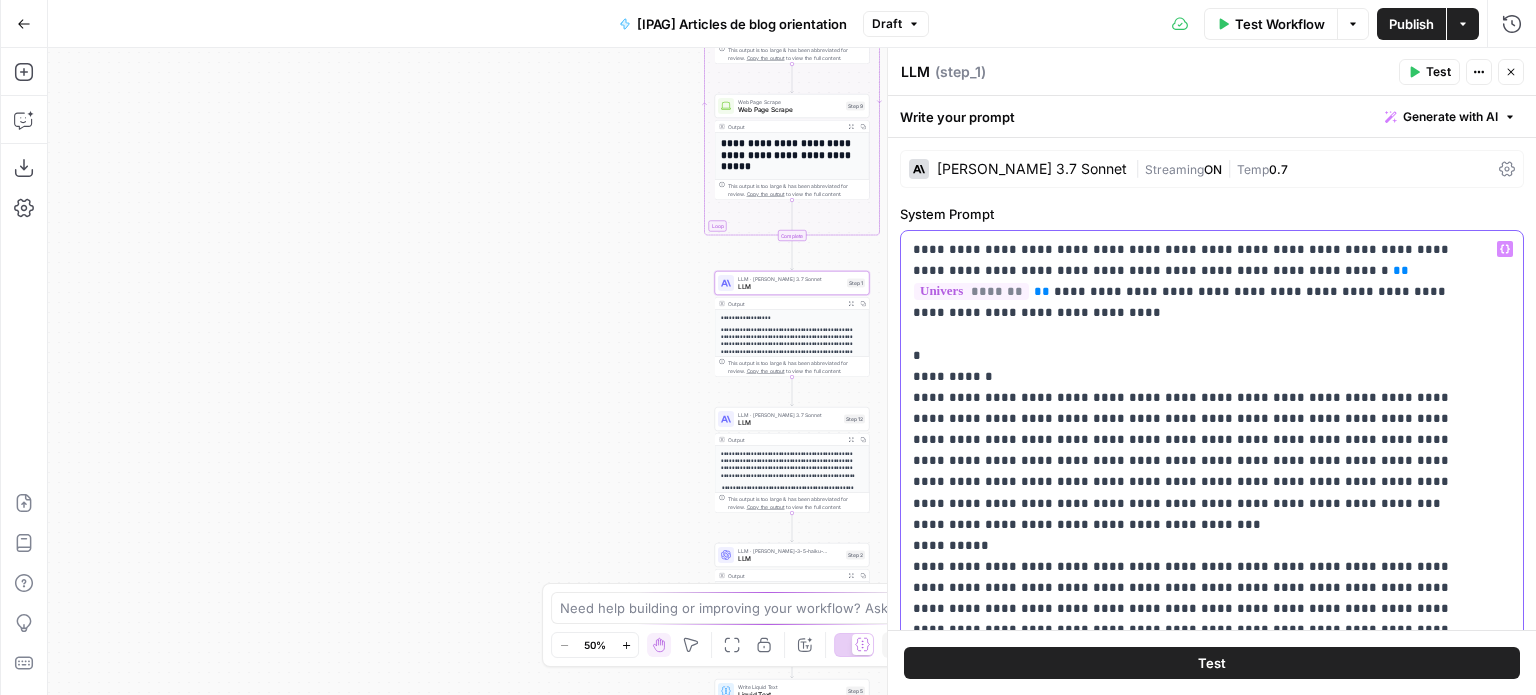 click on "**********" at bounding box center [1197, 1126] 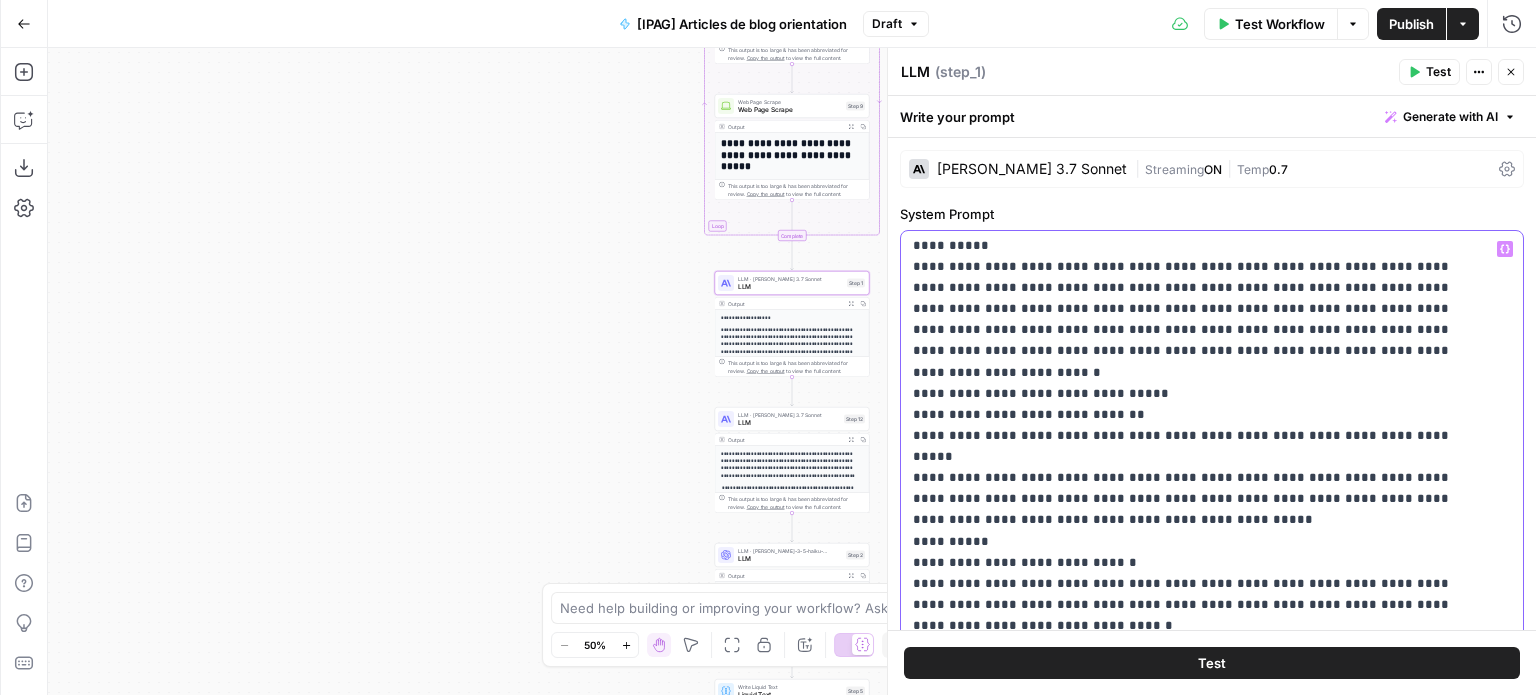 scroll, scrollTop: 200, scrollLeft: 0, axis: vertical 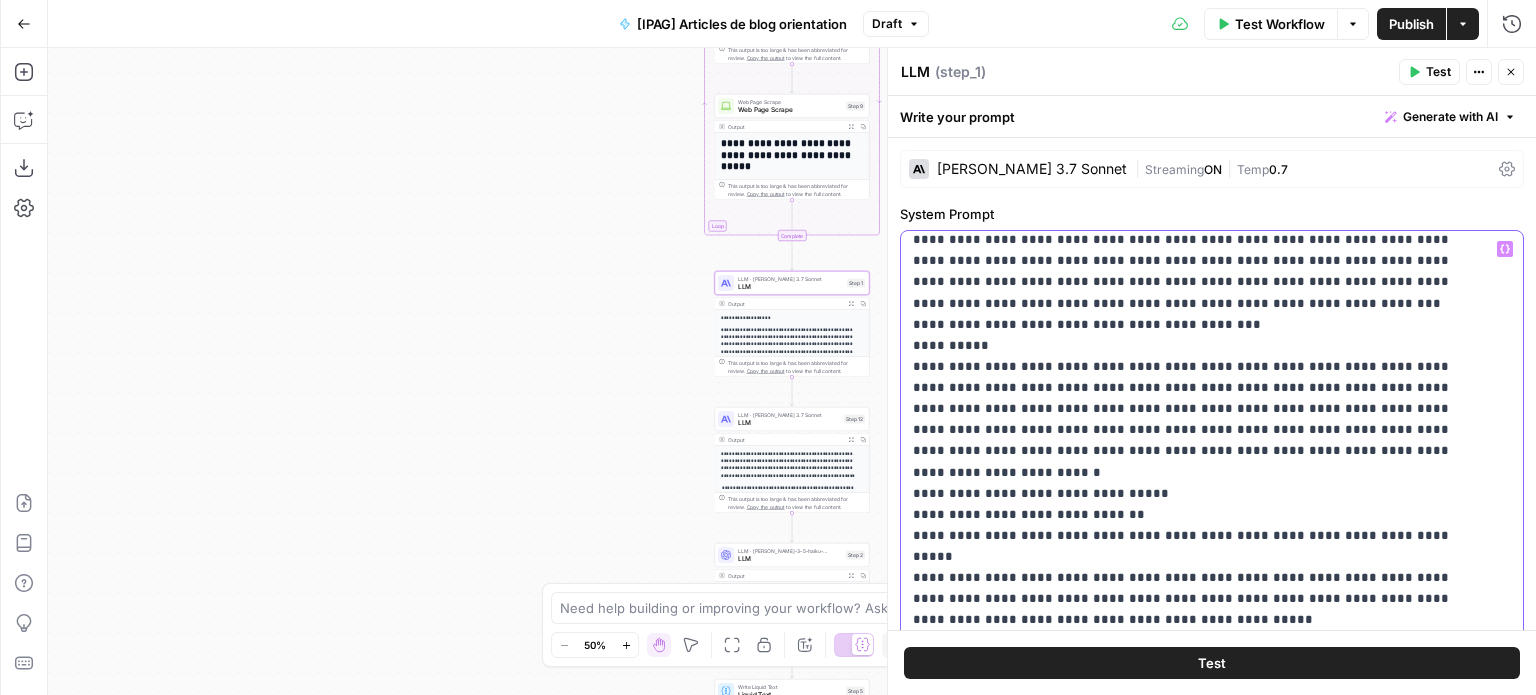 click on "**********" at bounding box center [1197, 926] 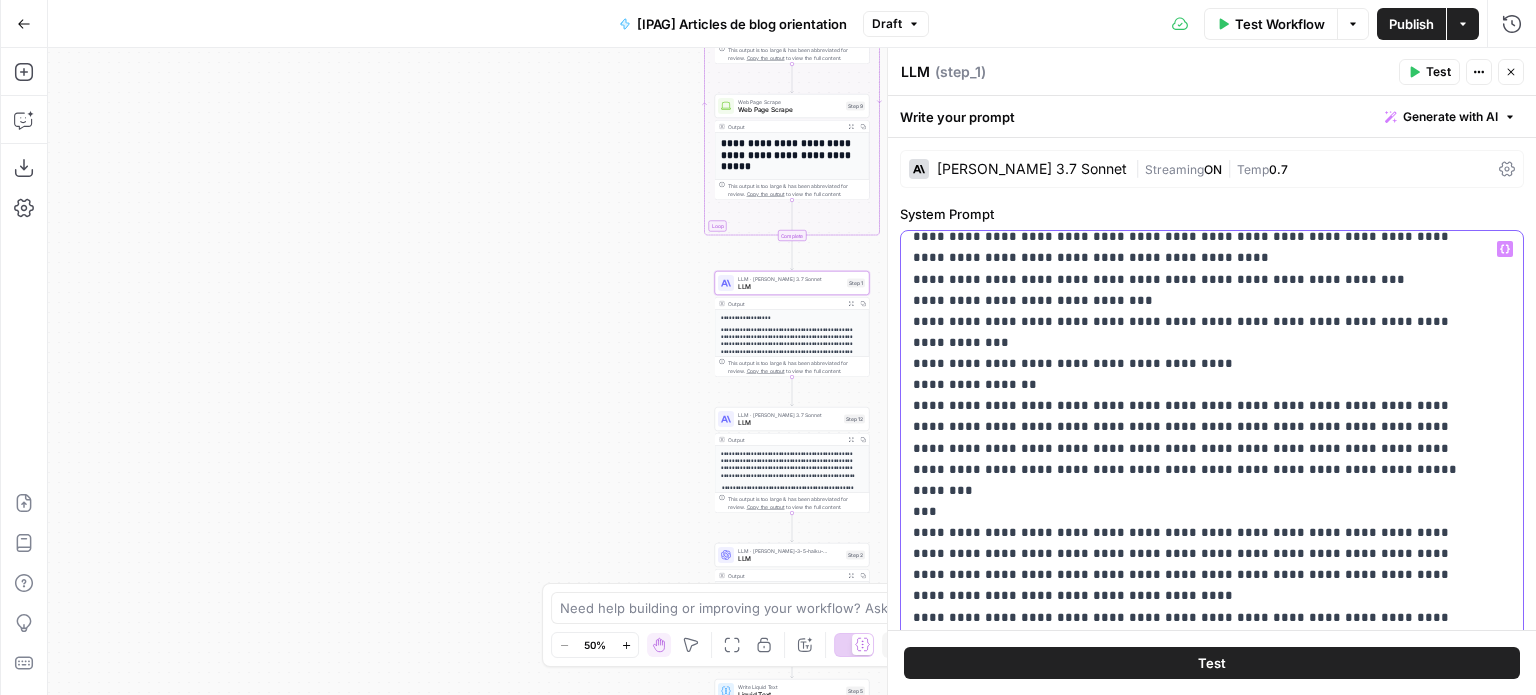 scroll, scrollTop: 976, scrollLeft: 0, axis: vertical 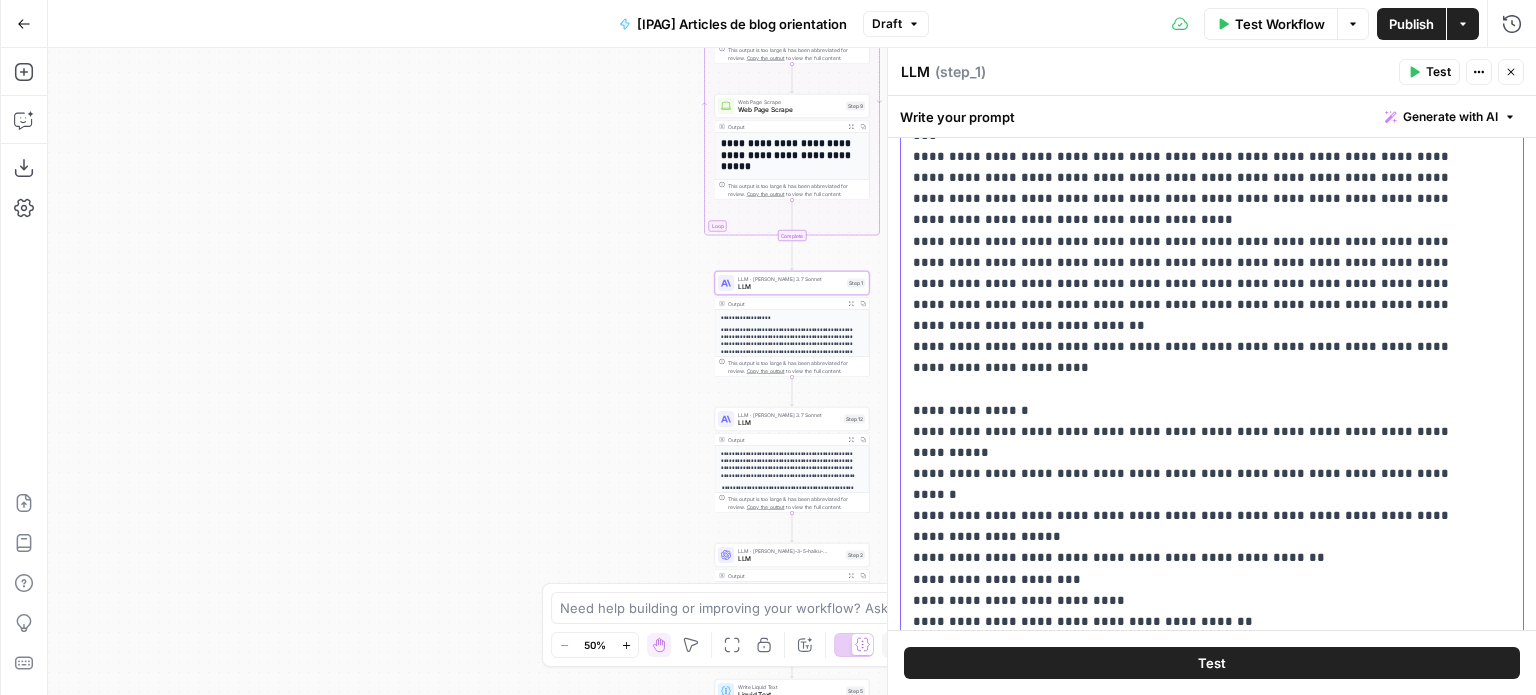 click on "**********" at bounding box center (1197, -150) 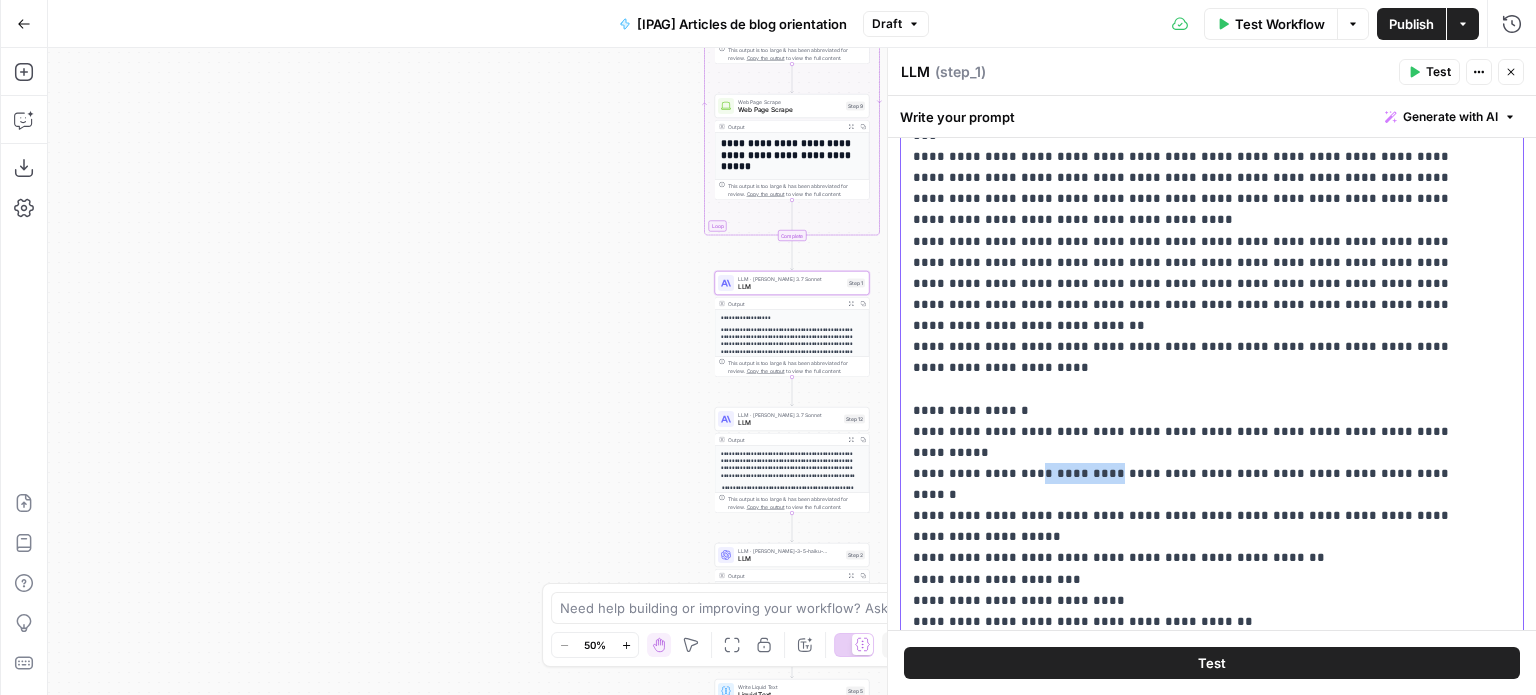 type 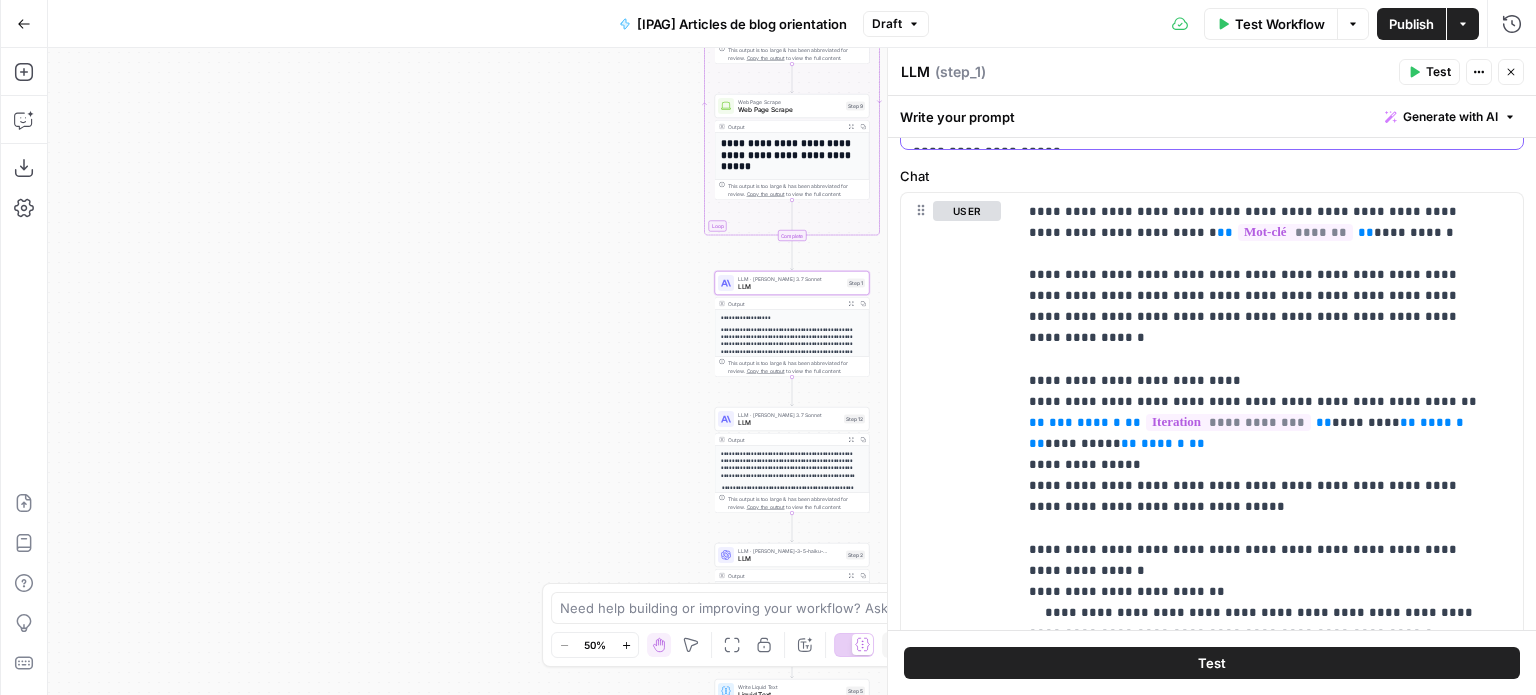 scroll, scrollTop: 900, scrollLeft: 0, axis: vertical 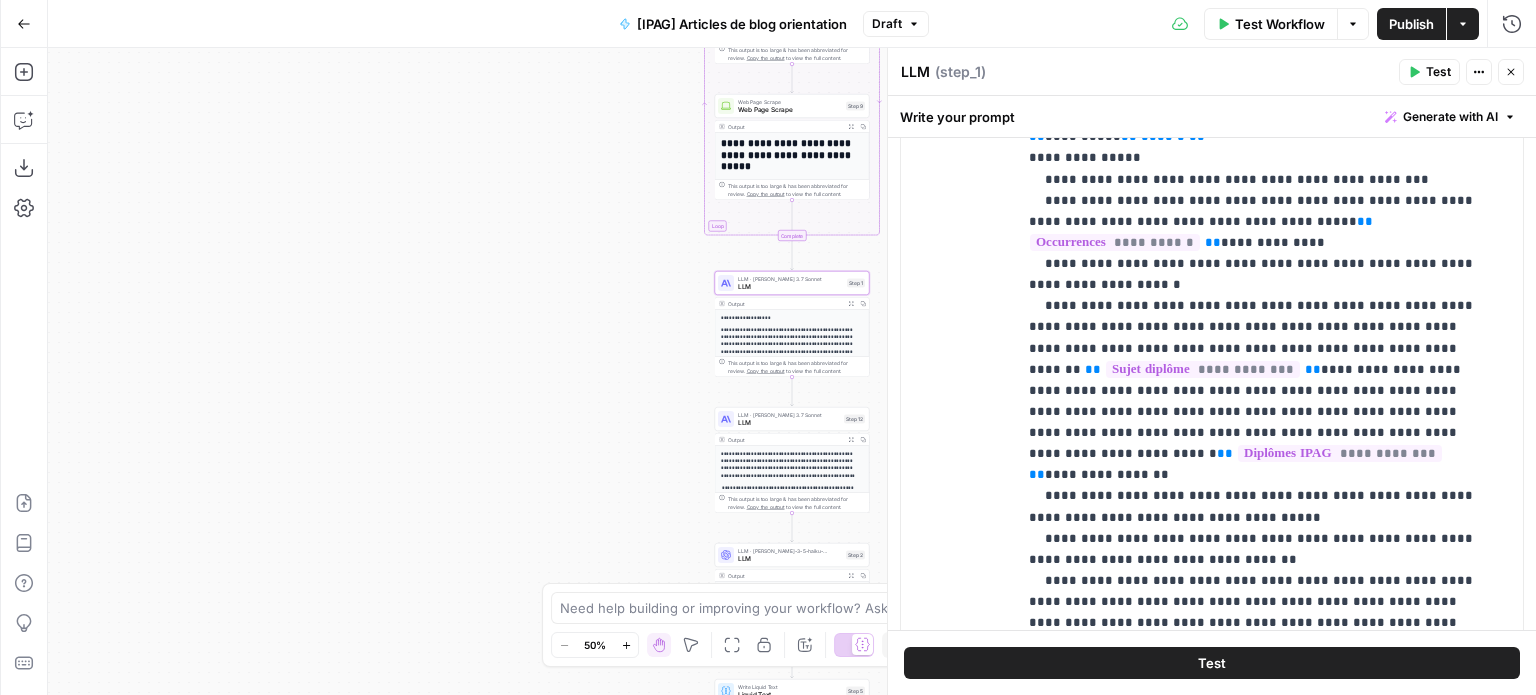 drag, startPoint x: 1521, startPoint y: 79, endPoint x: 1019, endPoint y: 148, distance: 506.71985 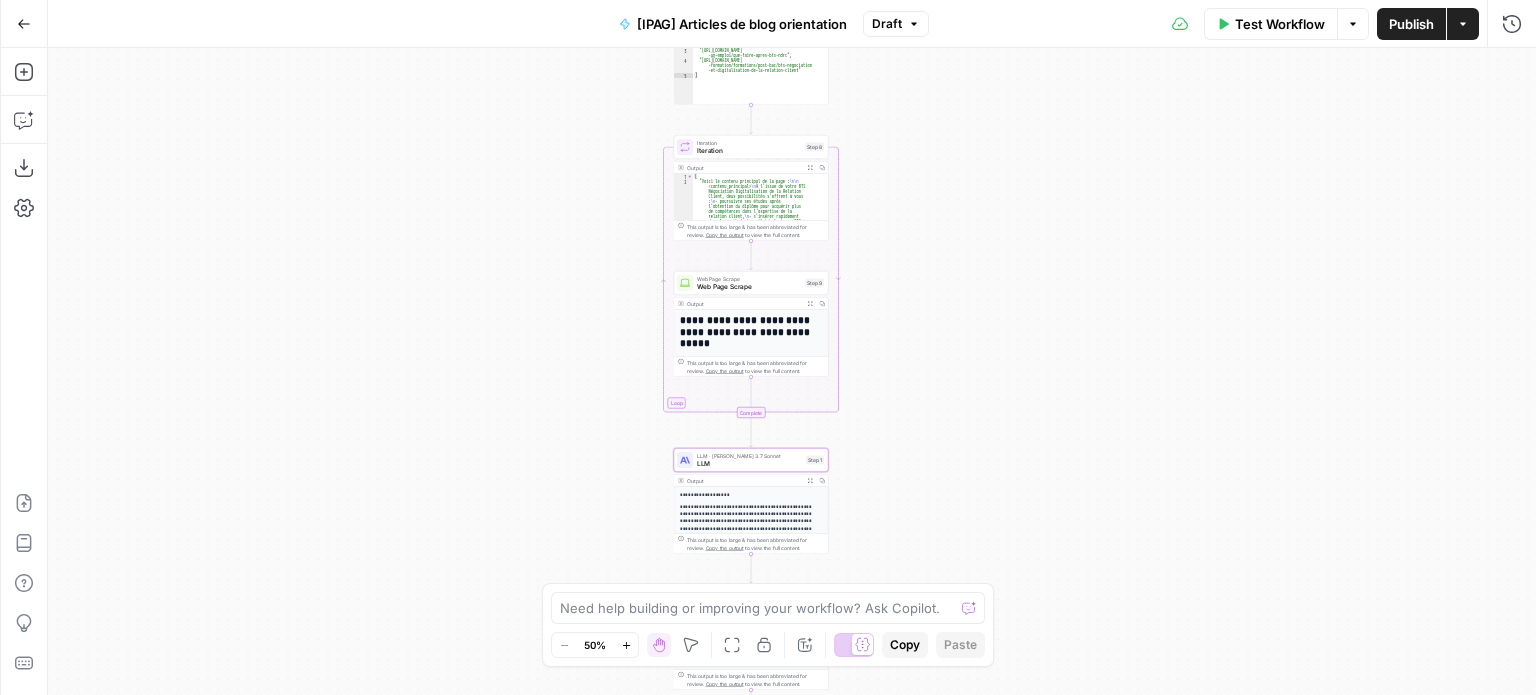 drag, startPoint x: 624, startPoint y: 171, endPoint x: 533, endPoint y: 428, distance: 272.63528 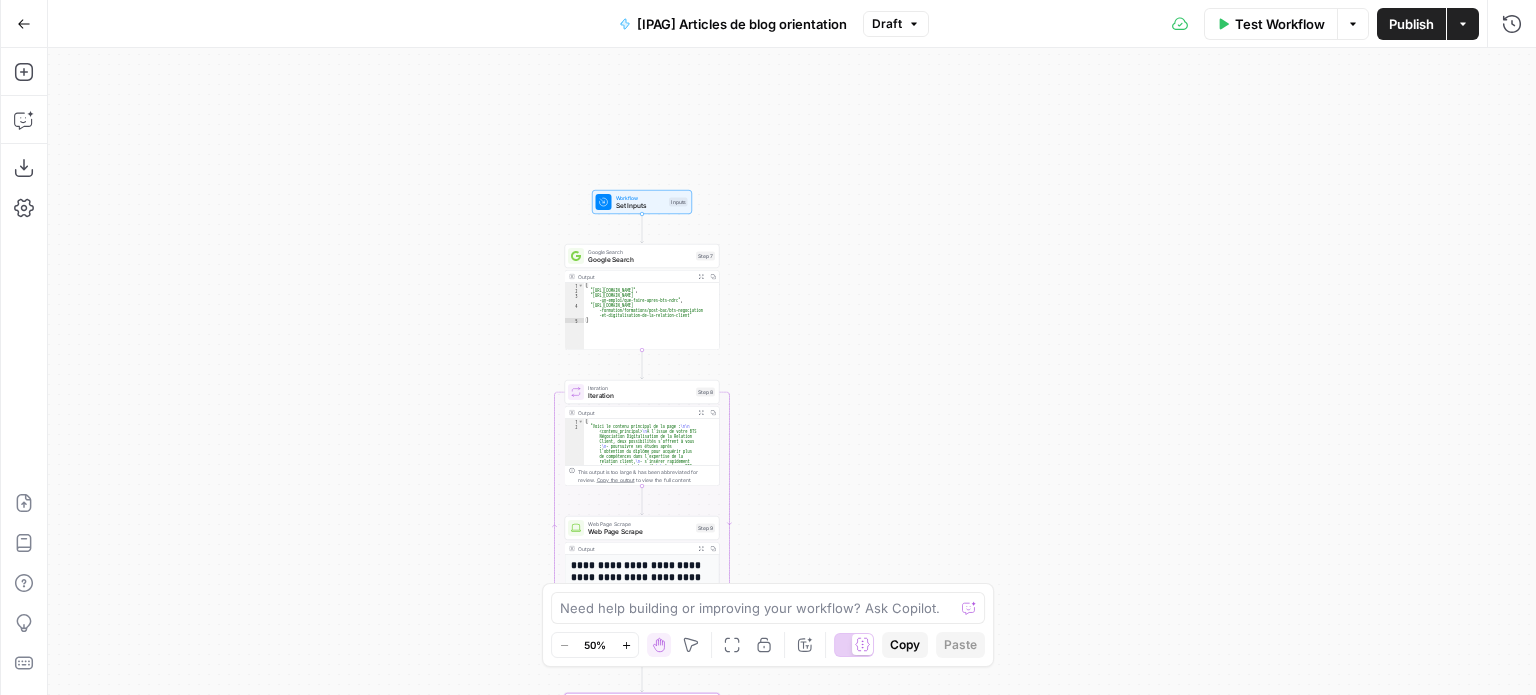drag, startPoint x: 594, startPoint y: 307, endPoint x: 553, endPoint y: 426, distance: 125.865005 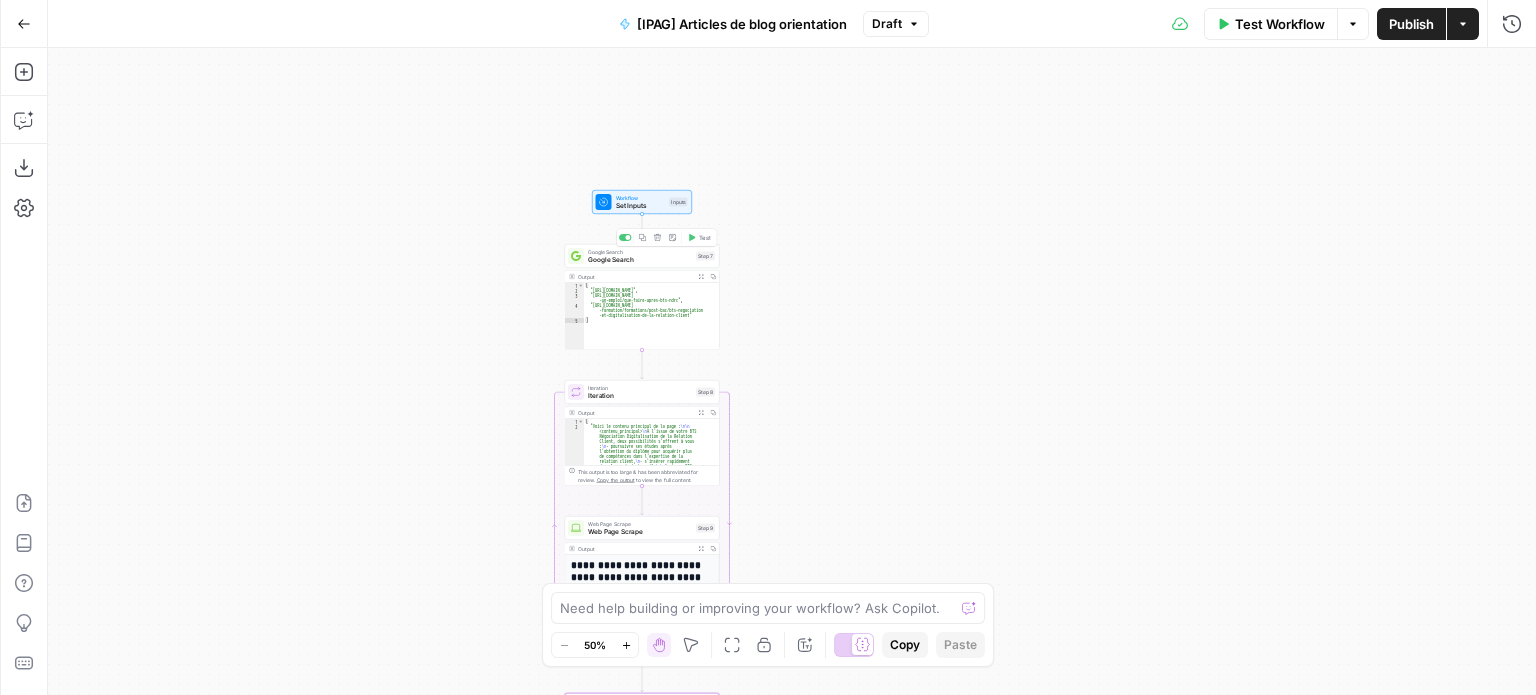 click on "Workflow Set Inputs Inputs Test Step" at bounding box center [642, 202] 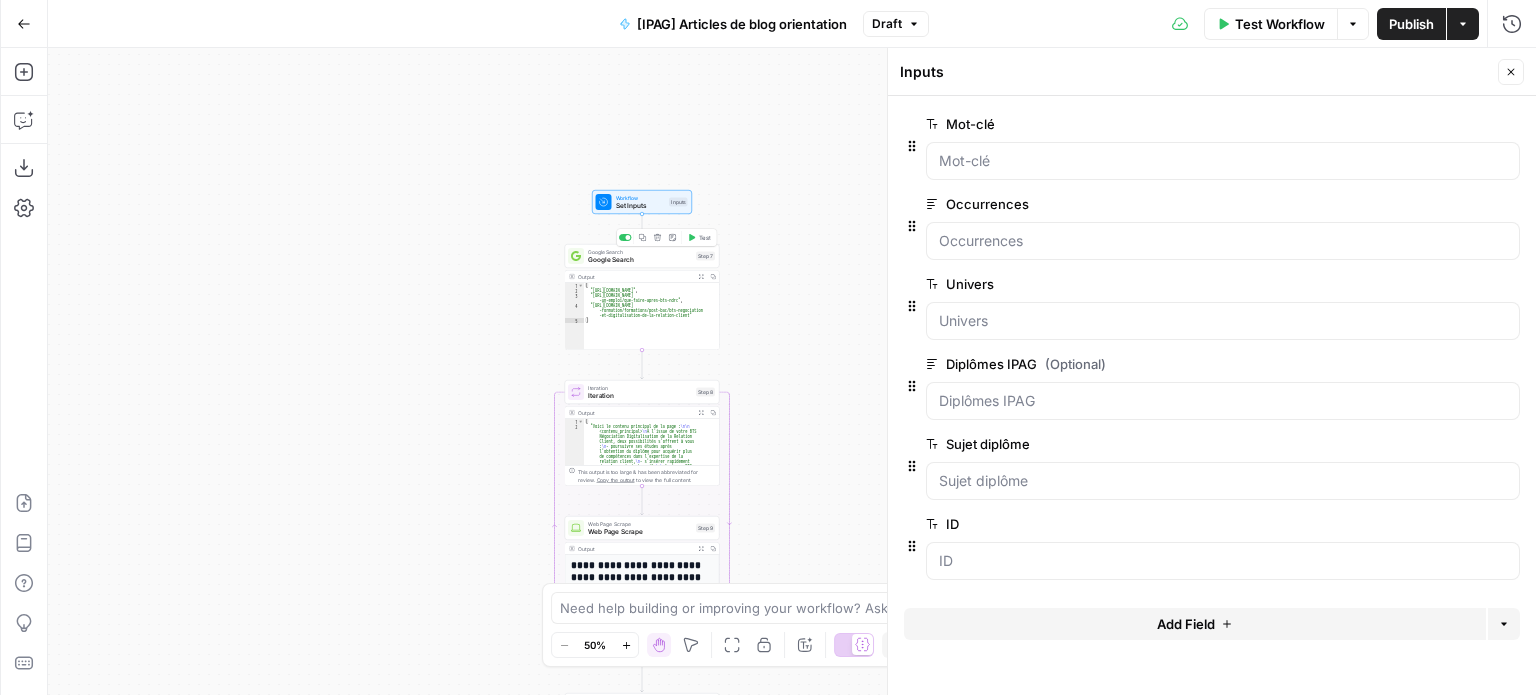 click on "Google Search Google Search Step 7 Copy step Delete step Add Note Test" at bounding box center (642, 256) 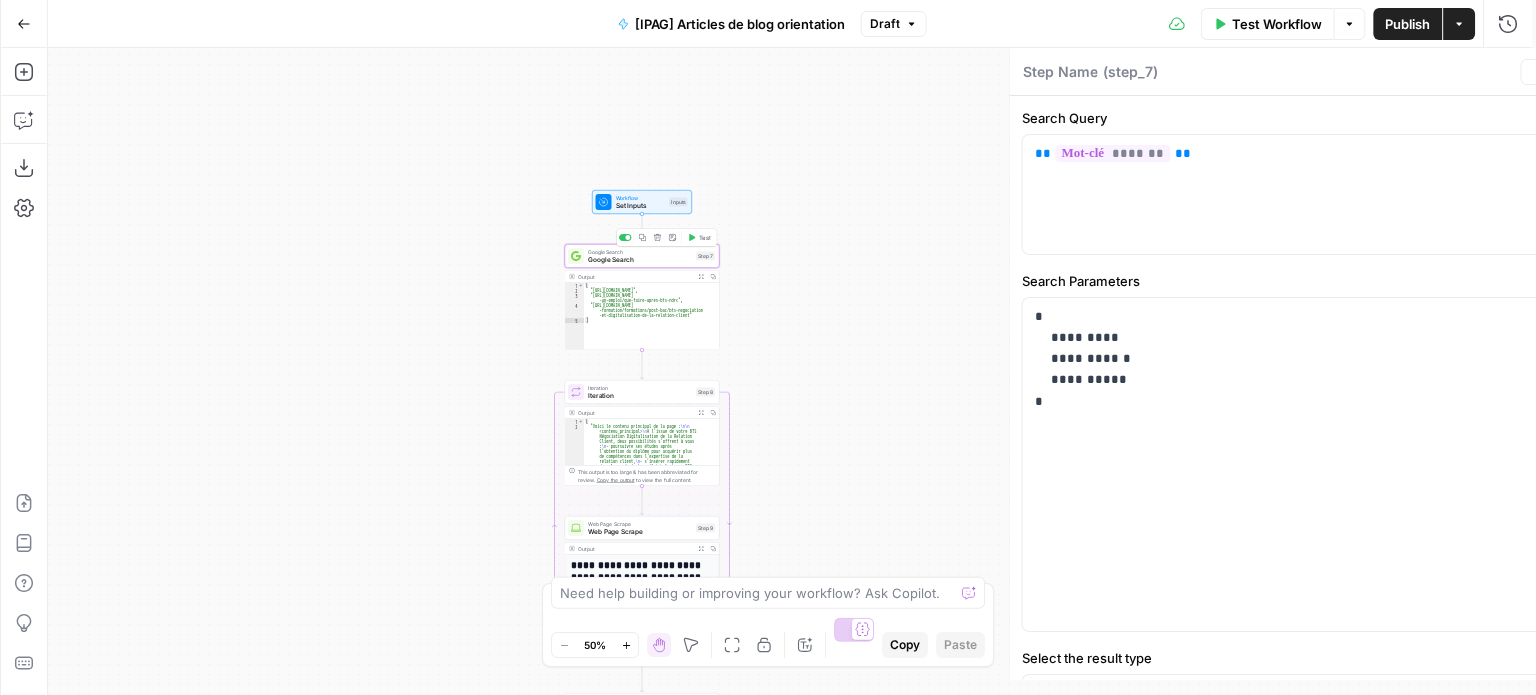 type on "Google Search" 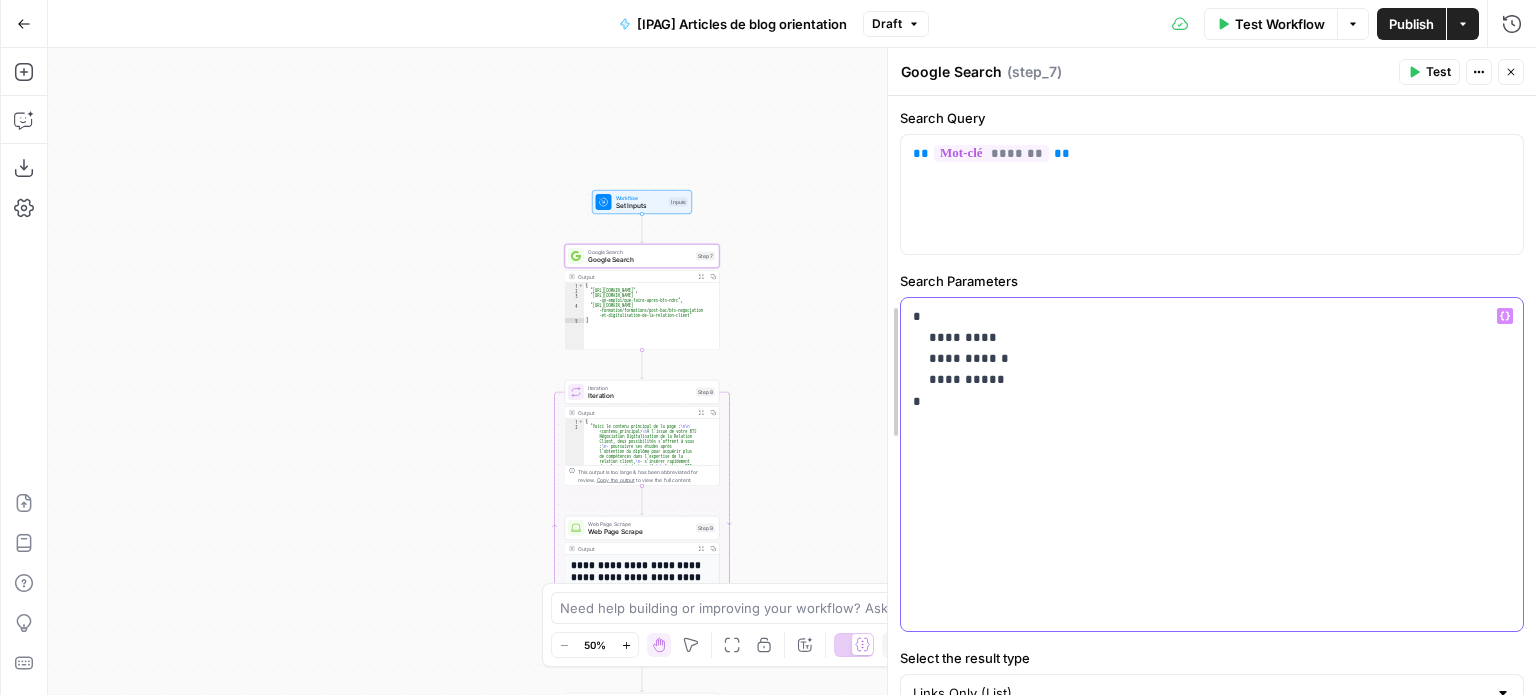 drag, startPoint x: 928, startPoint y: 403, endPoint x: 892, endPoint y: 322, distance: 88.63972 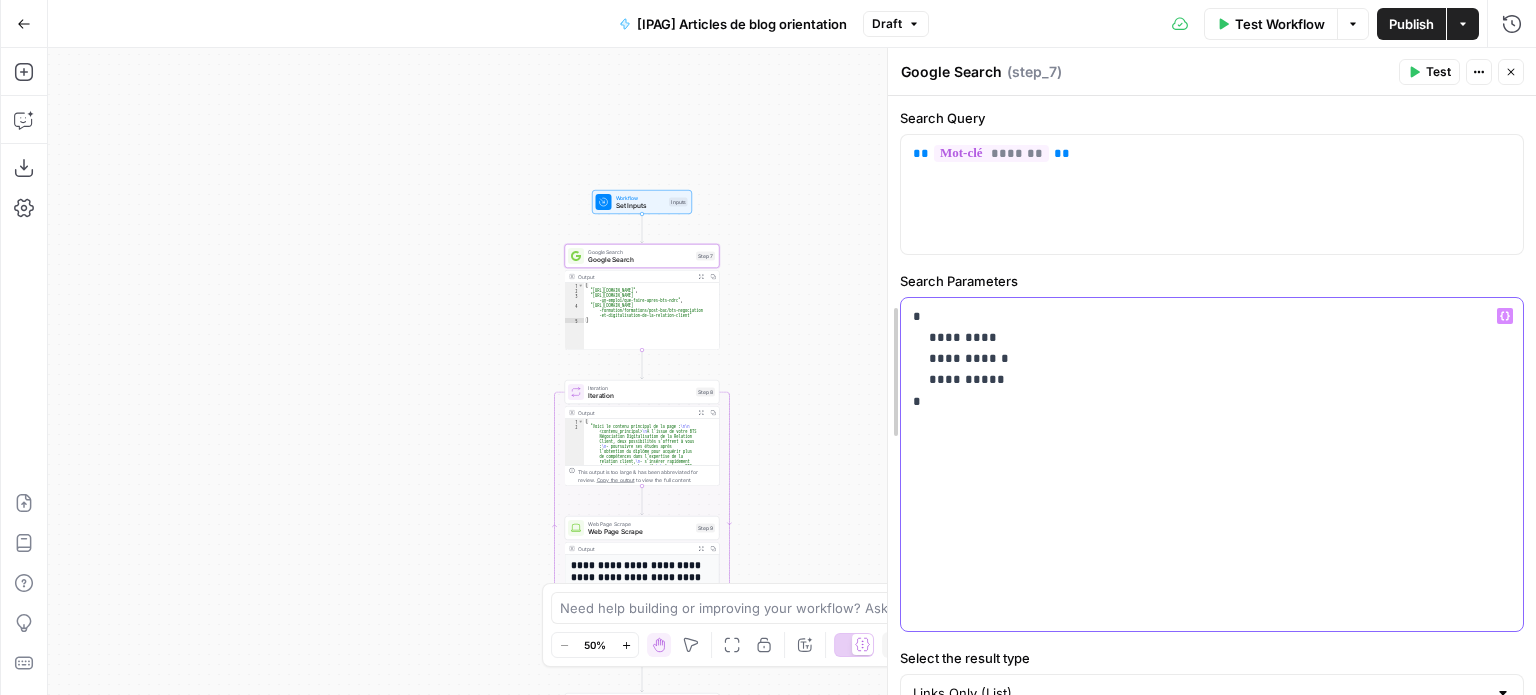 click on "**********" at bounding box center [1211, 371] 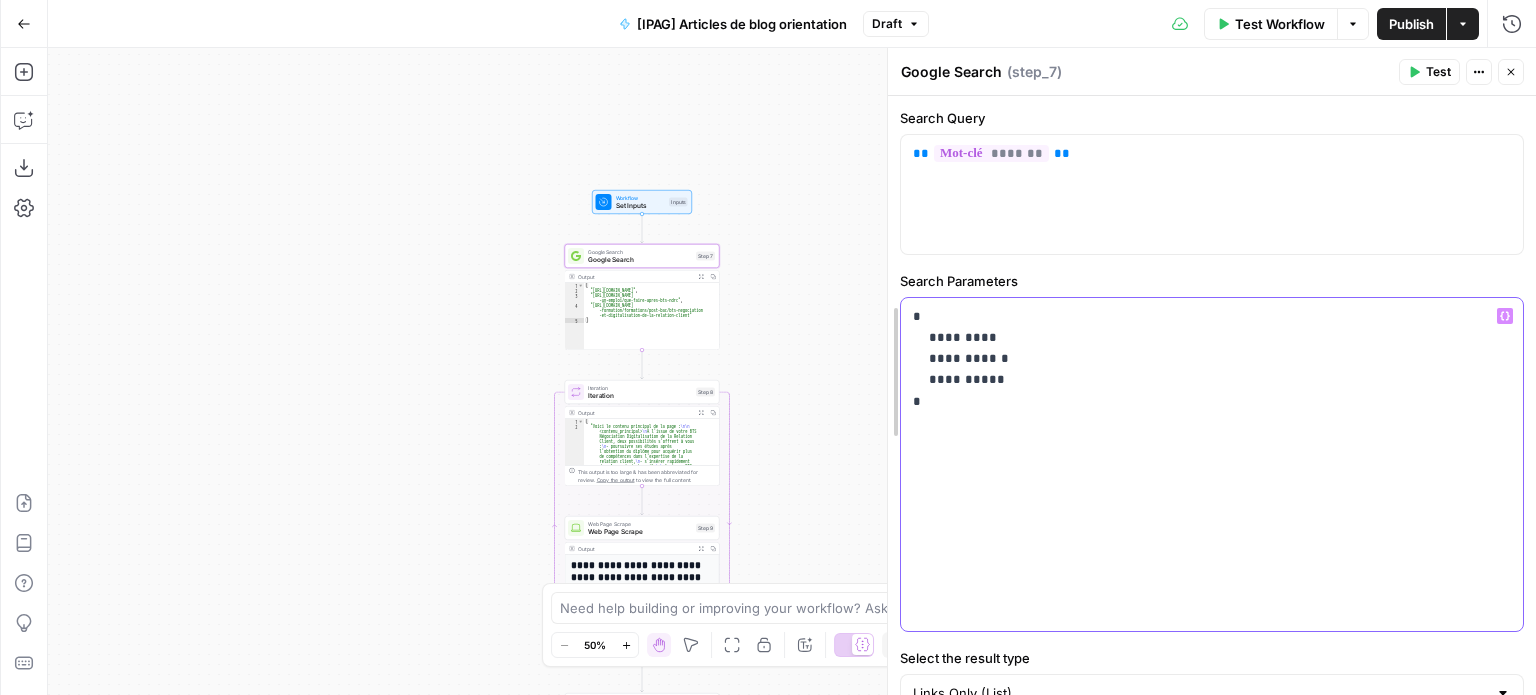 copy on "**********" 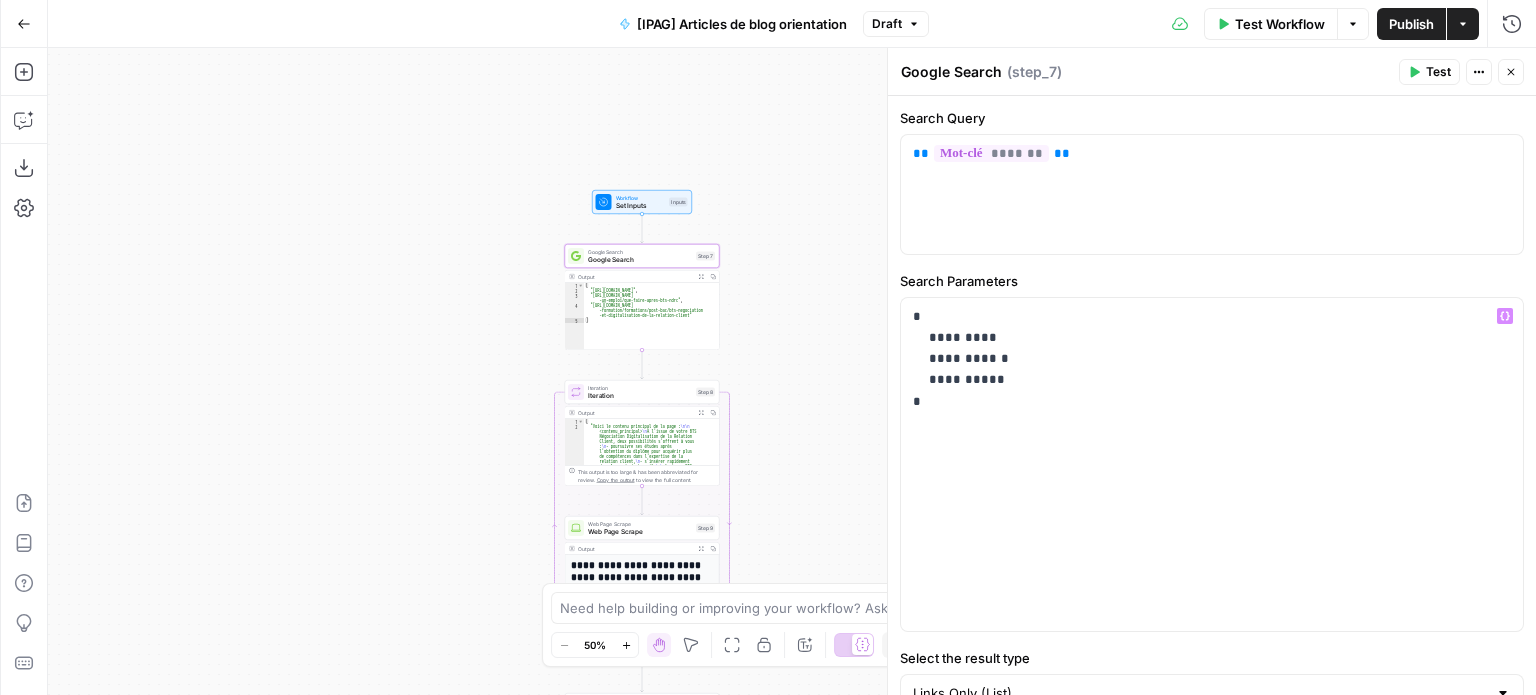 click on "Iteration" at bounding box center [640, 396] 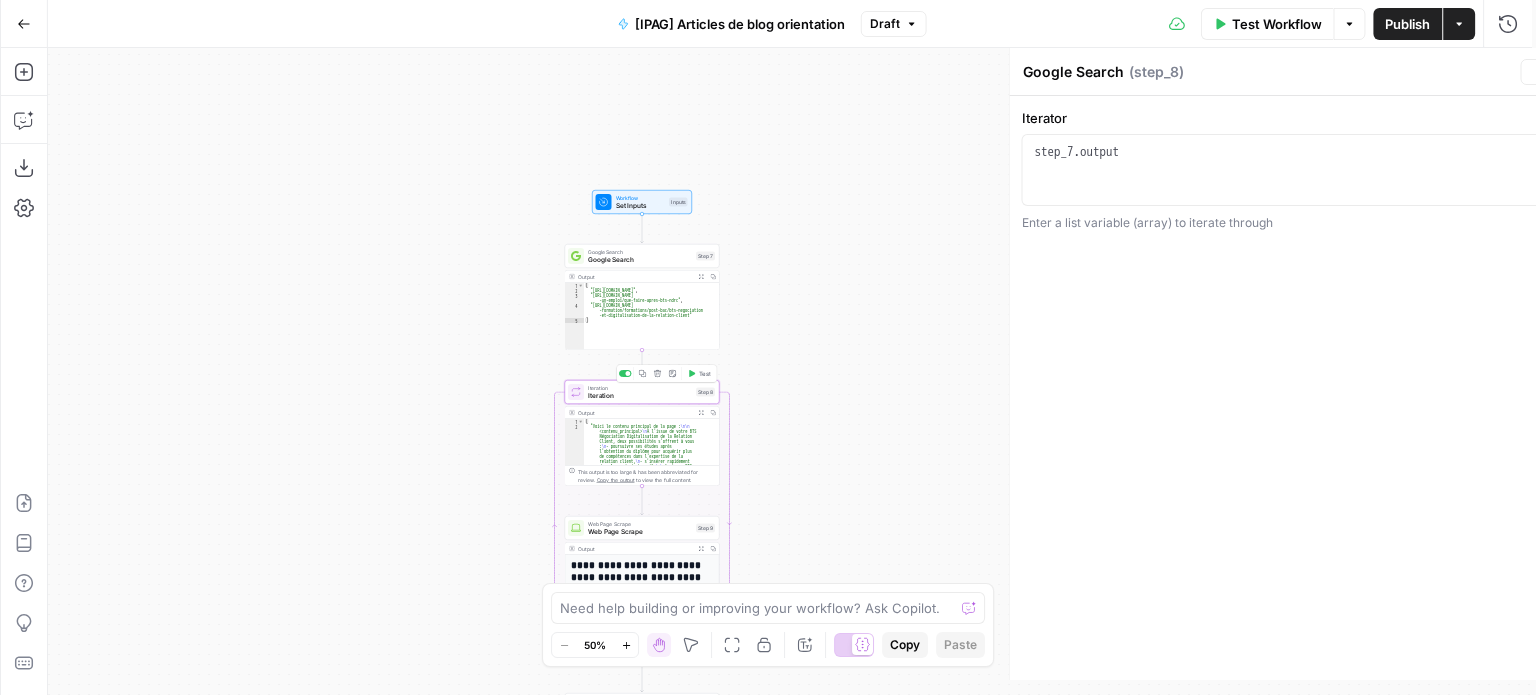 type on "Iteration" 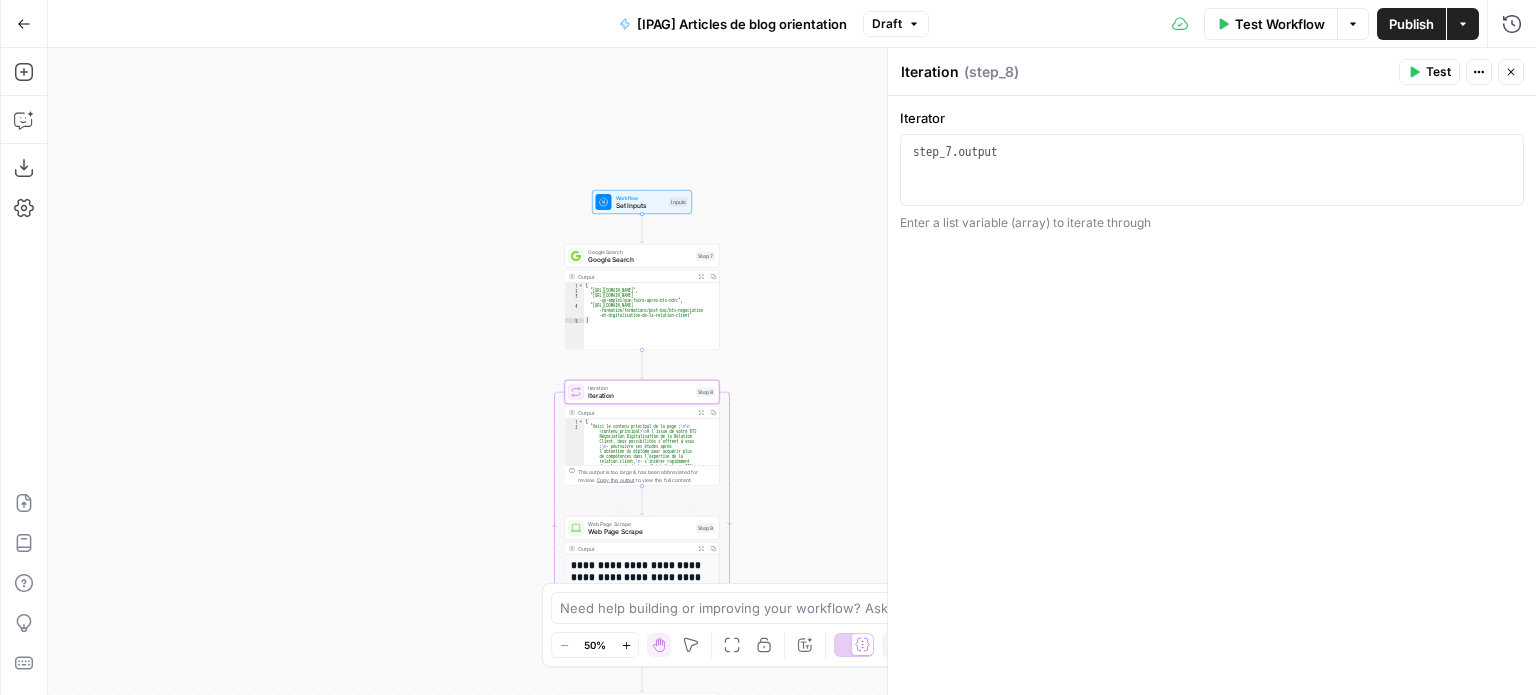 click on "Web Page Scrape Web Page Scrape Step 9 Copy step Delete step Add Note Test" at bounding box center (642, 528) 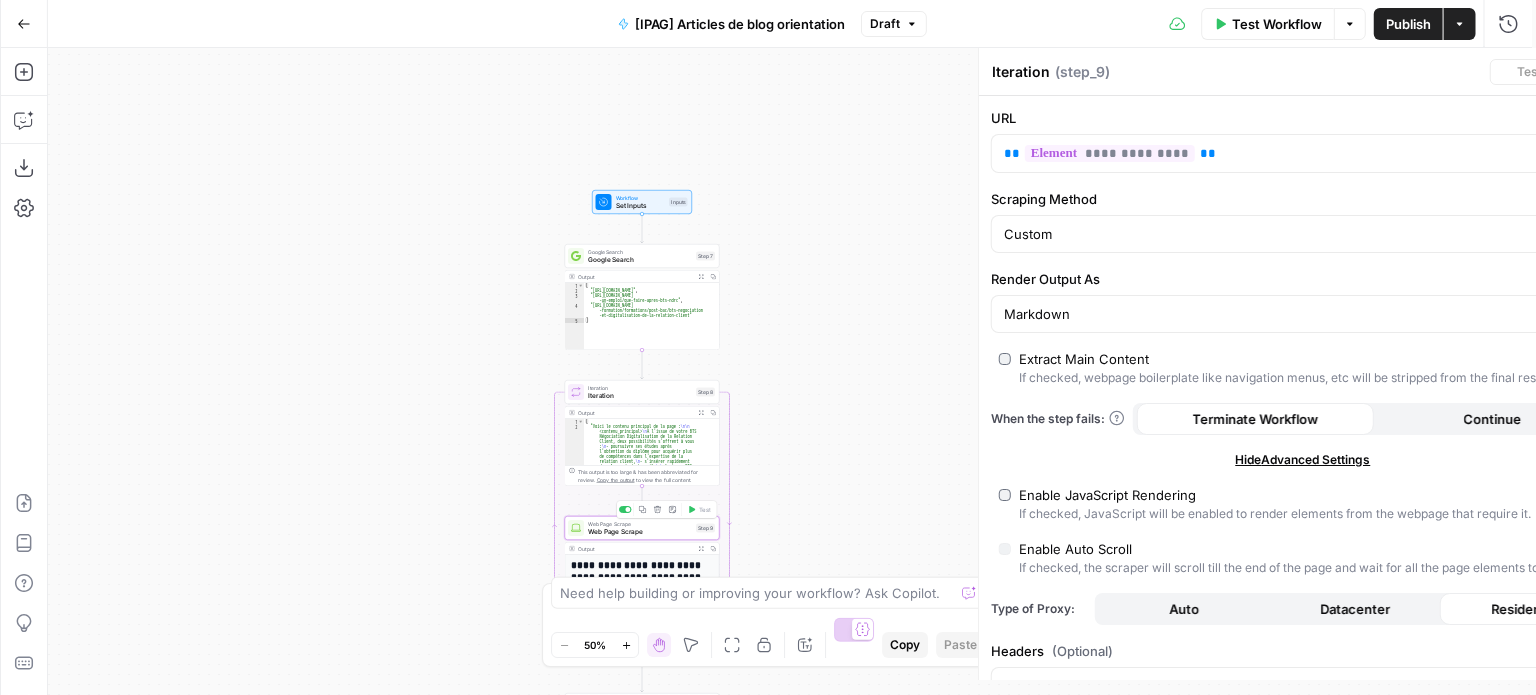 type on "Web Page Scrape" 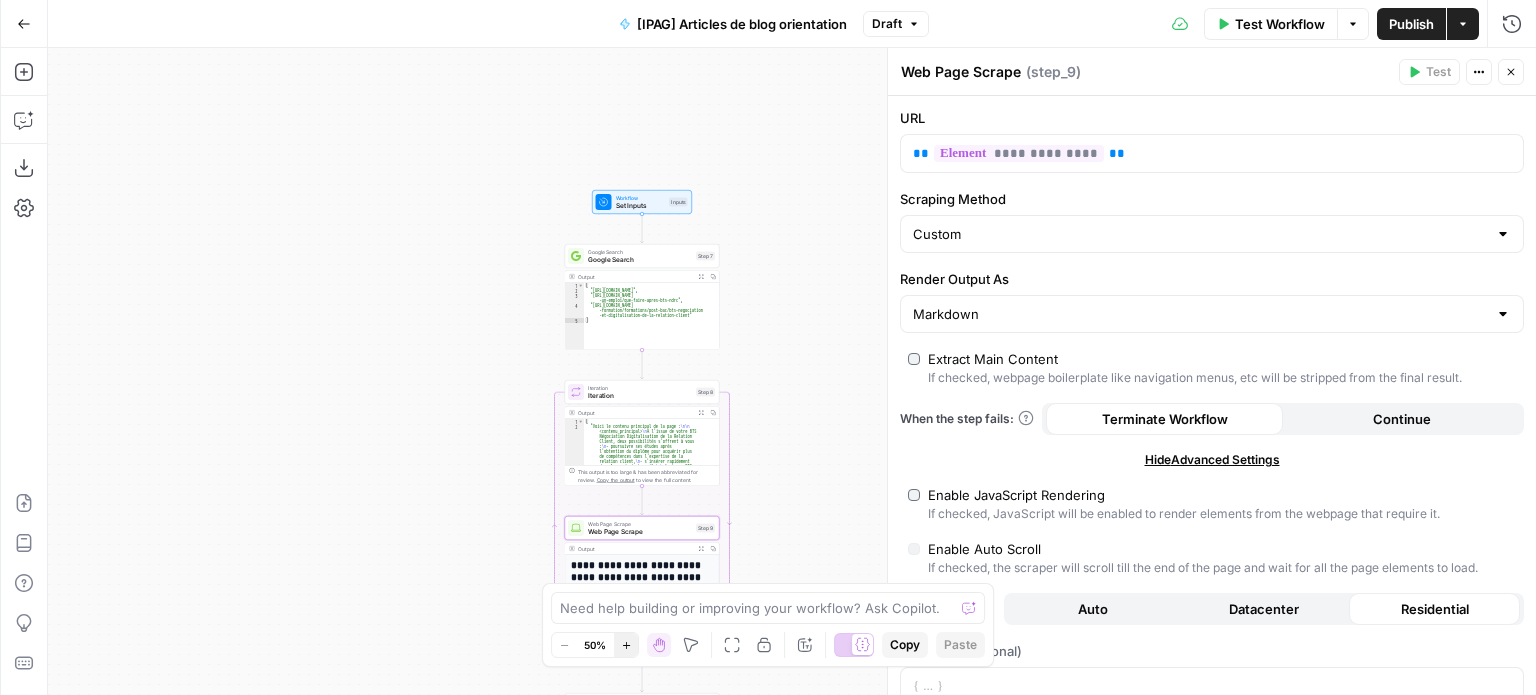 click 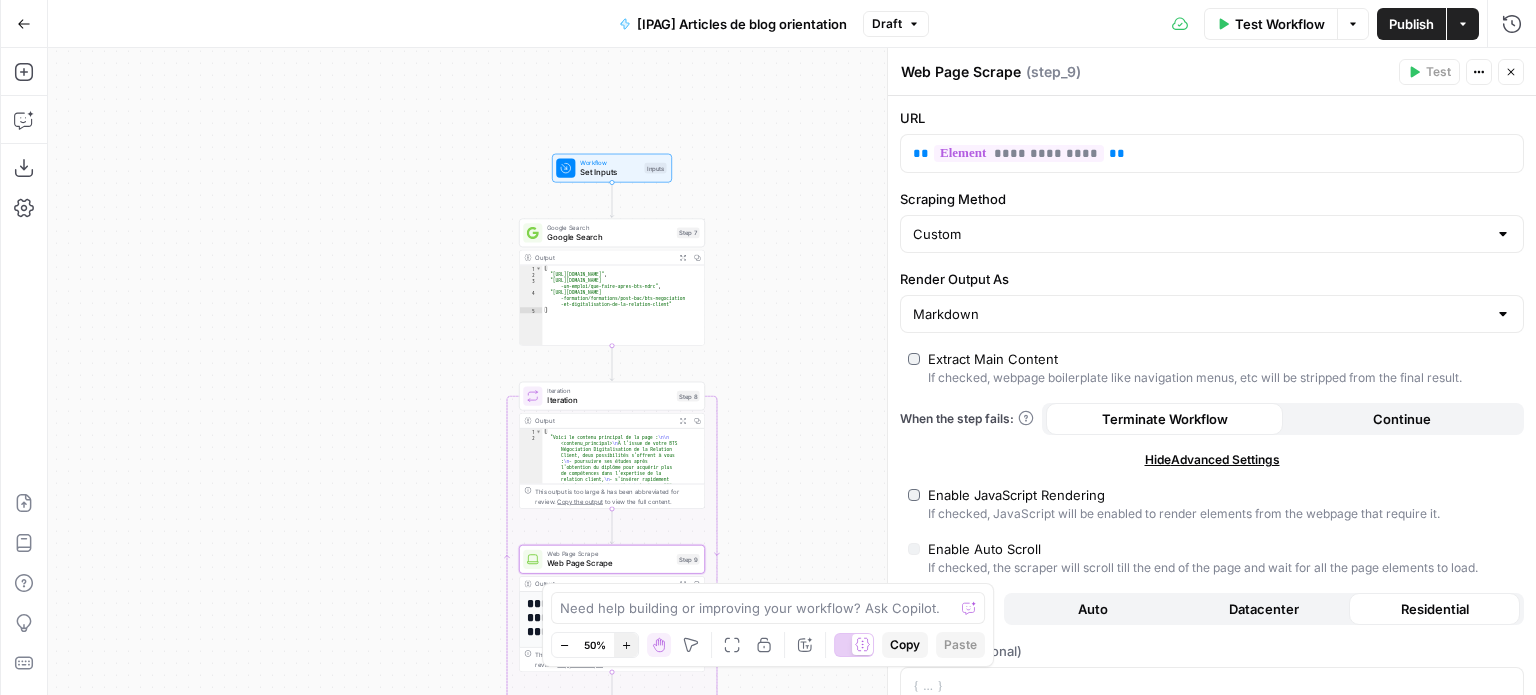 click 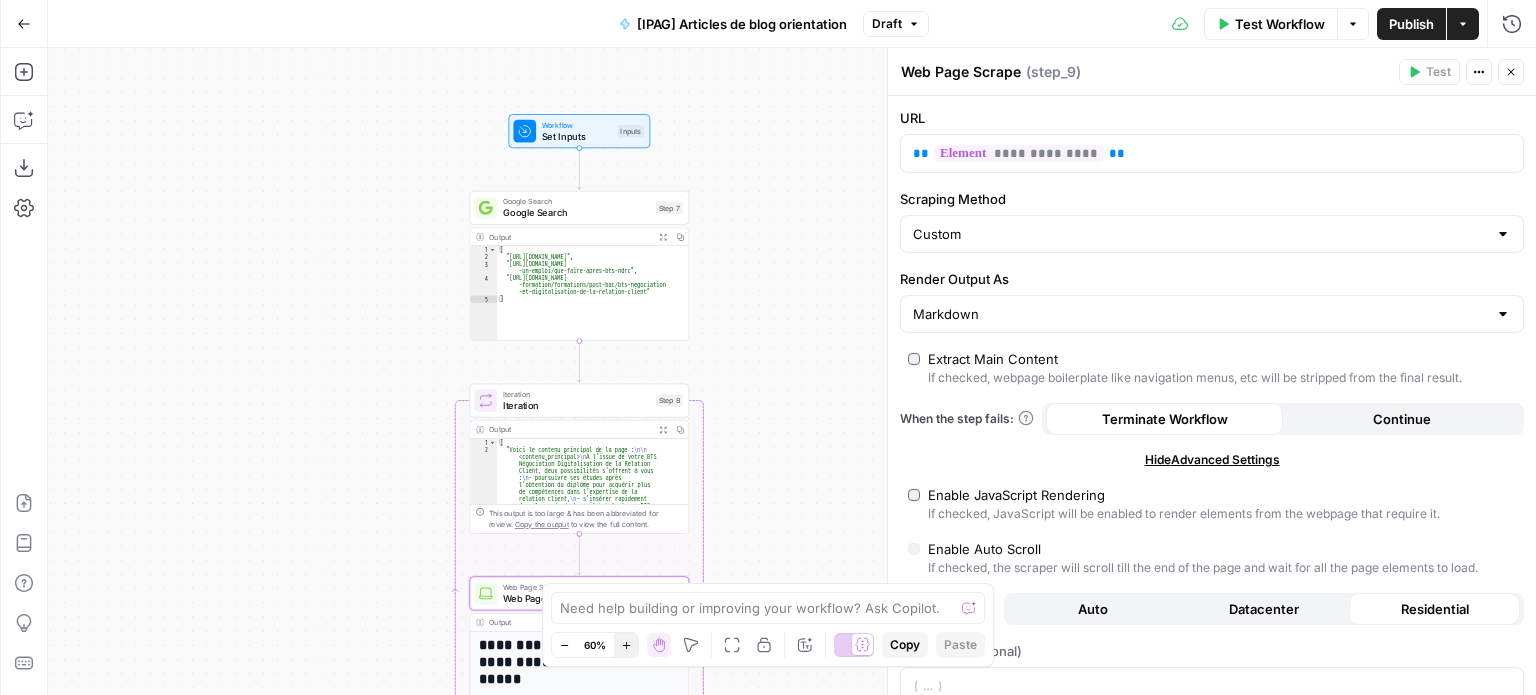 click 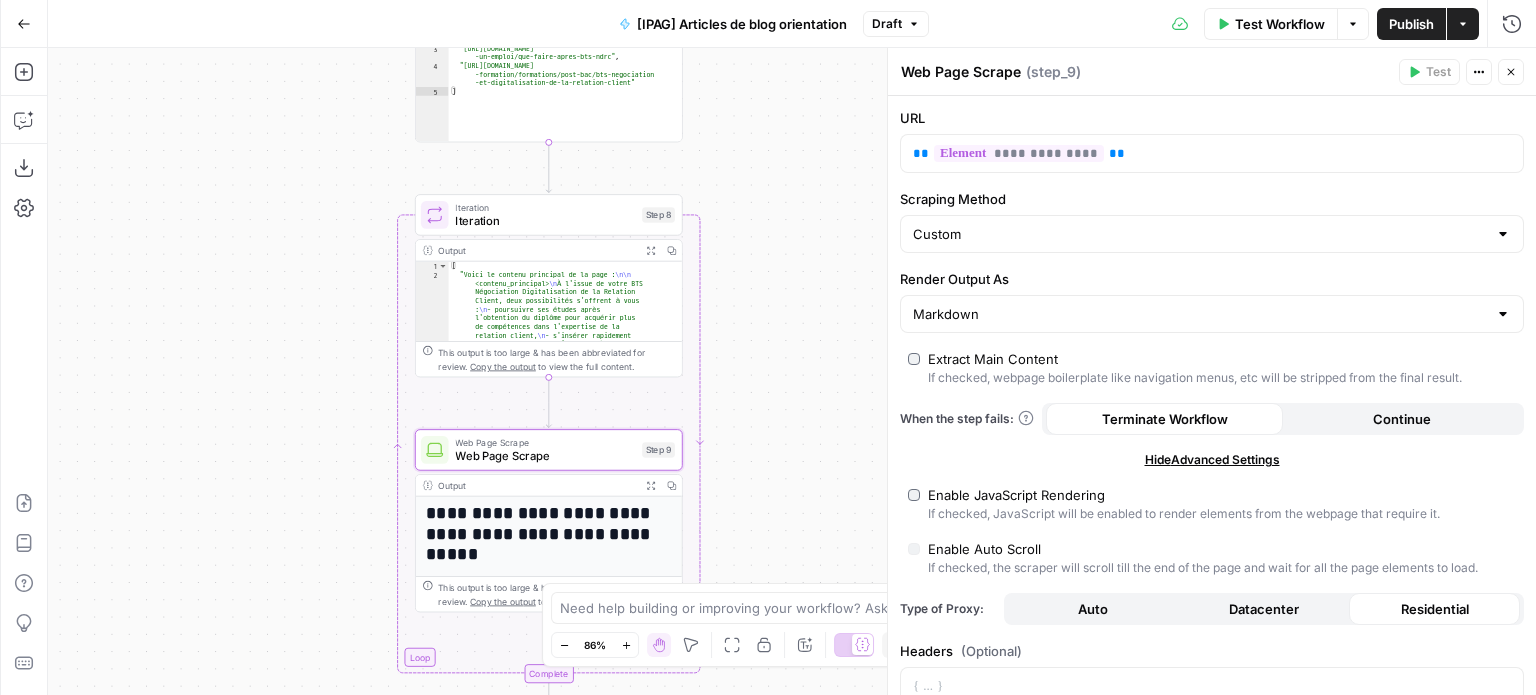 drag, startPoint x: 783, startPoint y: 355, endPoint x: 799, endPoint y: 262, distance: 94.36631 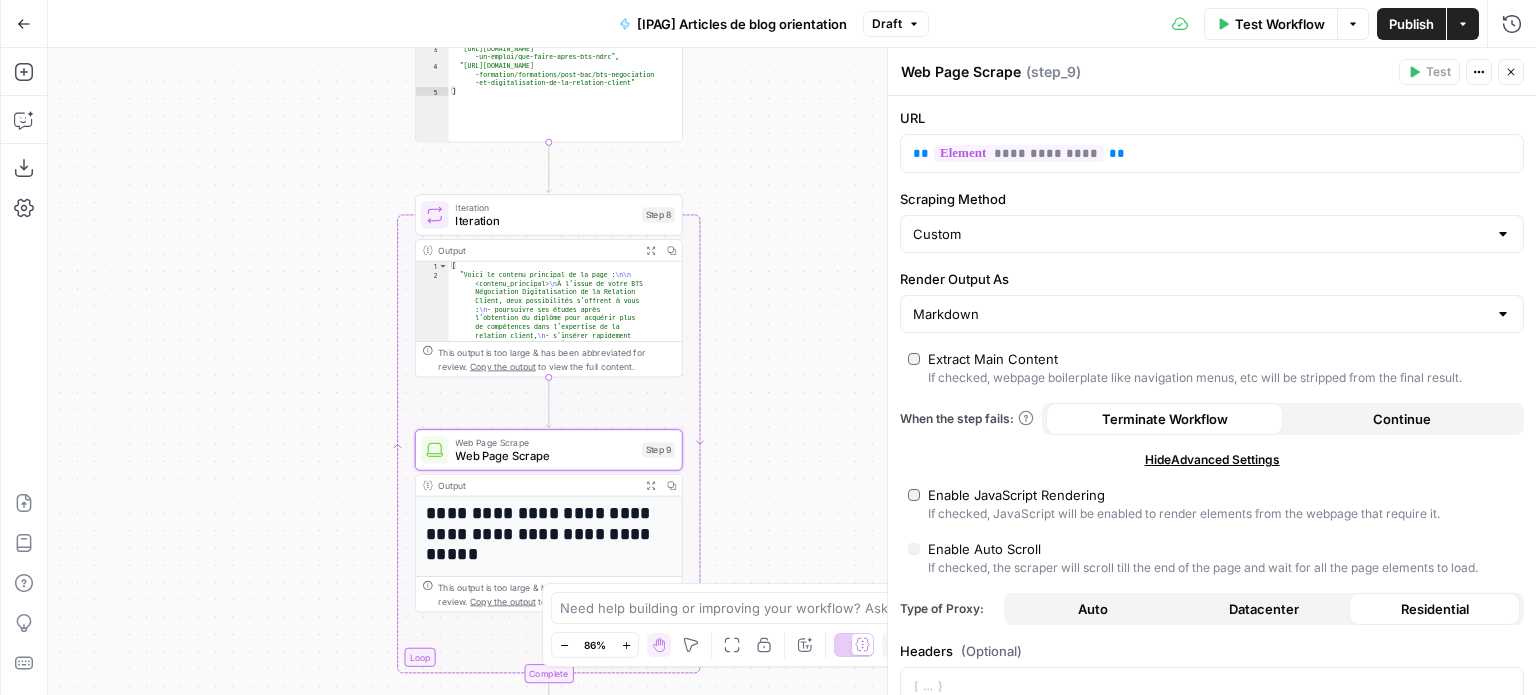 click on "Workflow Set Inputs Inputs Google Search Google Search Step 7 Output Expand Output Copy 1 2 3 4 5 [    "https://btsndrcgap.fr/les-poursuites-detudes/" ,    "https://fr.indeed.com/conseils-carrieres/trouver        -un-emploi/que-faire-apres-bts-ndrc" ,    "https://www.onisep.fr/ressources/univers        -formation/formations/post-bac/bts-negociation        -et-digitalisation-de-la-relation-client" ]     XXXXXXXXXXXXXXXXXXXXXXXXXXXXXXXXXXXXXXXXXXXXXXXXXXXXXXXXXXXXXXXXXXXXXXXXXXXXXXXXXXXXXXXXXXXXXXXXXXXXXXXXXXXXXXXXXXXXXXXXXXXXXXXXXXXXXXXXXXXXXXXXXXXXXXXXXXXXXXXXXXXXXXXXXXXXXXXXXXXXXXXXXXXXXXXXXXXXXXXXXXXXXXXXXXXXXXXXXXXXXXXXXXXXXXXXXXXXXXXXXXXXXXXXXXXXXXXXXXXXXXXXXXXXXXXXXXXXXXXXXXXXXXXXXXXXXXXXXXXXXXXXXXXXXXXXXXXXXXXXXXXXXXXXXXXXXXXXXXXXXXXXXXXXXXXXXXXXXXXXXXXXXXXXXXXXXXXXXXXXXXXXXXXXXXXXXXXXXXXXXXXXXXXXXXXXXXXXXXXXXXXXXXXXXXXXXXXXXXXXXXXXXXXXXXXXXXXXXXXXXXXXXXXXXXXXXXXXXXXXXXXXXXXXXXXXXXXXXXXXXXXXXXXXXXXX Loop Iteration Iteration Step 8 Output Expand Output Copy 1 2 [    \n\n" at bounding box center [792, 371] 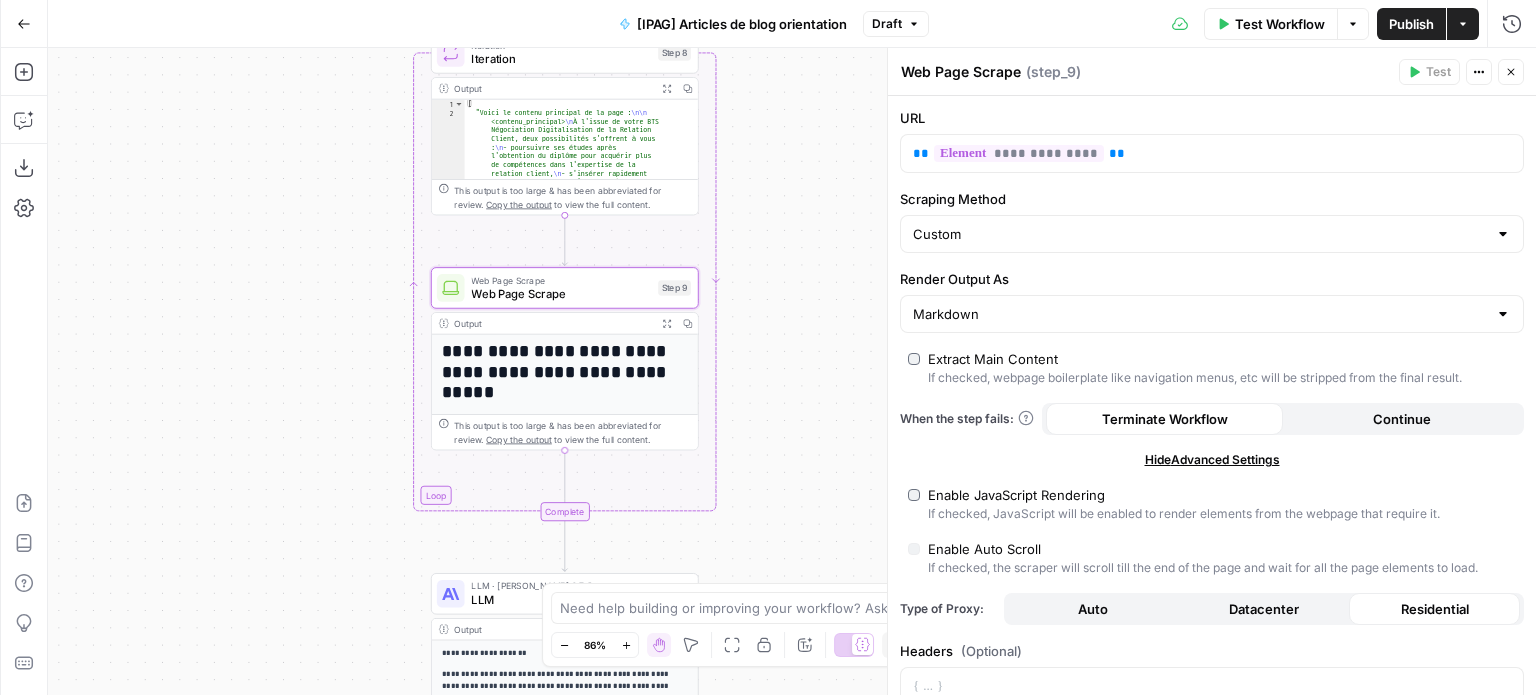 drag, startPoint x: 767, startPoint y: 447, endPoint x: 783, endPoint y: 286, distance: 161.79308 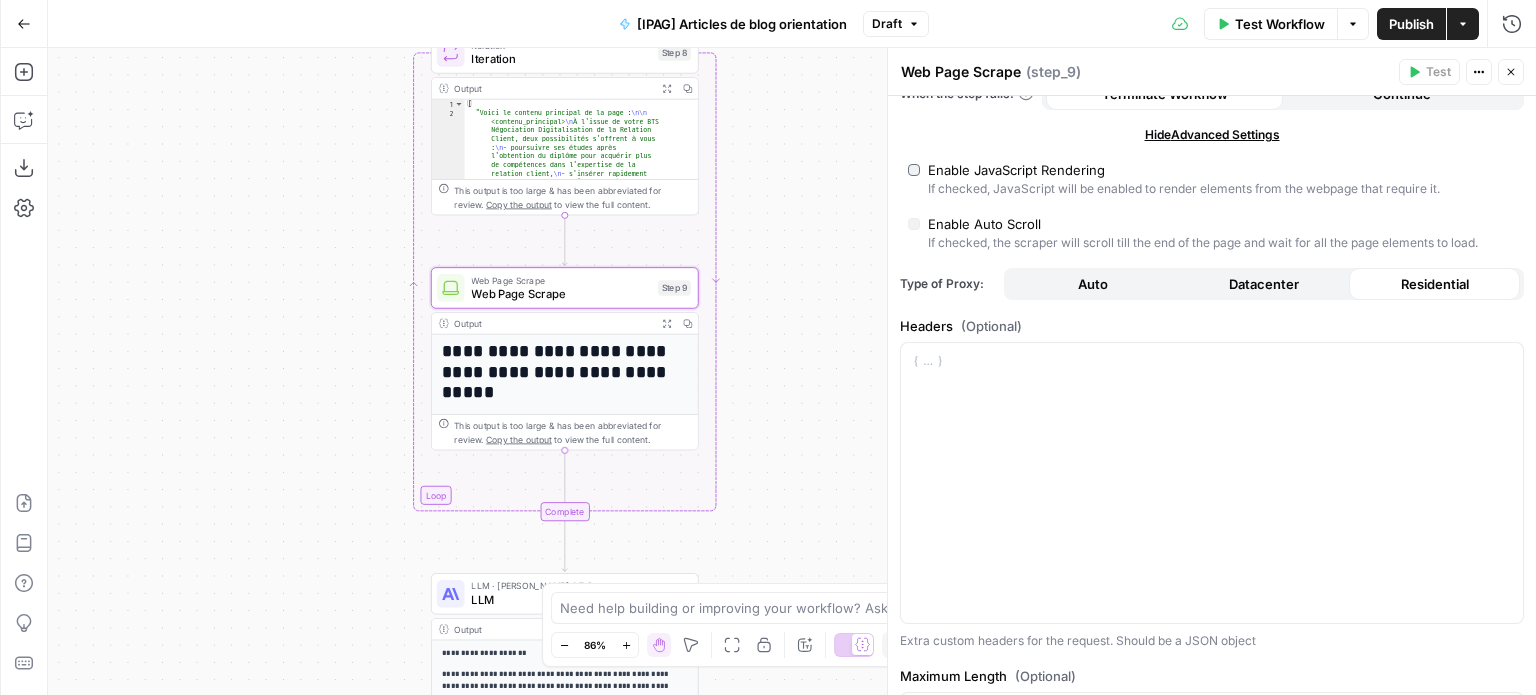 scroll, scrollTop: 400, scrollLeft: 0, axis: vertical 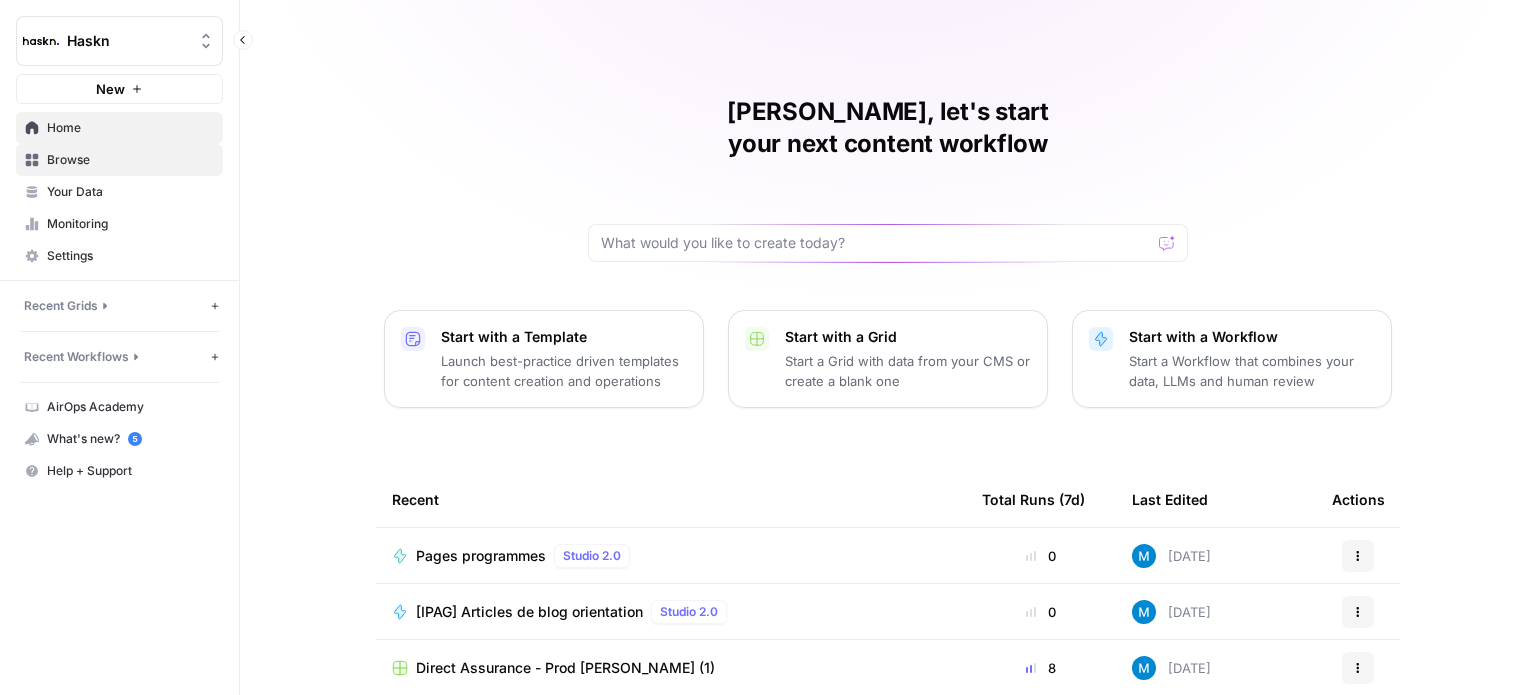 click on "Browse" at bounding box center (119, 160) 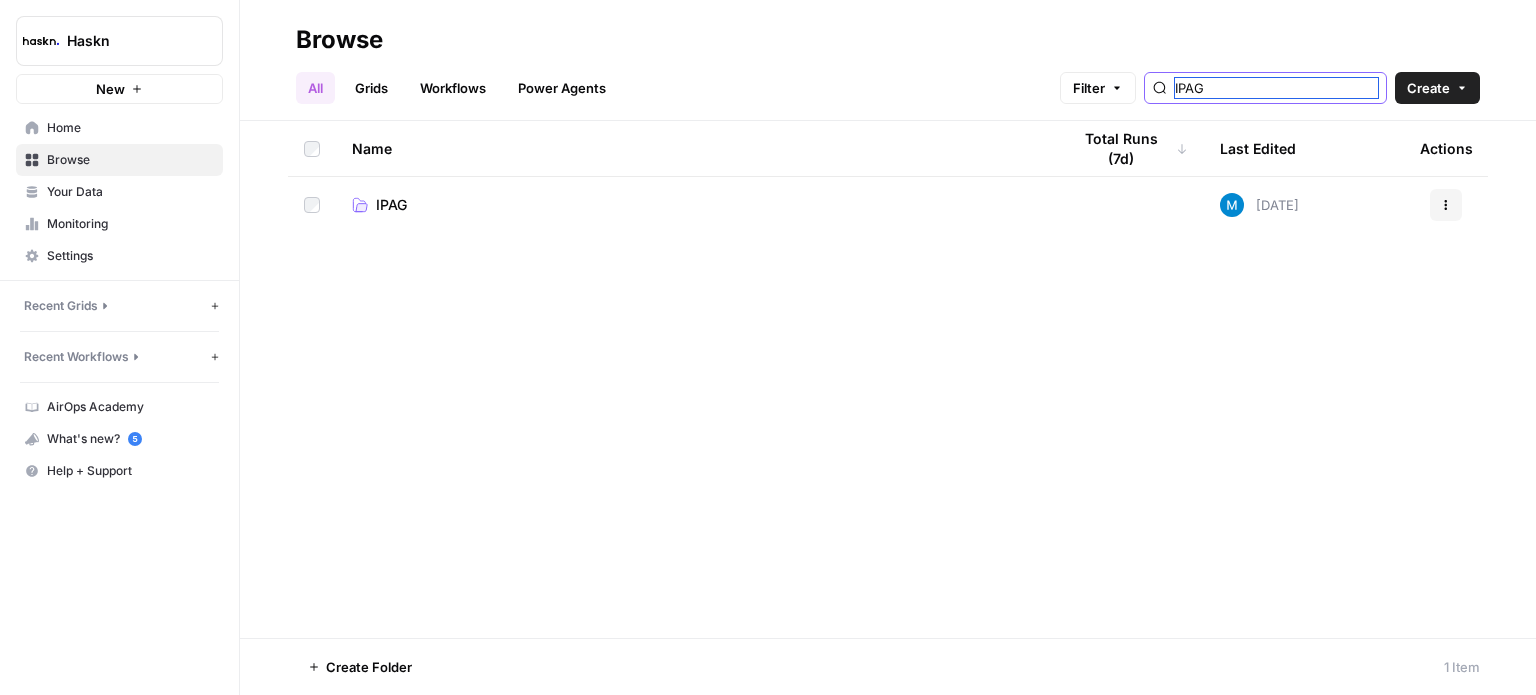 click on "IPAG" at bounding box center (1276, 88) 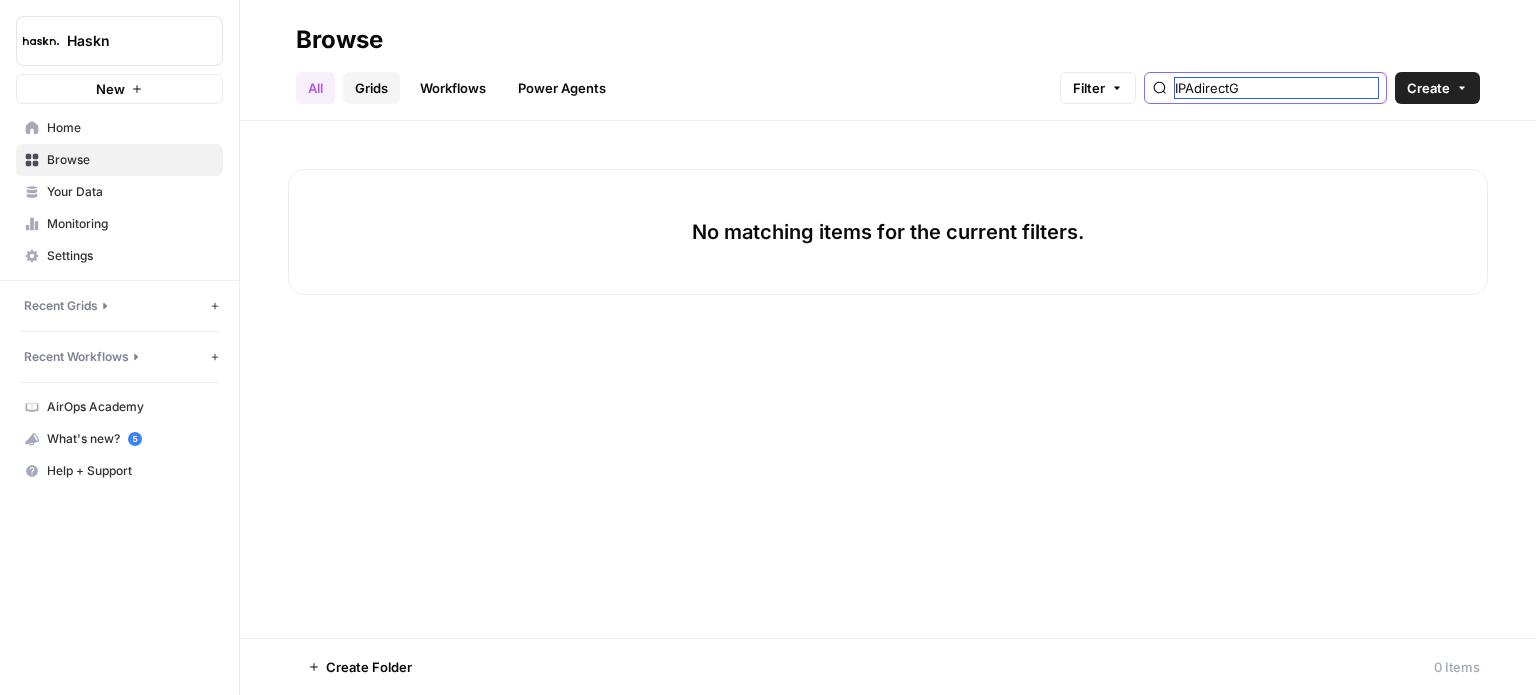type on "IPAdirectG" 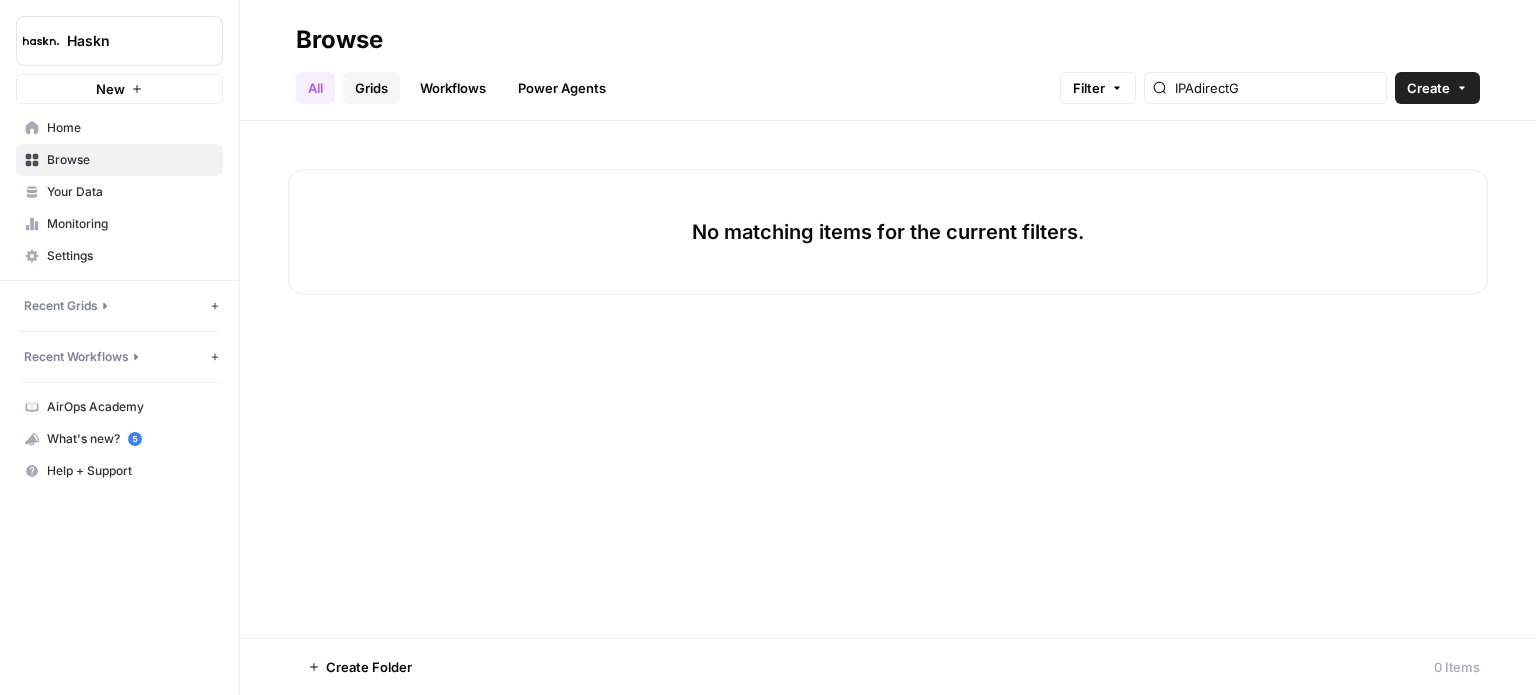click on "Grids" at bounding box center [371, 88] 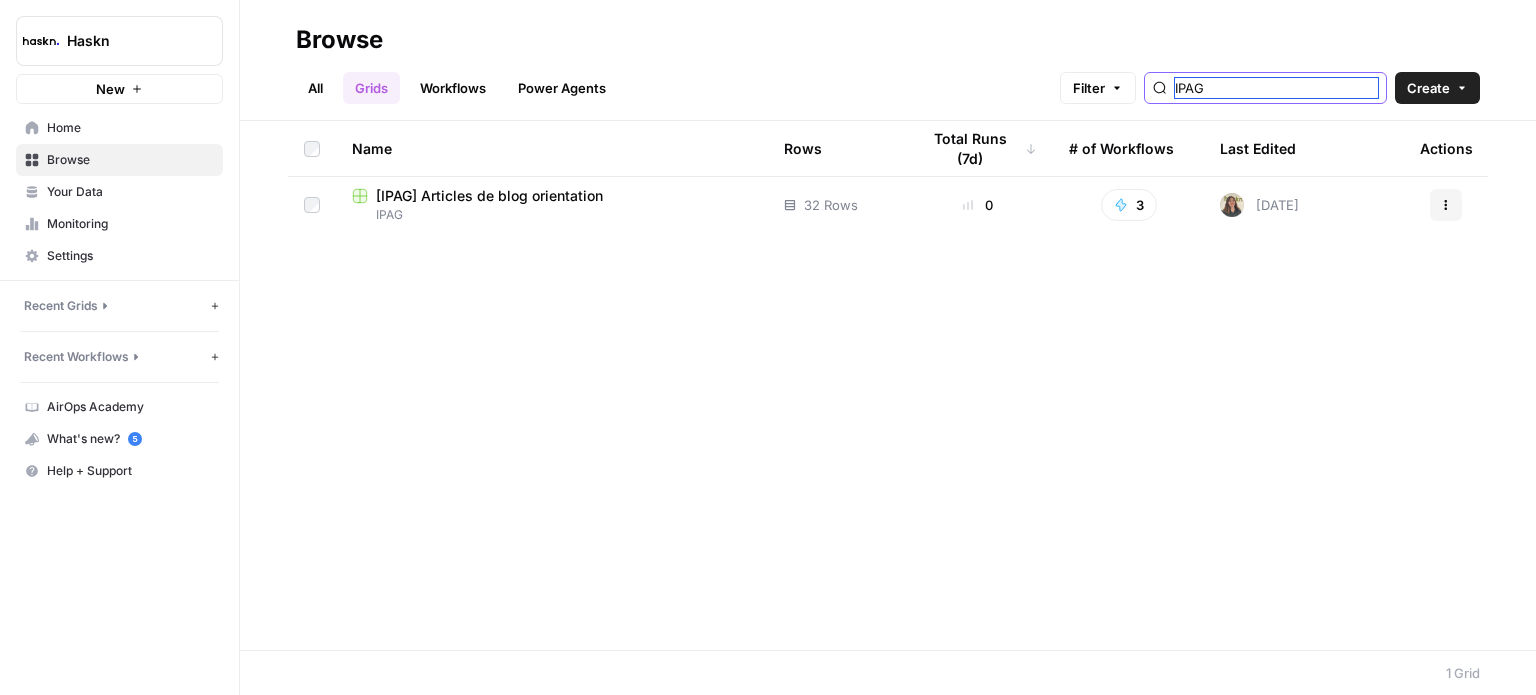 click on "IPAG" at bounding box center (1276, 88) 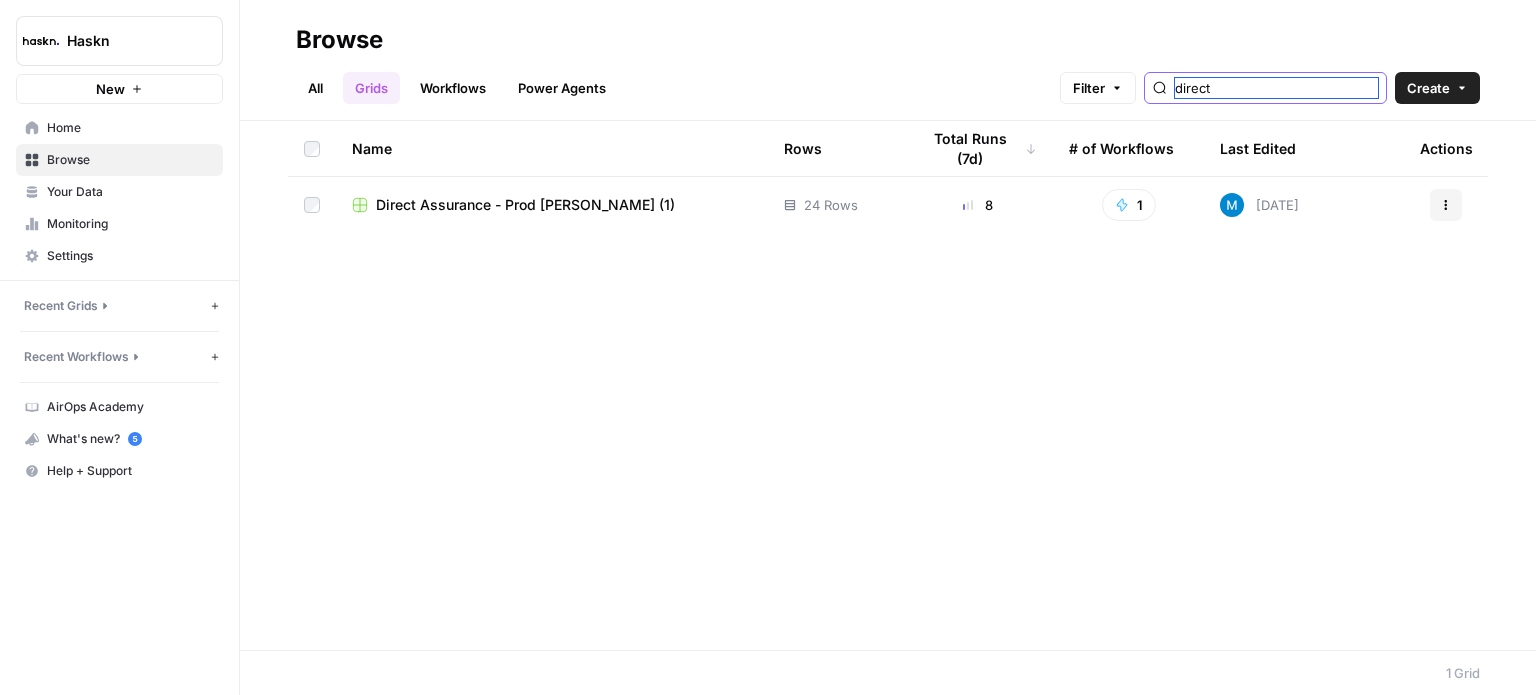 type on "direct" 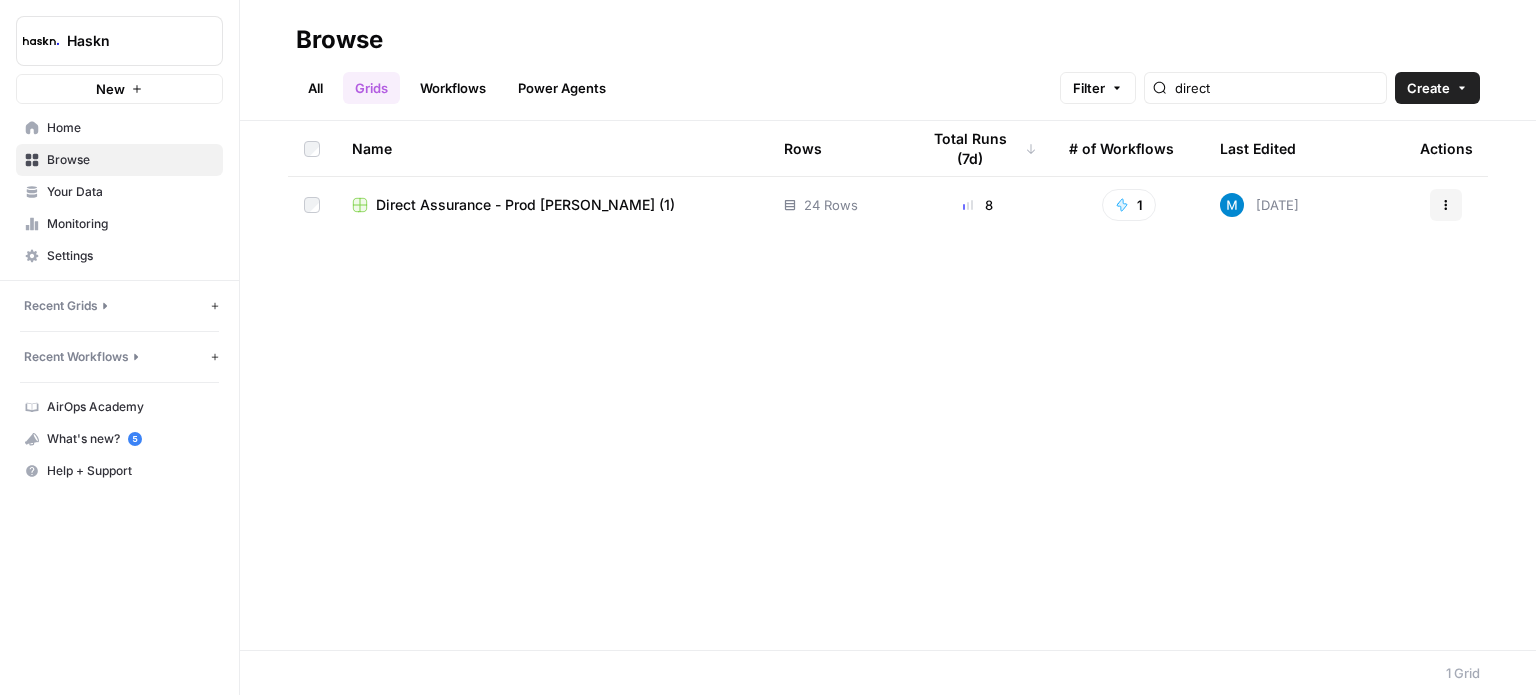 click on "Direct Assurance - Prod [PERSON_NAME] (1)" at bounding box center (525, 205) 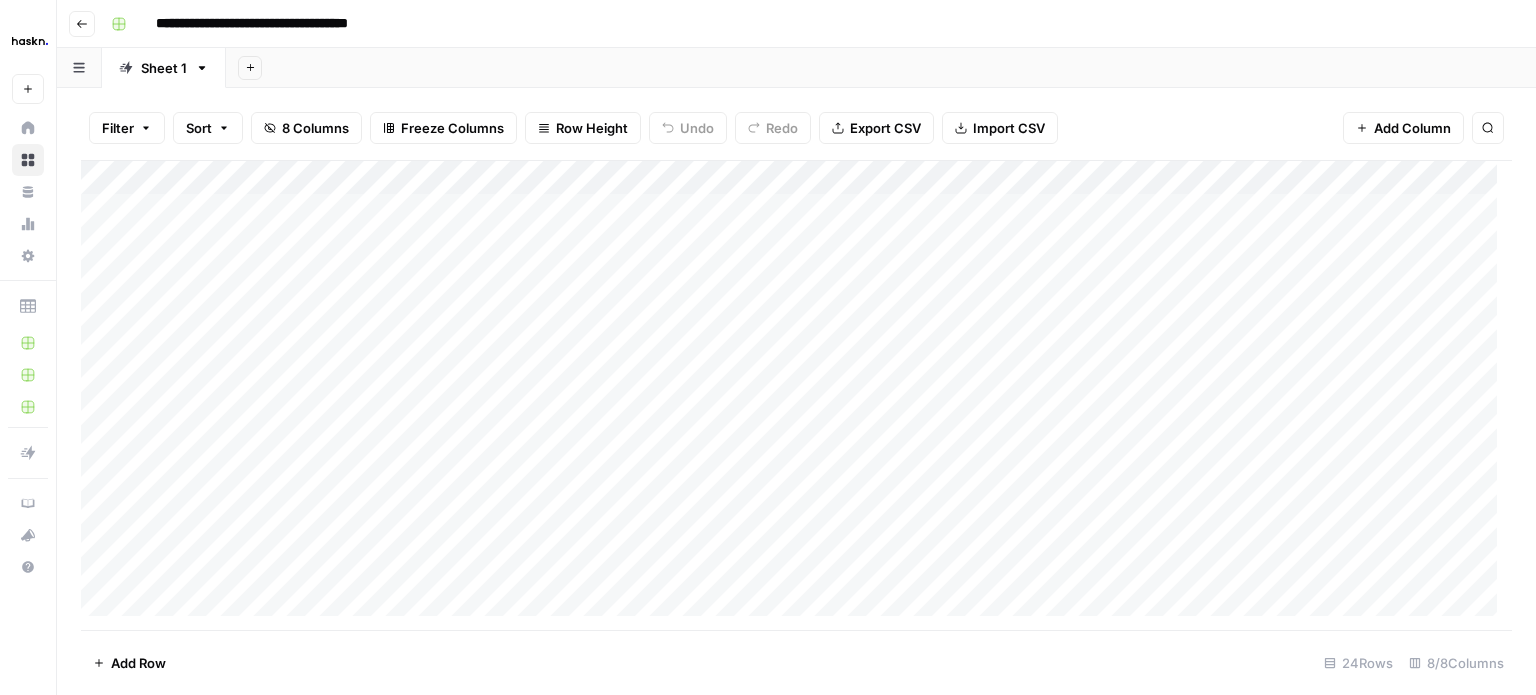 click on "Add Column" at bounding box center [796, 396] 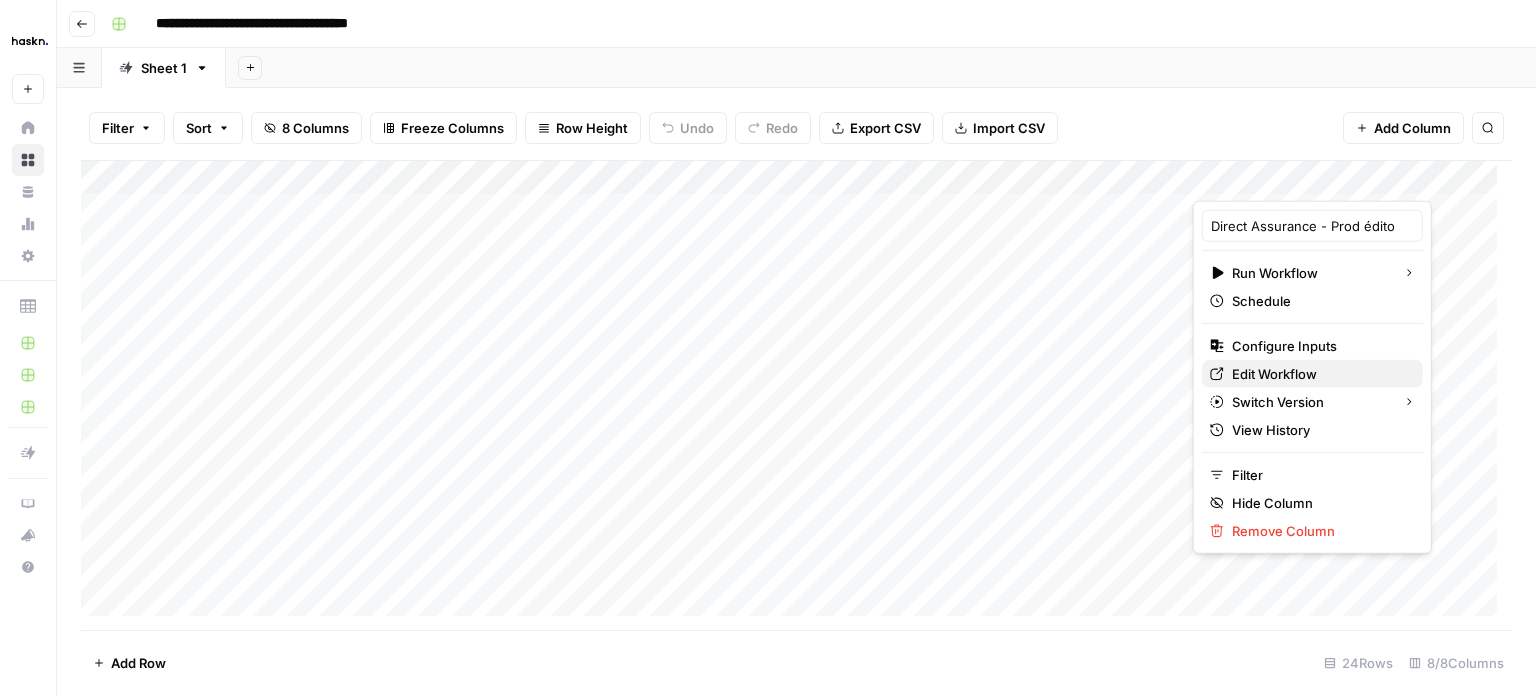 click on "Edit Workflow" at bounding box center [1274, 374] 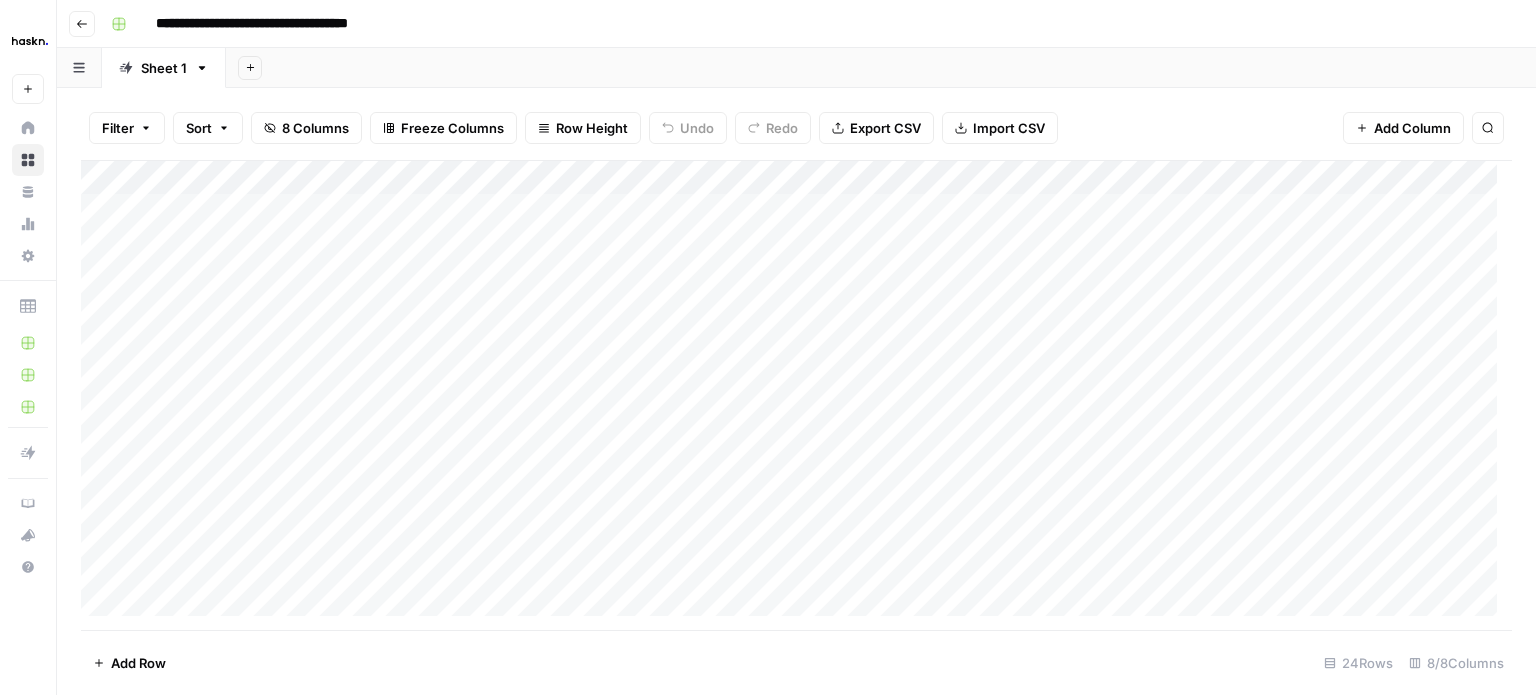 click on "Add Column" at bounding box center (796, 396) 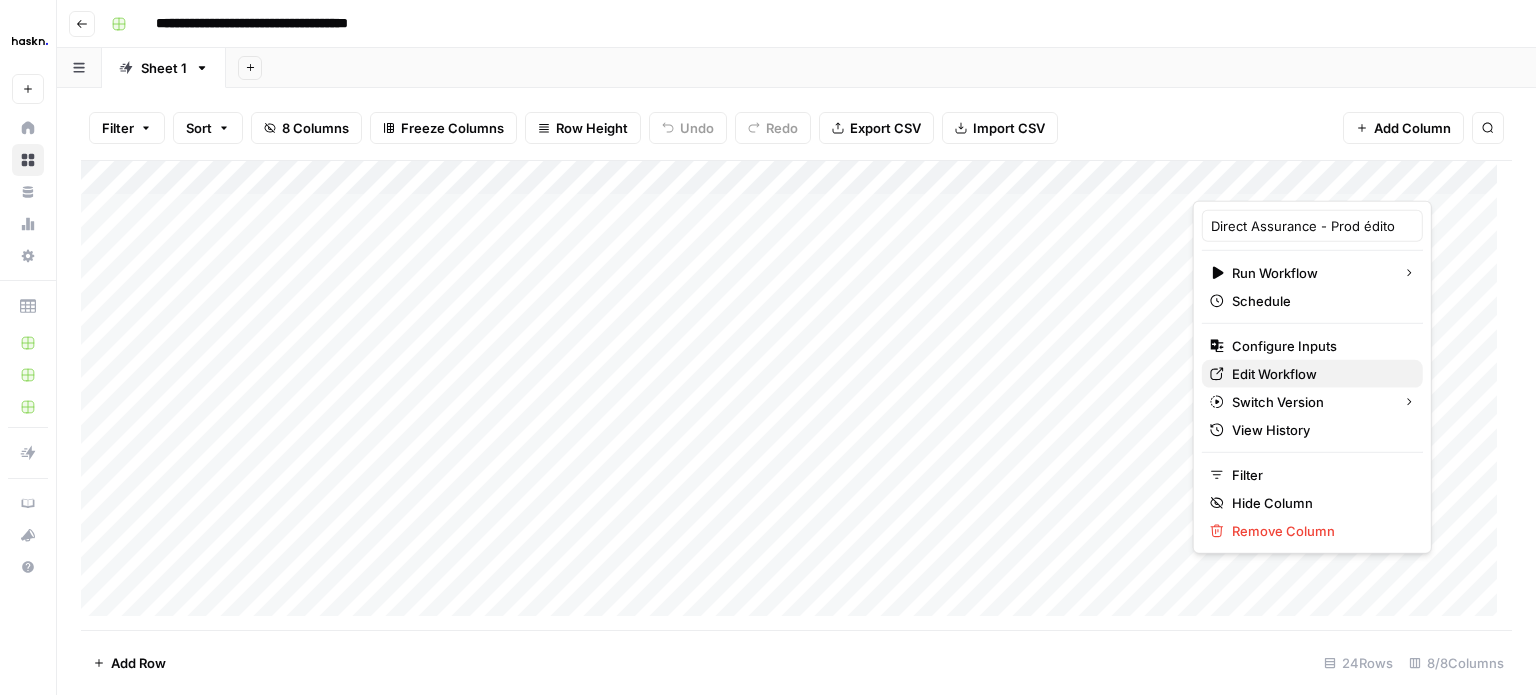 click on "Edit Workflow" at bounding box center [1274, 374] 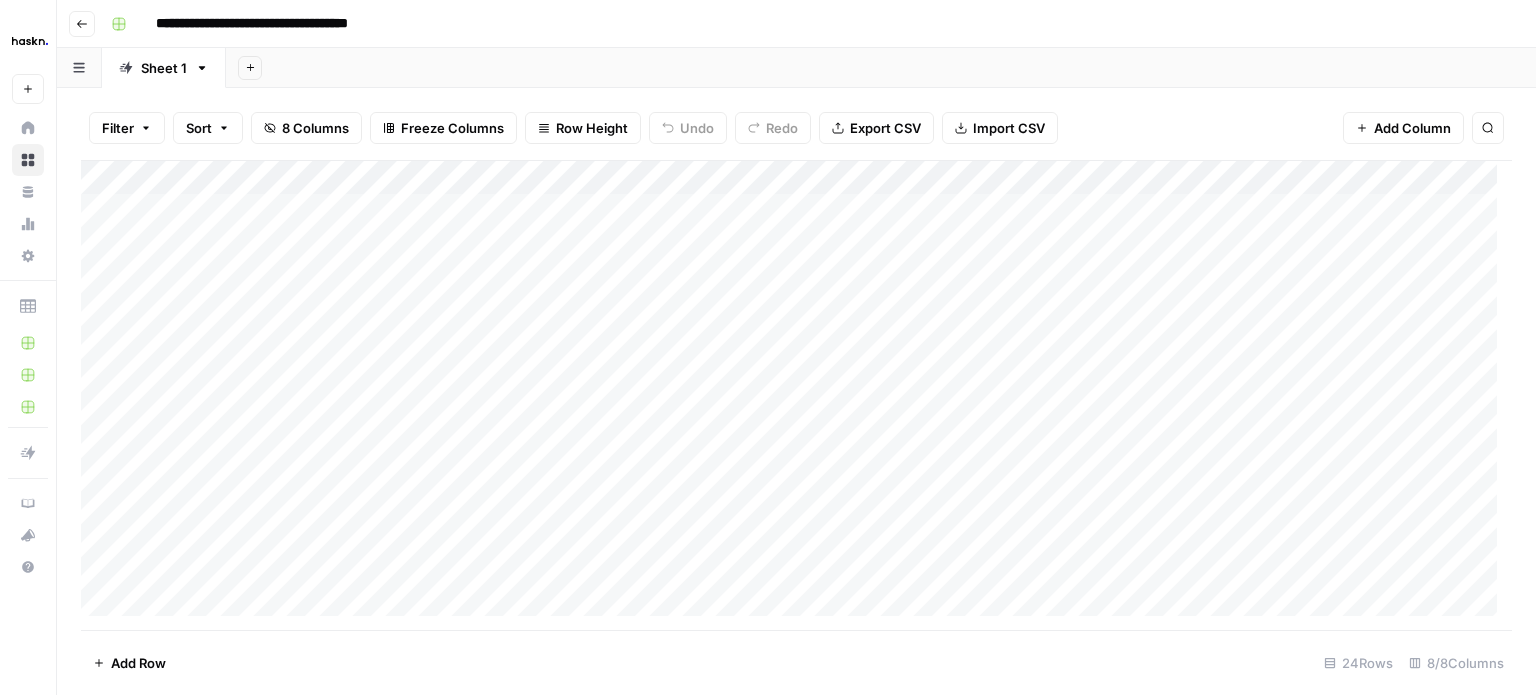 click on "Add Column" at bounding box center [796, 396] 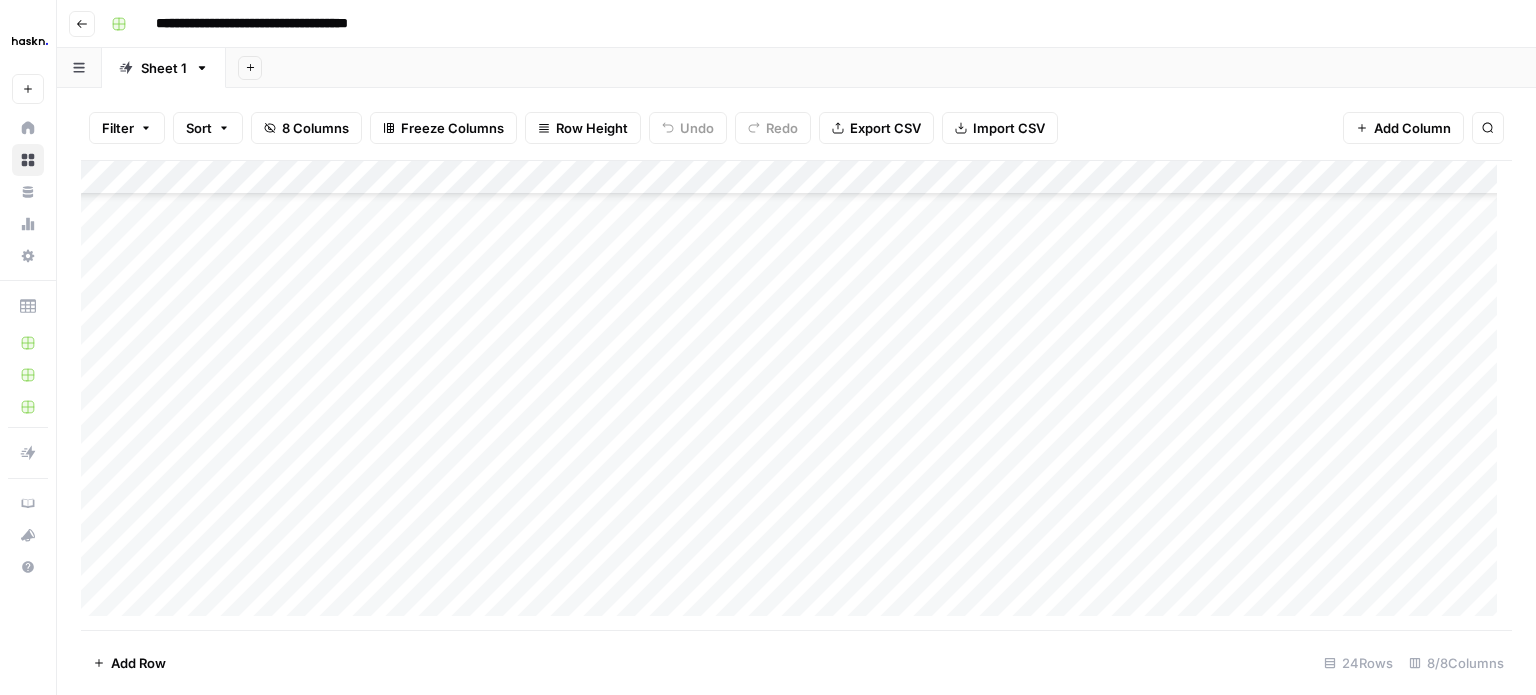 scroll, scrollTop: 427, scrollLeft: 0, axis: vertical 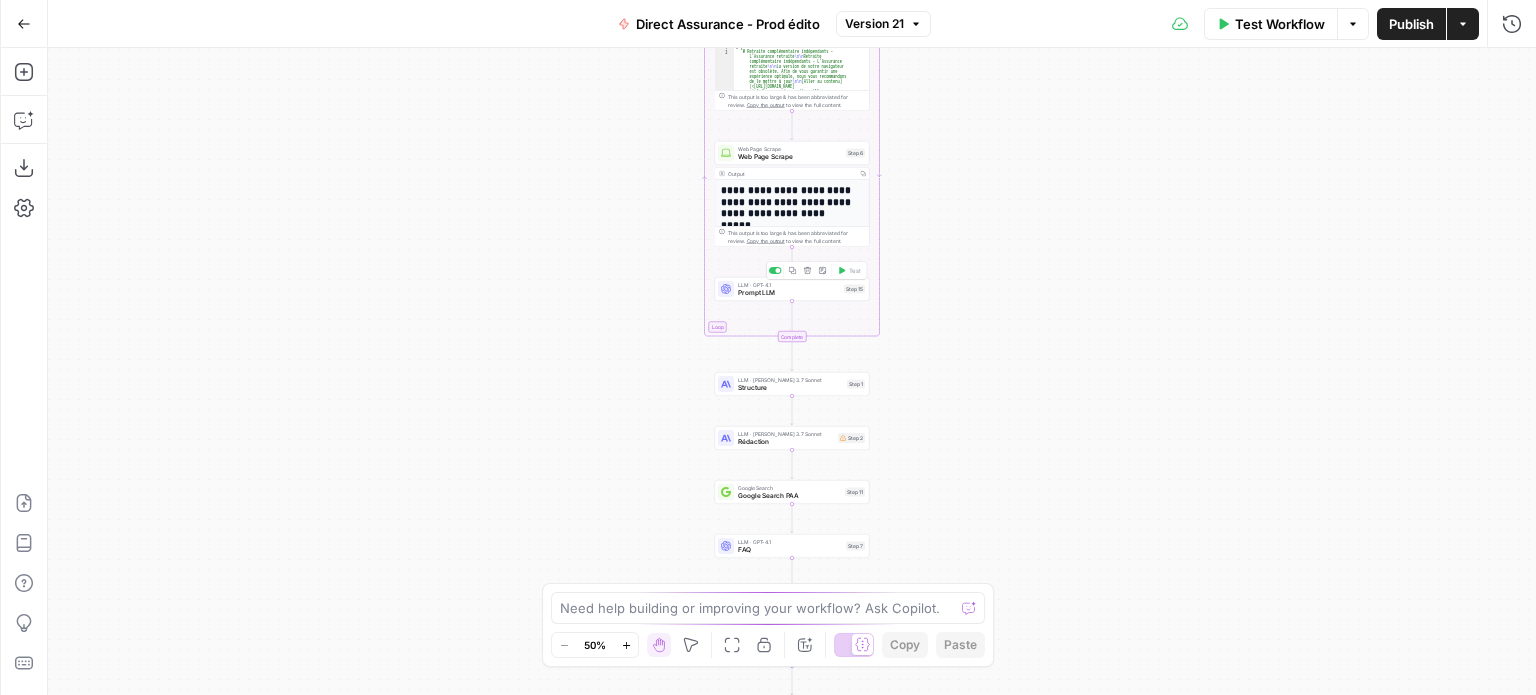 click on "LLM · GPT-4.1 Prompt LLM Step 15 Copy step Delete step Add Note Test" at bounding box center (792, 289) 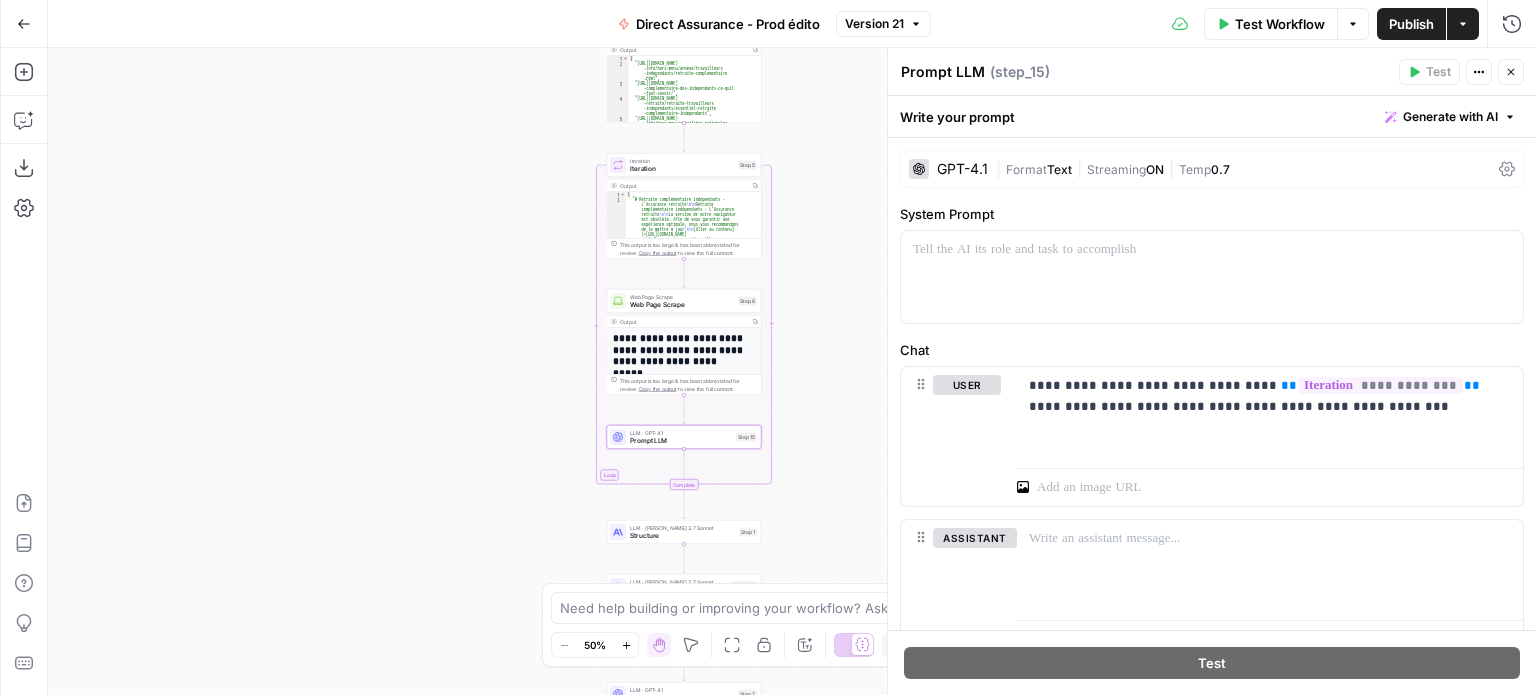 drag, startPoint x: 652, startPoint y: 211, endPoint x: 544, endPoint y: 359, distance: 183.21571 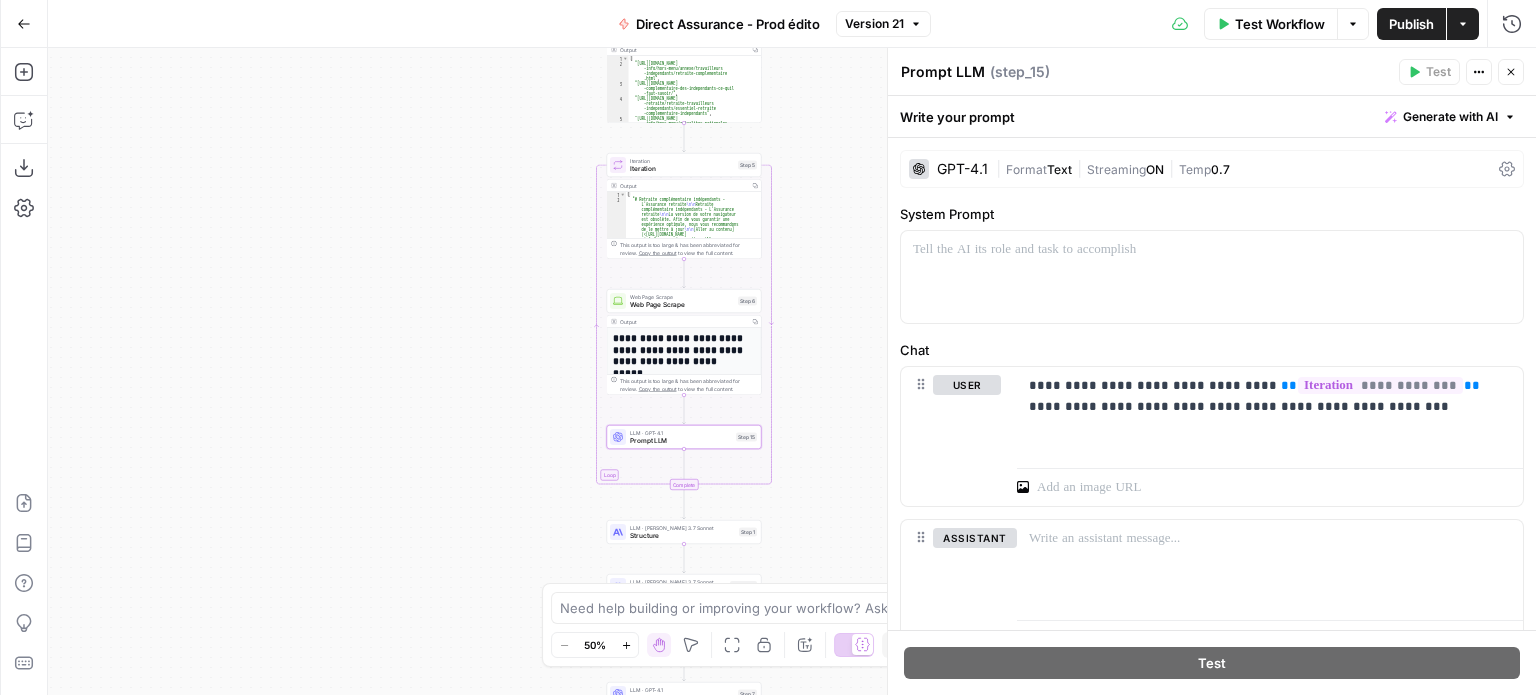 click on "Workflow Set Inputs Inputs Google Search Google Search Step 4 Output Copy 1 2 3 4 5 [    "[URL][DOMAIN_NAME]        -info/hors-menu/annexe/travailleurs        -independants/retraite-complementaire        .html" ,    "[URL][DOMAIN_NAME]        -complementaire-des-independants-ce-quil        -faut-savoir/" ,    "[URL][DOMAIN_NAME]        -retraite/retraite-travailleurs        -independants/essentiel-retraite        -complementaire-independants" ,    "[URL][DOMAIN_NAME]        -info/hors-menu/actualites-nationales        /actif/2024/independants-comment        -fonctionne-.html" ,     Loop Iteration Iteration Step 5 Output Copy 1 2 [    "# Retraite complémentaire indépendants -         L'Assurance retraite \n\n Retraite         complémentaire indépendants - L'Assurance         retraite \n\n La version de votre navigateur  \n\n" at bounding box center (792, 371) 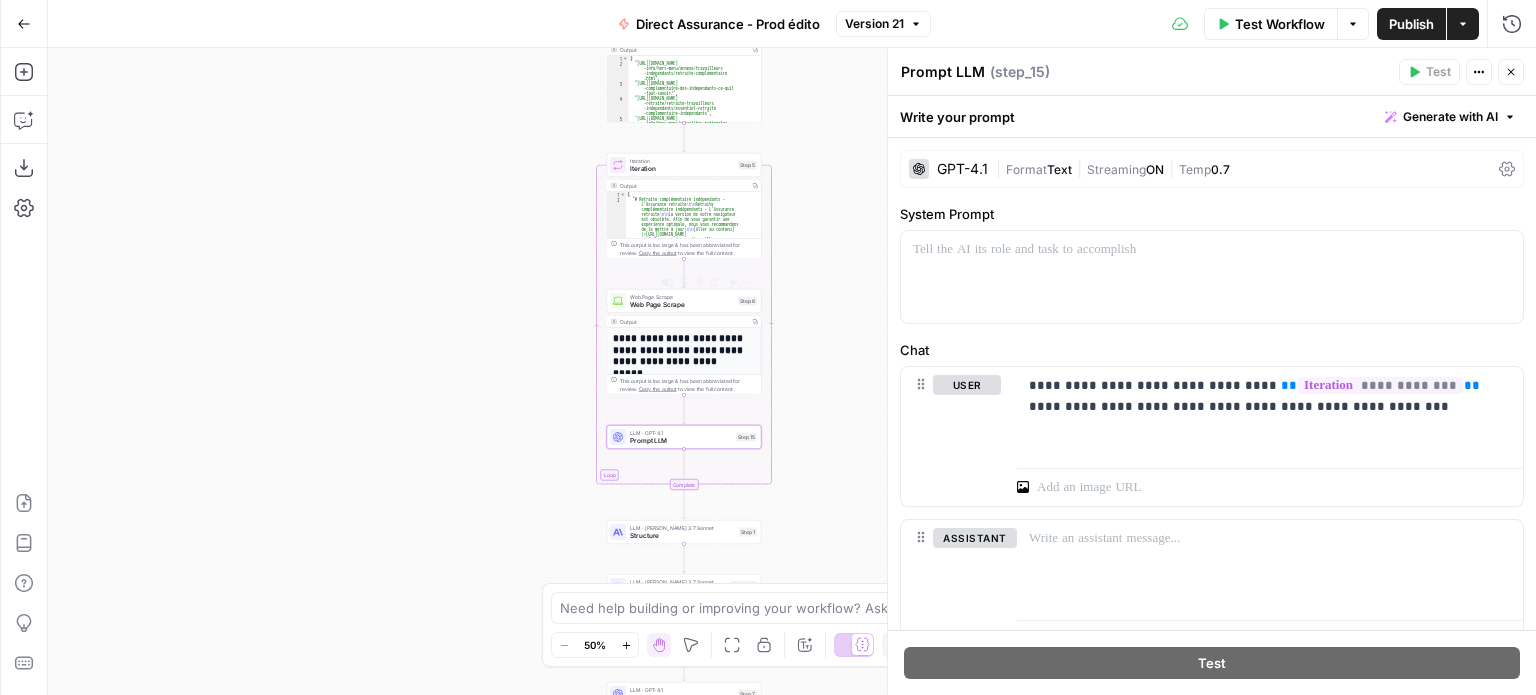 click on "Web Page Scrape" at bounding box center [682, 305] 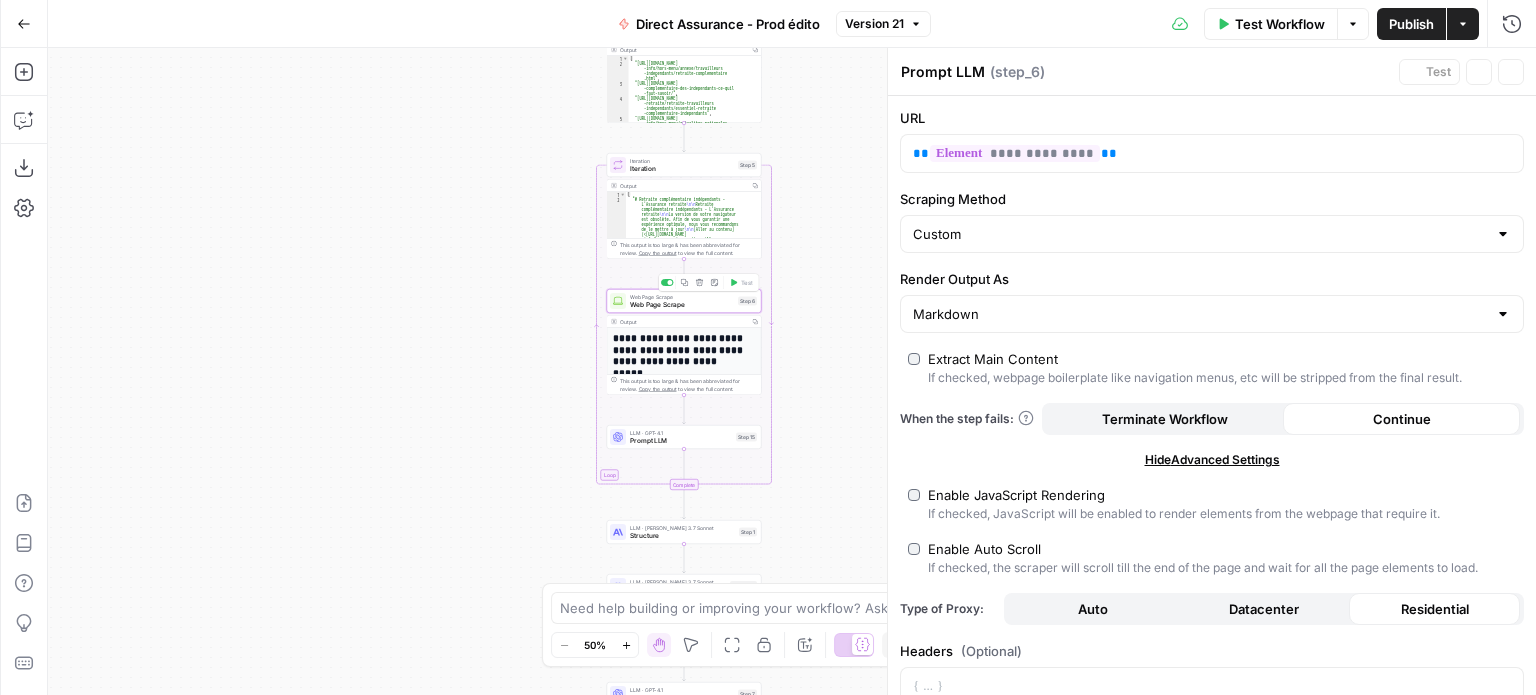 type on "Web Page Scrape" 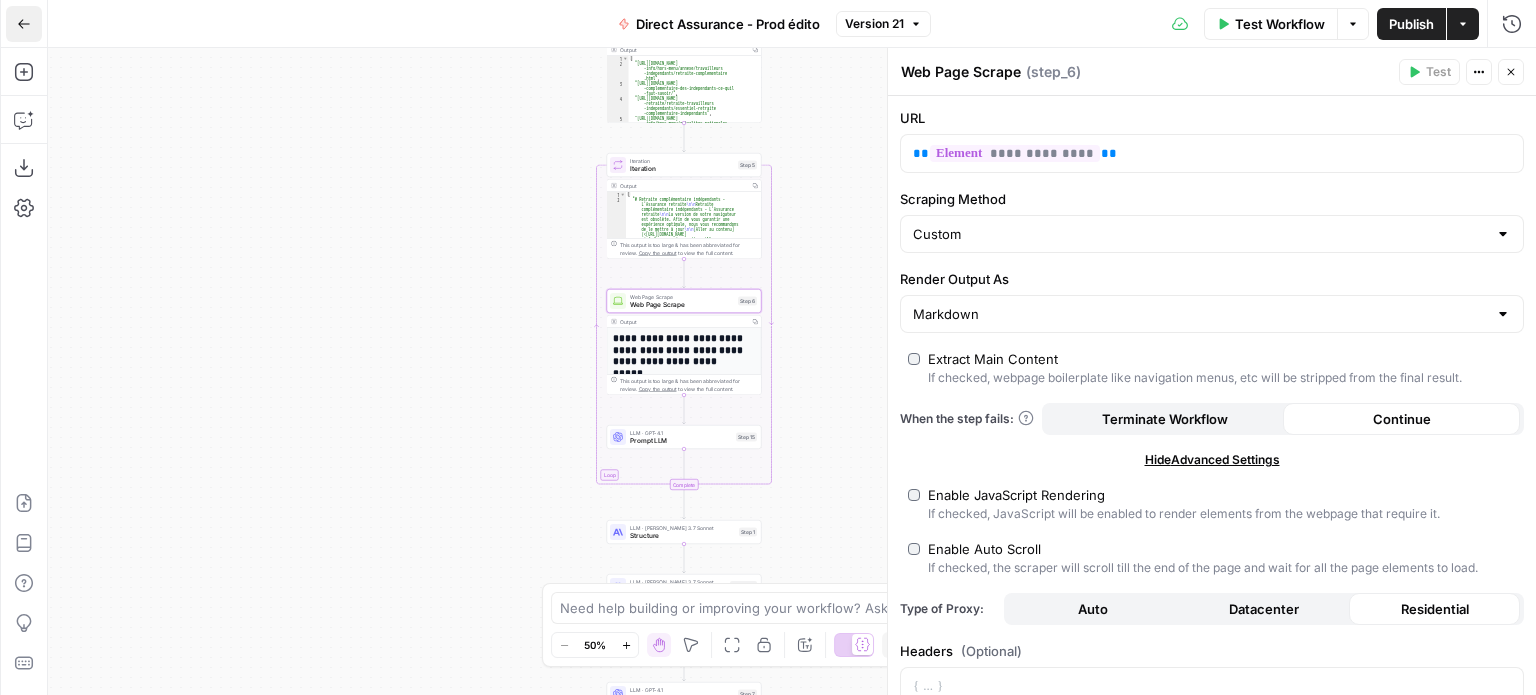 click on "Go Back" at bounding box center [24, 24] 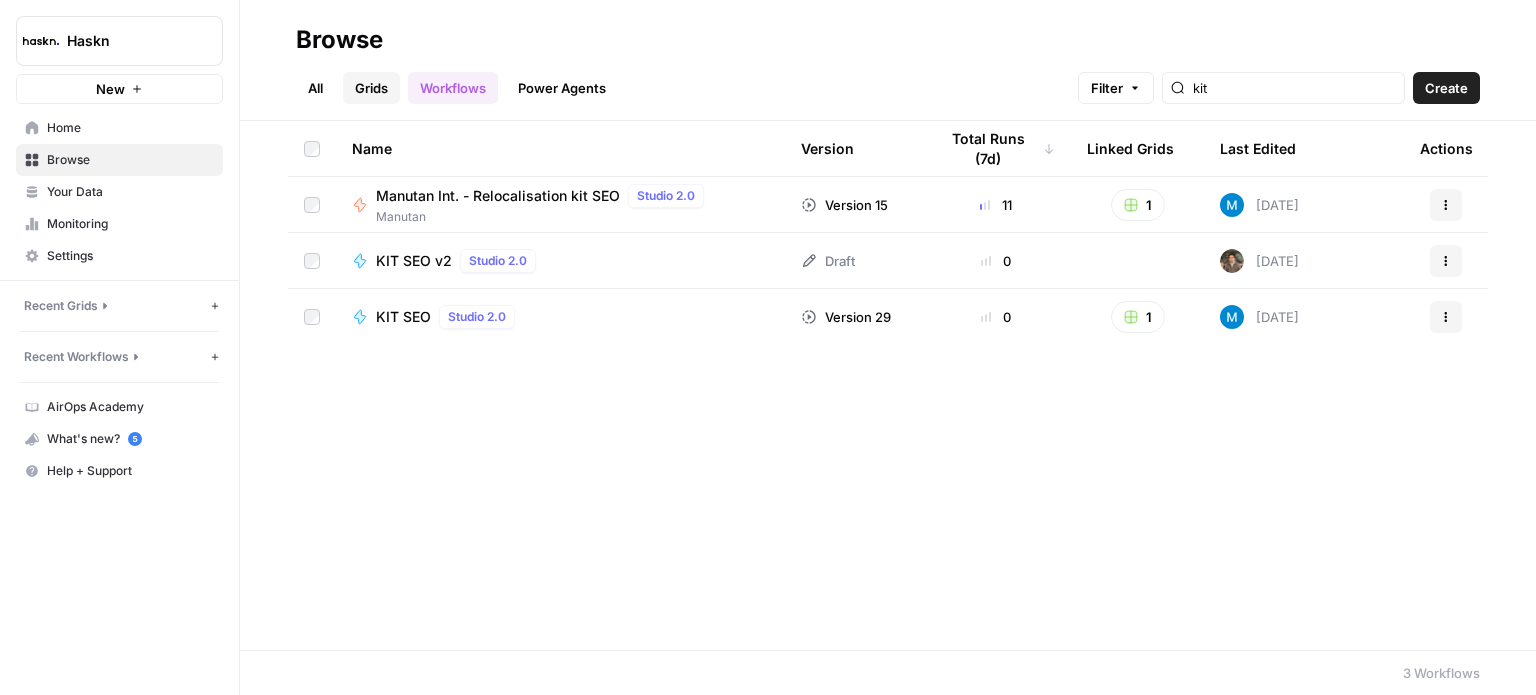 click on "Grids" at bounding box center (371, 88) 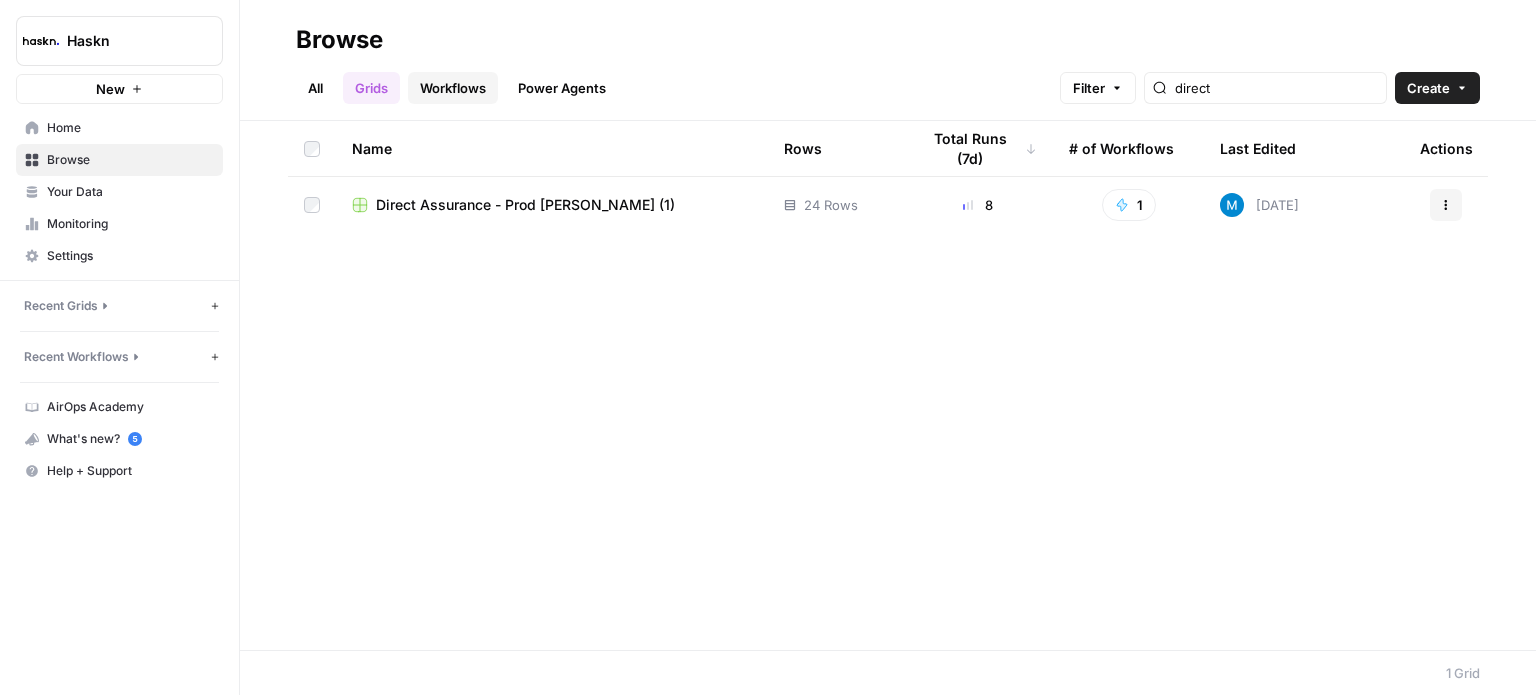click on "Workflows" at bounding box center (453, 88) 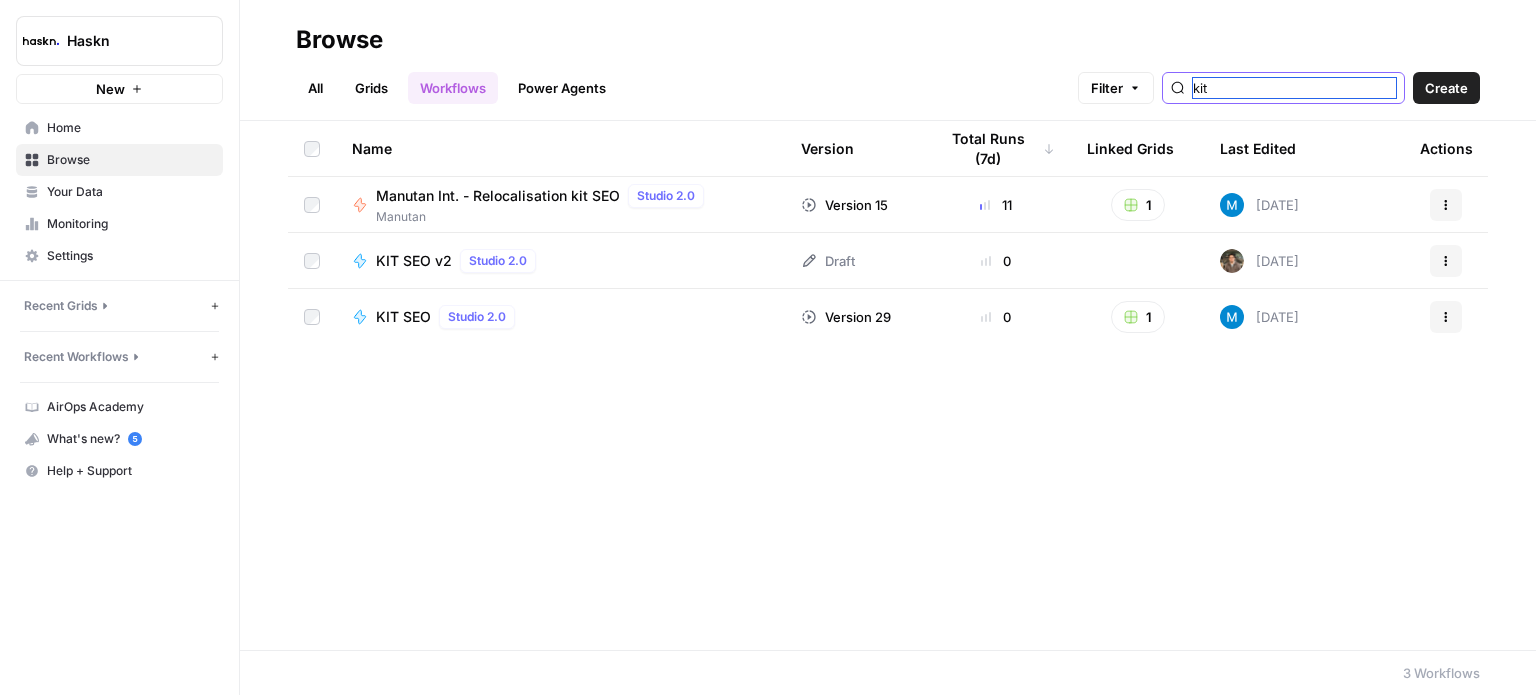 click on "kit" at bounding box center (1294, 88) 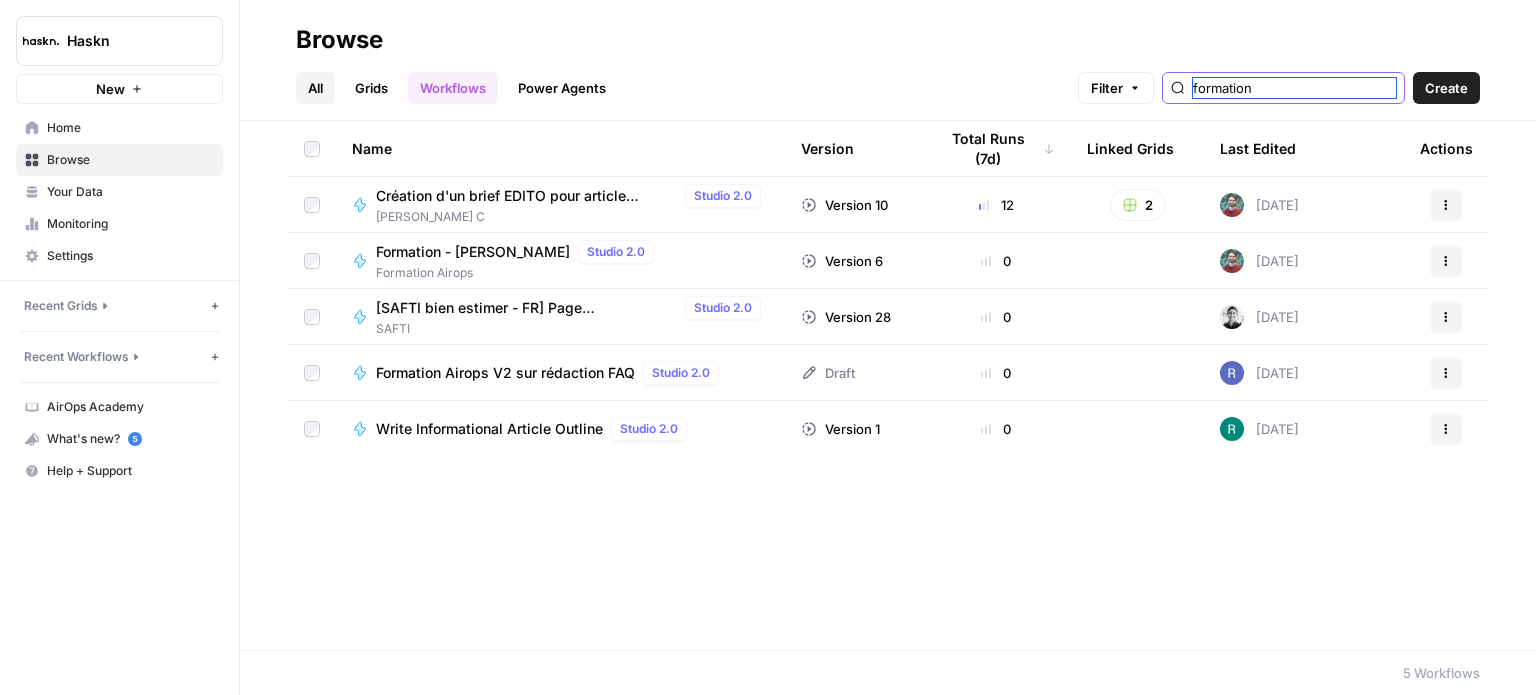 type on "formation" 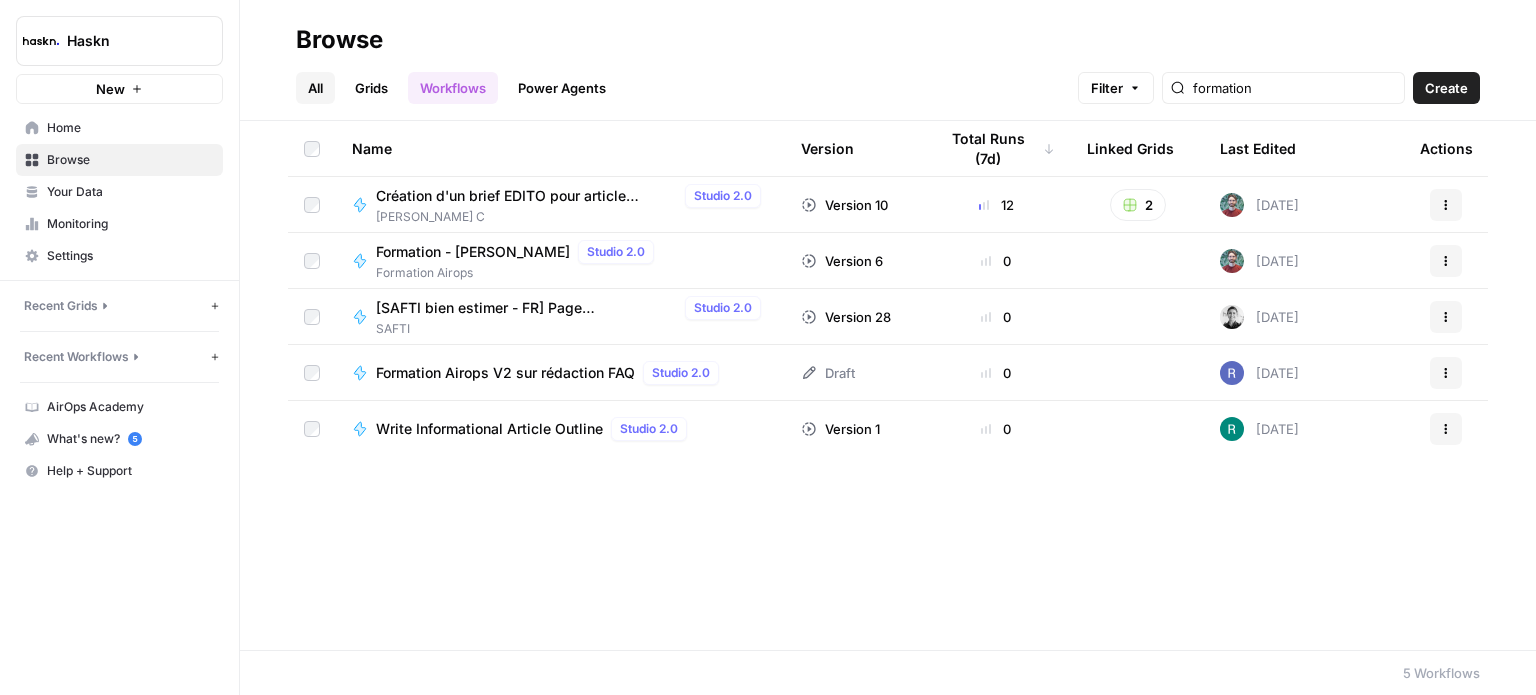 click on "All" at bounding box center (315, 88) 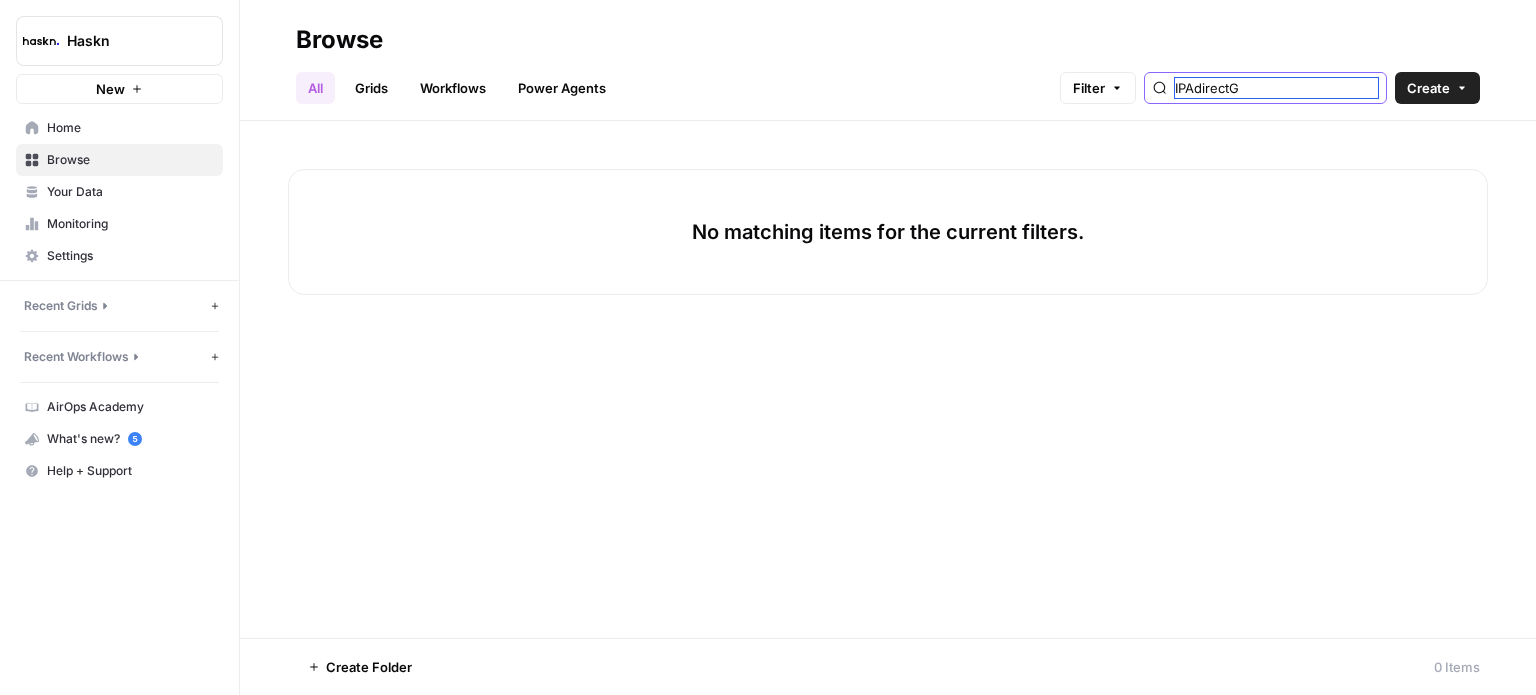 click on "IPAdirectG" at bounding box center [1276, 88] 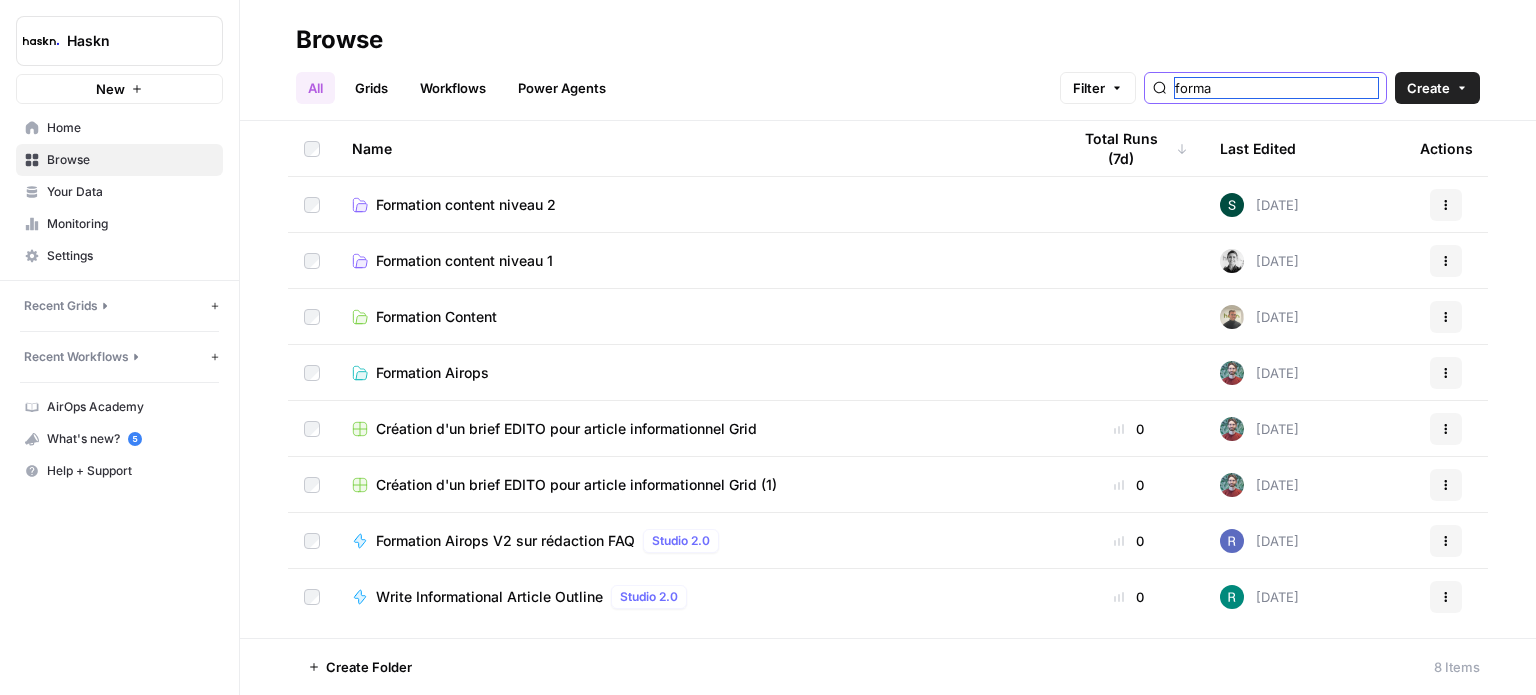 type on "forma" 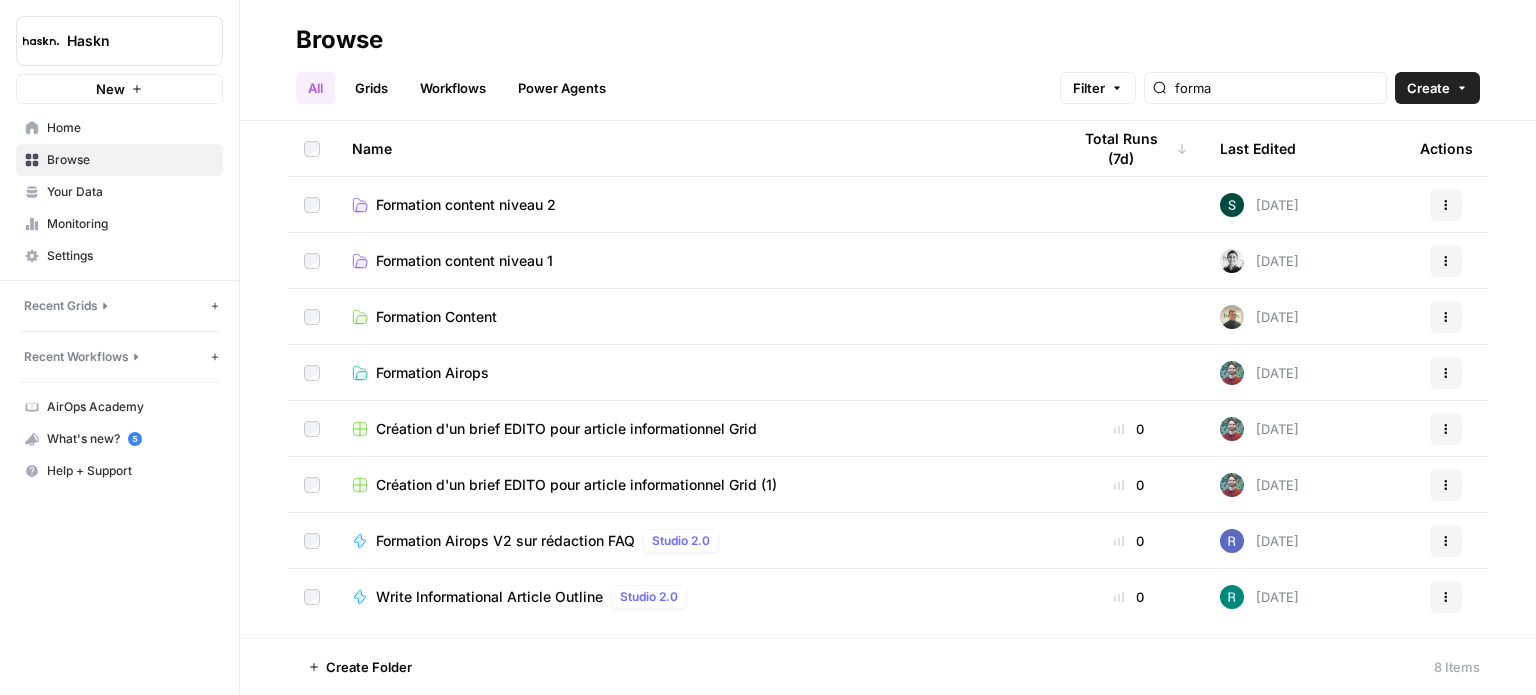 click on "Formation content niveau 2" at bounding box center (466, 205) 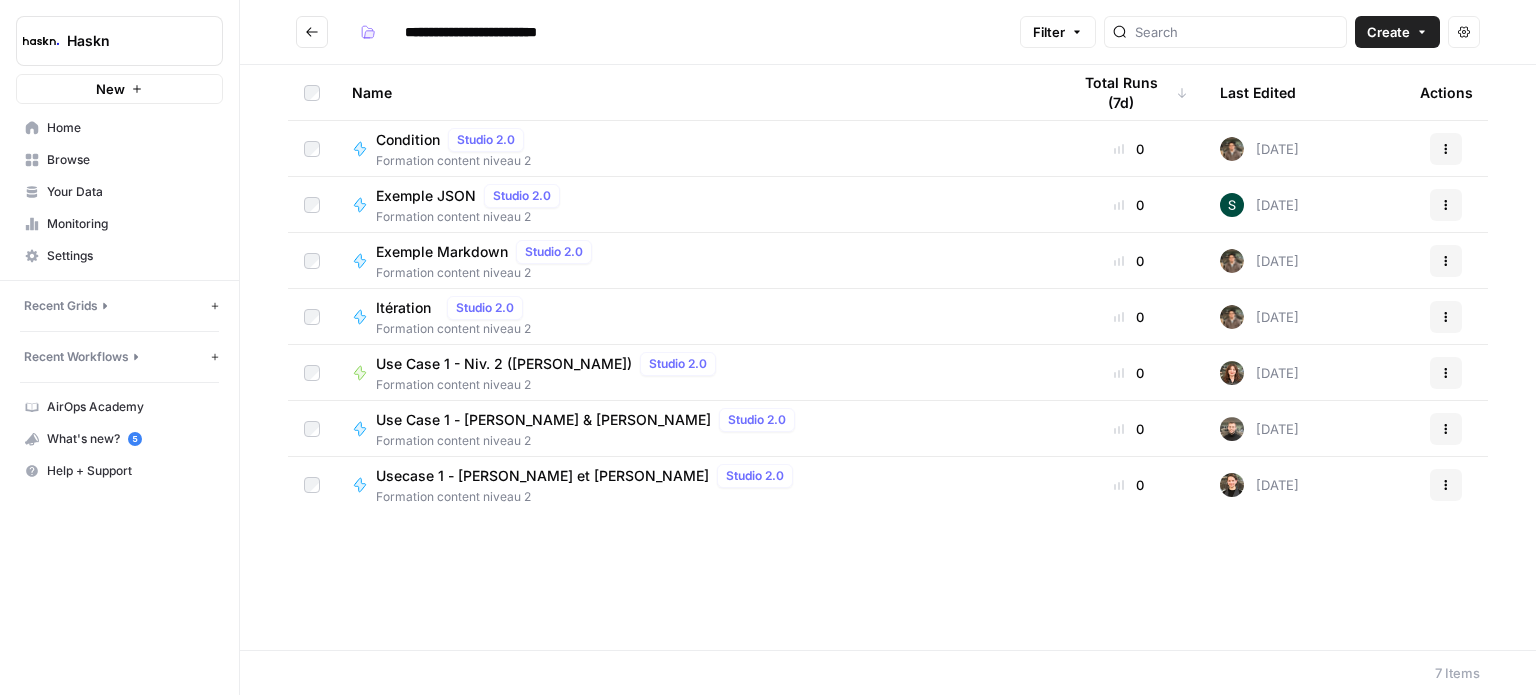 click on "Itération" at bounding box center (407, 308) 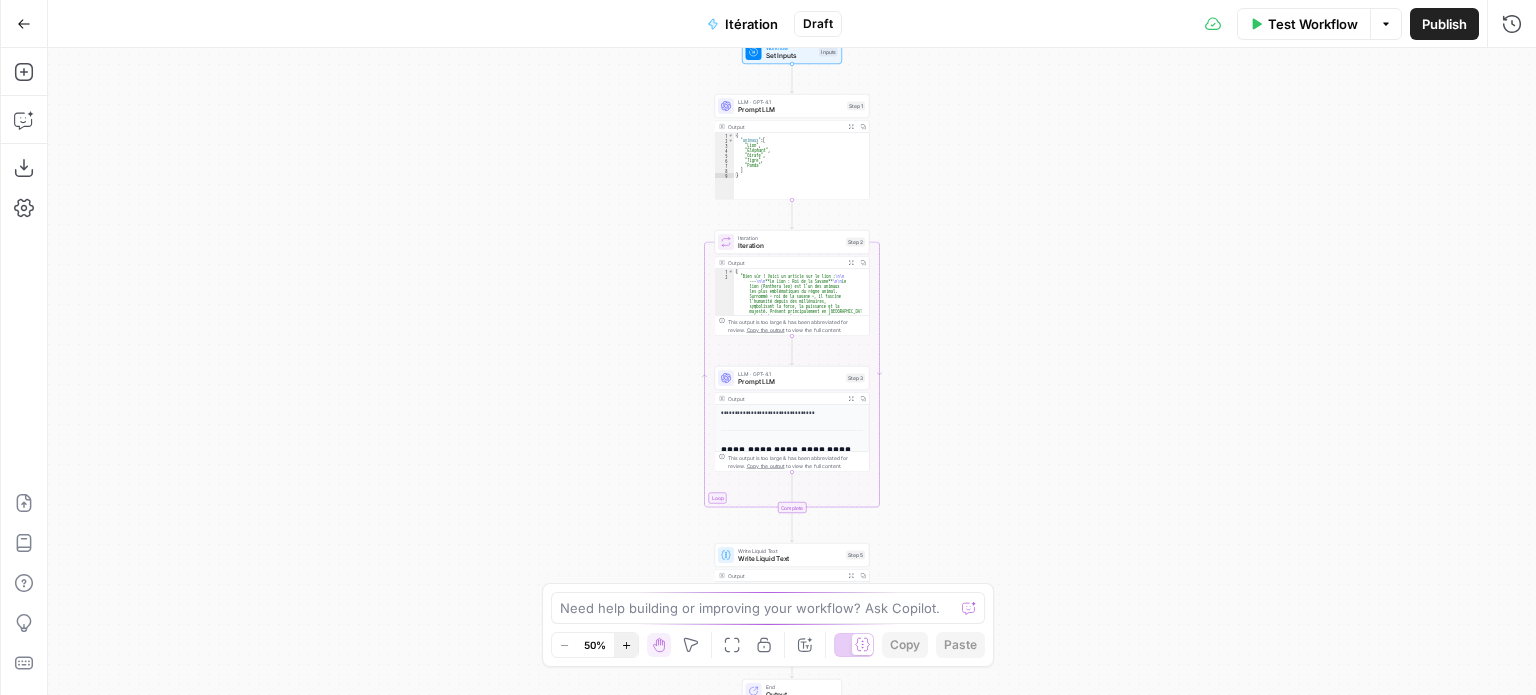click 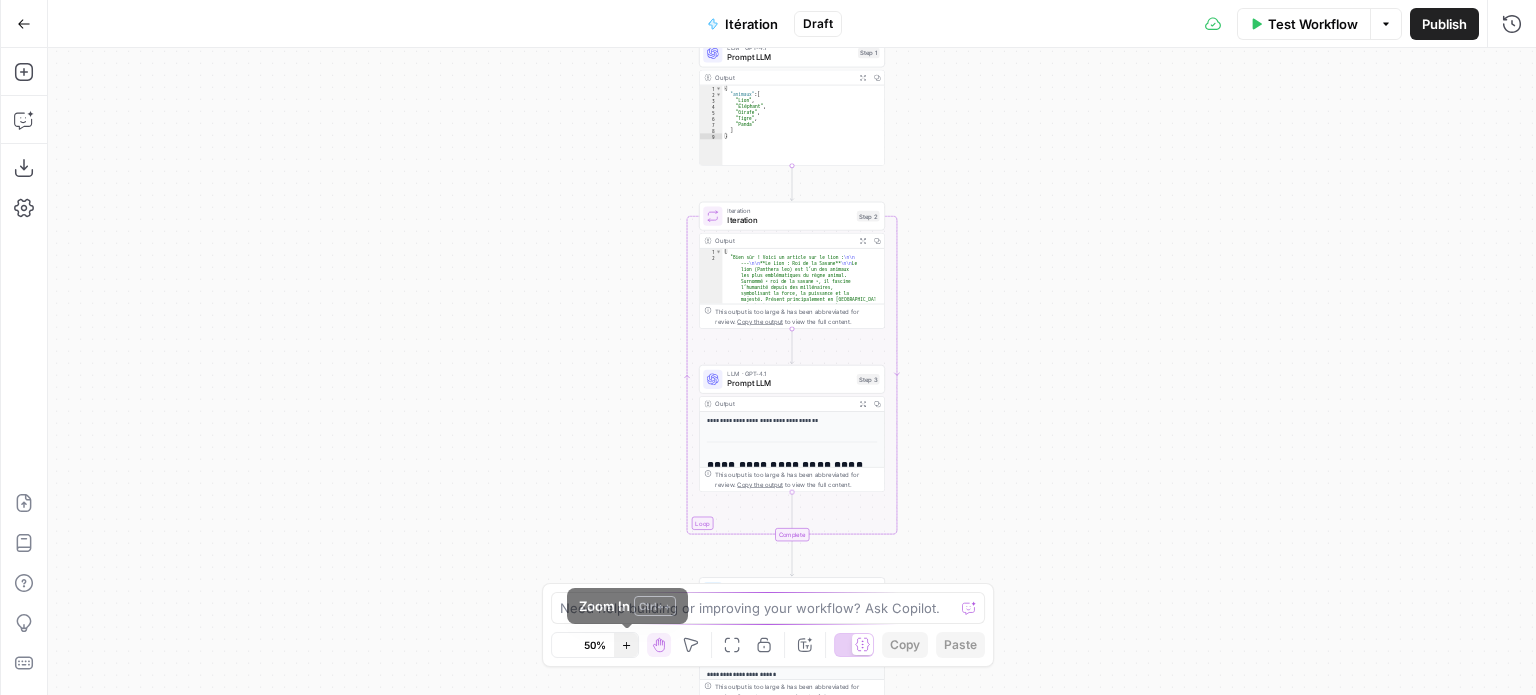 click 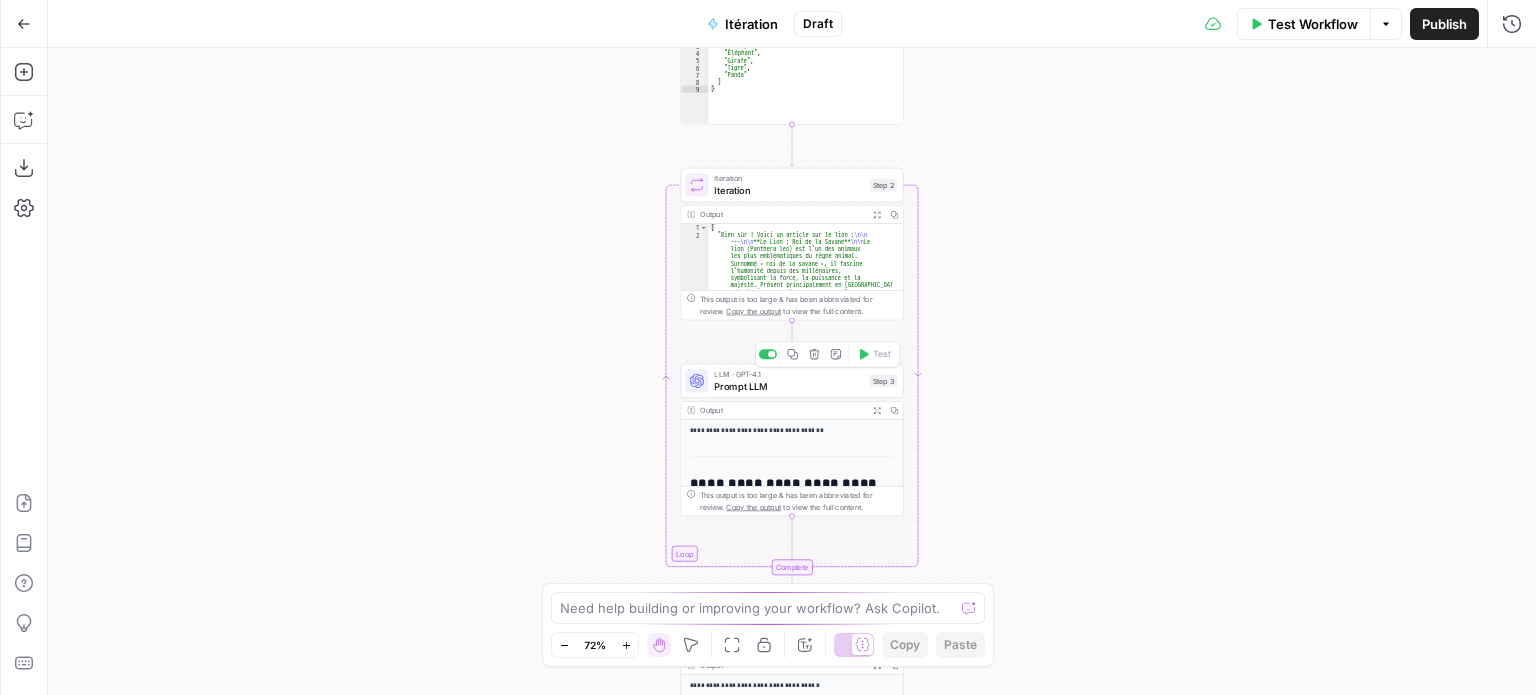 click on "Prompt LLM" at bounding box center (789, 386) 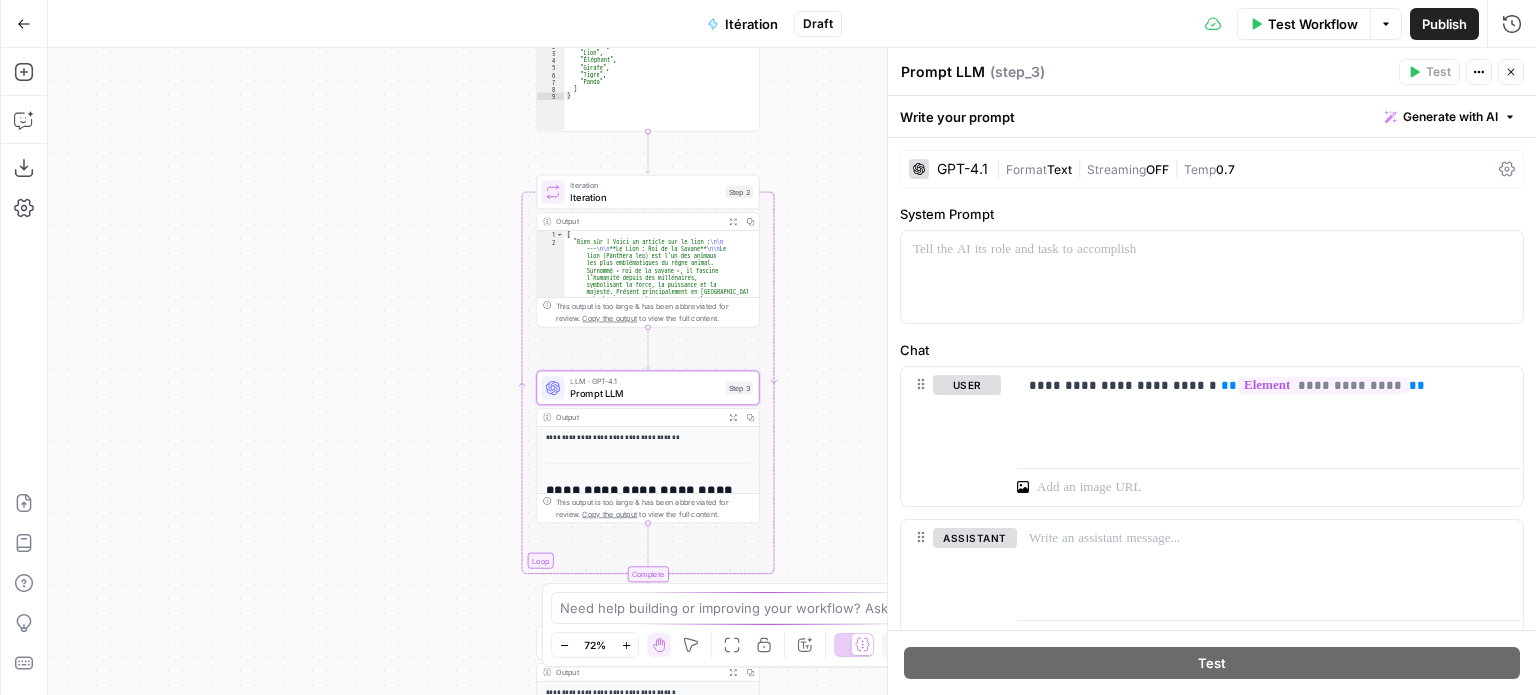 drag, startPoint x: 511, startPoint y: 270, endPoint x: 367, endPoint y: 277, distance: 144.17004 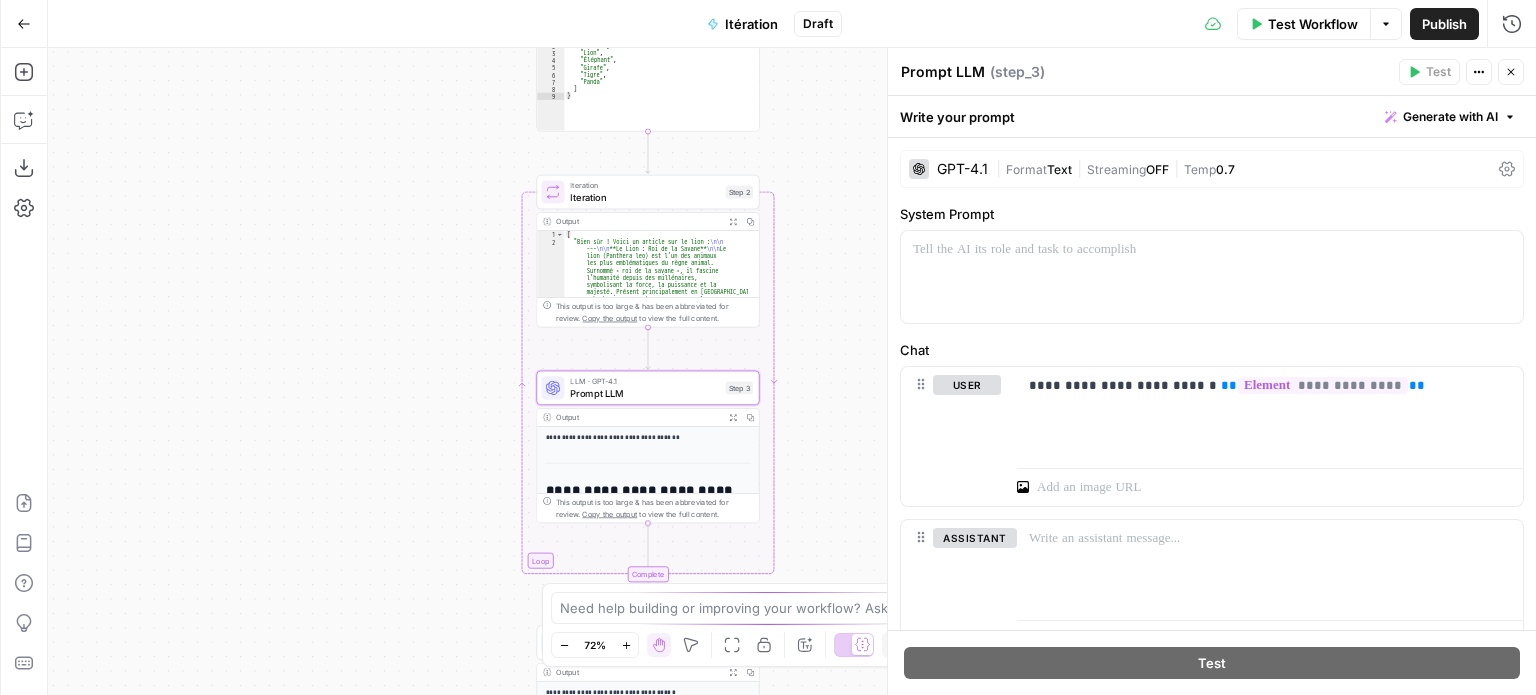 click on "Workflow Set Inputs Inputs LLM · GPT-4.1 Prompt LLM Step 1 Output Expand Output Copy 1 2 3 4 5 6 7 8 9 {    "animaux" :  [      "Lion" ,      "Éléphant" ,      "Girafe" ,      "Tigre" ,      "Panda"    ] }     XXXXXXXXXXXXXXXXXXXXXXXXXXXXXXXXXXXXXXXXXXXXXXXXXXXXXXXXXXXXXXXXXXXXXXXXXXXXXXXXXXXXXXXXXXXXXXXXXXXXXXXXXXXXXXXXXXXXXXXXXXXXXXXXXXXXXXXXXXXXXXXXXXXXXXXXXXXXXXXXXXXXXXXXXXXXXXXXXXXXXXXXXXXXXXXXXXXXXXXXXXXXXXXXXXXXXXXXXXXXXXXXXXXXXXXXXXXXXXXXXXXXXXXXXXXXXXXXXXXXXXXXXXXXXXXXXXXXXXXXXXXXXXXXXXXXXXXXXXXXXXXXXXXXXXXXXXXXXXXXXXXXXXXXXXXXXXXXXXXXXXXXXXXXXXXXXXXXXXXXXXXXXXXXXXXXXXXXXXXXXXXXXXXXXXXXXXXXXXXXXXXXXXXXXXXXXXXXXXXXXXXXXXXXXXXXXXXXXXXXXXXXXXXXXXXXXXXXXXXXXXXXXXXXXXXXXXXXXXXXXXXXXXXXXXXXXXXXXXXXXXXXXXXXXXXX Loop Iteration Iteration Step 2 Output Expand Output Copy 1 2 [    "Bien sûr ! Voici un article sur le lion : \n\n        --- \n\n **Le Lion : Roi de la Savane** \n\n Le         lion (Panthera leo) est l’un des animaux         les plus emblématiques du règne animal.  \n\n" at bounding box center [792, 371] 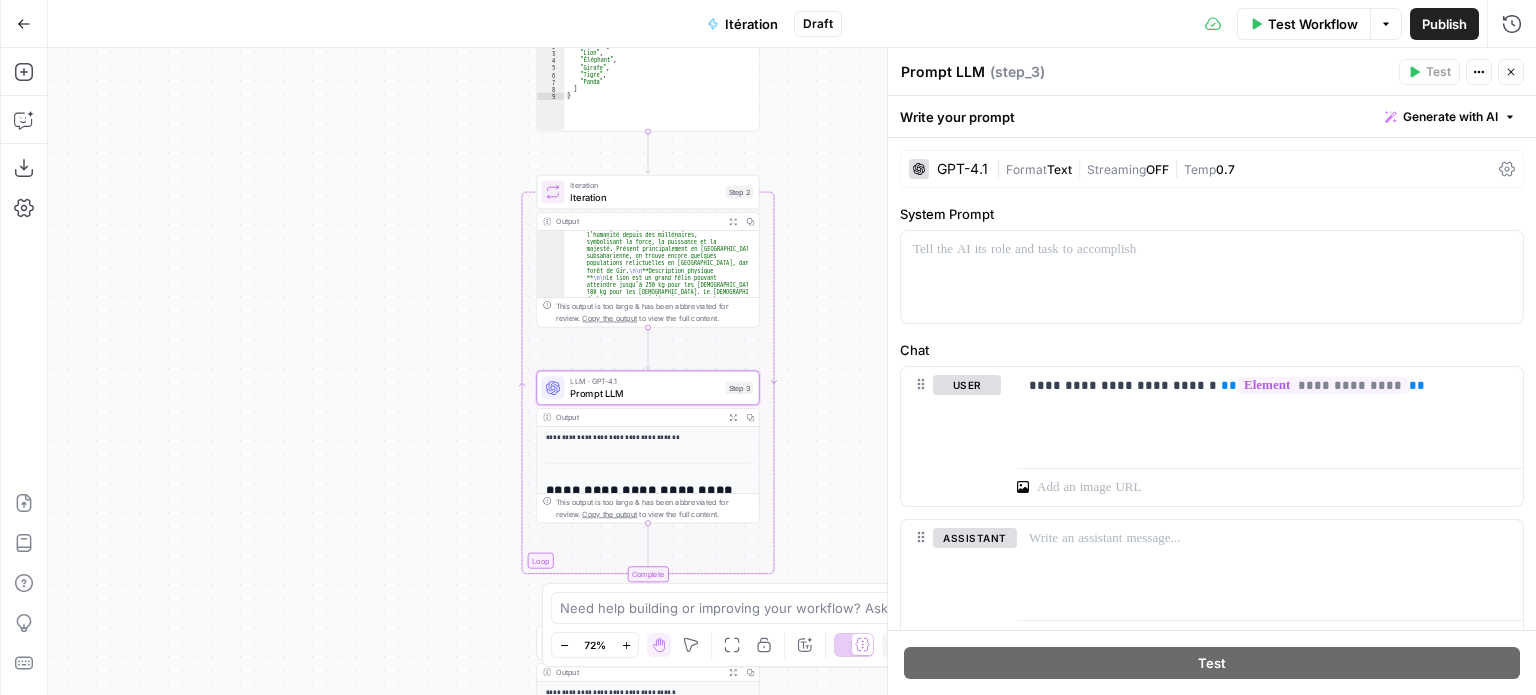 scroll, scrollTop: 0, scrollLeft: 0, axis: both 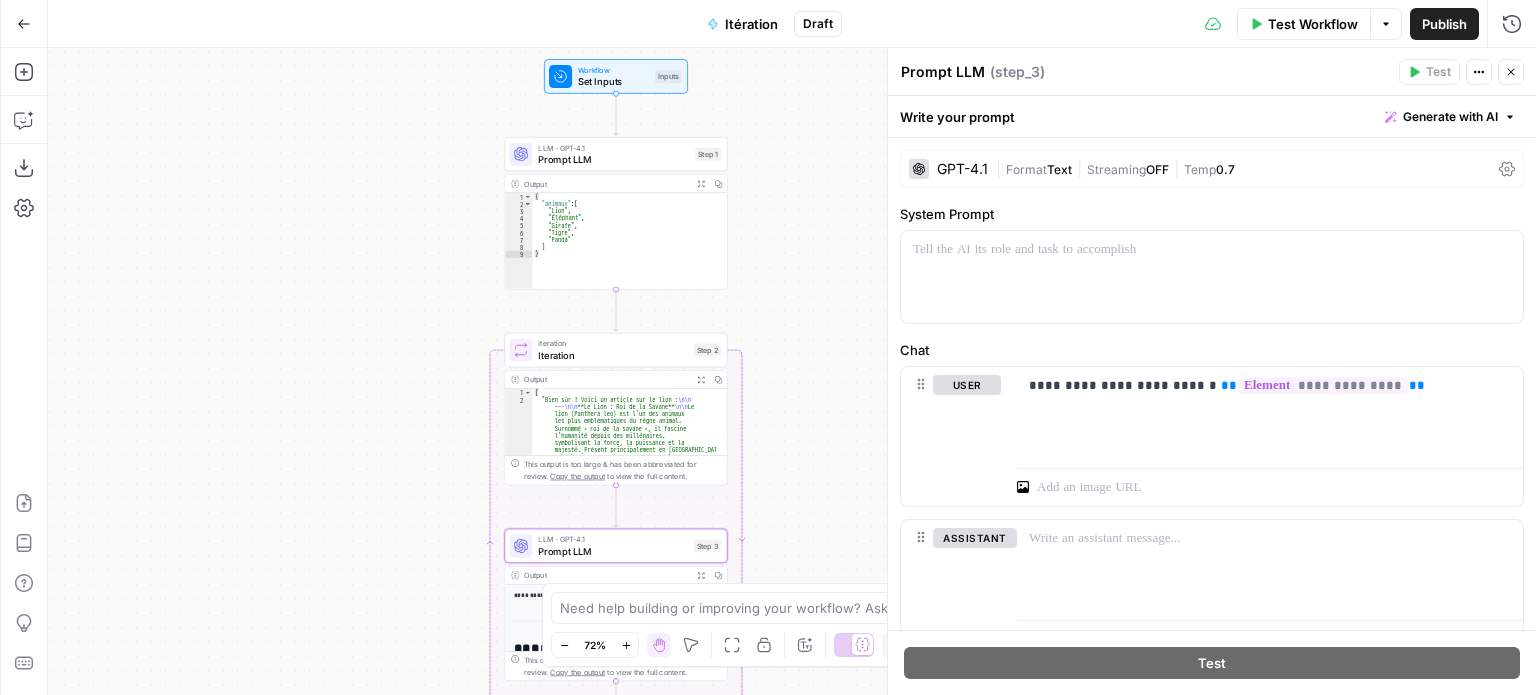 drag, startPoint x: 432, startPoint y: 173, endPoint x: 422, endPoint y: 179, distance: 11.661903 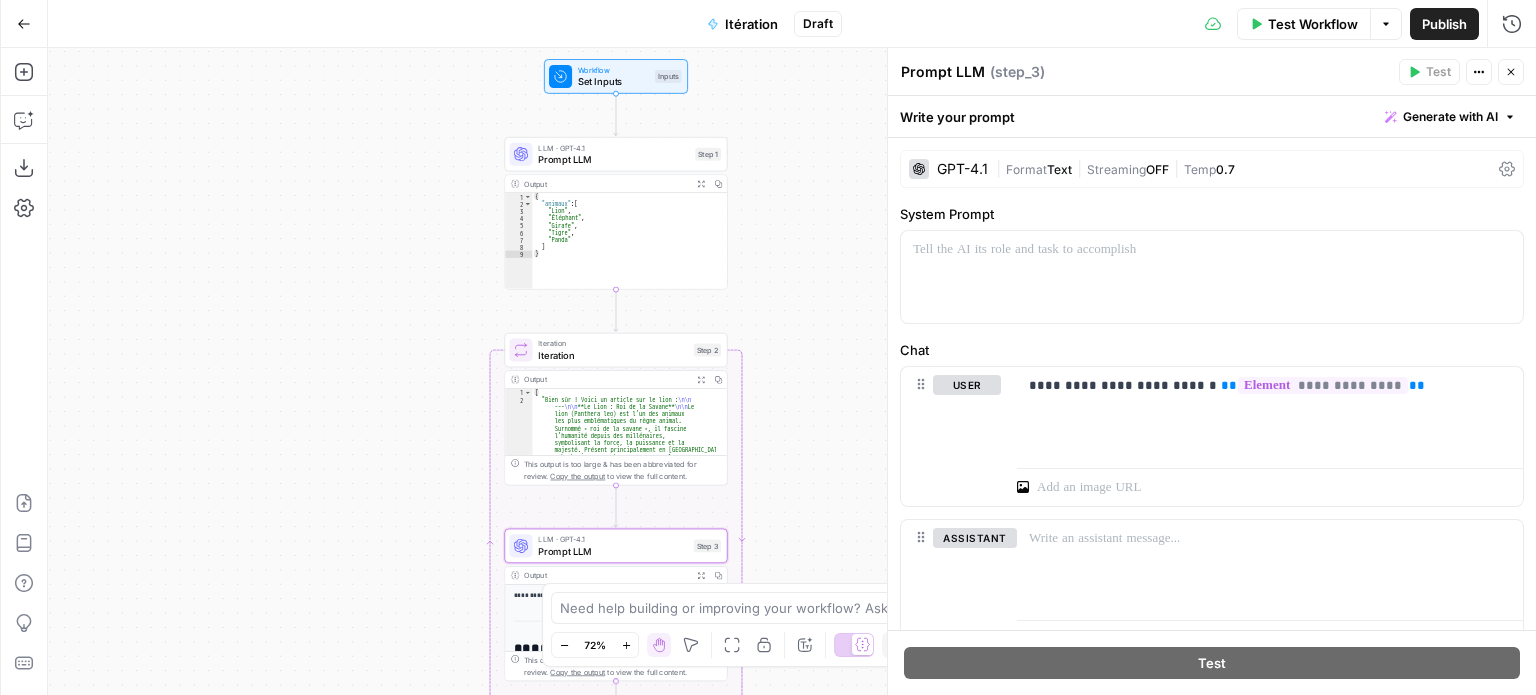 click on "Workflow Set Inputs Inputs LLM · GPT-4.1 Prompt LLM Step 1 Output Expand Output Copy 1 2 3 4 5 6 7 8 9 {    "animaux" :  [      "Lion" ,      "Éléphant" ,      "Girafe" ,      "Tigre" ,      "Panda"    ] }     XXXXXXXXXXXXXXXXXXXXXXXXXXXXXXXXXXXXXXXXXXXXXXXXXXXXXXXXXXXXXXXXXXXXXXXXXXXXXXXXXXXXXXXXXXXXXXXXXXXXXXXXXXXXXXXXXXXXXXXXXXXXXXXXXXXXXXXXXXXXXXXXXXXXXXXXXXXXXXXXXXXXXXXXXXXXXXXXXXXXXXXXXXXXXXXXXXXXXXXXXXXXXXXXXXXXXXXXXXXXXXXXXXXXXXXXXXXXXXXXXXXXXXXXXXXXXXXXXXXXXXXXXXXXXXXXXXXXXXXXXXXXXXXXXXXXXXXXXXXXXXXXXXXXXXXXXXXXXXXXXXXXXXXXXXXXXXXXXXXXXXXXXXXXXXXXXXXXXXXXXXXXXXXXXXXXXXXXXXXXXXXXXXXXXXXXXXXXXXXXXXXXXXXXXXXXXXXXXXXXXXXXXXXXXXXXXXXXXXXXXXXXXXXXXXXXXXXXXXXXXXXXXXXXXXXXXXXXXXXXXXXXXXXXXXXXXXXXXXXXXXXXXXXXXXXX Loop Iteration Iteration Step 2 Output Expand Output Copy 1 2 [    "Bien sûr ! Voici un article sur le lion : \n\n        --- \n\n **Le Lion : Roi de la Savane** \n\n Le         lion (Panthera leo) est l’un des animaux         les plus emblématiques du règne animal.  \n\n" at bounding box center (792, 371) 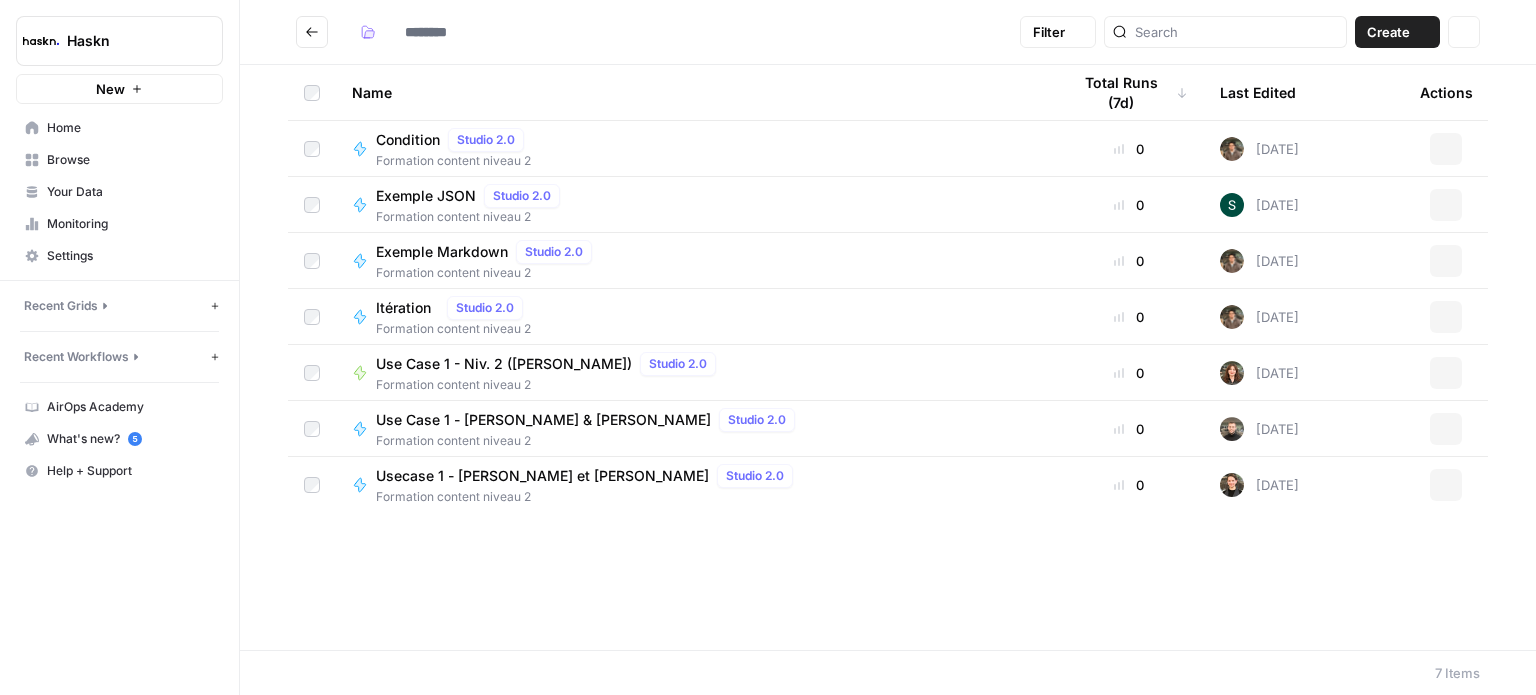 type on "**********" 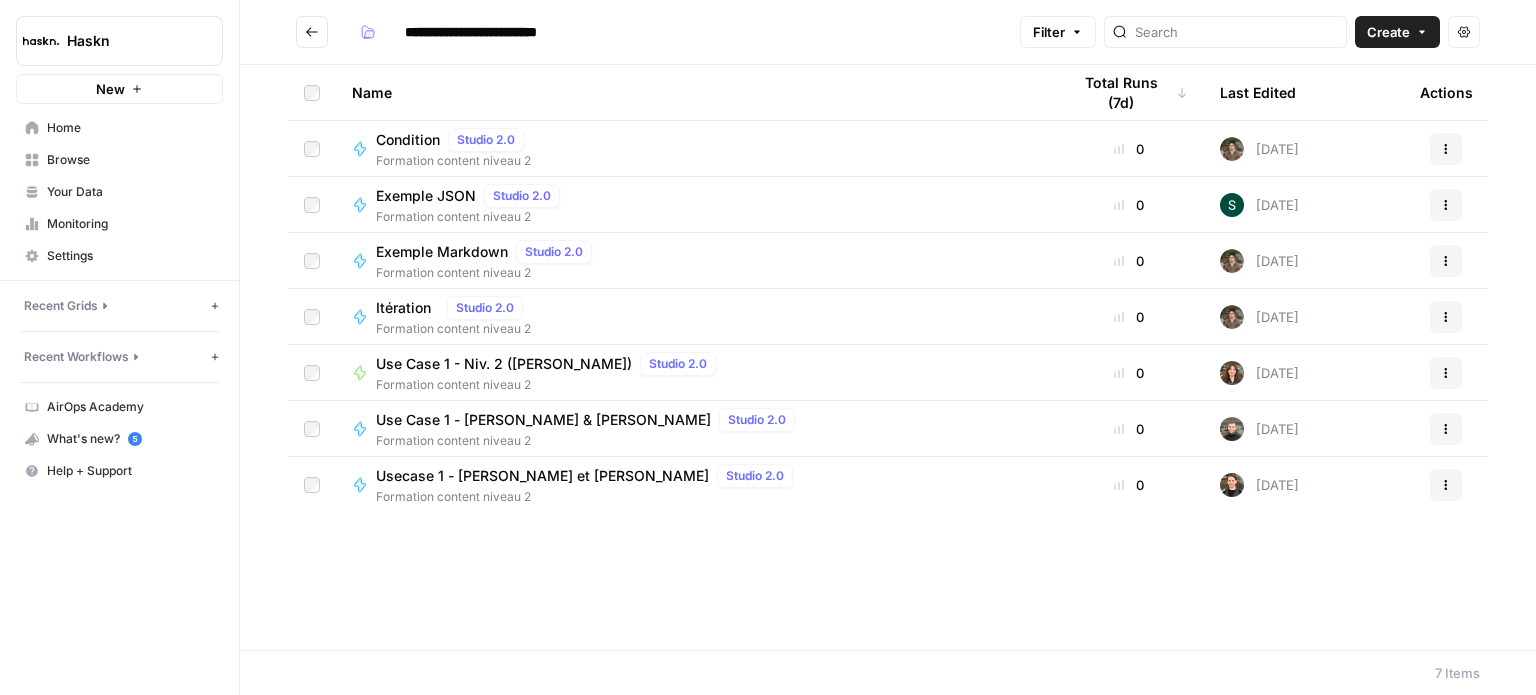 click on "Exemple JSON" at bounding box center (426, 196) 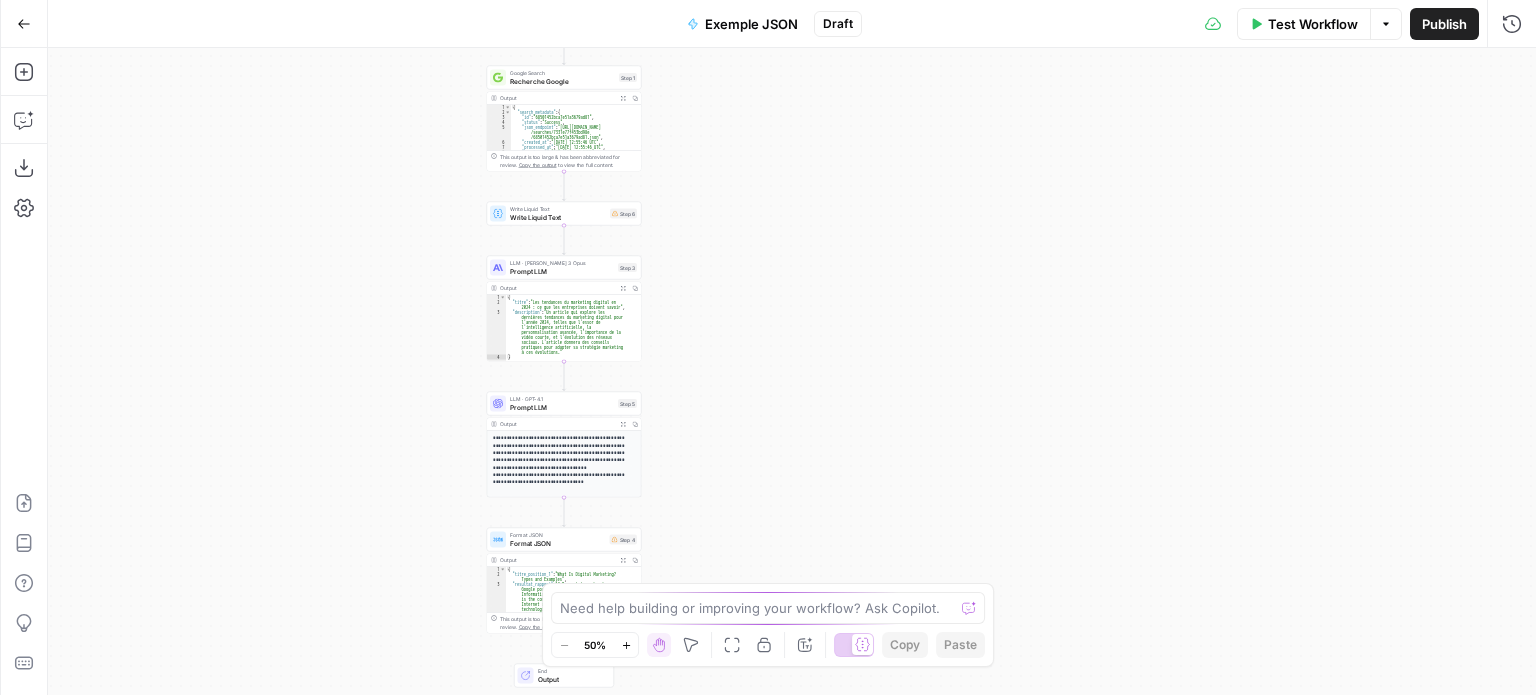 drag, startPoint x: 637, startPoint y: 327, endPoint x: 409, endPoint y: 305, distance: 229.05894 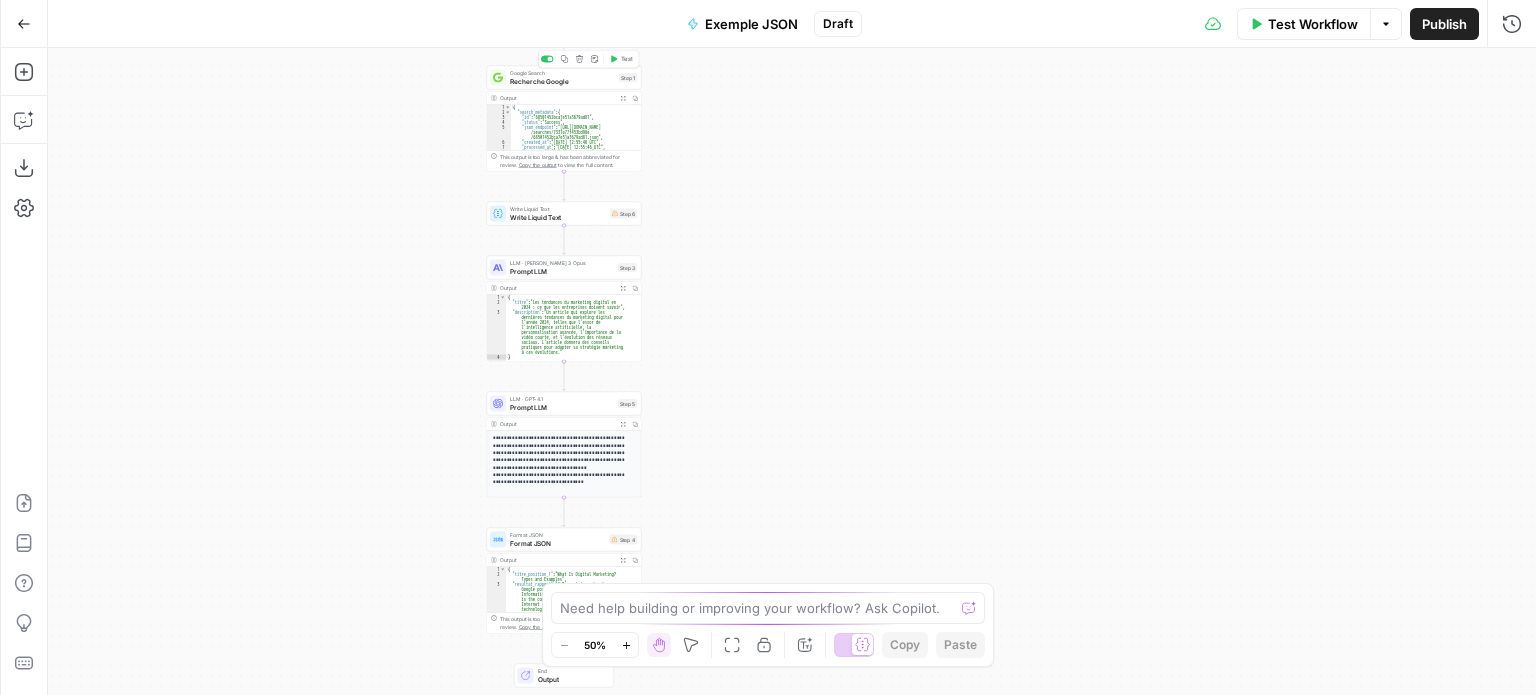 click on "Recherche Google" at bounding box center (562, 81) 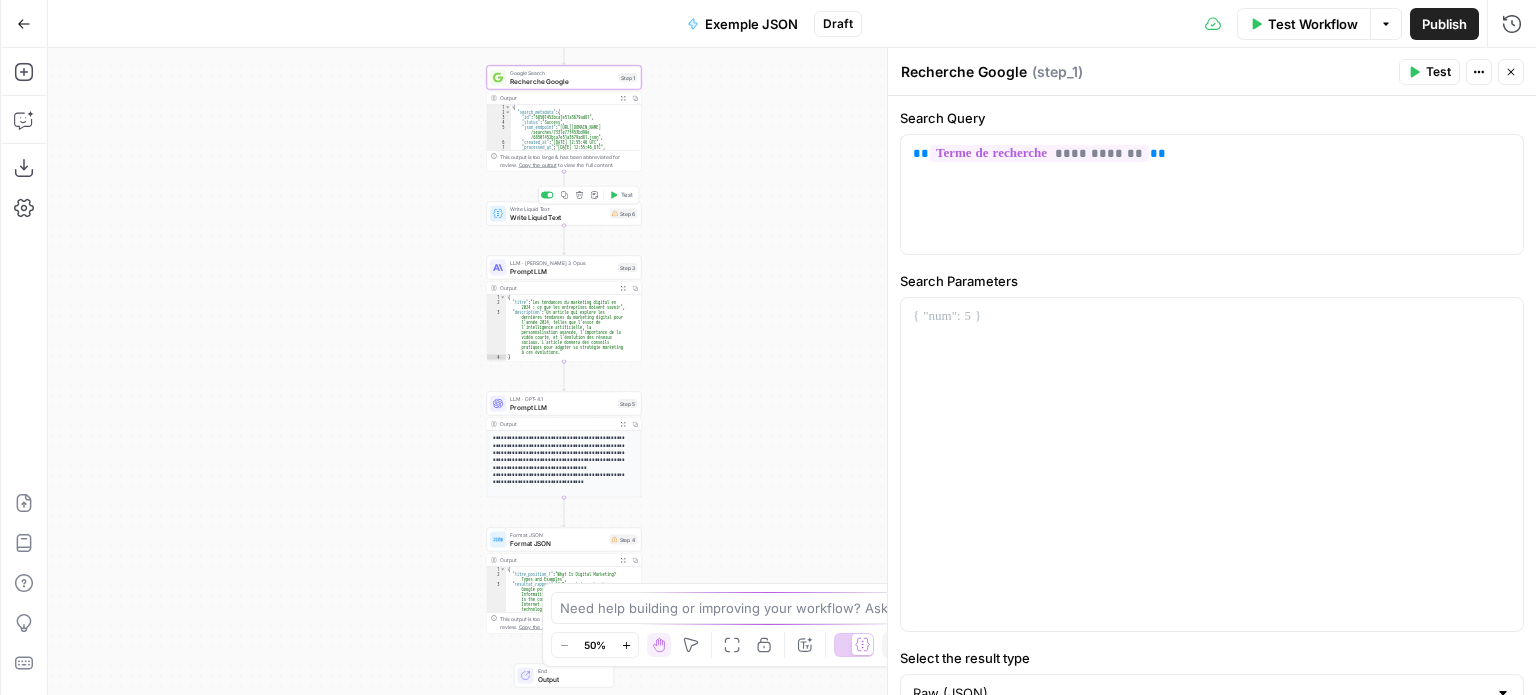 click on "Write Liquid Text Write Liquid Text Step 6 Copy step Delete step Add Note Test" at bounding box center (564, 214) 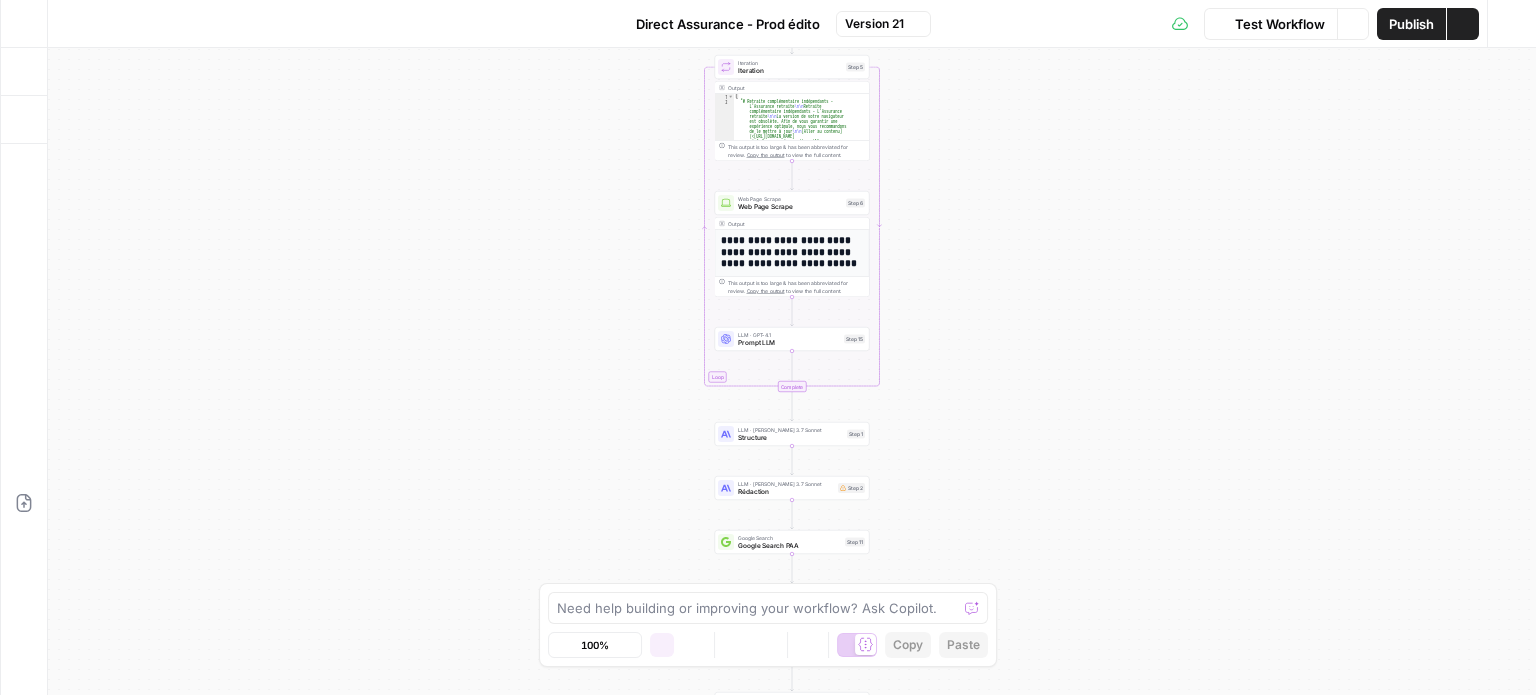 scroll, scrollTop: 0, scrollLeft: 0, axis: both 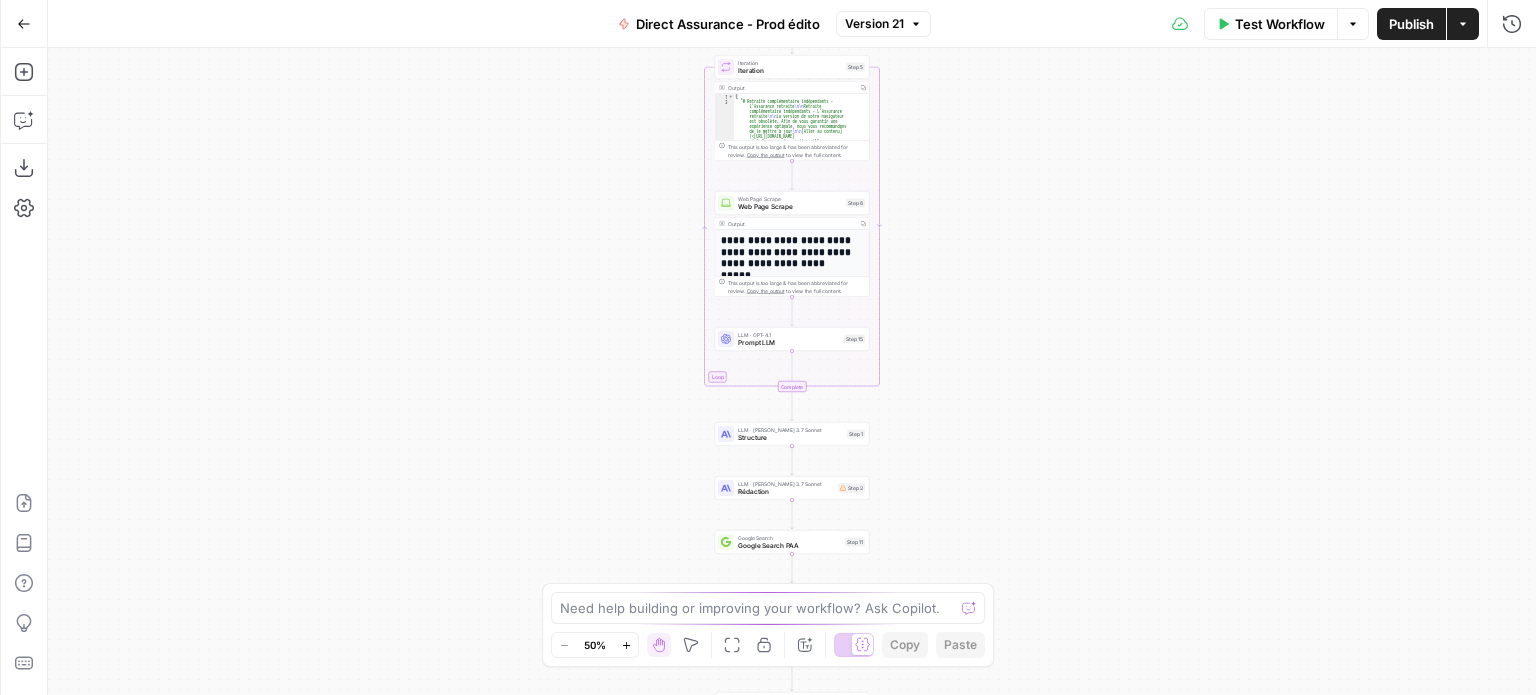 click on "Prompt LLM" at bounding box center [789, 343] 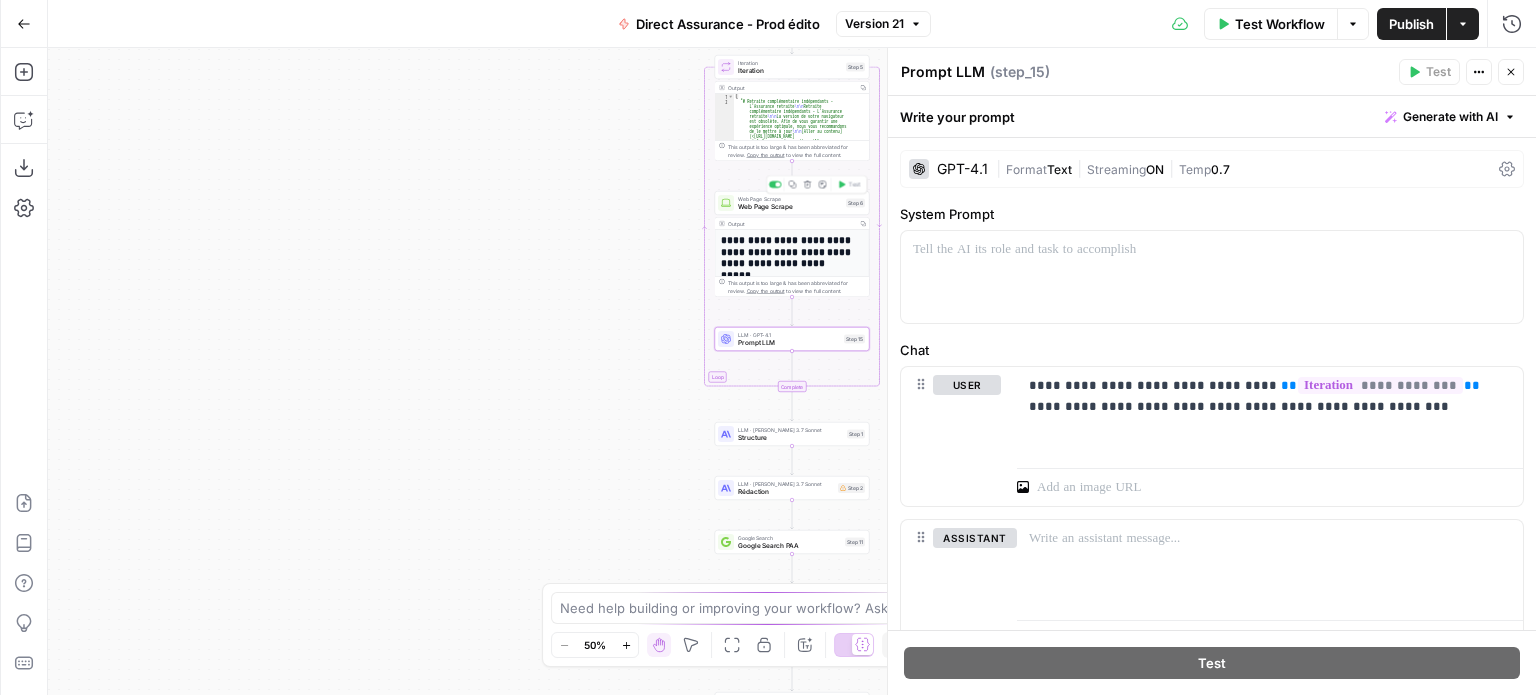 click on "Web Page Scrape Web Page Scrape Step 6 Copy step Delete step Add Note Test" at bounding box center (792, 203) 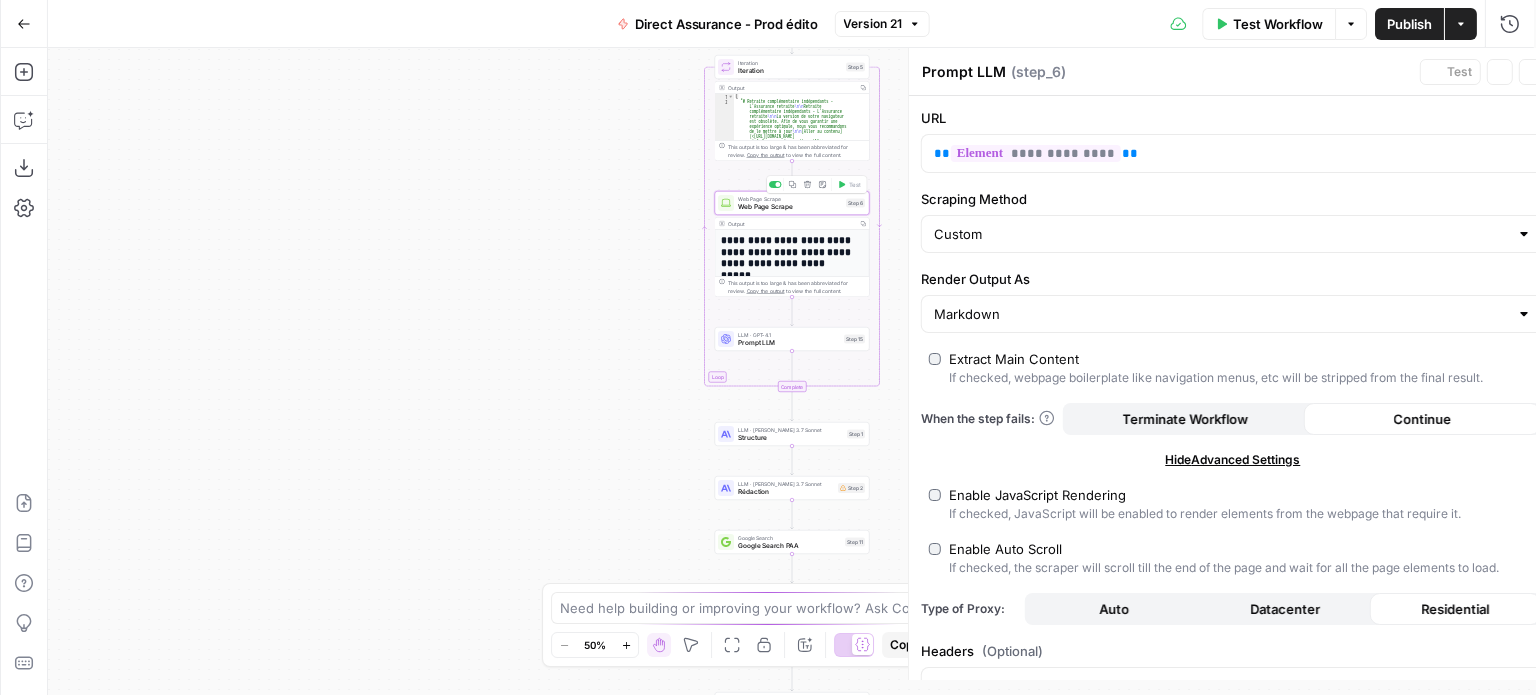 type on "Web Page Scrape" 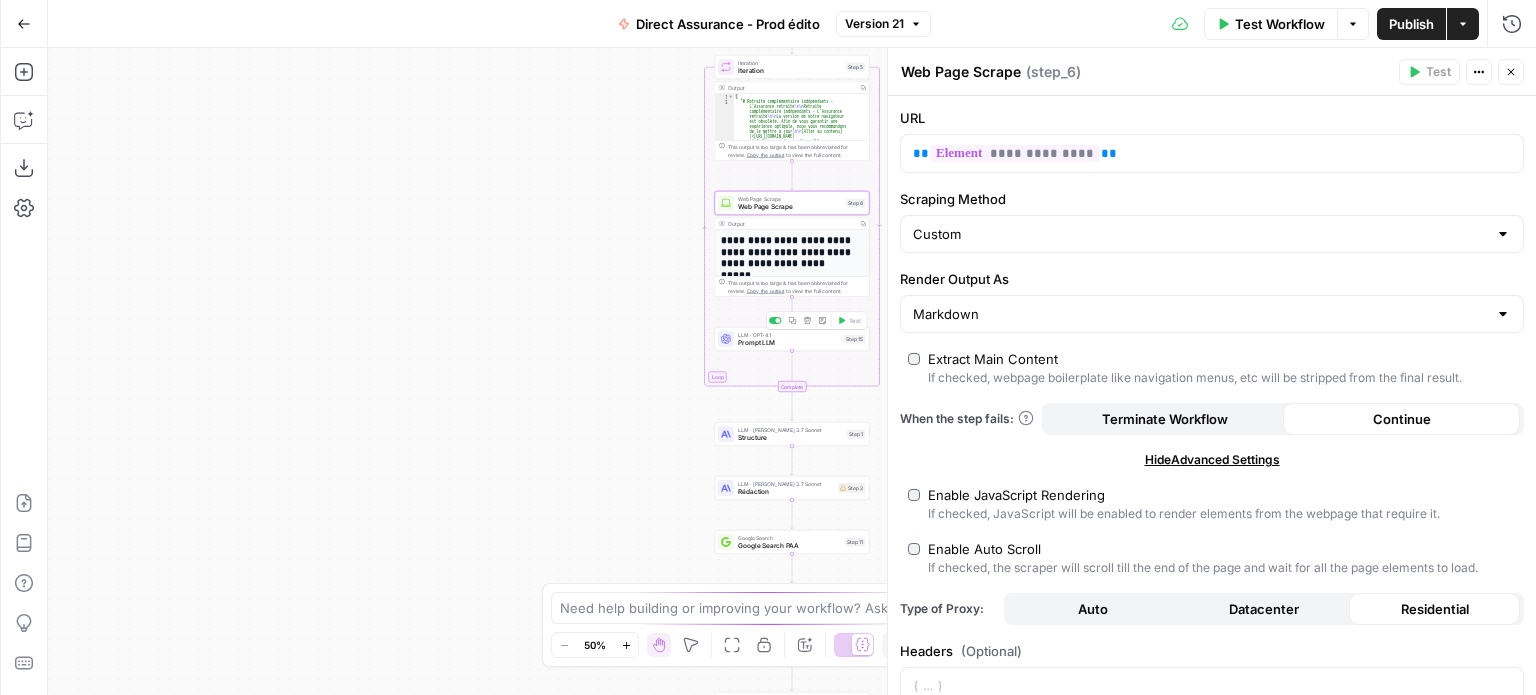 click on "LLM · GPT-4.1 Prompt LLM Step 15 Copy step Delete step Add Note Test" at bounding box center [792, 339] 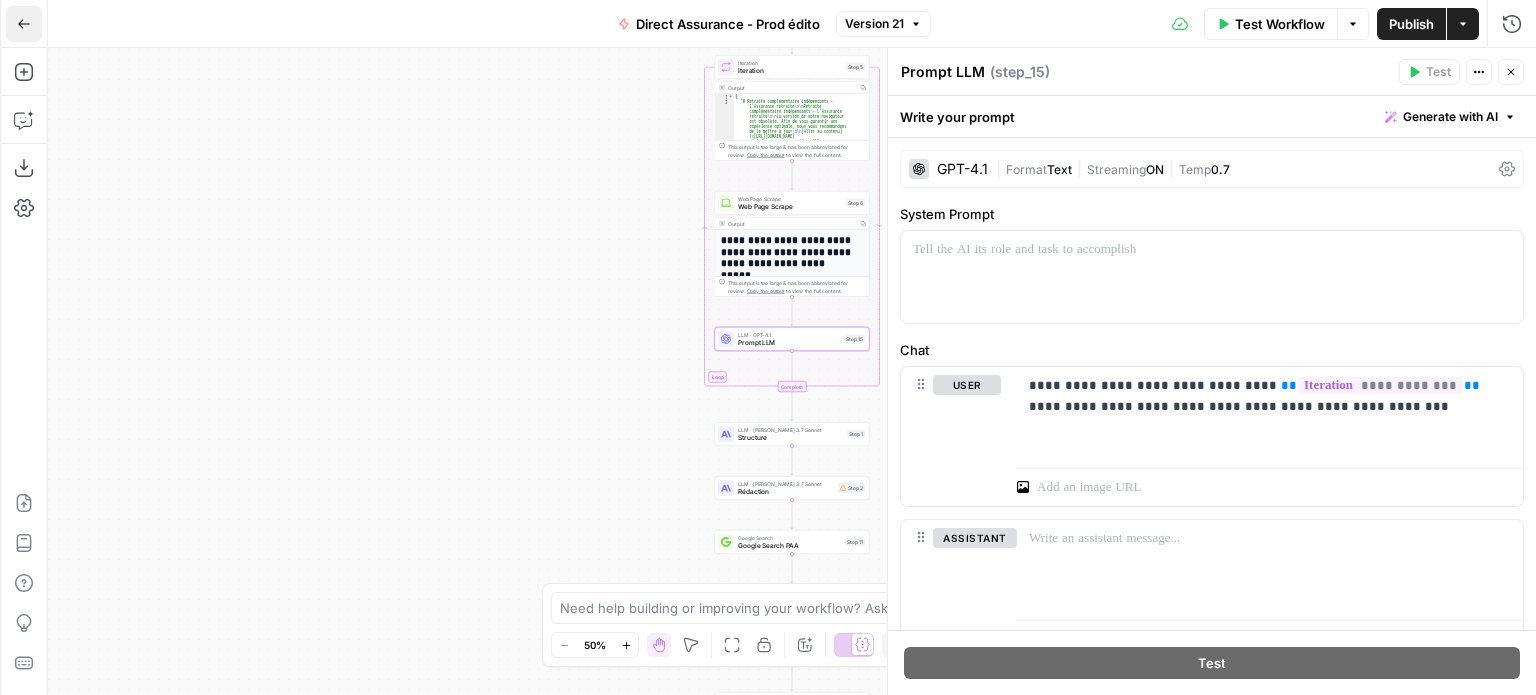 click on "Go Back" at bounding box center [24, 24] 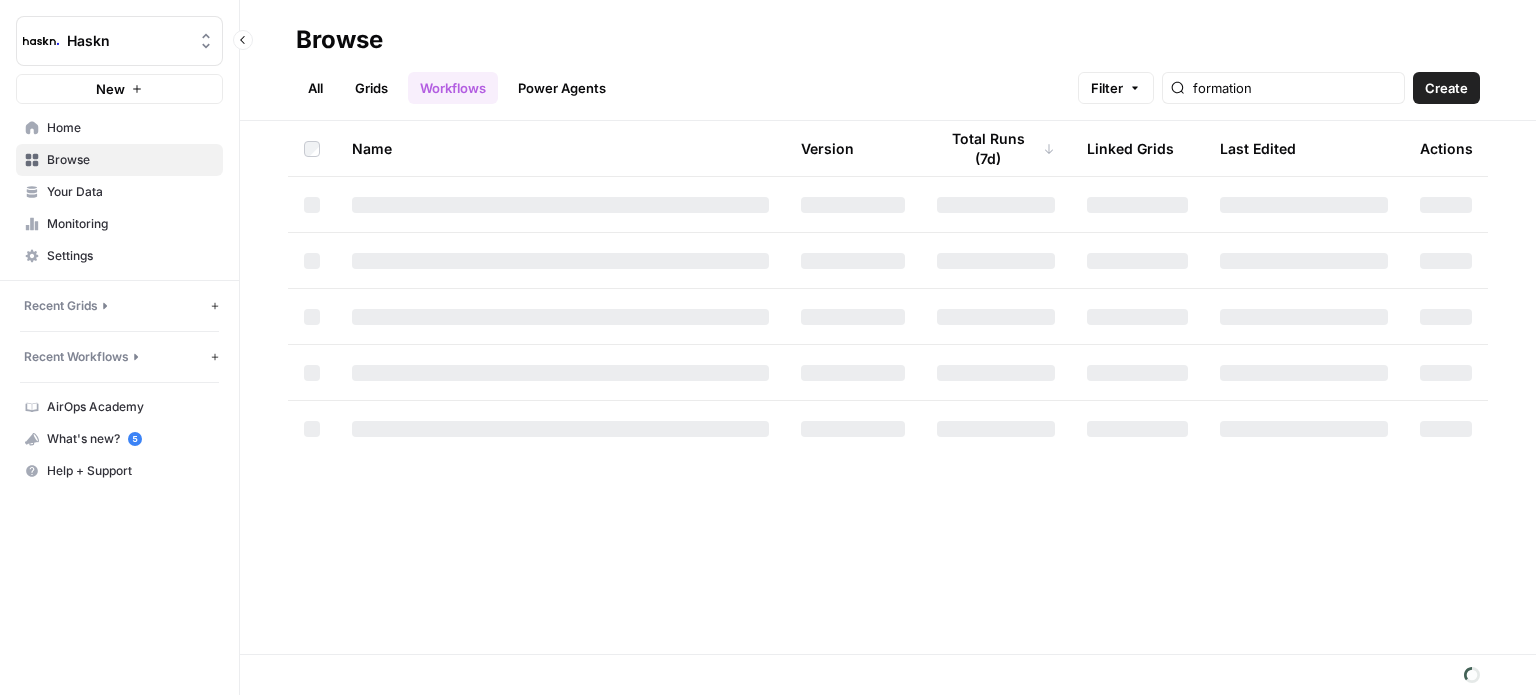 click on "Browse" at bounding box center [119, 160] 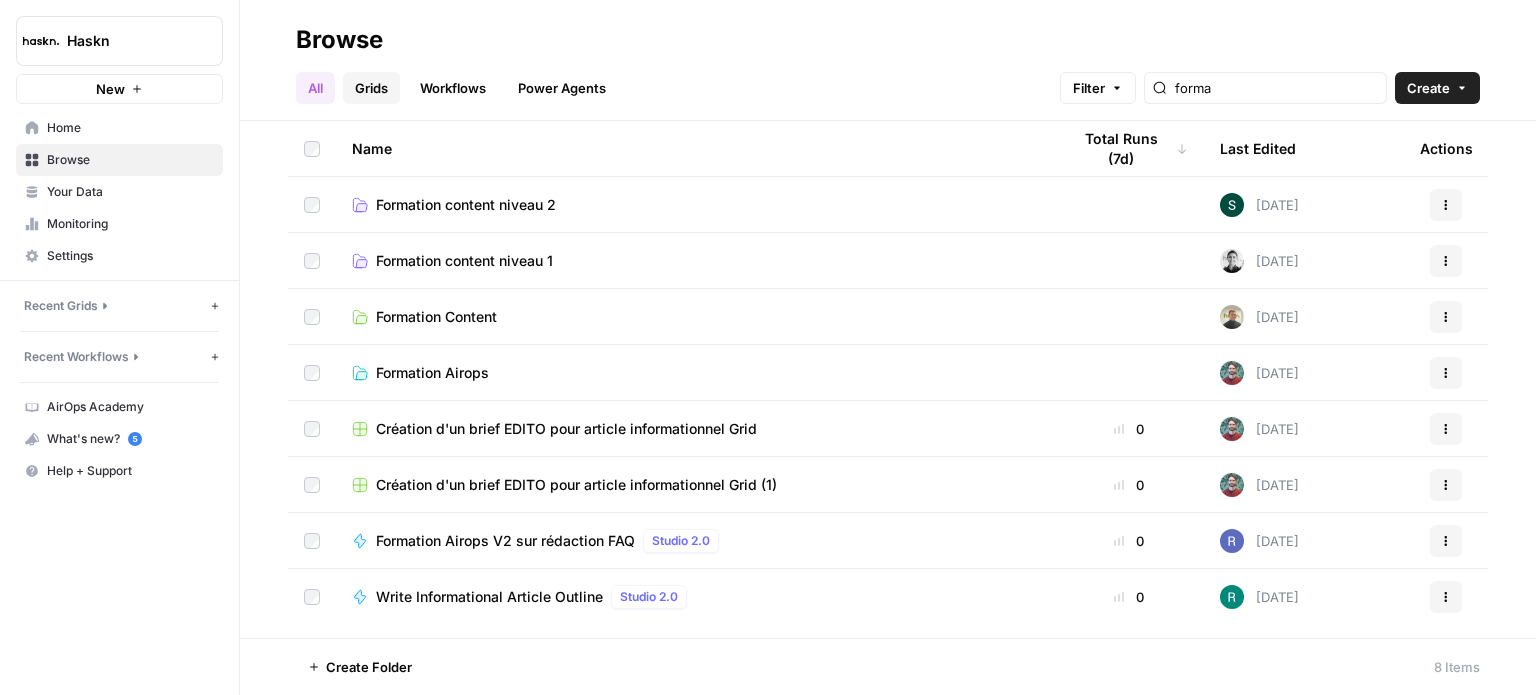 click on "Grids" at bounding box center (371, 88) 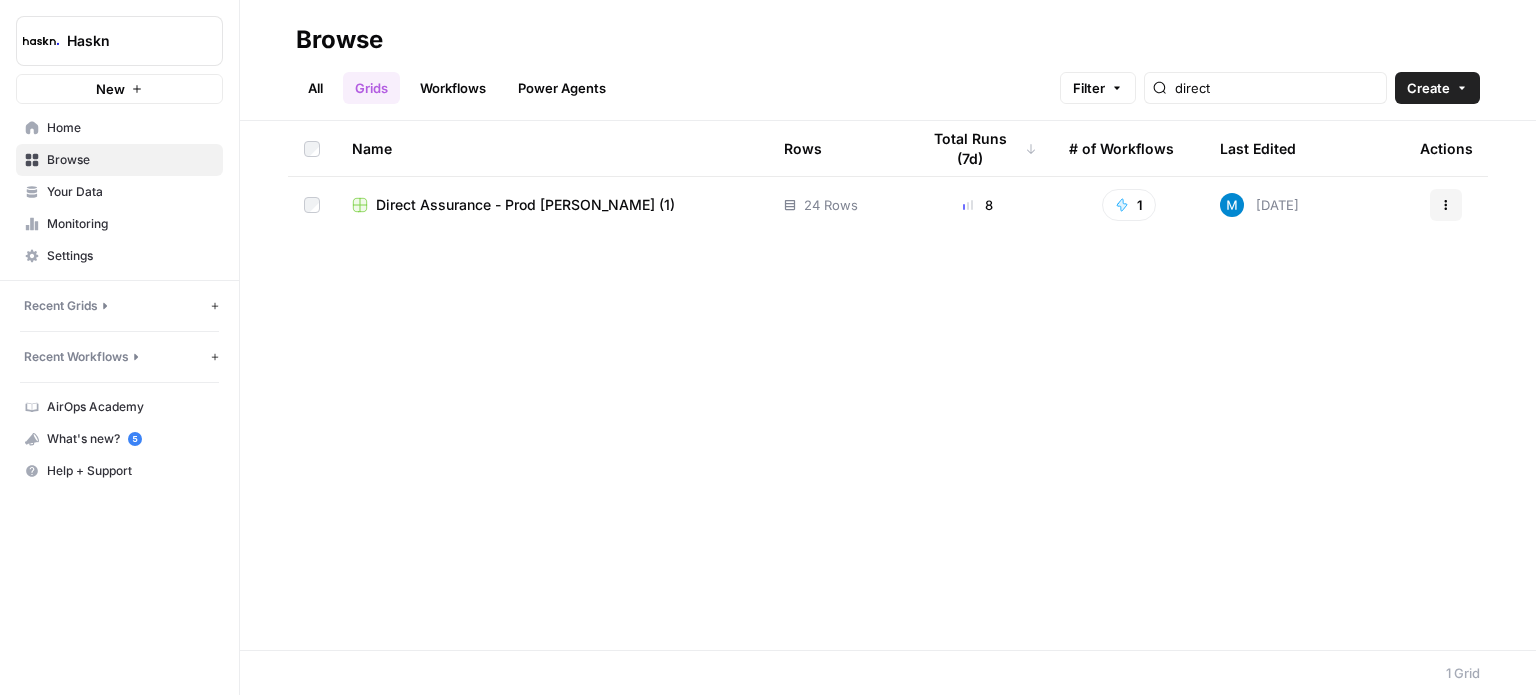 click on "All" at bounding box center [315, 88] 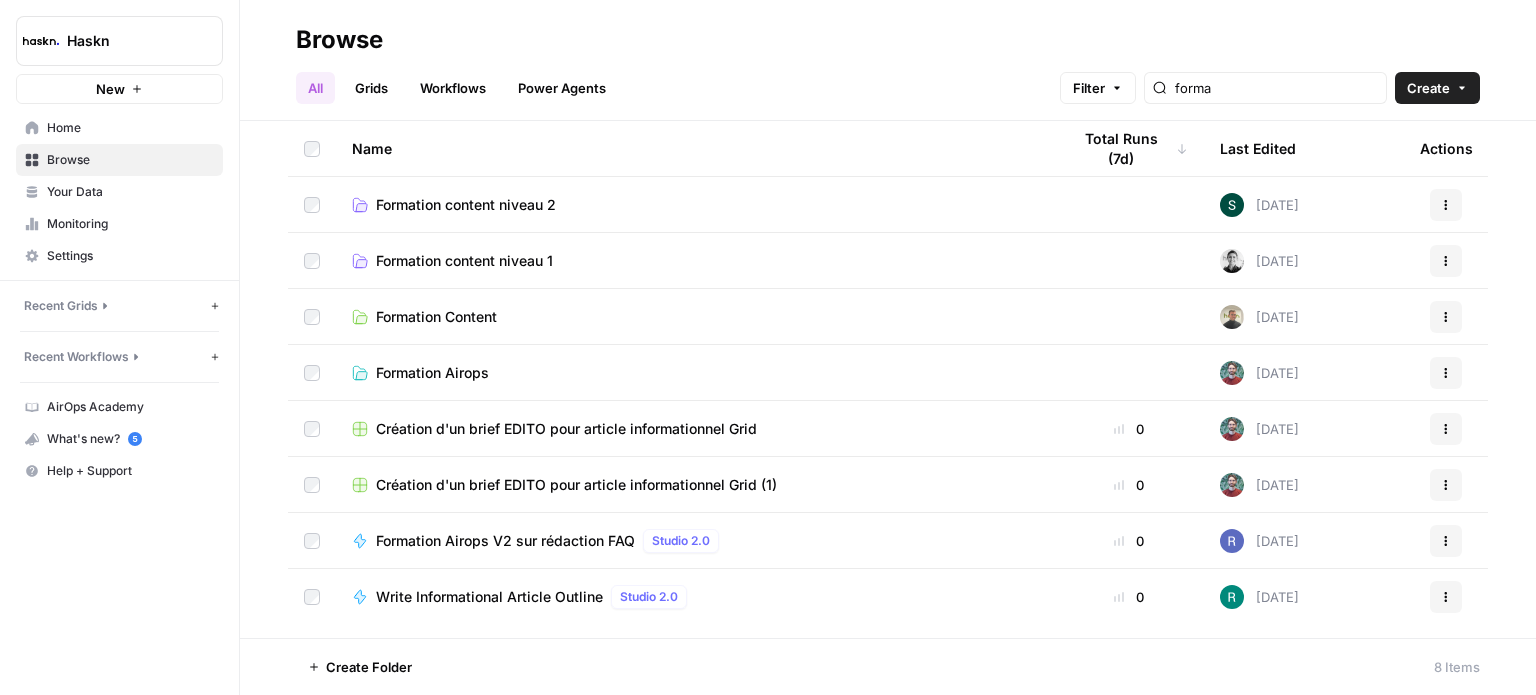 click on "Formation content niveau 2" at bounding box center [466, 205] 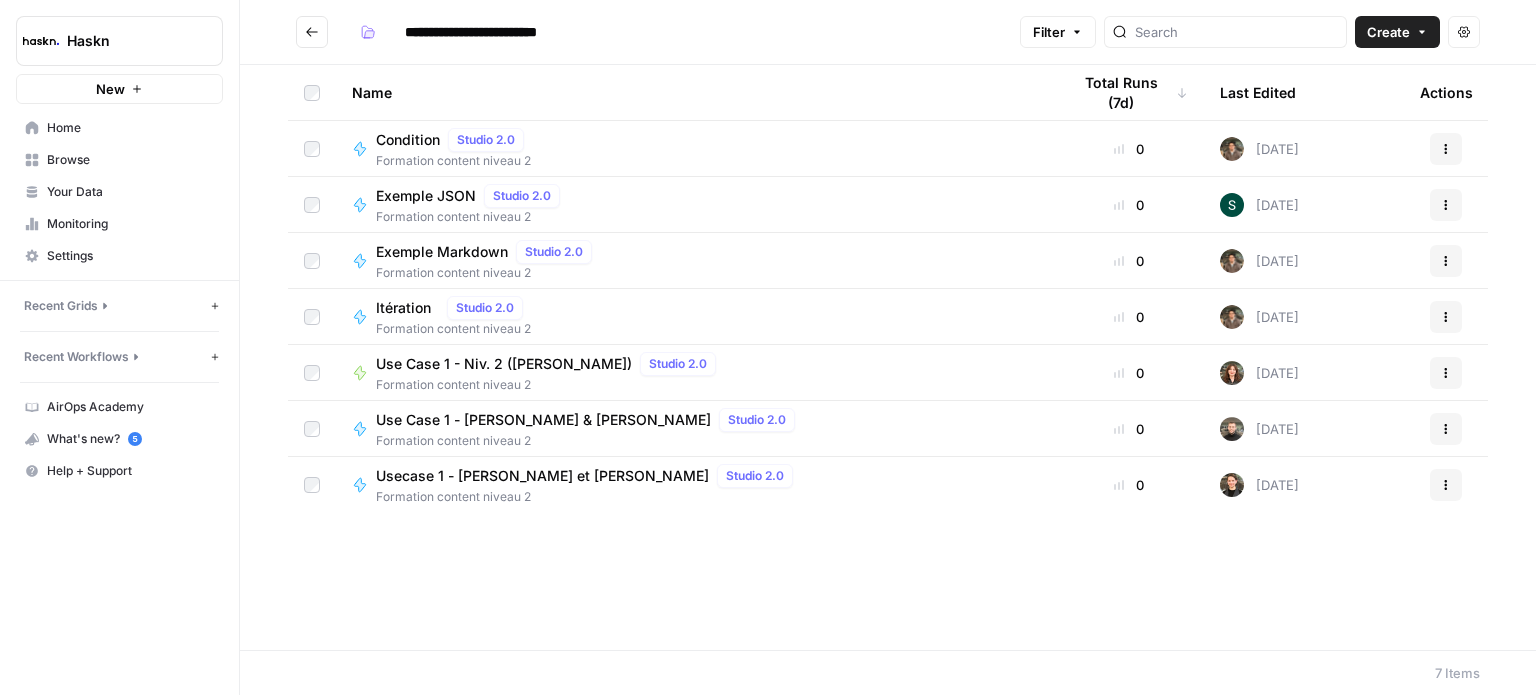 click on "Use Case 1 - Niv. 2 ([PERSON_NAME])" at bounding box center (504, 364) 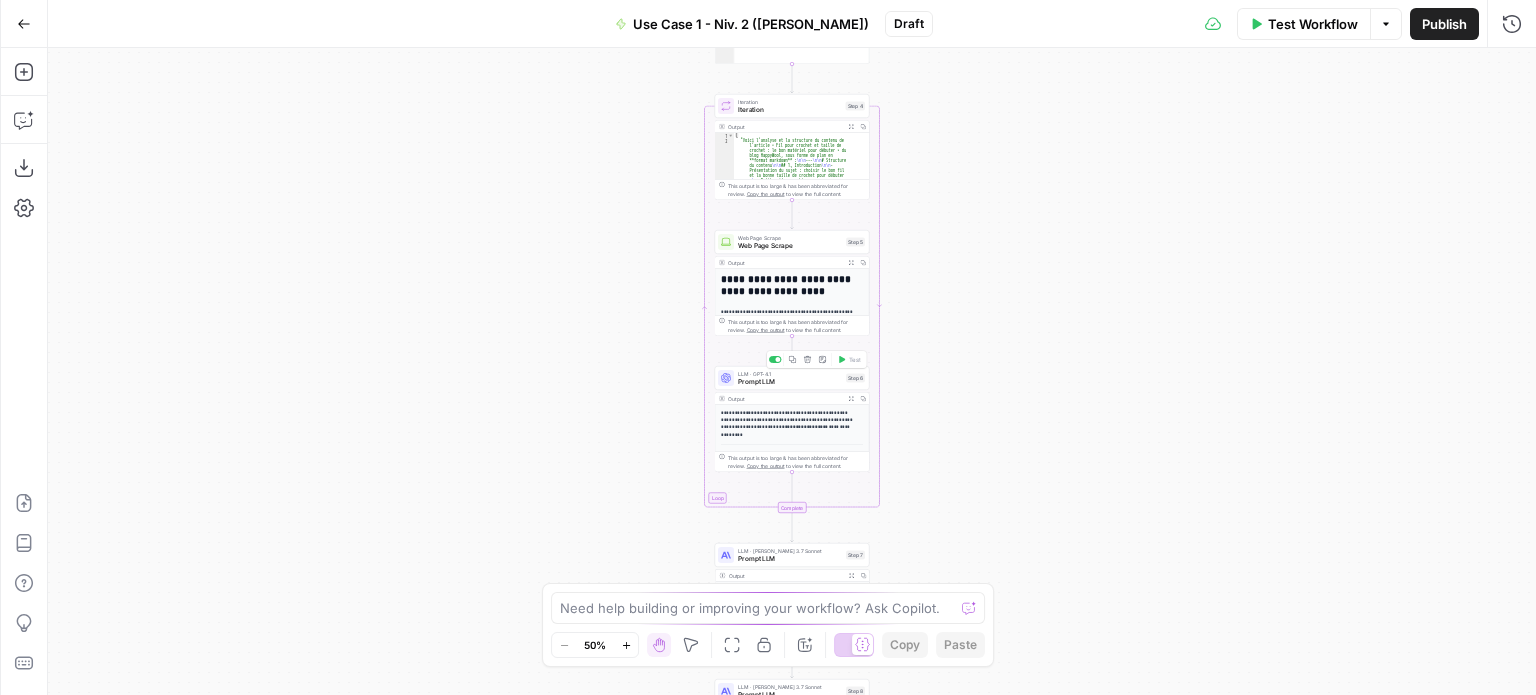 click on "Prompt LLM" at bounding box center (790, 382) 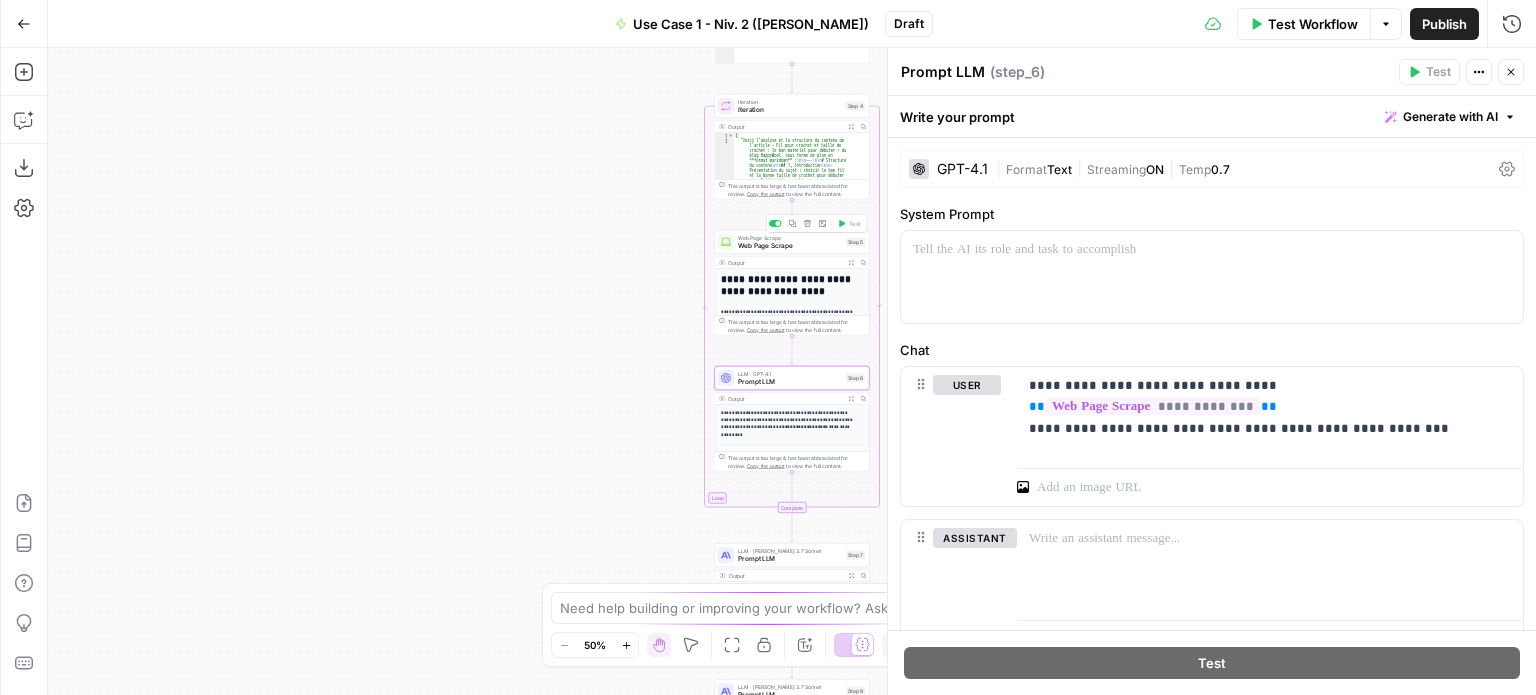 click on "Web Page Scrape Web Page Scrape Step 5 Copy step Delete step Add Note Test" at bounding box center (792, 242) 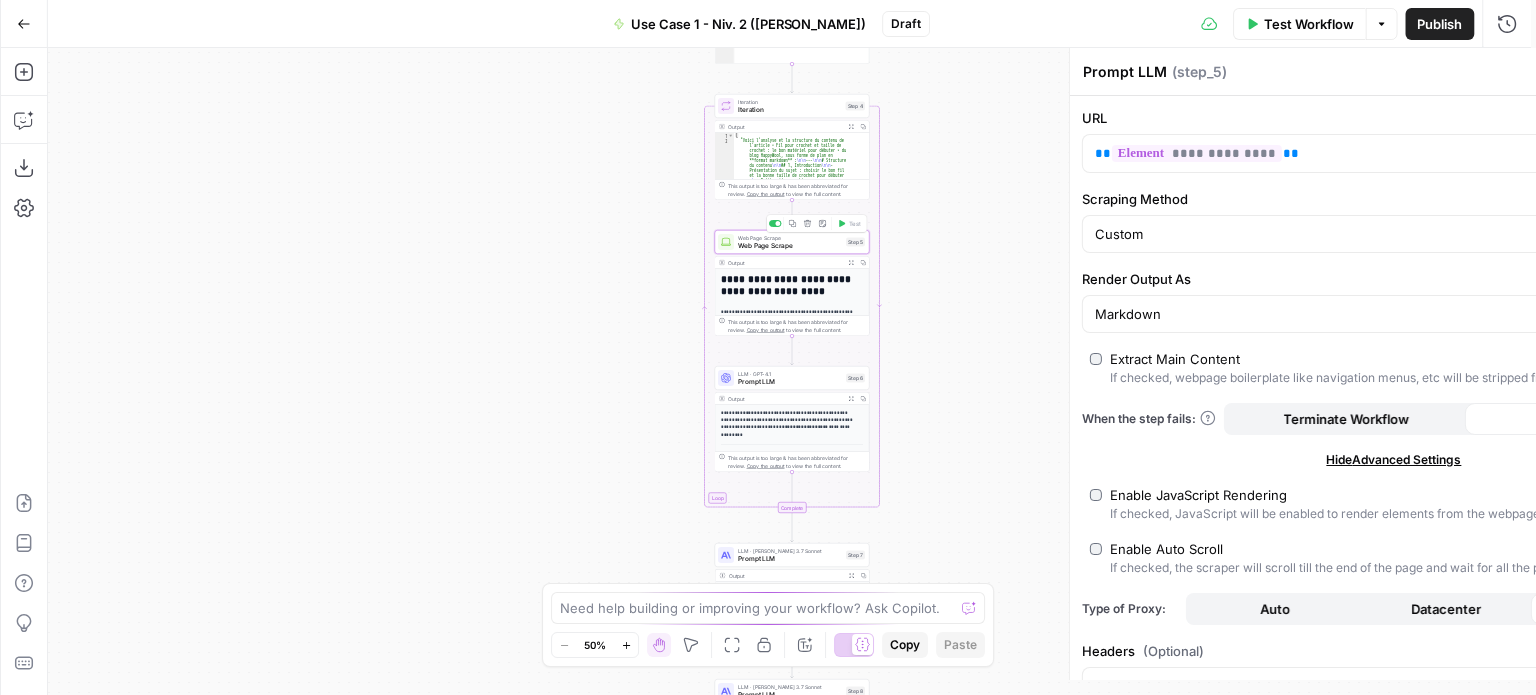 type on "Web Page Scrape" 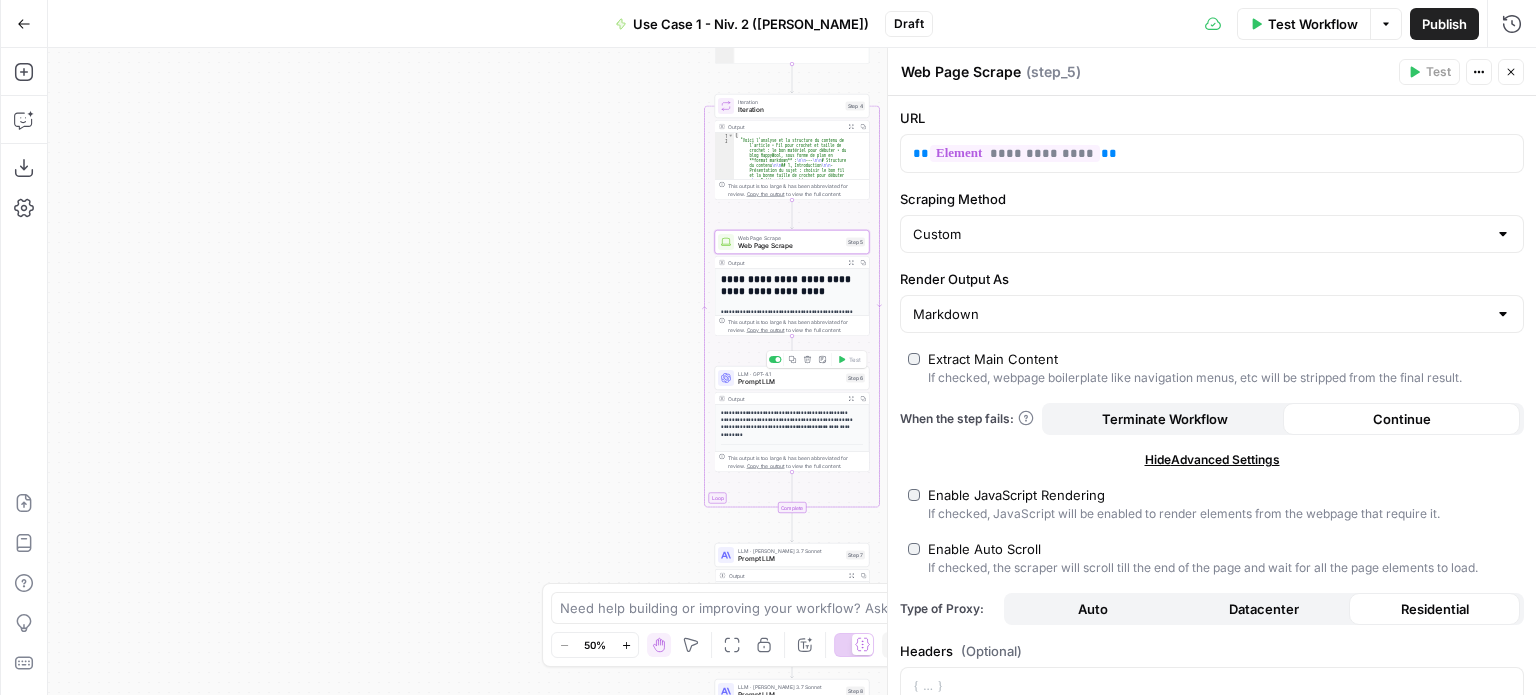 click on "Prompt LLM" at bounding box center [790, 382] 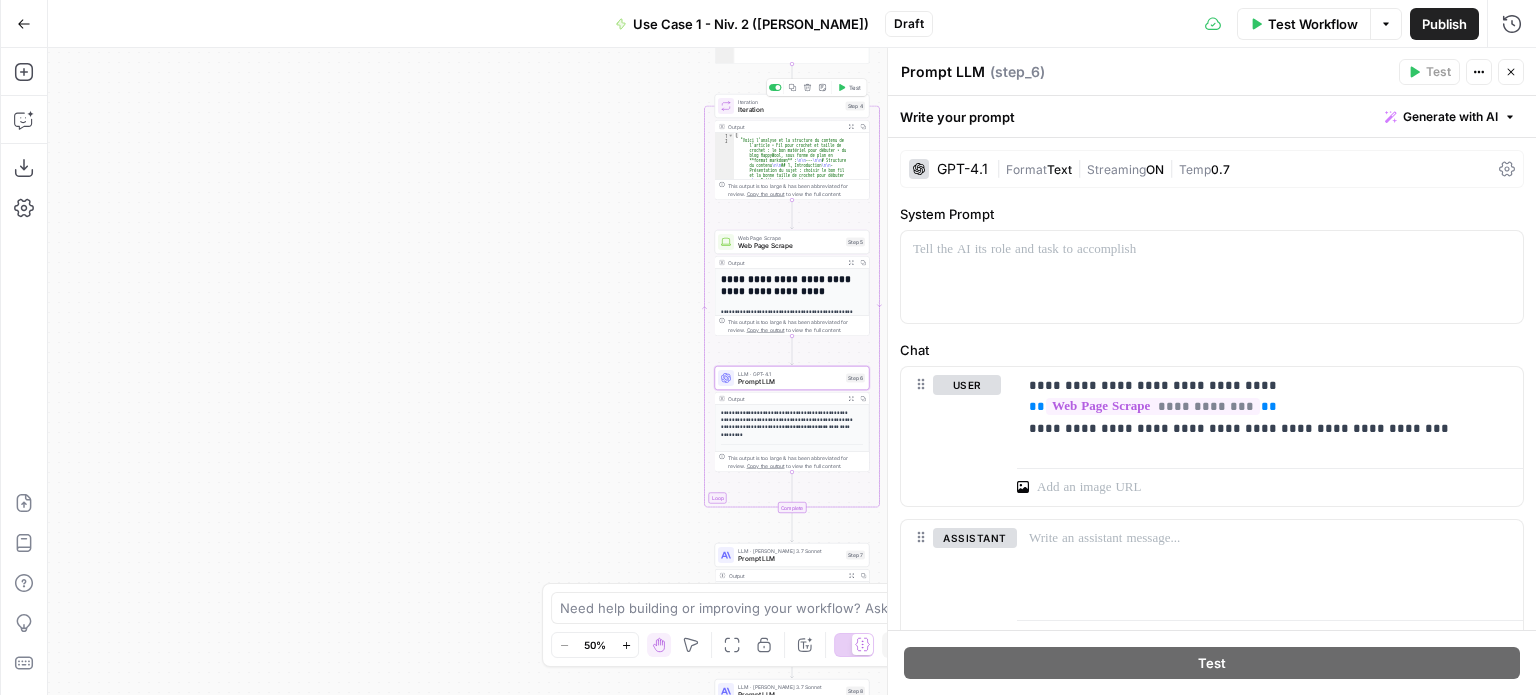 click on "Iteration" at bounding box center (790, 110) 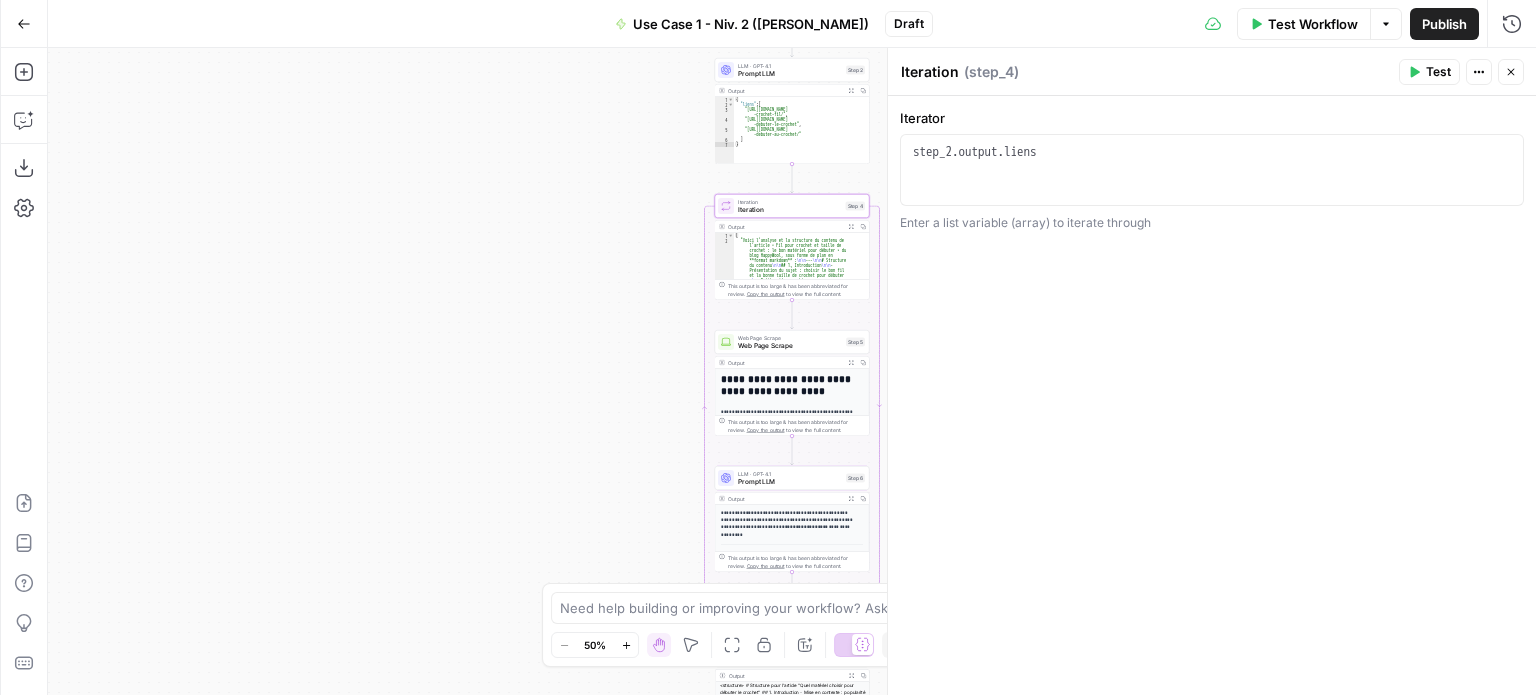 click on "Output Expand Output Copy" at bounding box center (792, 91) 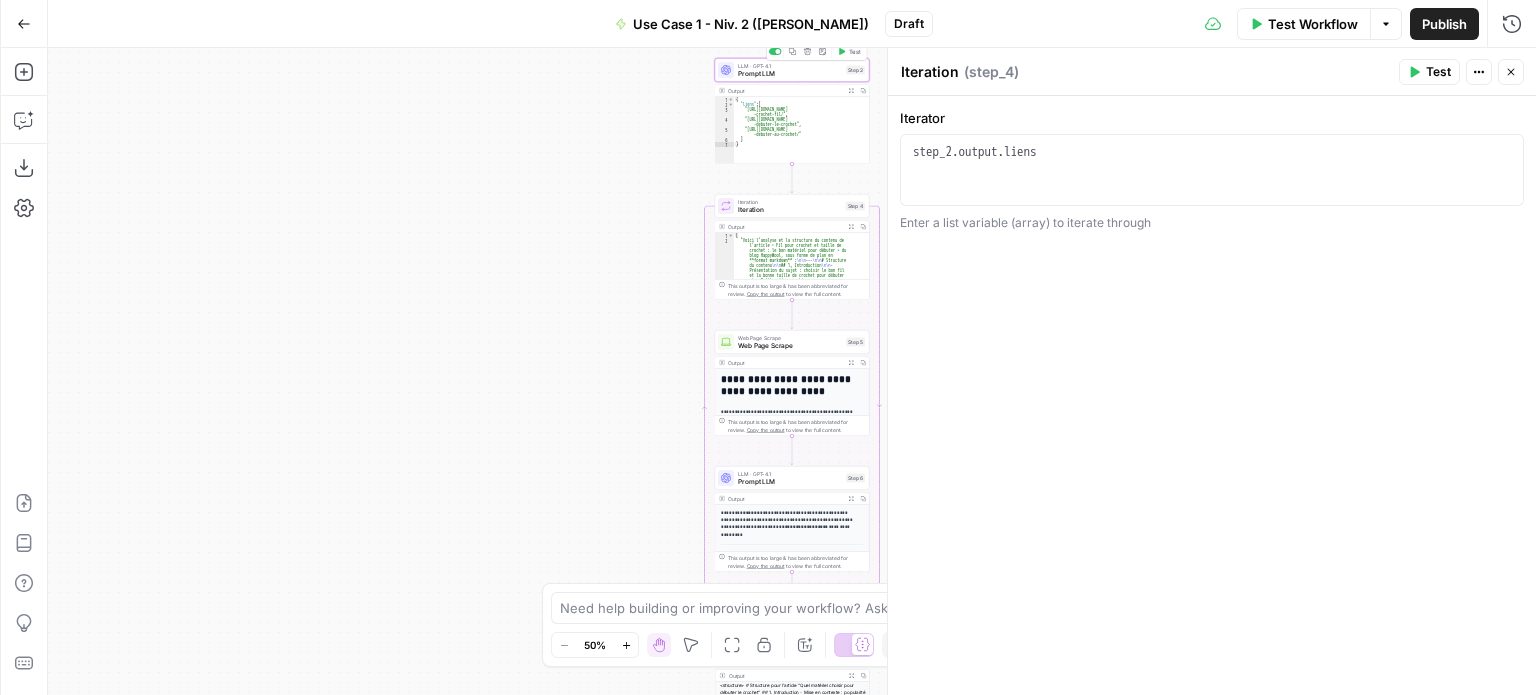 click on "LLM · GPT-4.1 Prompt LLM Step 2 Copy step Delete step Add Note Test" at bounding box center [792, 70] 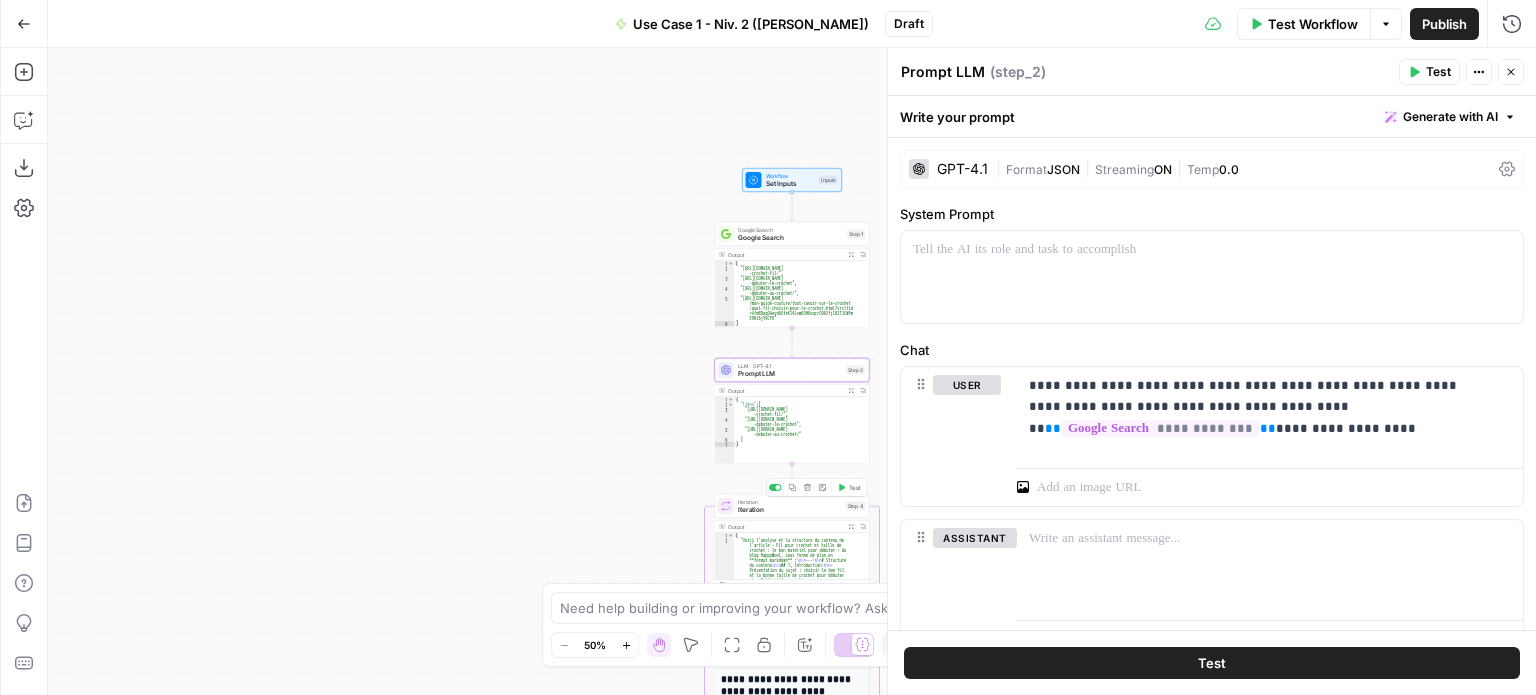 click on "Iteration" at bounding box center (790, 510) 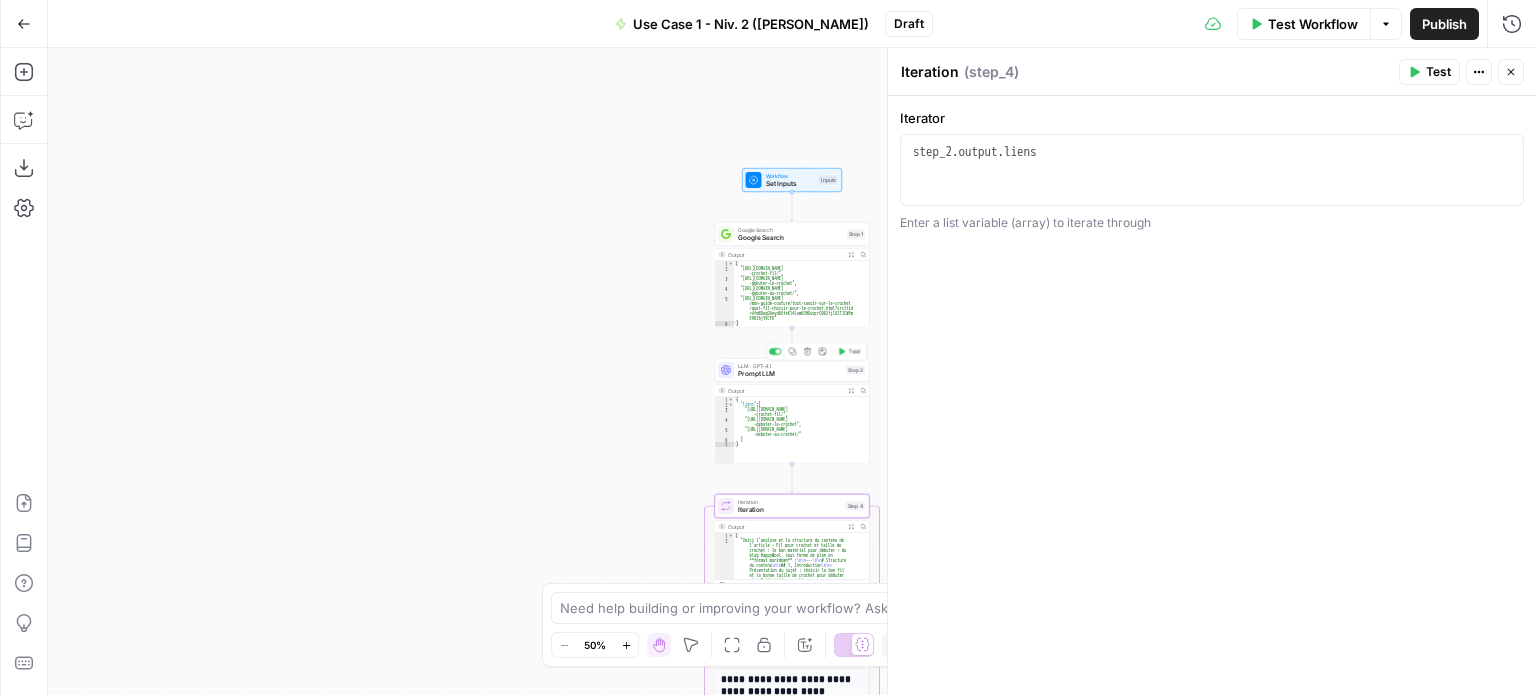 click on "Prompt LLM" at bounding box center (790, 374) 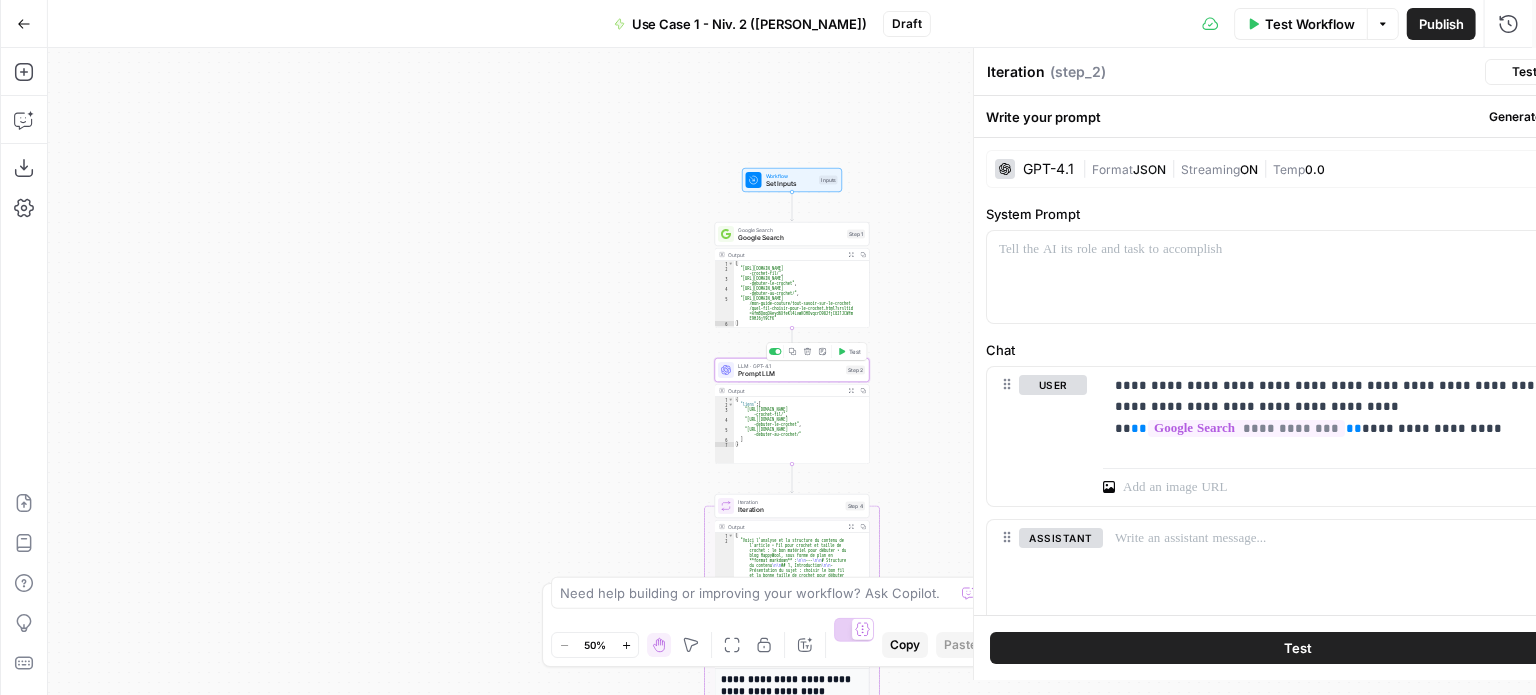 type on "Prompt LLM" 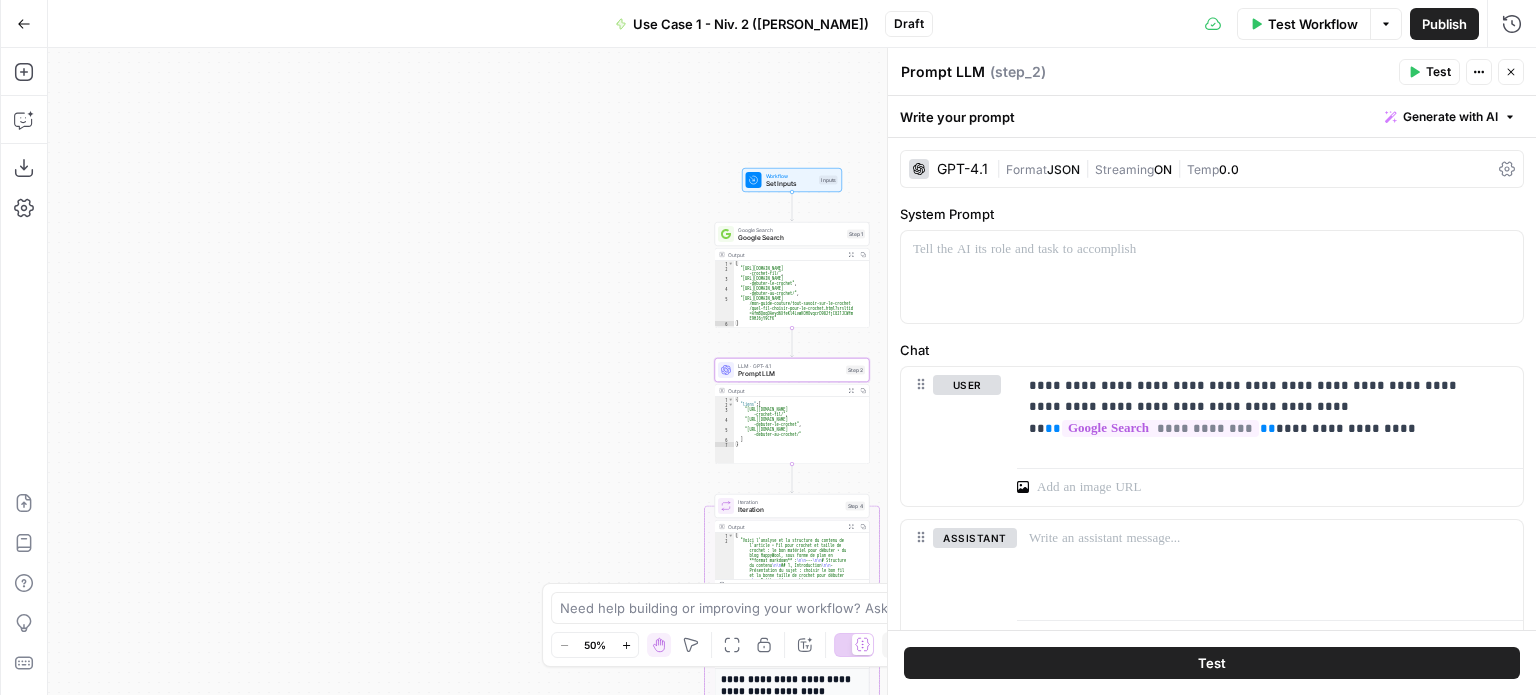 click on "GPT-4.1" at bounding box center (962, 169) 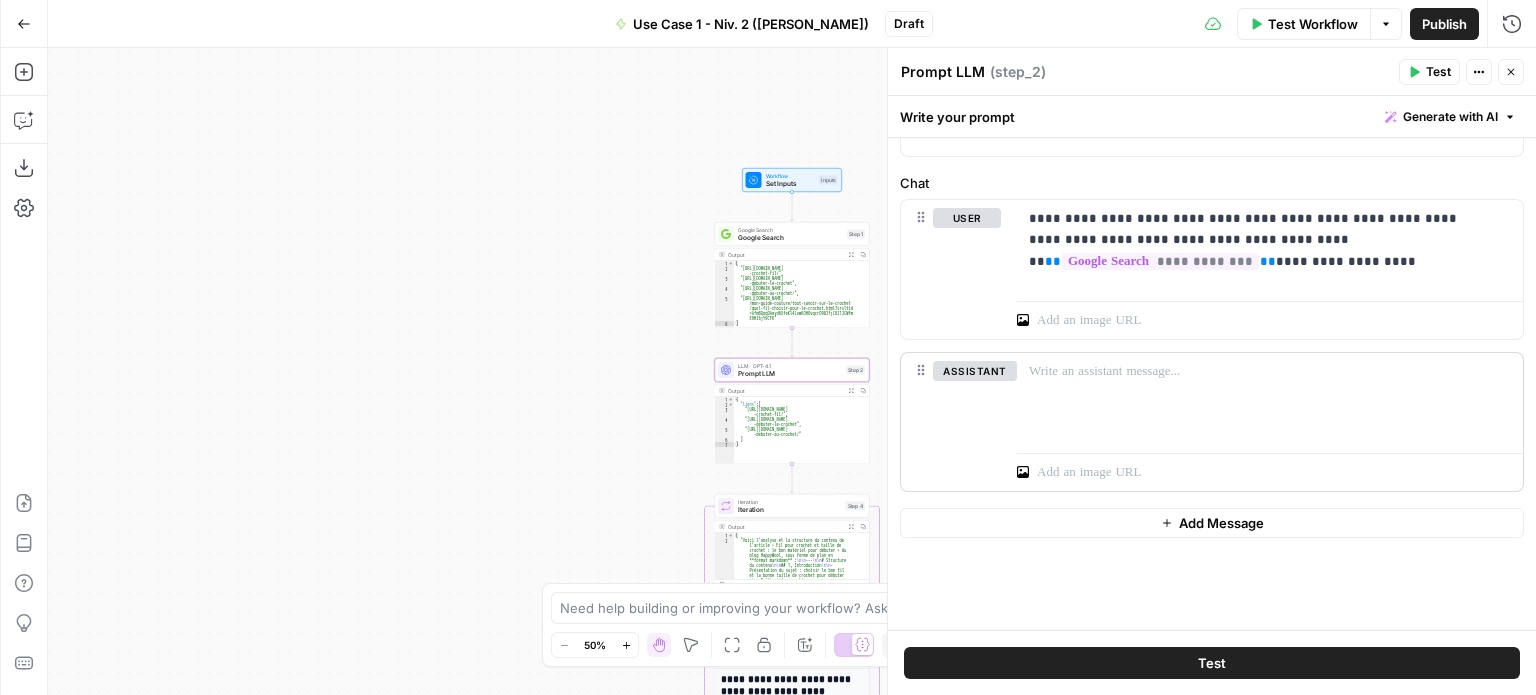 scroll, scrollTop: 794, scrollLeft: 0, axis: vertical 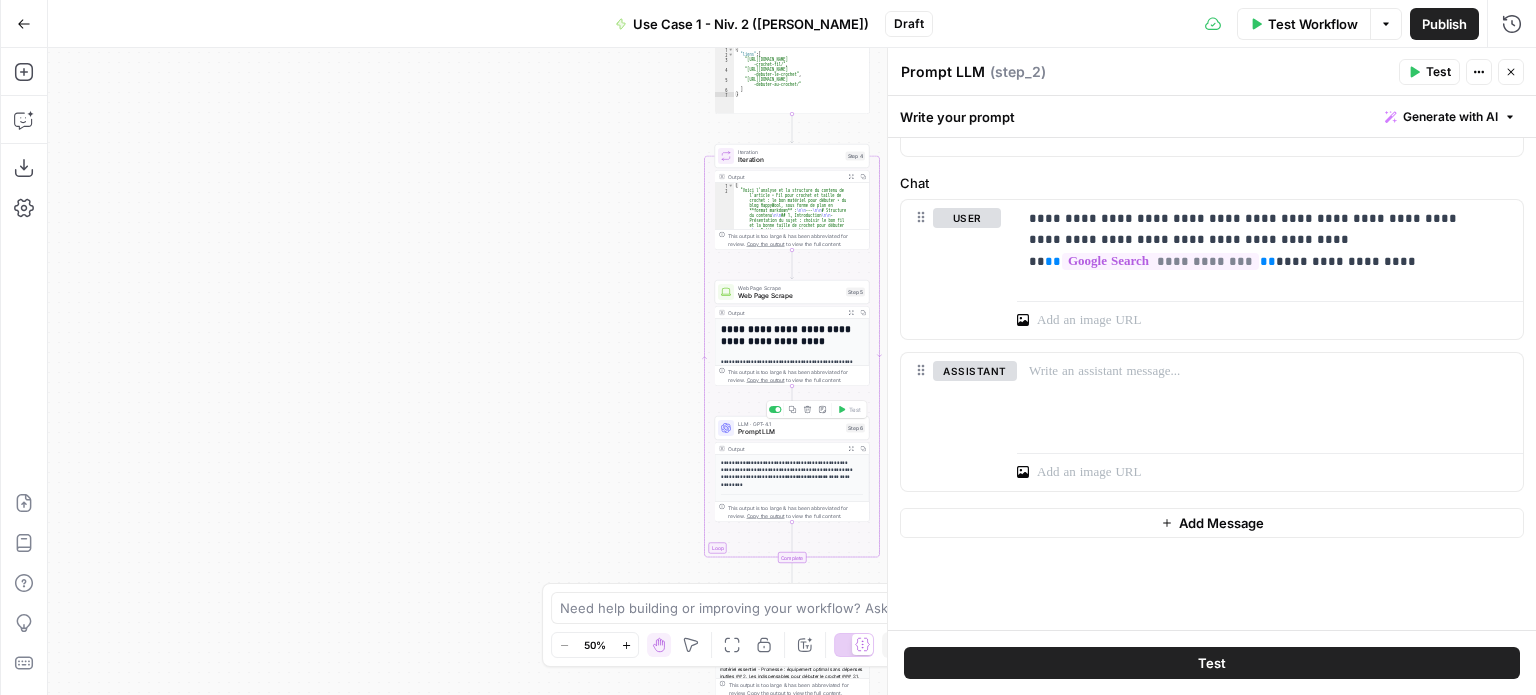 click on "Prompt LLM" at bounding box center [790, 432] 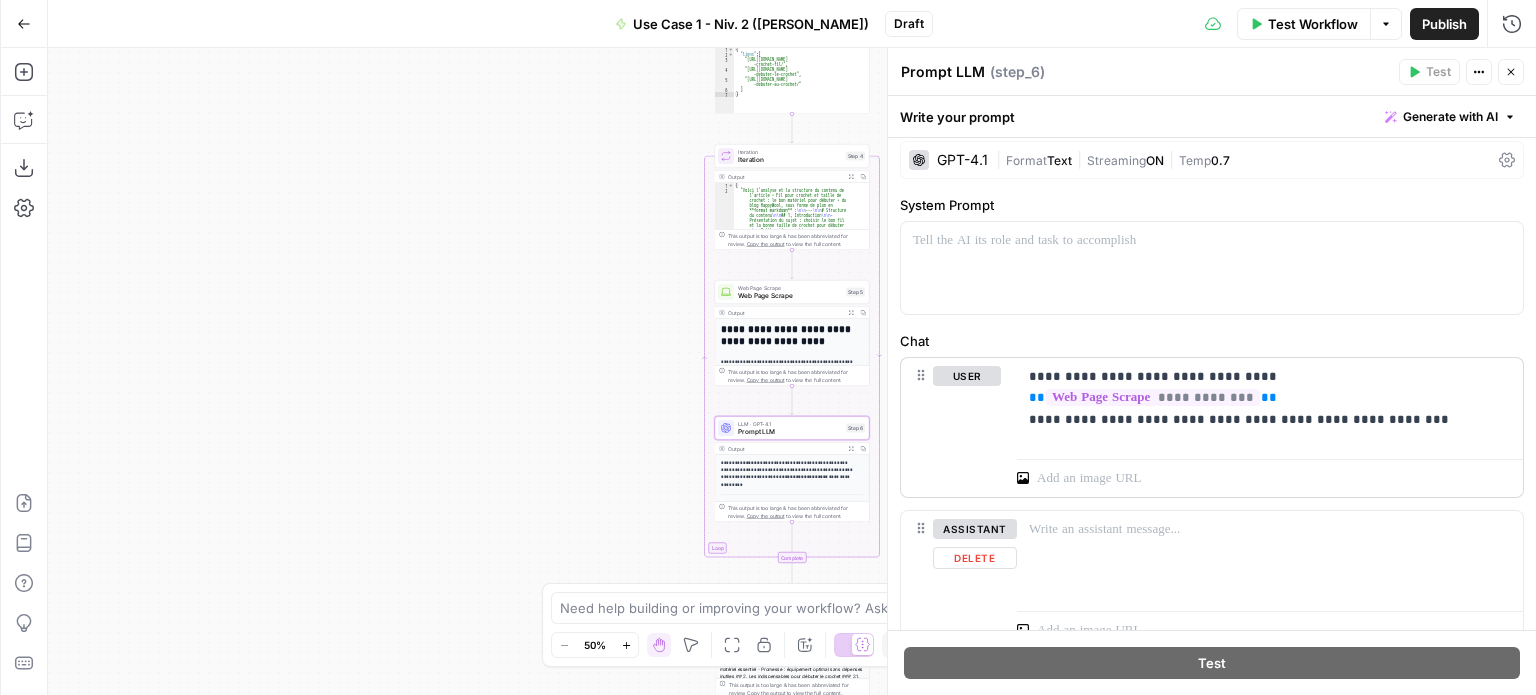 scroll, scrollTop: 0, scrollLeft: 0, axis: both 